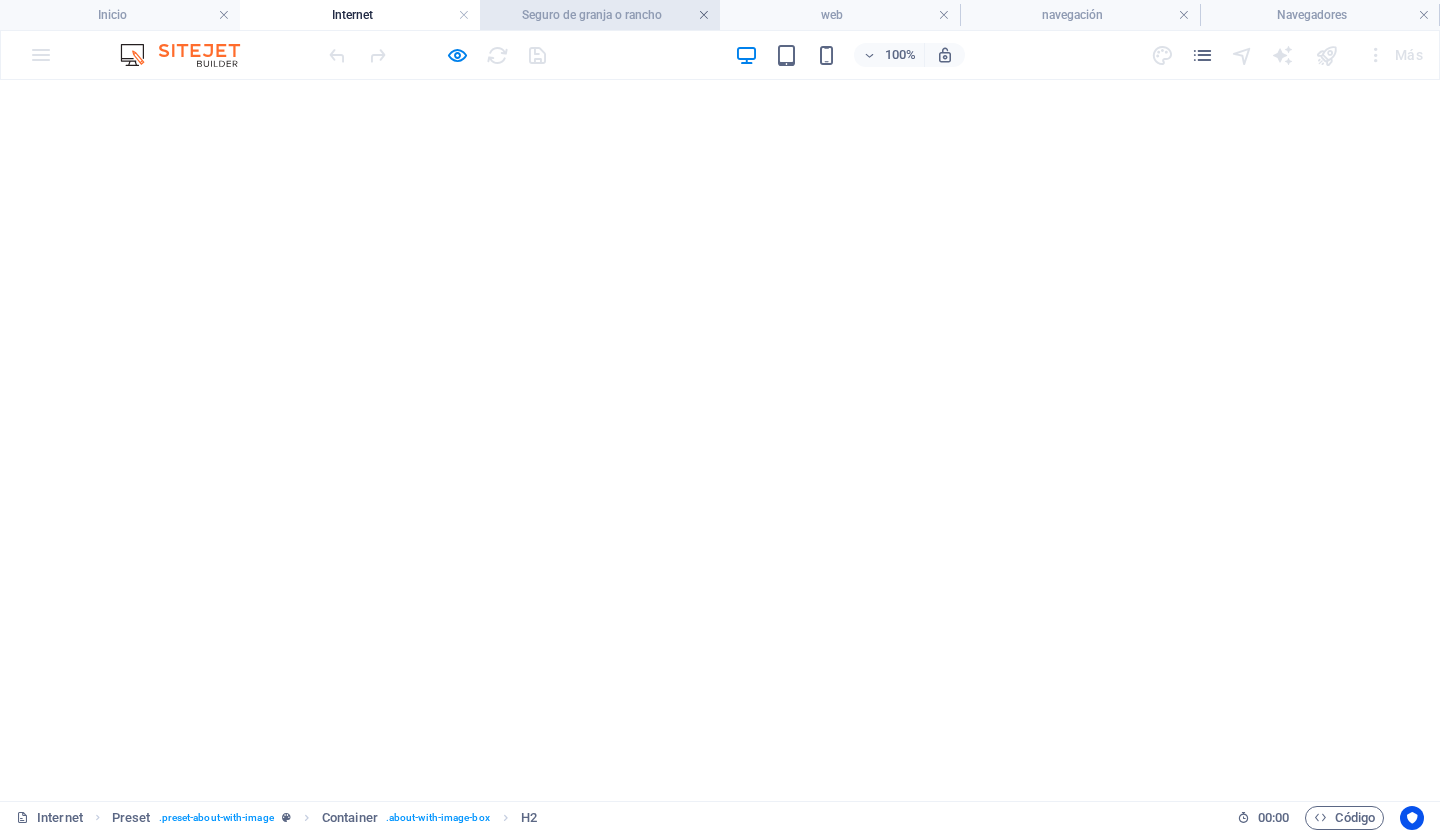 click at bounding box center [704, 15] 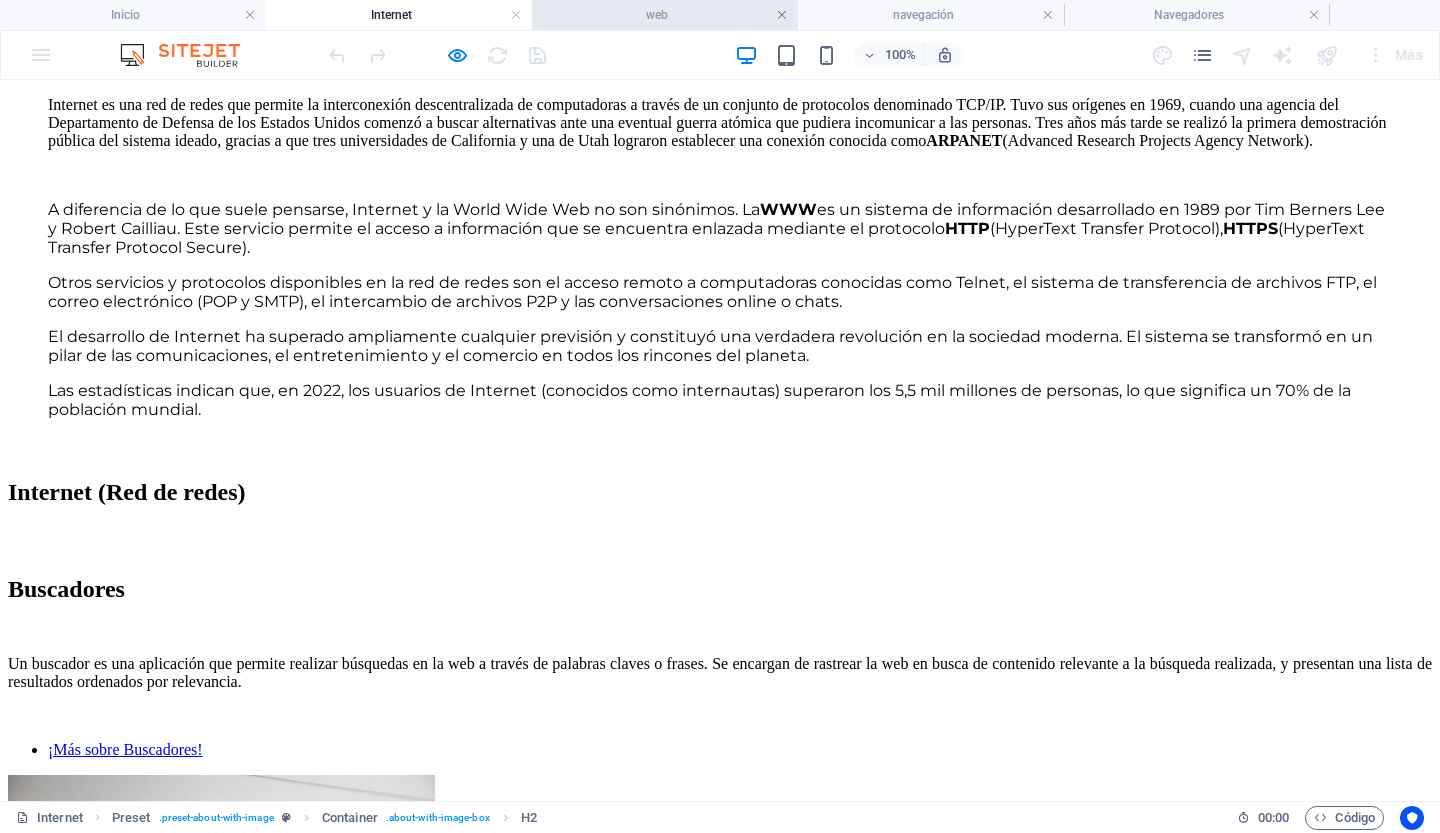 scroll, scrollTop: 0, scrollLeft: 0, axis: both 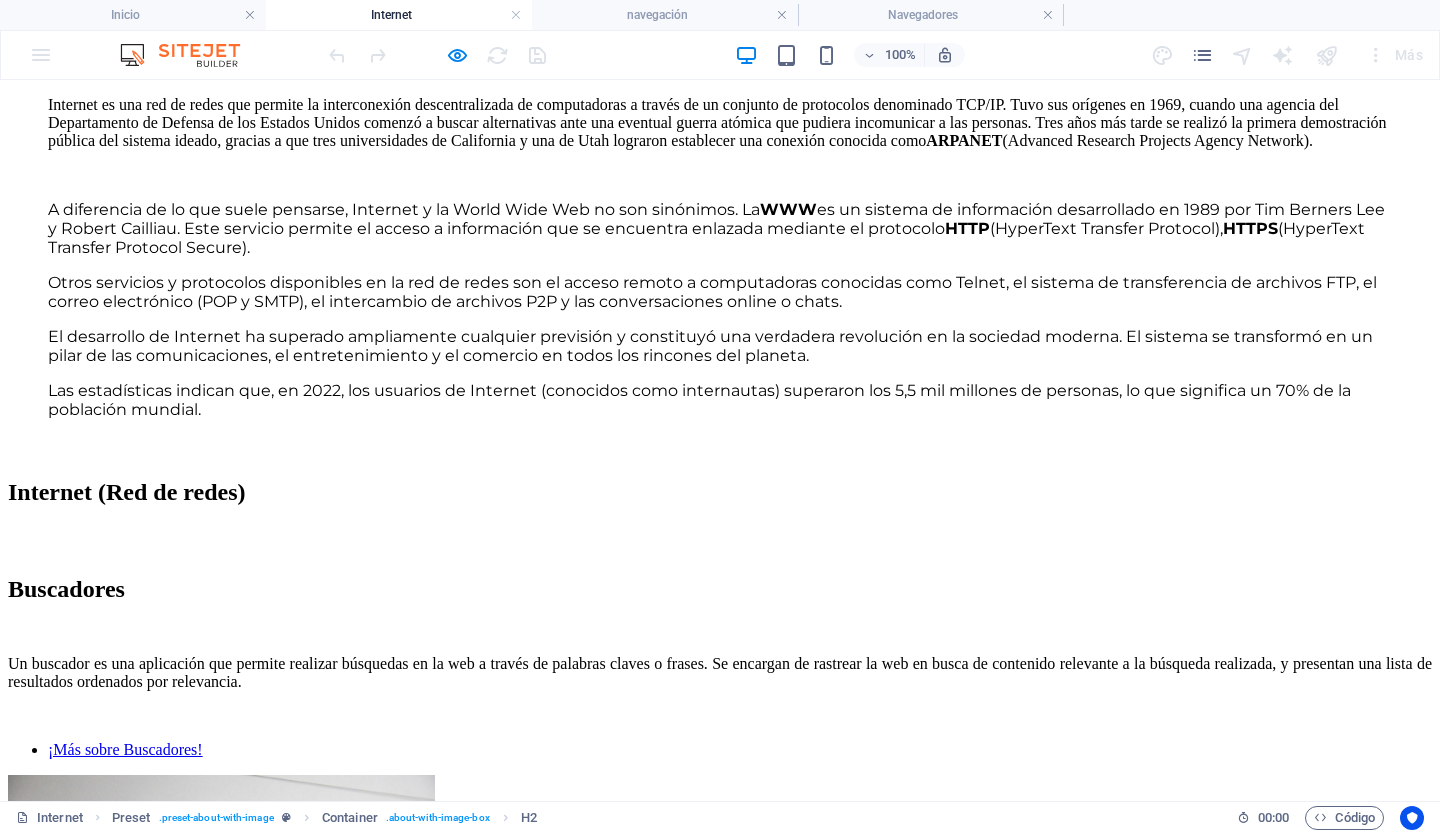 click at bounding box center [782, 15] 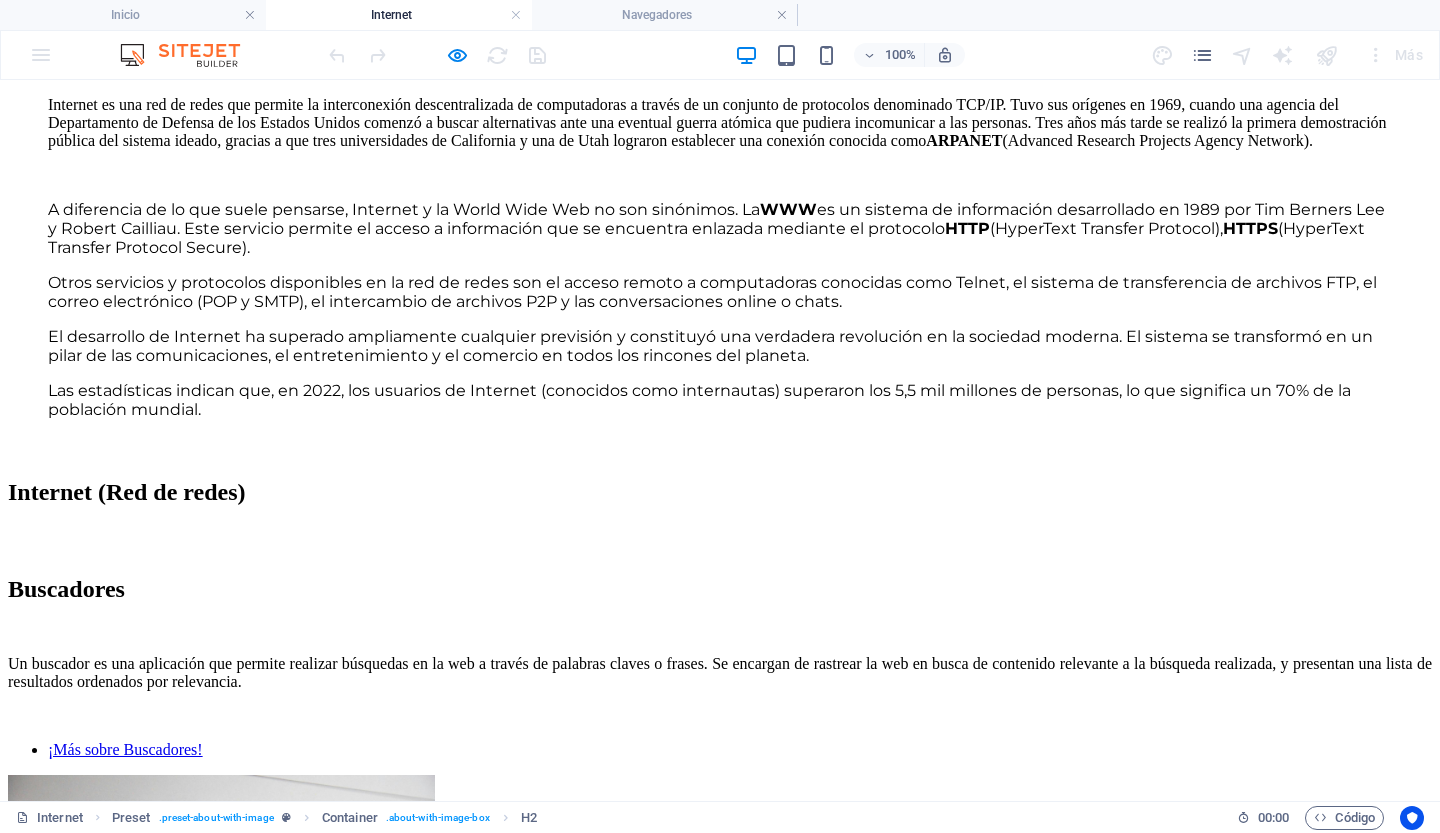 click at bounding box center [782, 15] 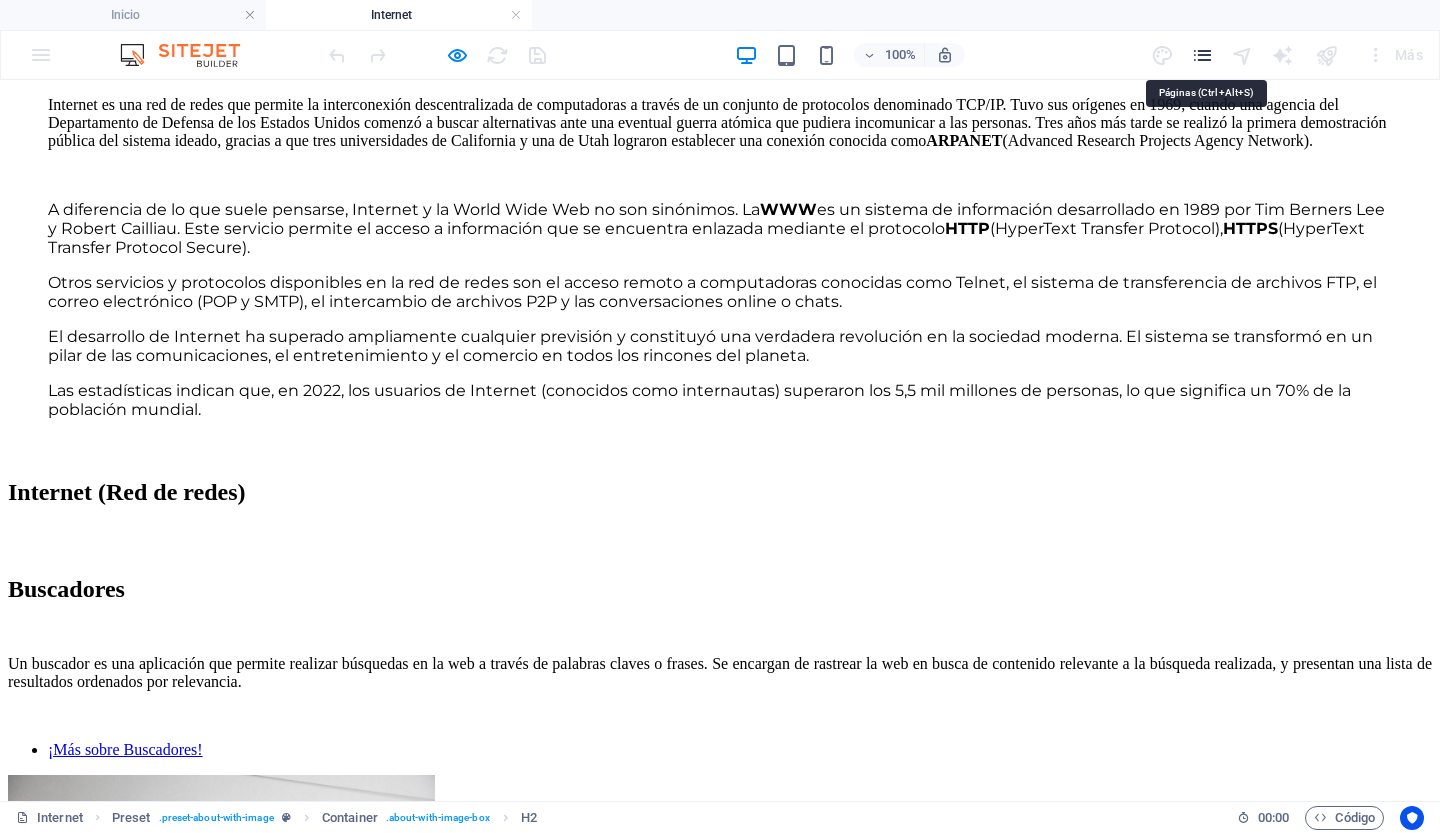 click at bounding box center [1202, 55] 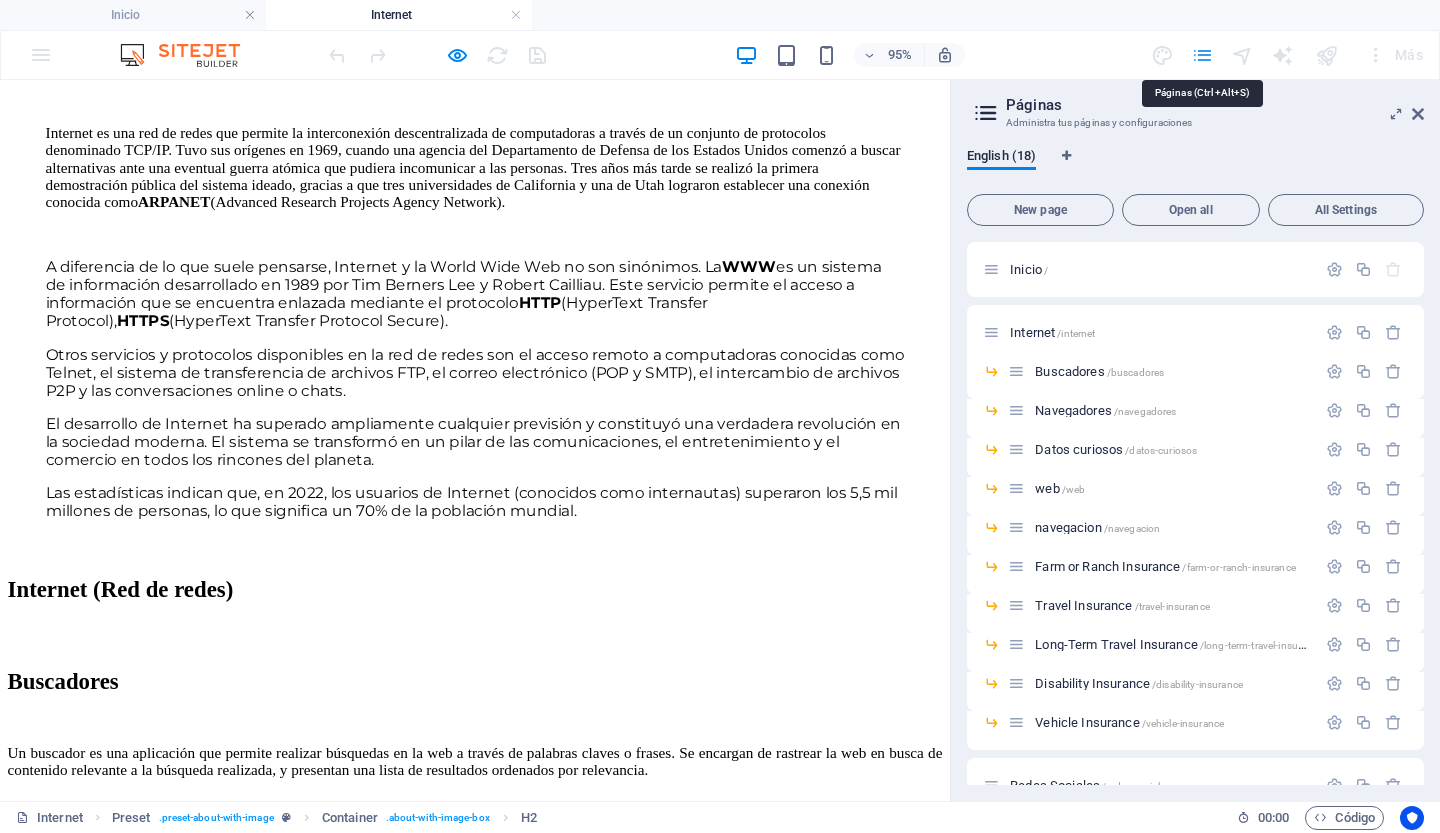 scroll, scrollTop: 1082, scrollLeft: 0, axis: vertical 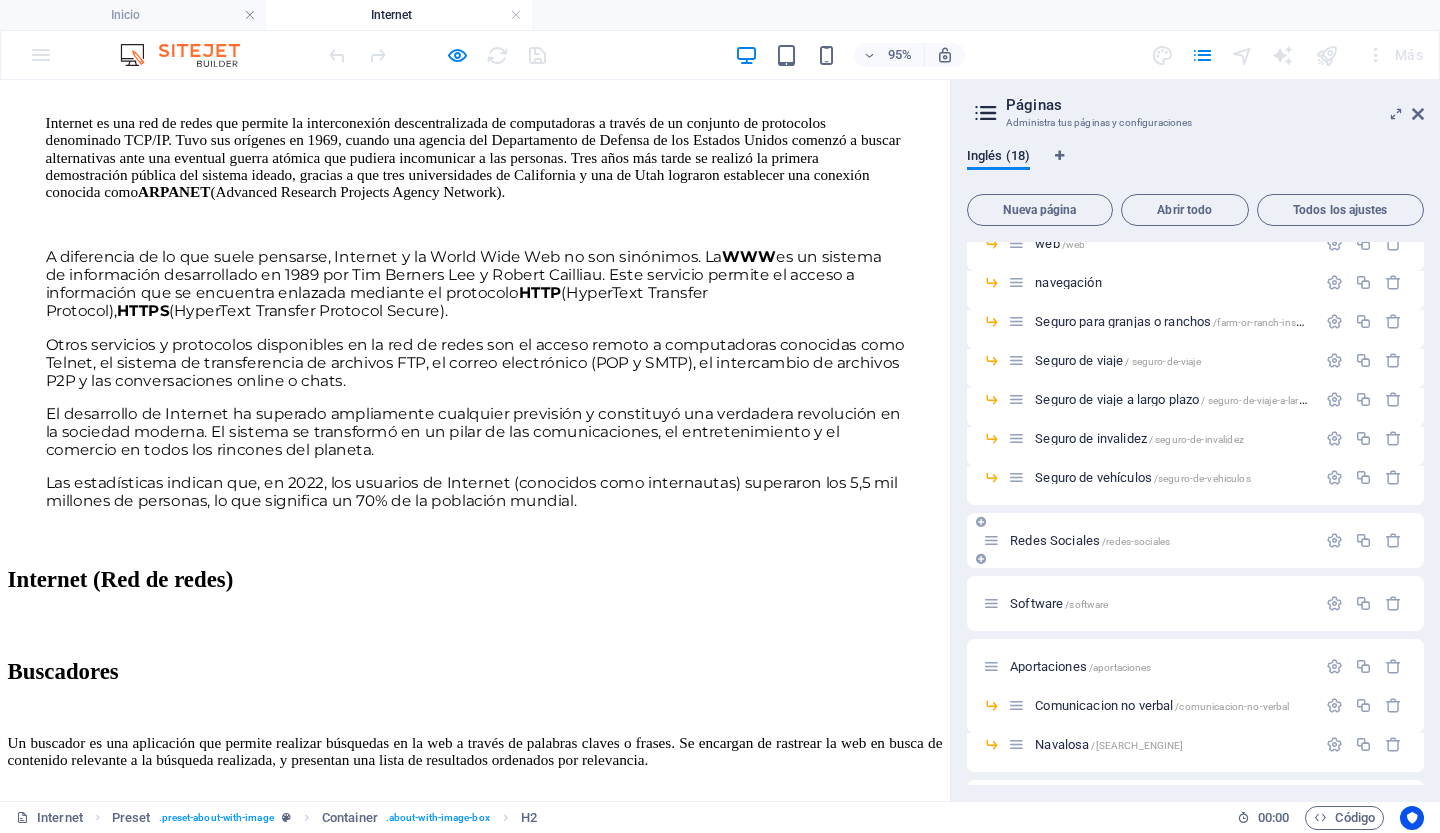 click on "Redes Sociales" at bounding box center [1055, 540] 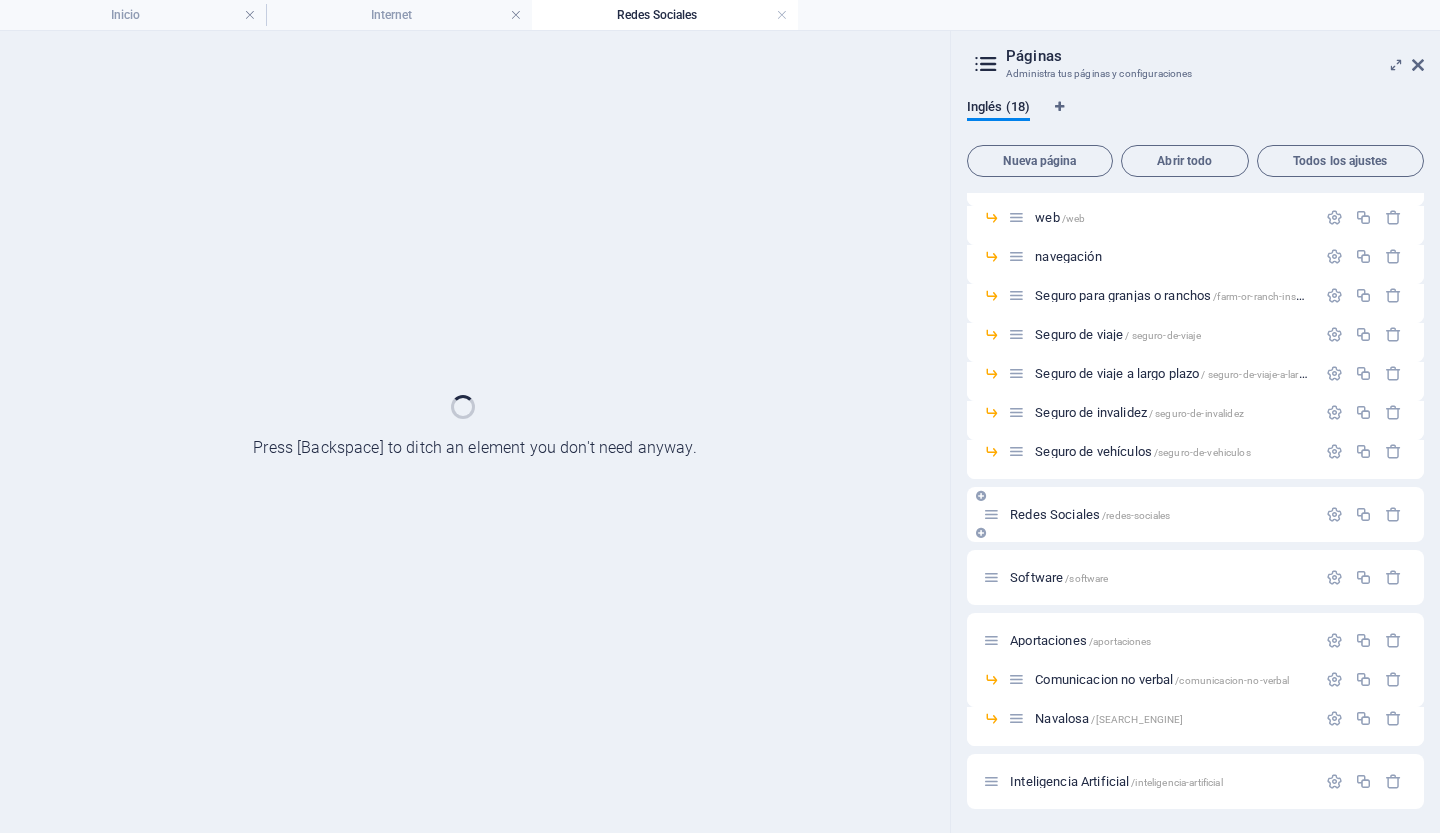 scroll, scrollTop: 221, scrollLeft: 0, axis: vertical 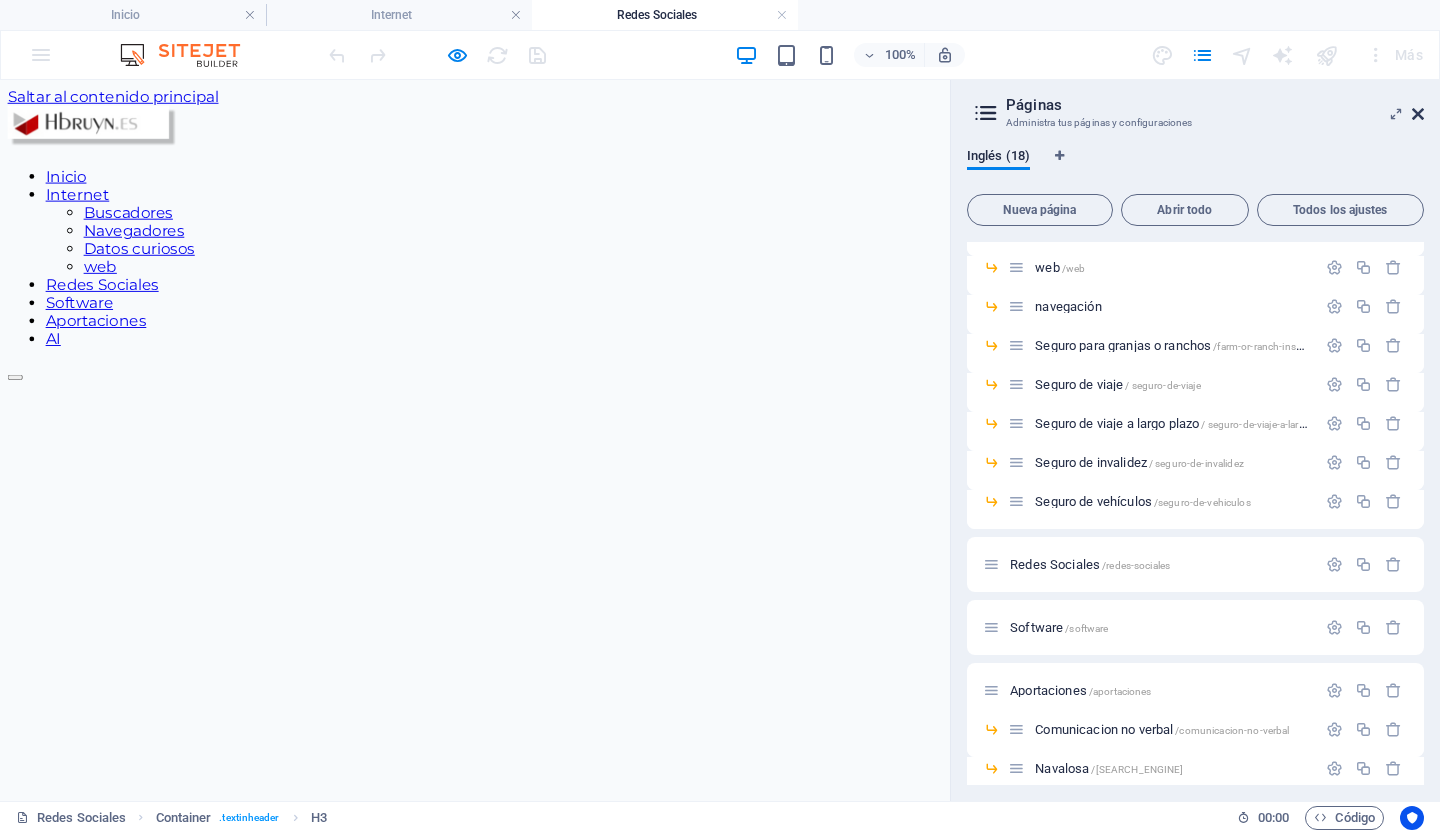 click at bounding box center [1418, 114] 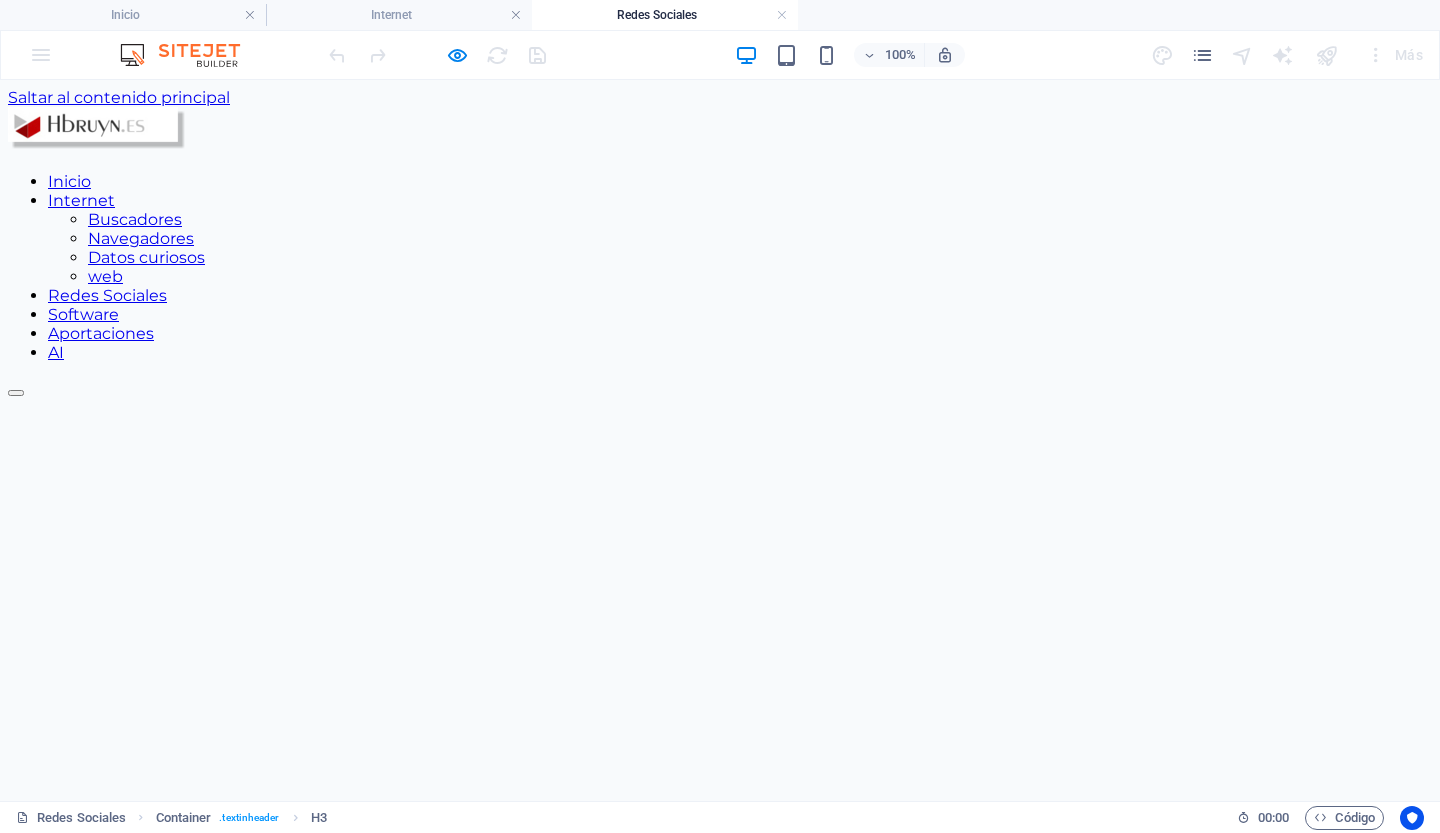 click on "Suelta el contenido aquí o  Añadir elementos  Pegar portapapeles" at bounding box center (720, 1005) 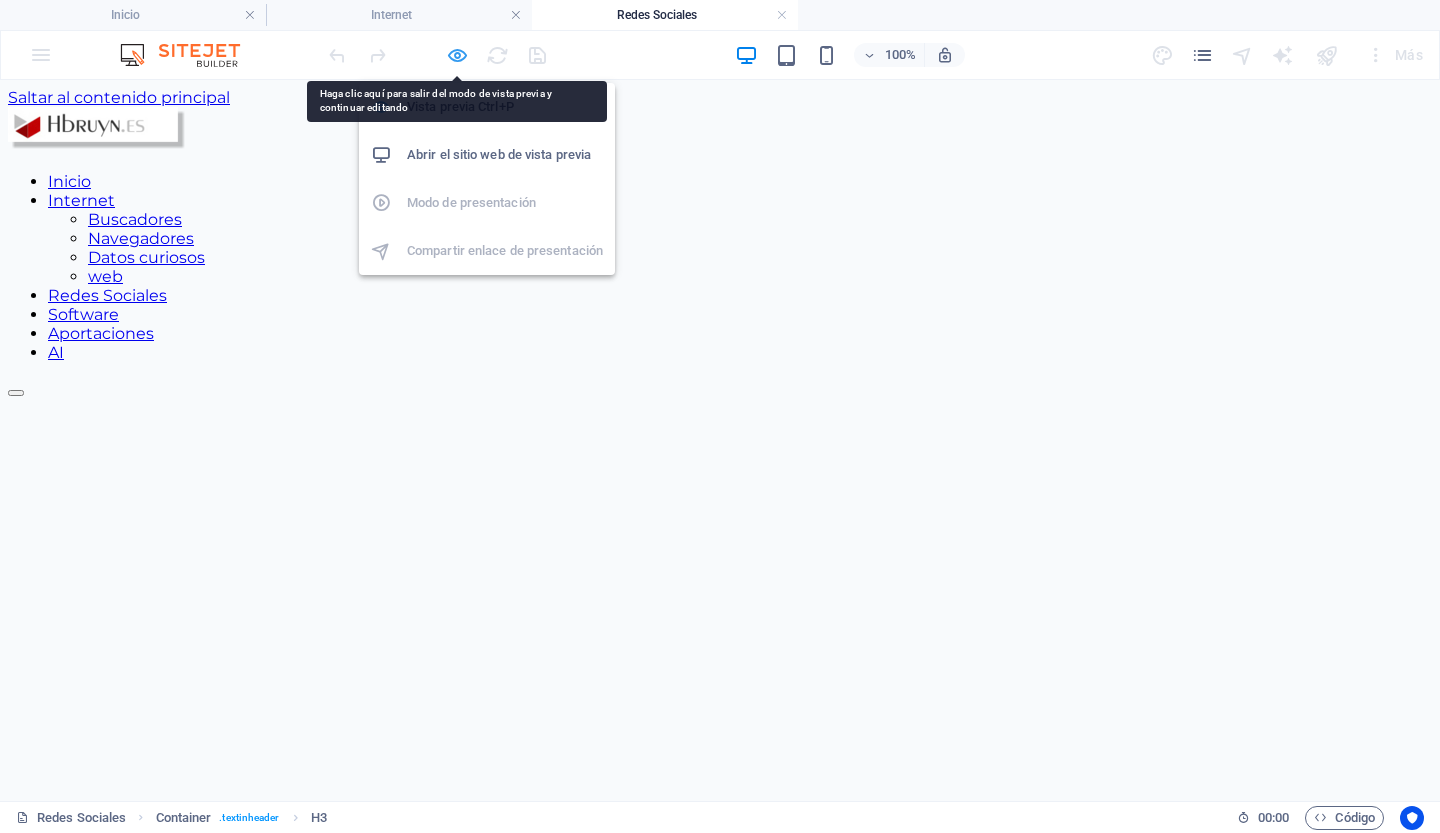 click at bounding box center (457, 55) 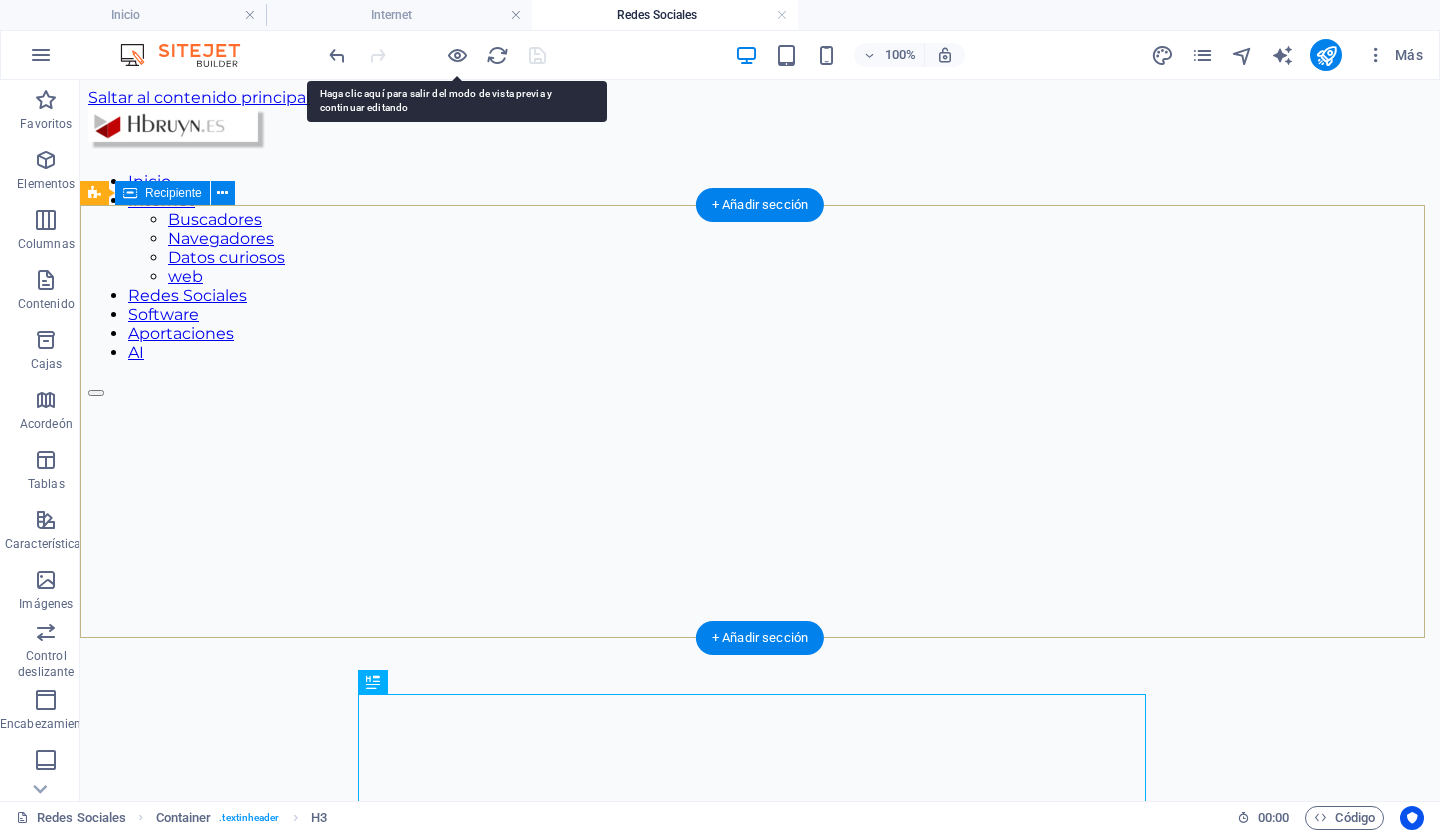 click on "Suelta el contenido aquí o  Añadir elementos  Pegar portapapeles" at bounding box center (760, 1045) 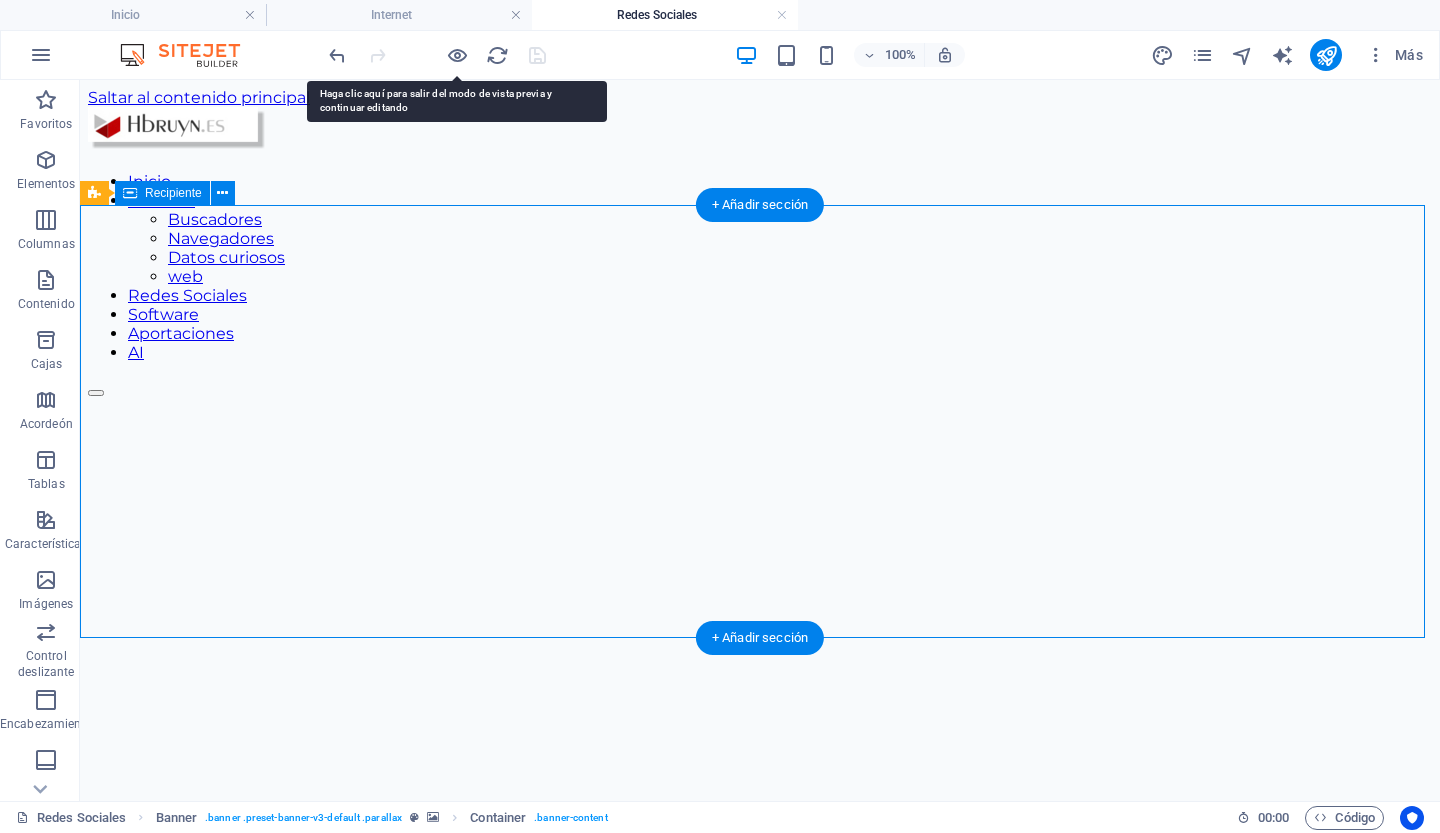 click on "Suelta el contenido aquí o  Añadir elementos  Pegar portapapeles" at bounding box center (760, 1045) 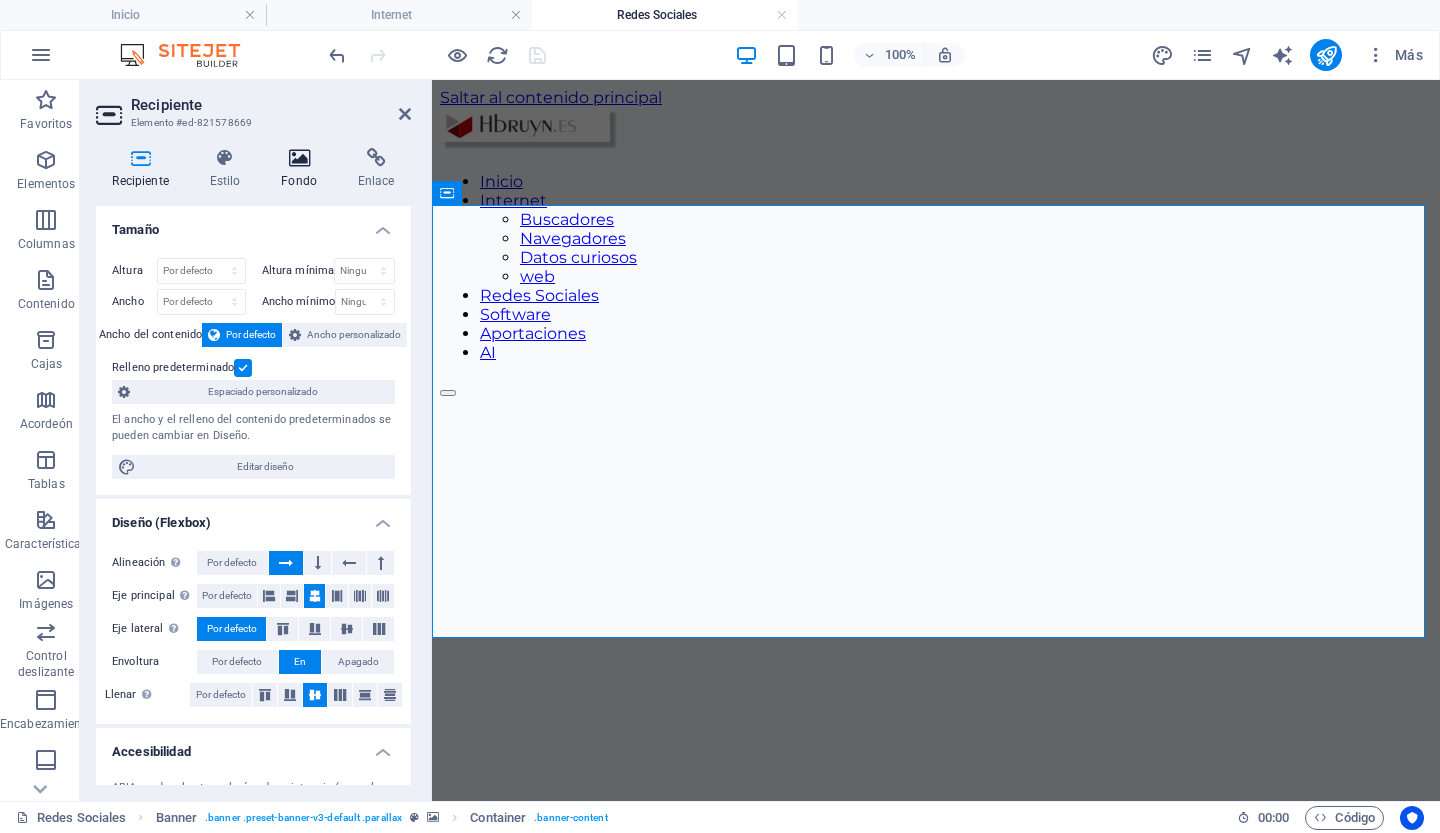 click at bounding box center [299, 158] 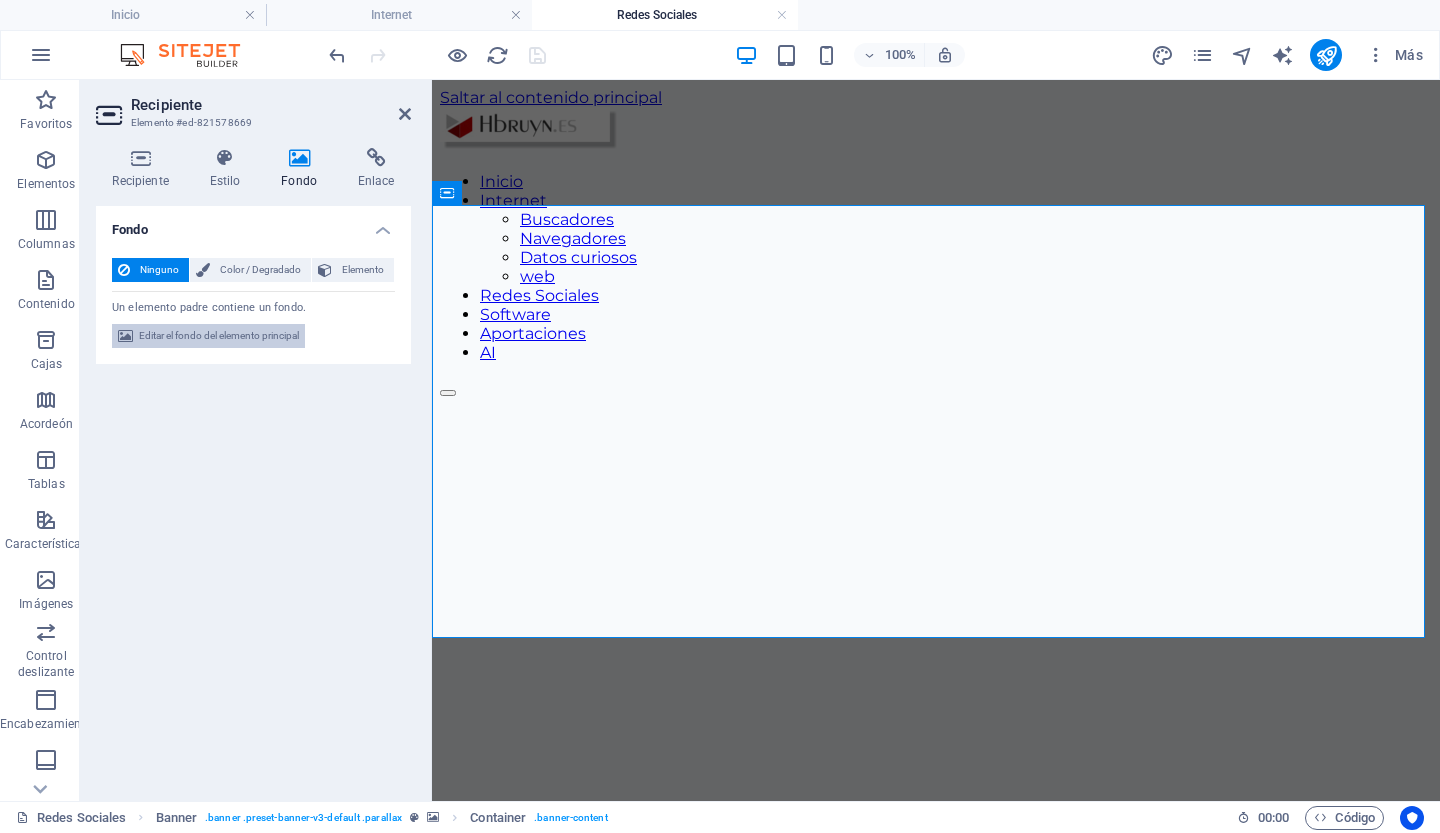 click on "Editar el fondo del elemento principal" at bounding box center [219, 335] 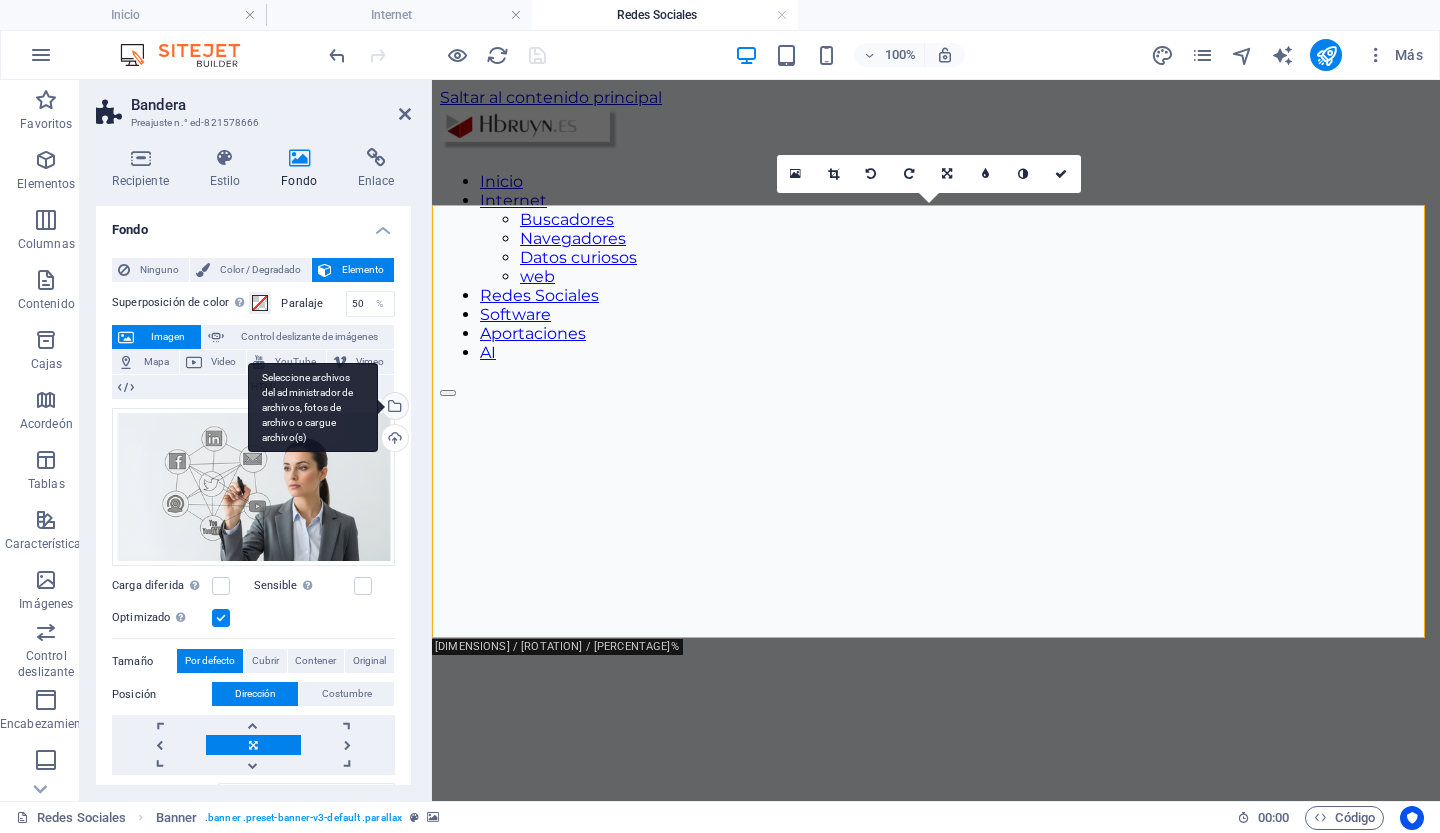 click on "Seleccione archivos del administrador de archivos, fotos de archivo o cargue archivo(s)" at bounding box center (393, 408) 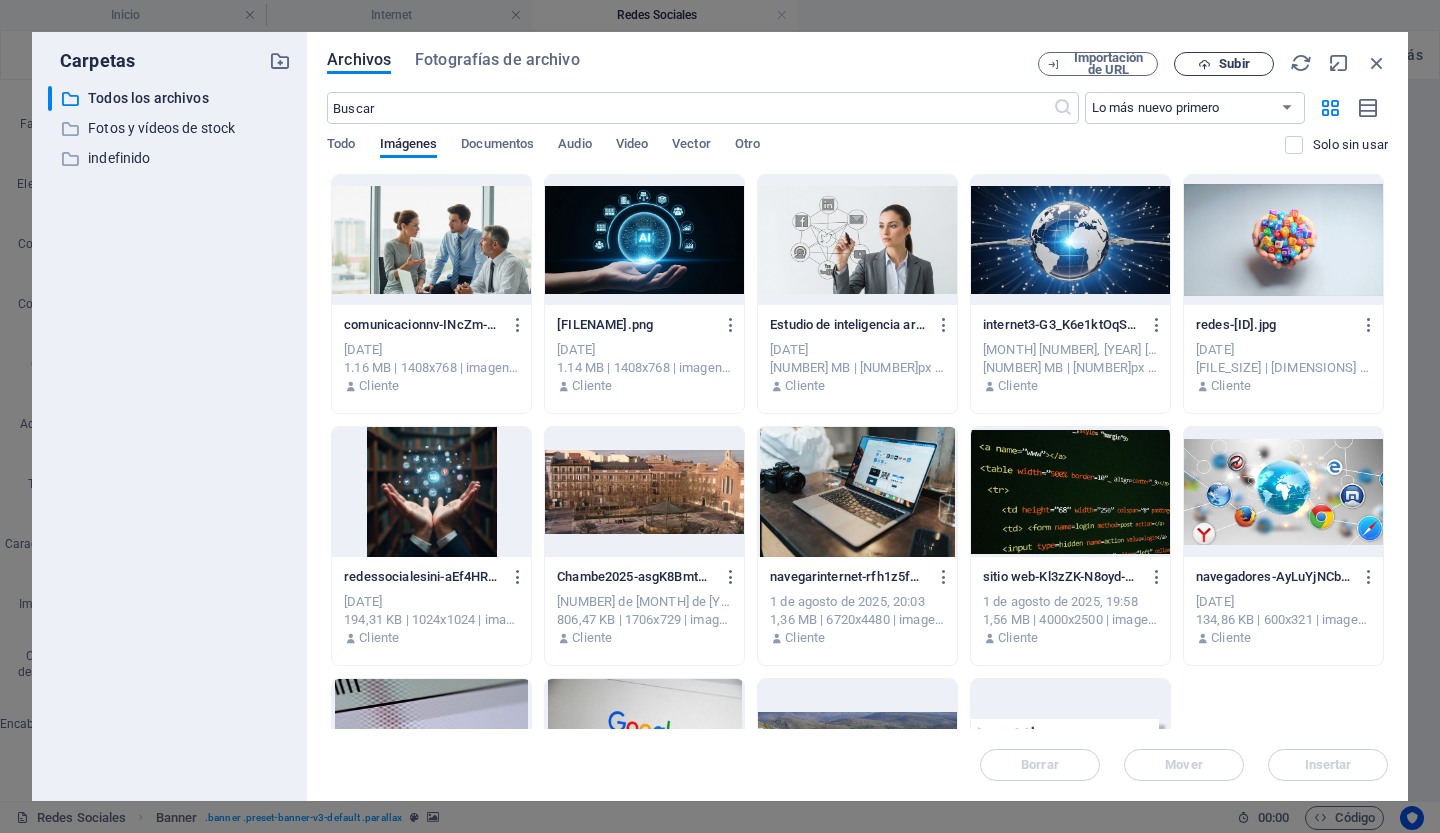 click on "Subir" at bounding box center (1224, 64) 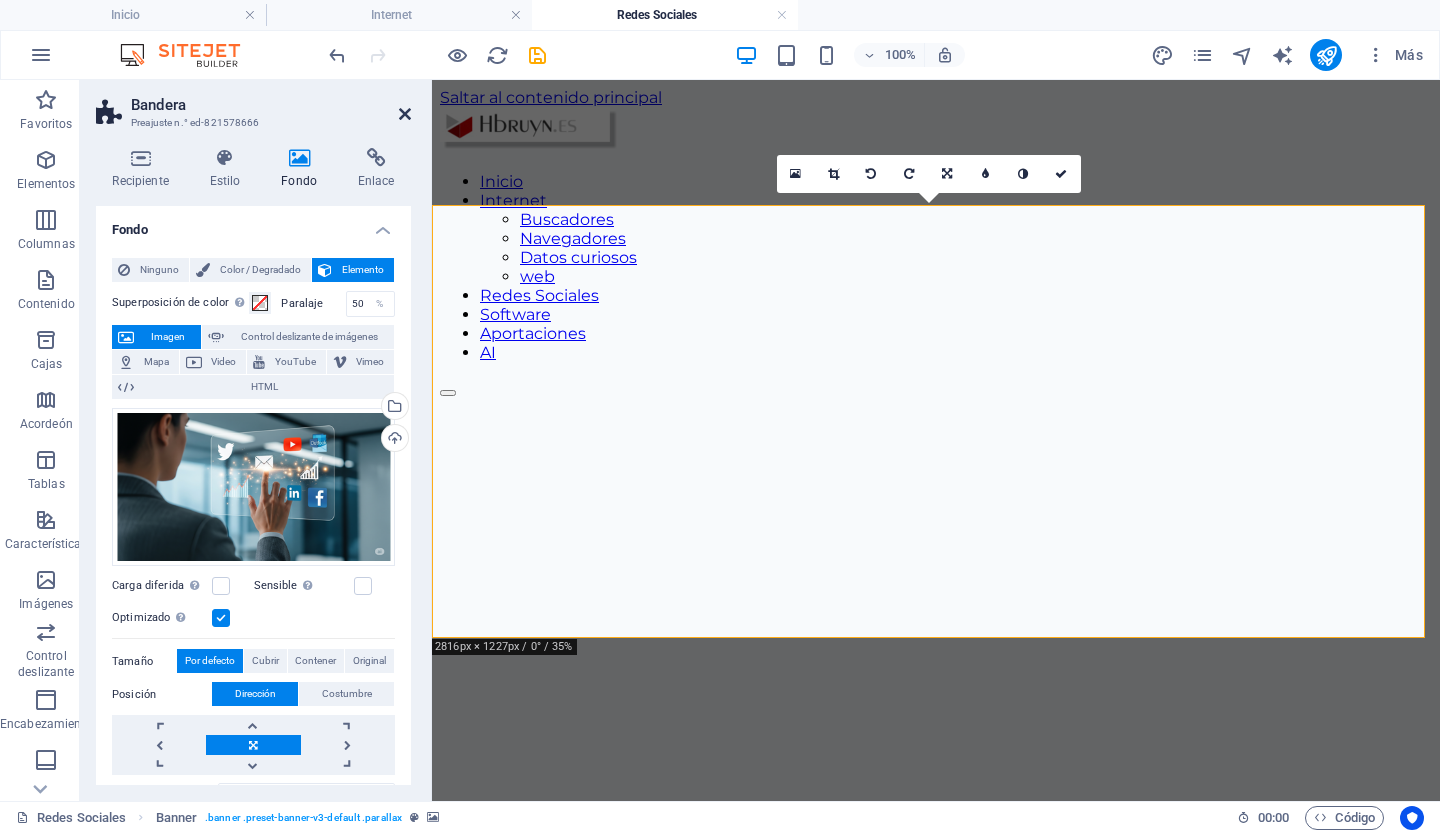 click at bounding box center (405, 114) 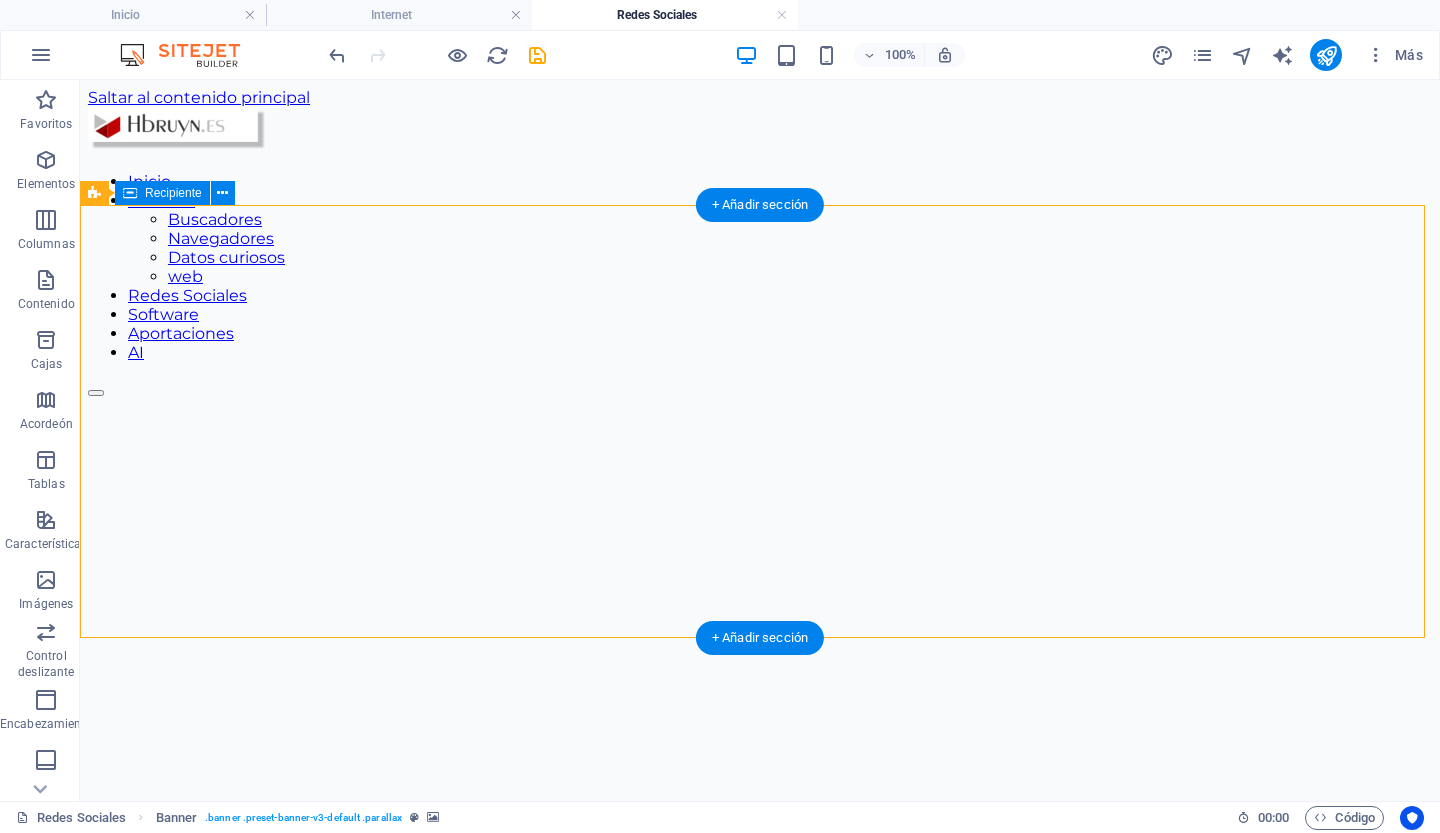 click on "Suelta el contenido aquí o  Añadir elementos  Pegar portapapeles" at bounding box center (760, 1045) 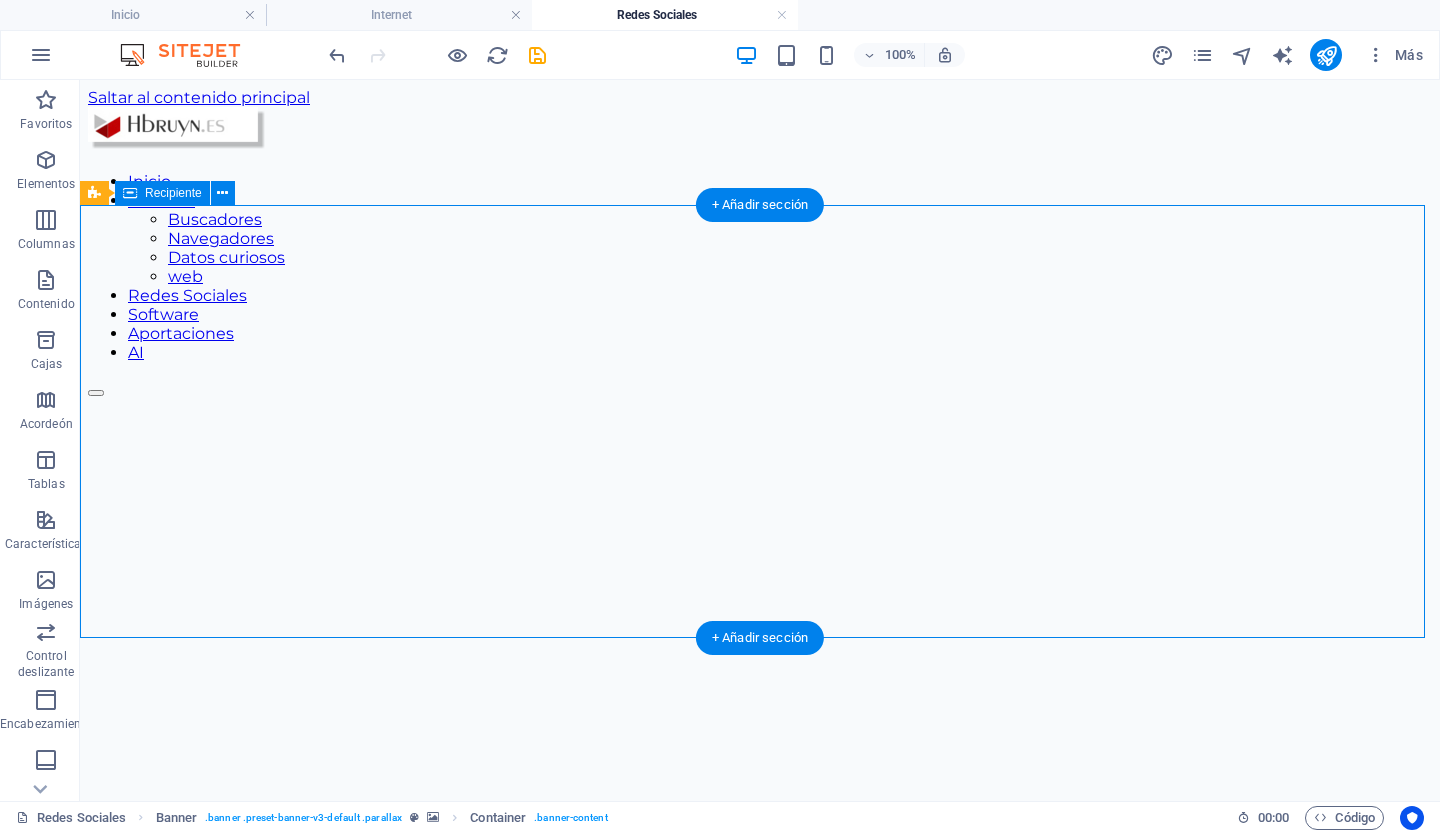 click on "Suelta el contenido aquí o  Añadir elementos  Pegar portapapeles" at bounding box center (760, 1045) 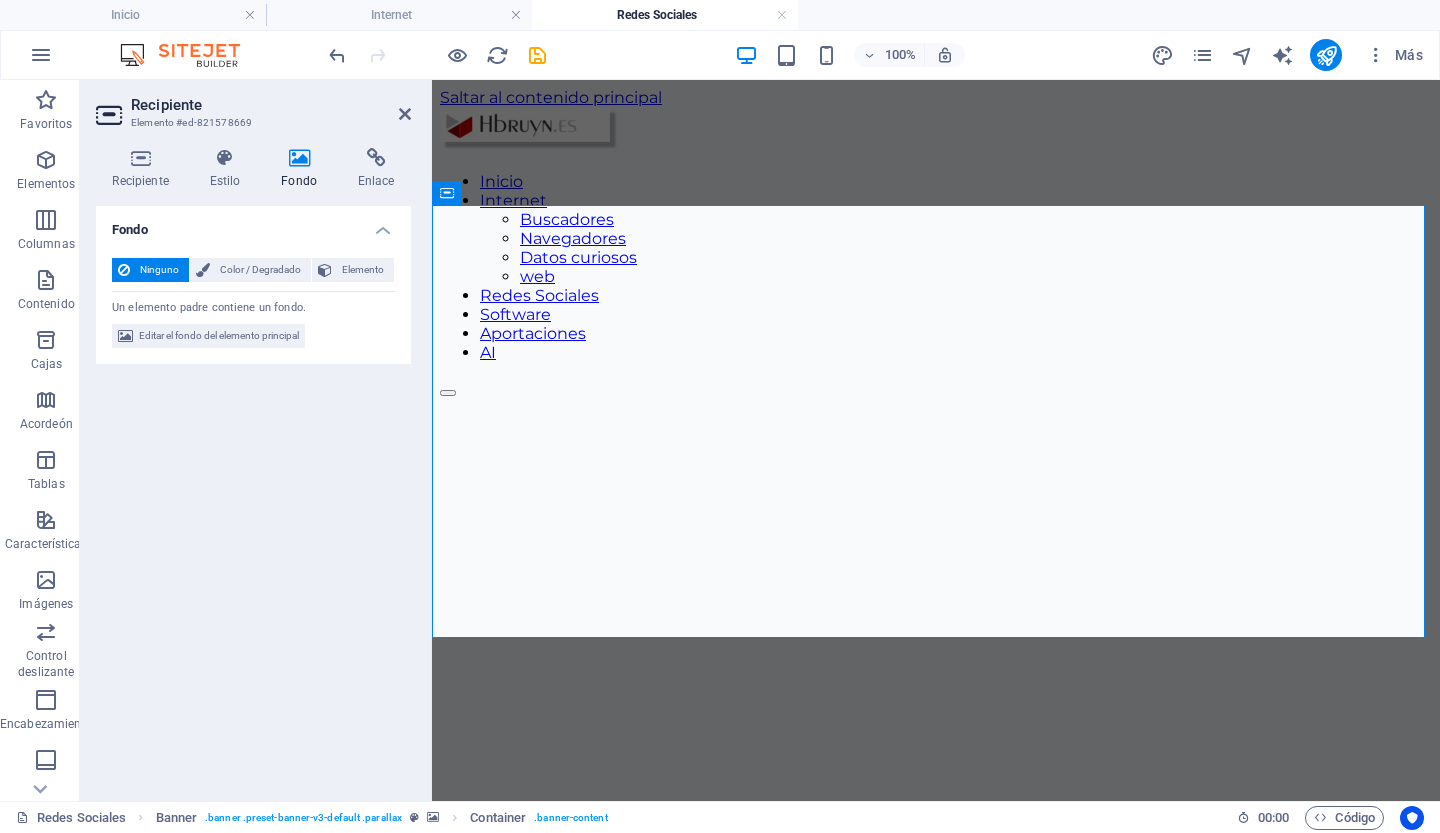 click on "Fondo" at bounding box center [303, 169] 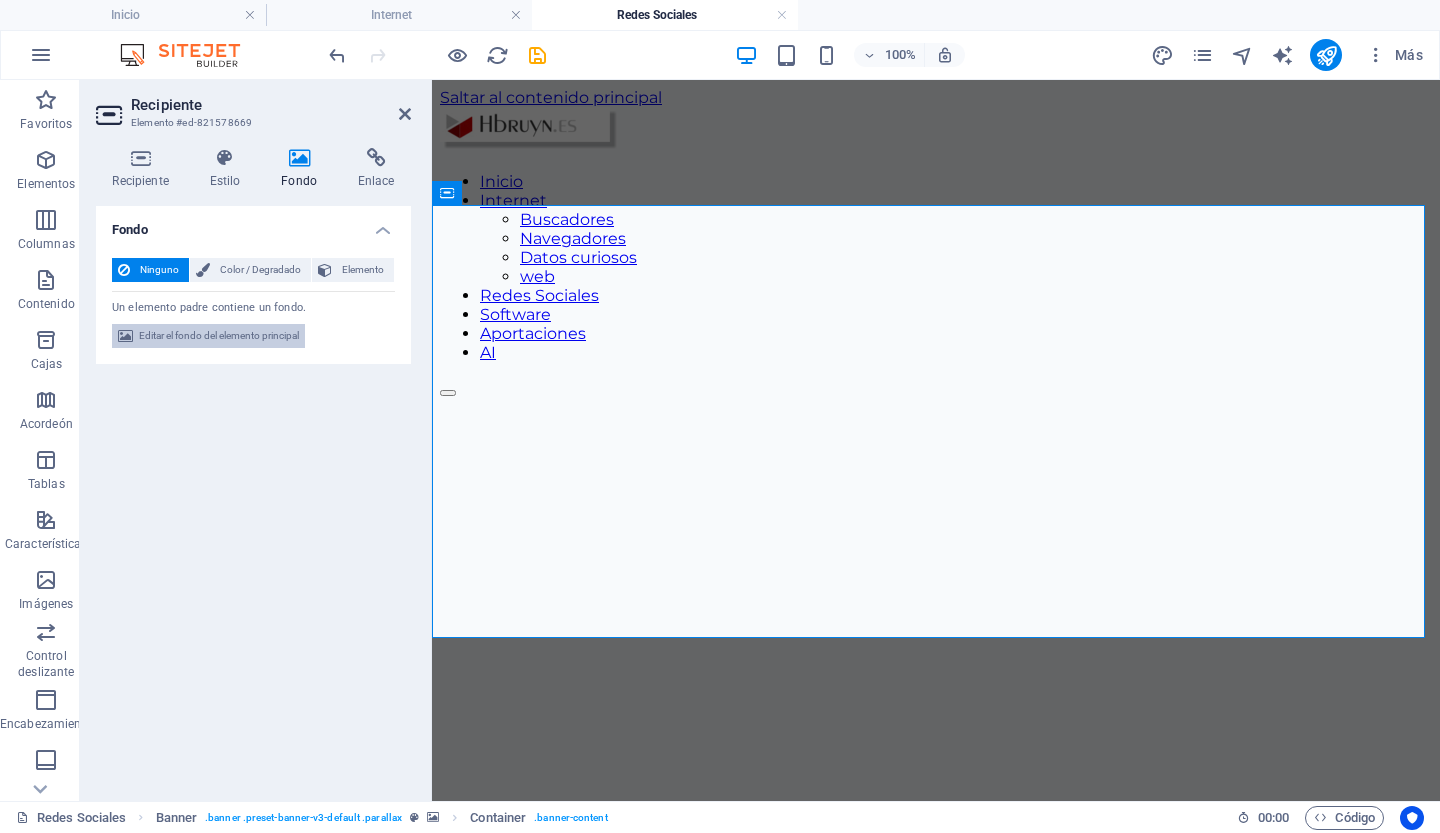 click on "Editar el fondo del elemento principal" at bounding box center (219, 335) 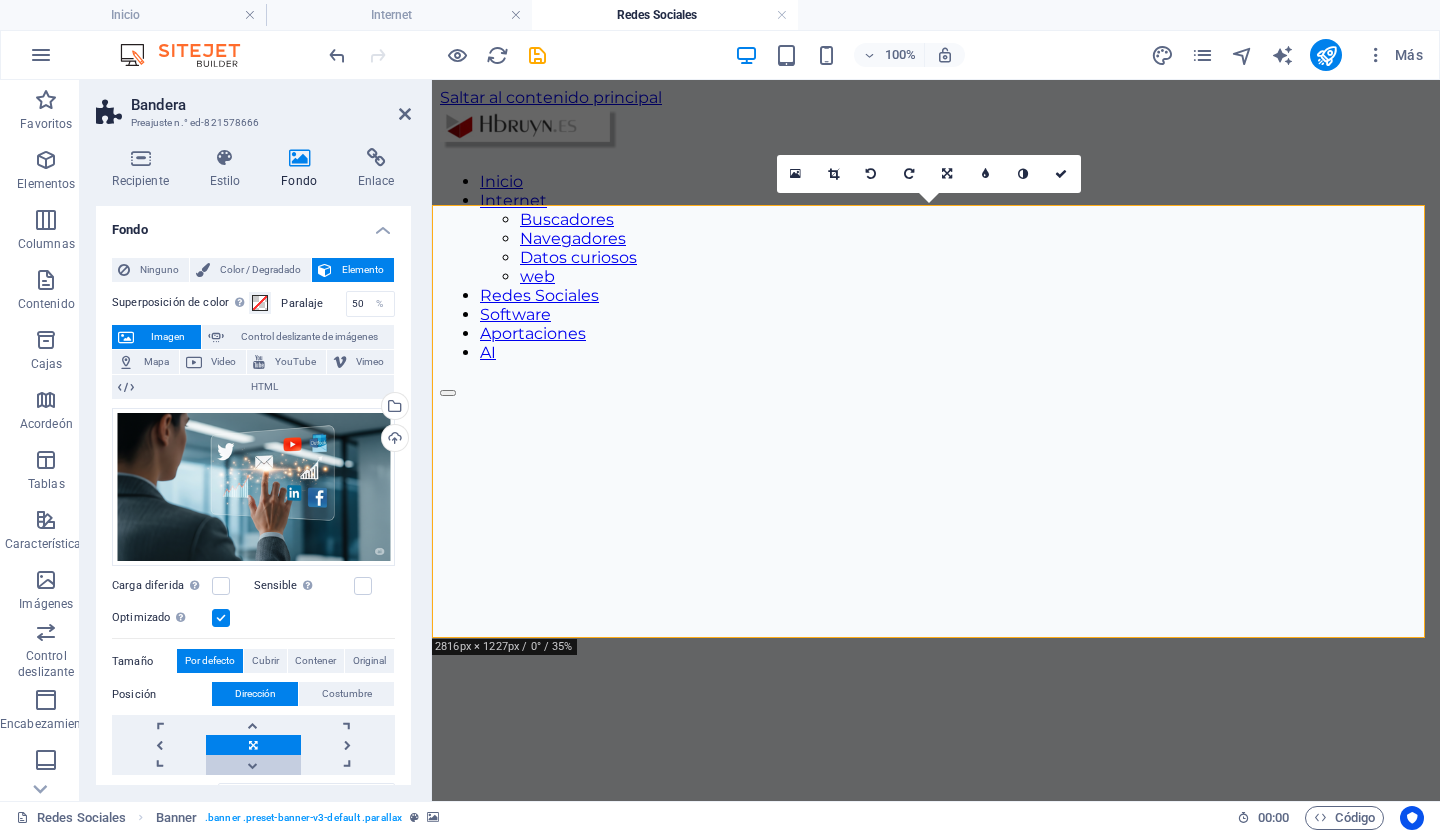 click at bounding box center [253, 765] 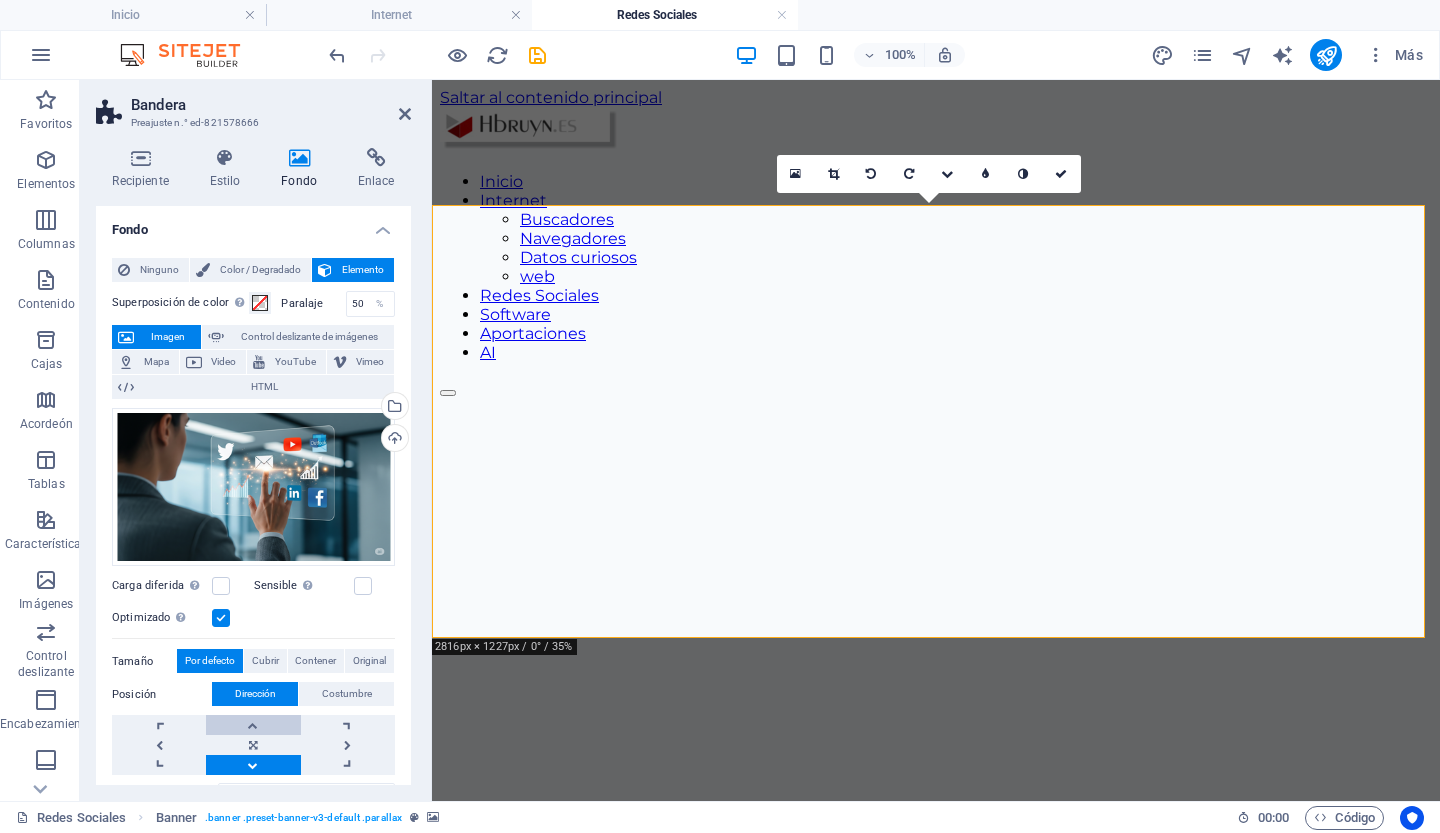 click at bounding box center (253, 725) 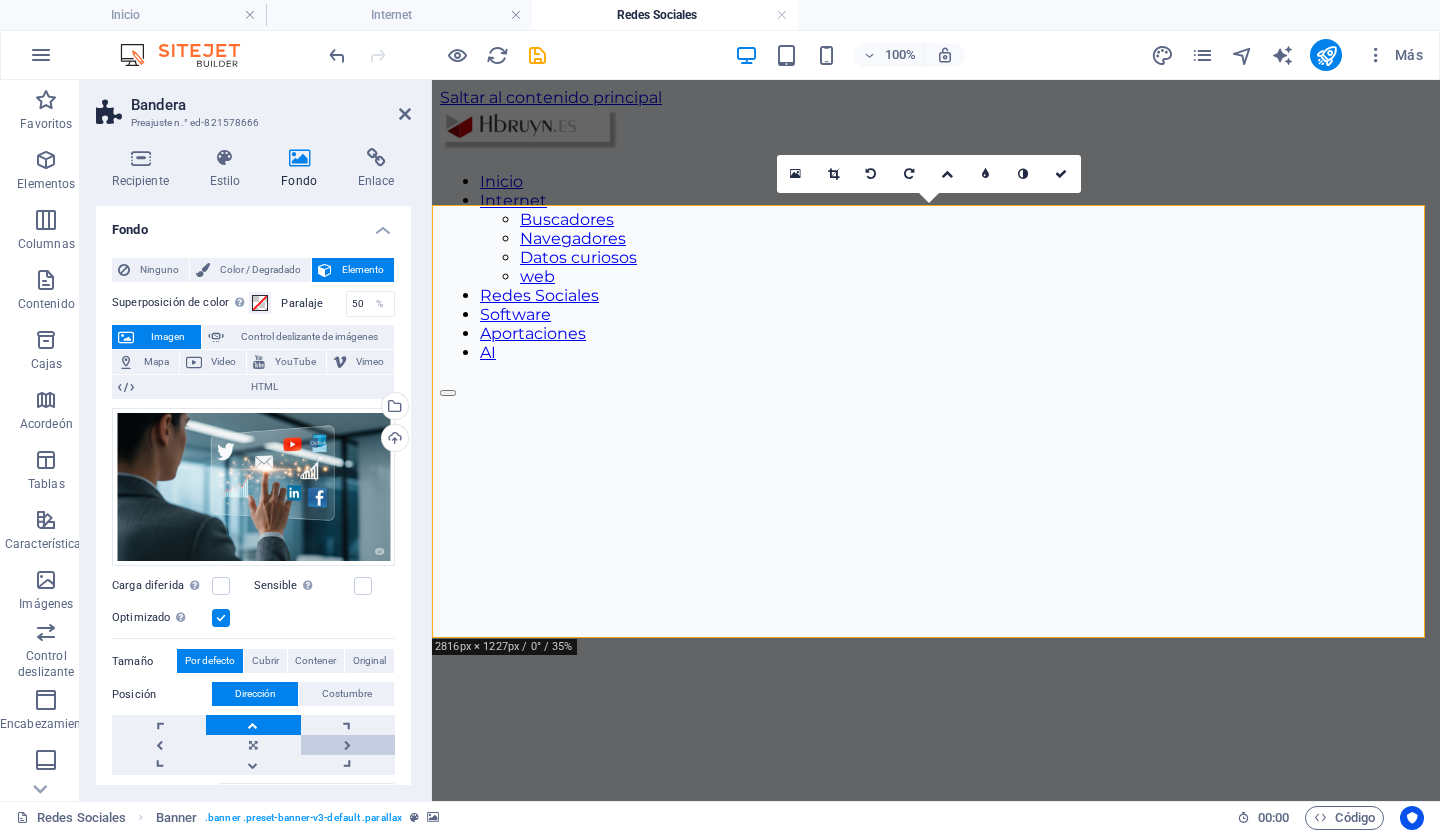 click at bounding box center (348, 745) 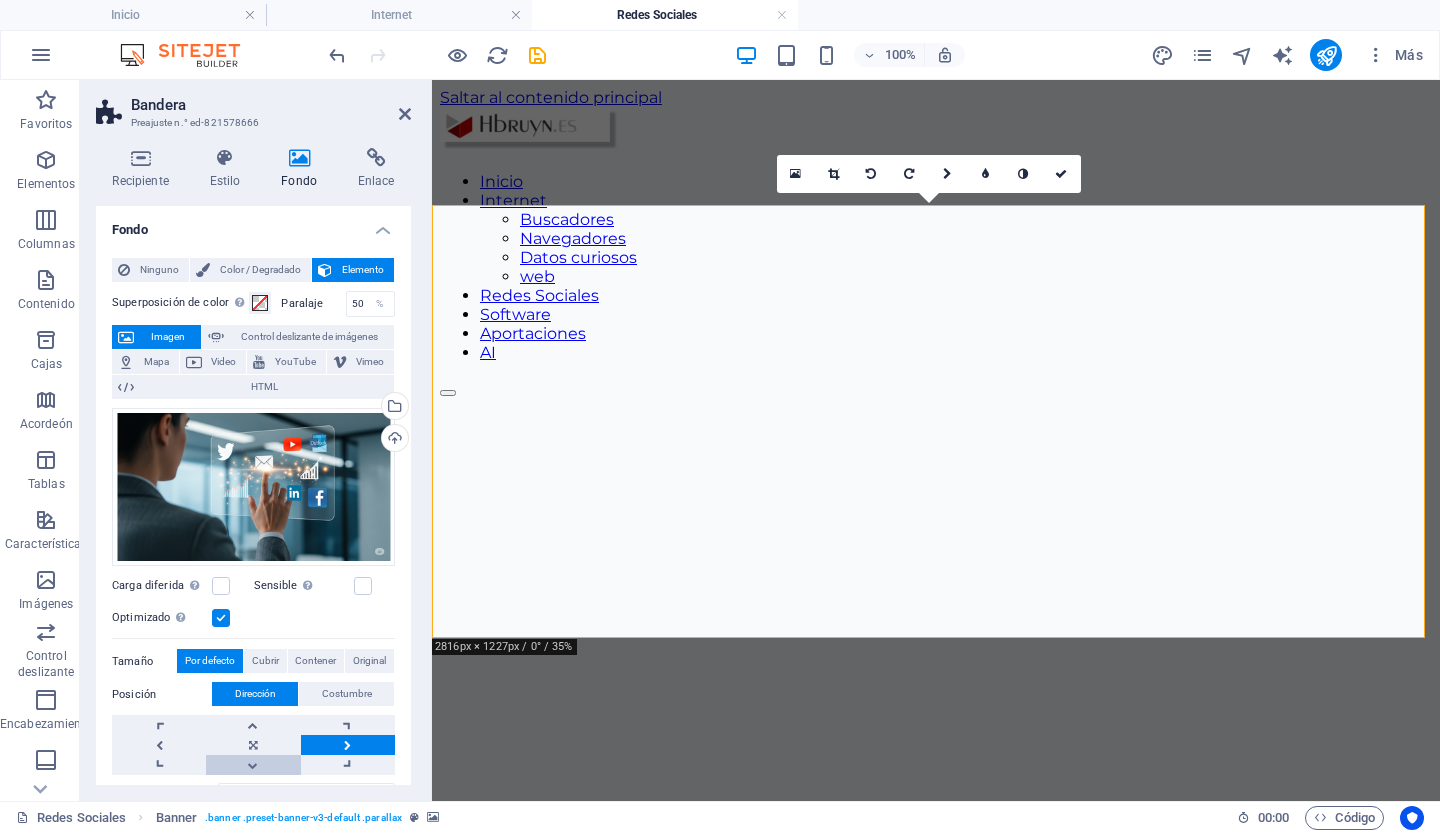 click at bounding box center (253, 765) 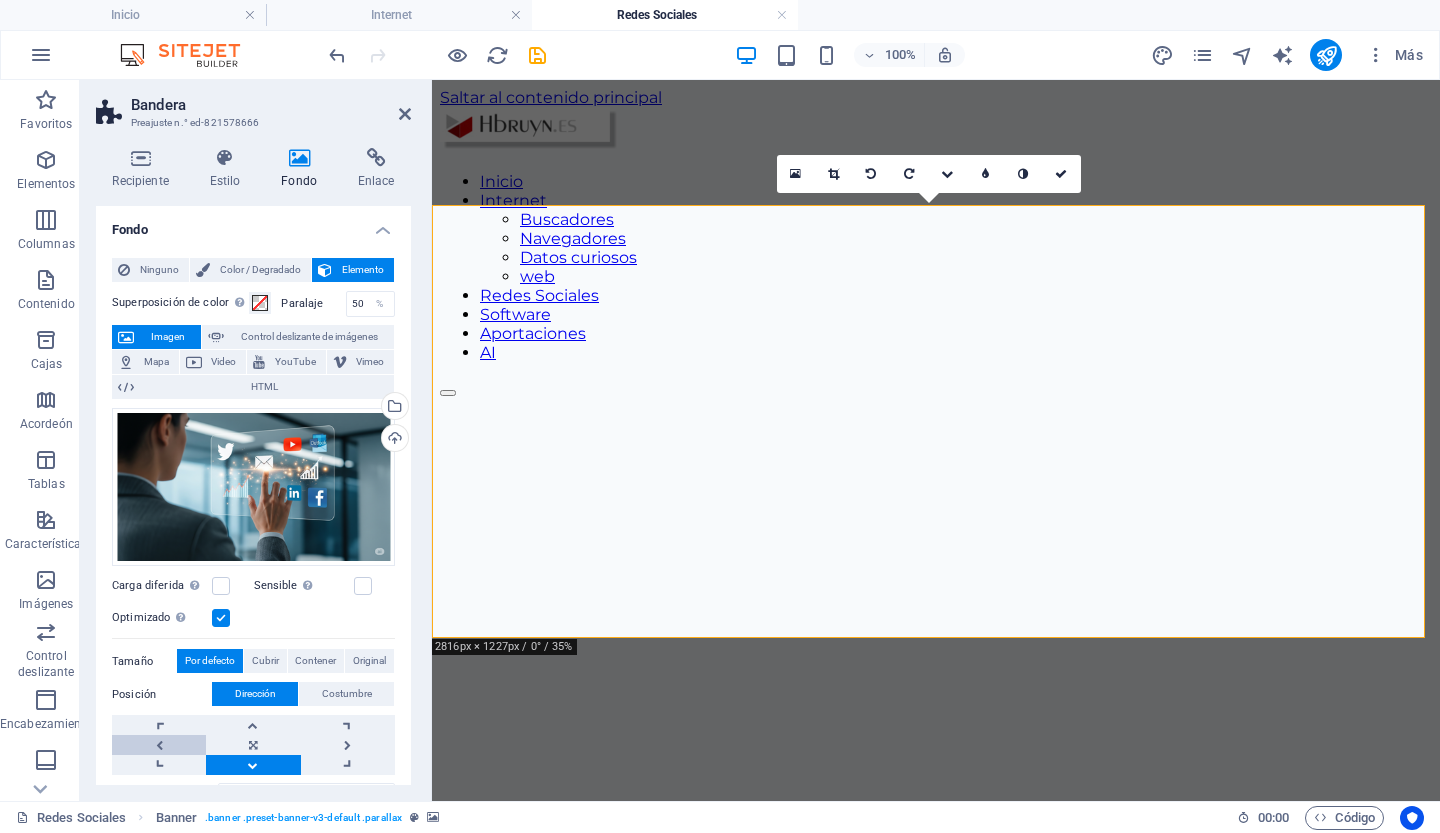 click at bounding box center (159, 745) 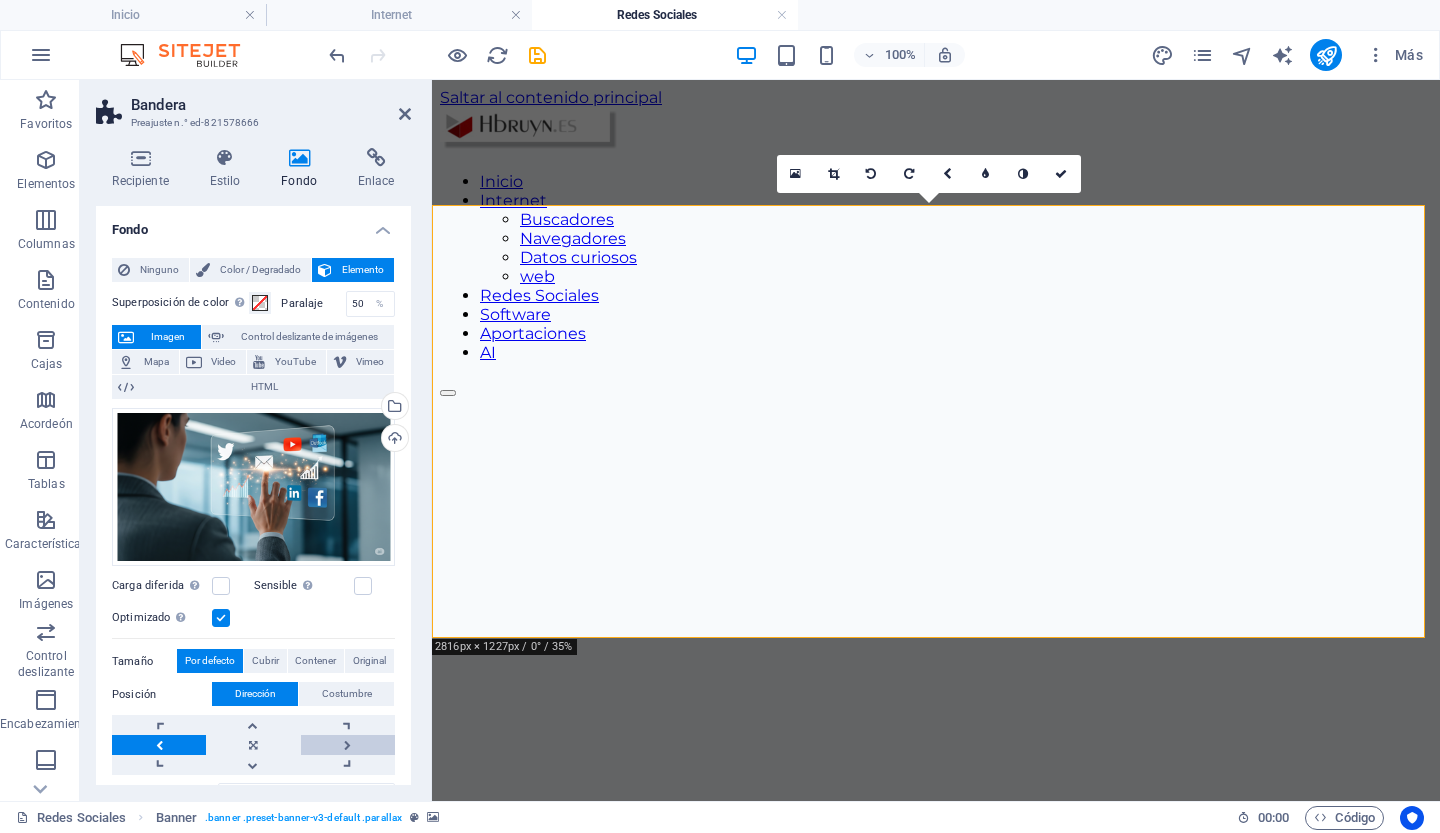 click at bounding box center [348, 745] 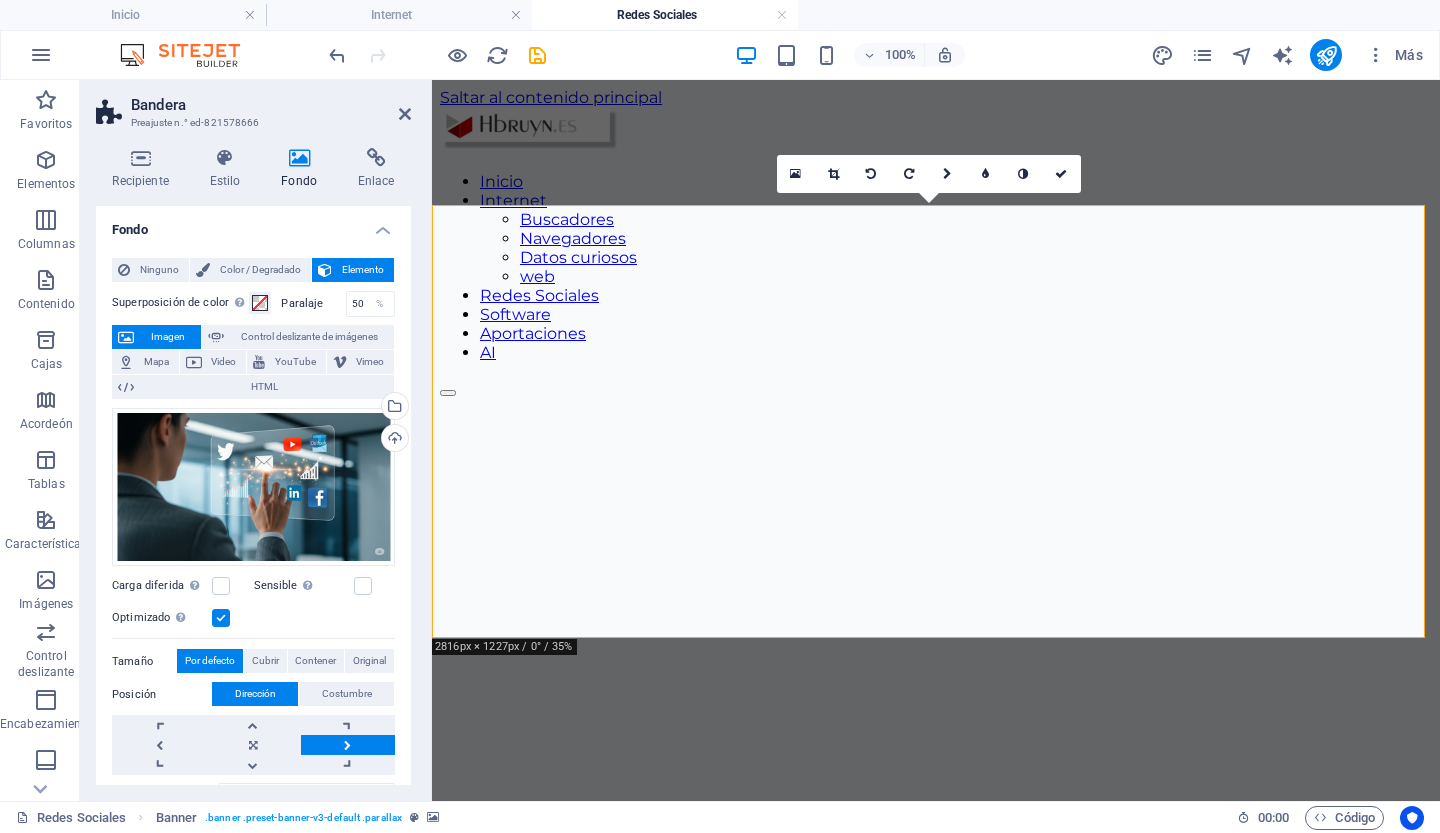 click at bounding box center [348, 745] 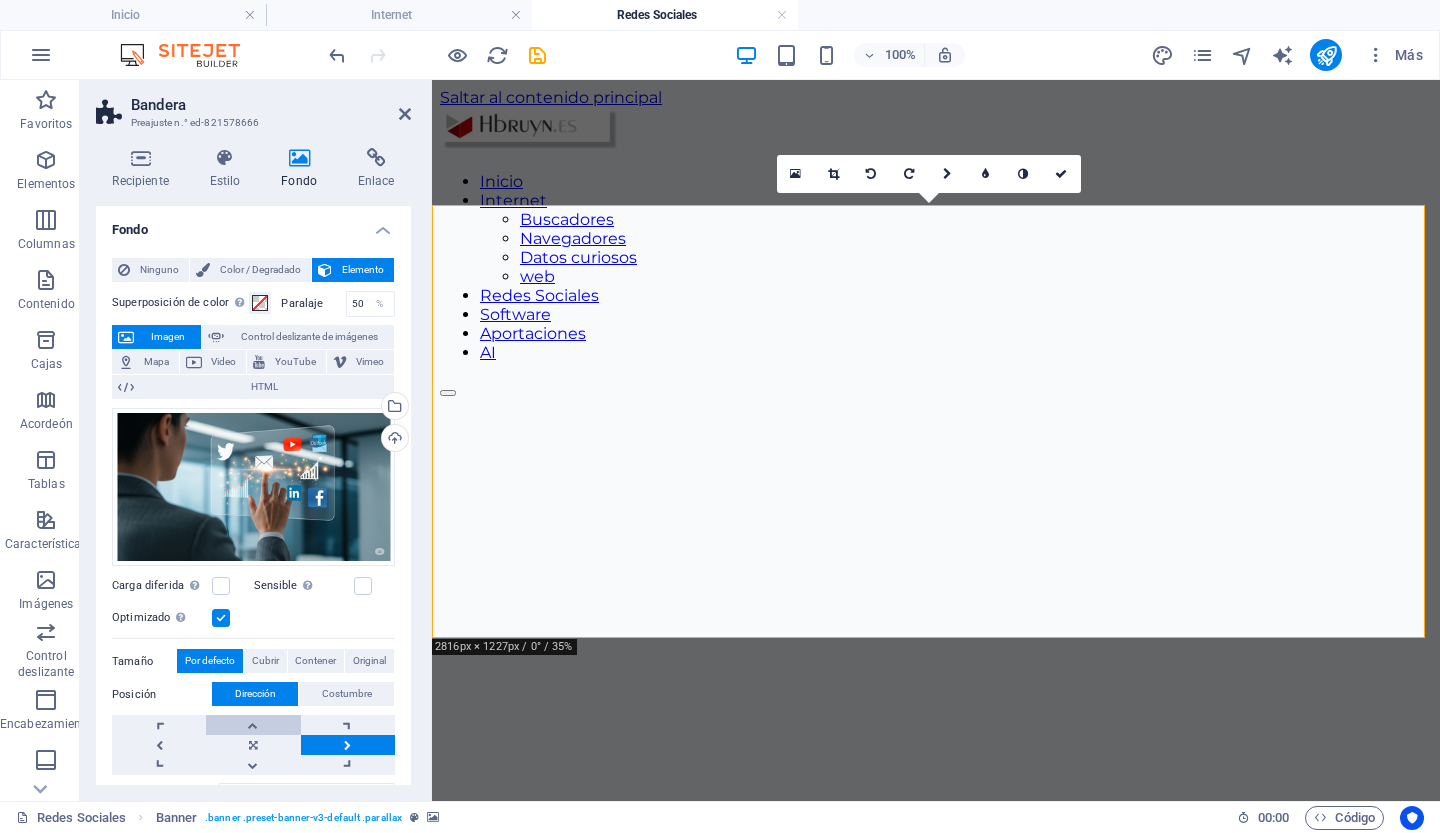 click at bounding box center (253, 725) 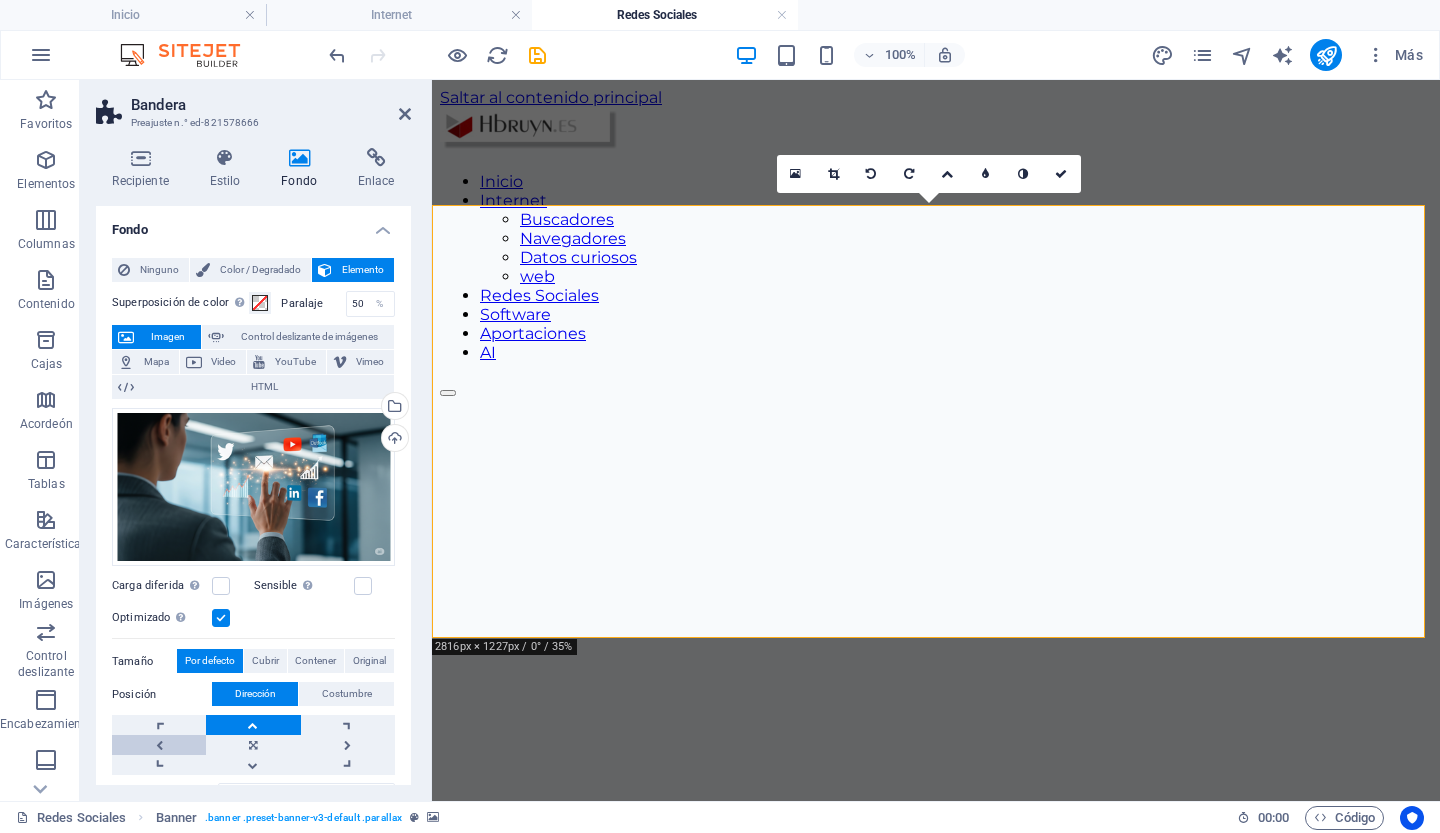 click at bounding box center (159, 745) 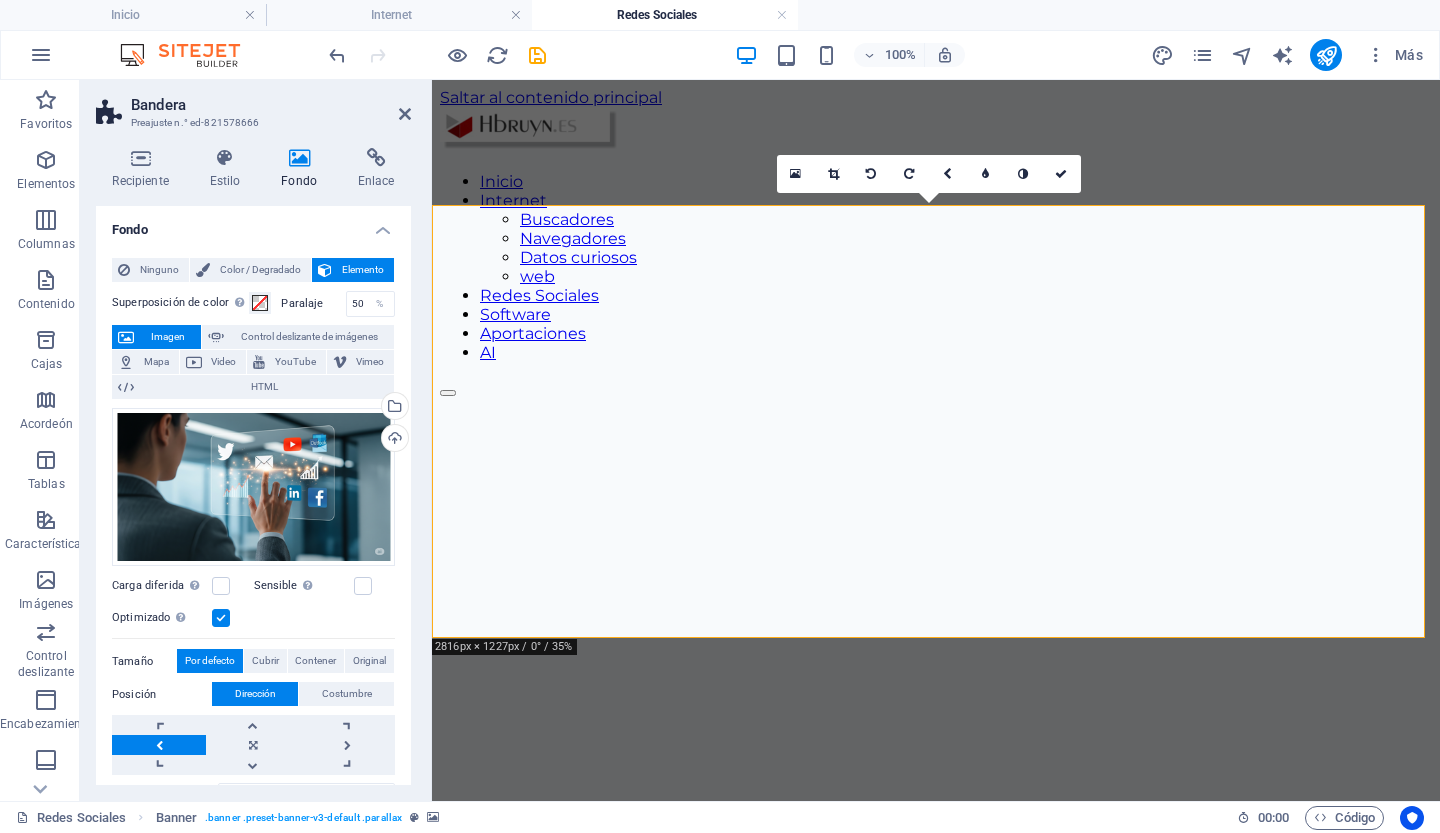 click at bounding box center [159, 745] 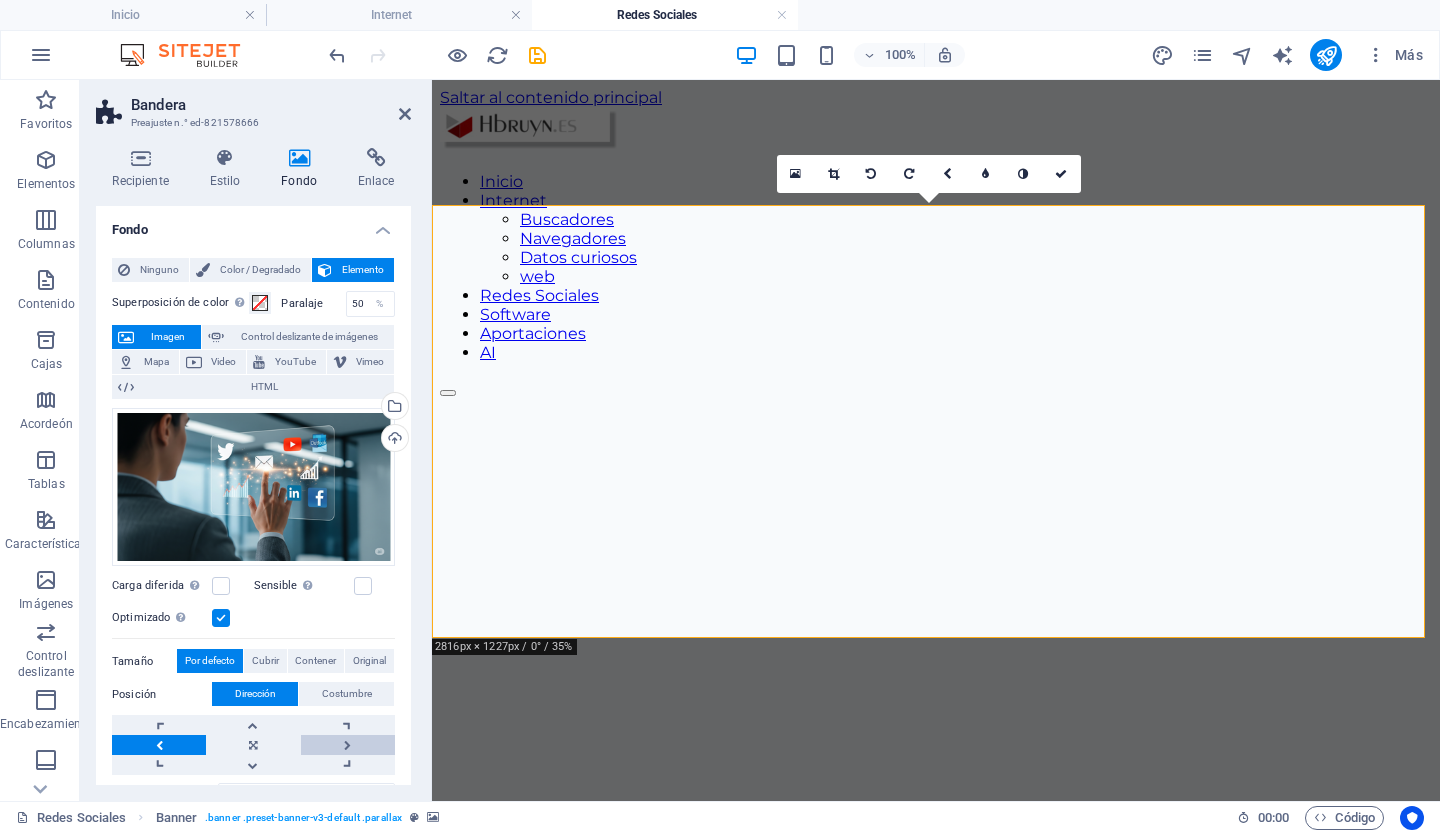 click at bounding box center (348, 745) 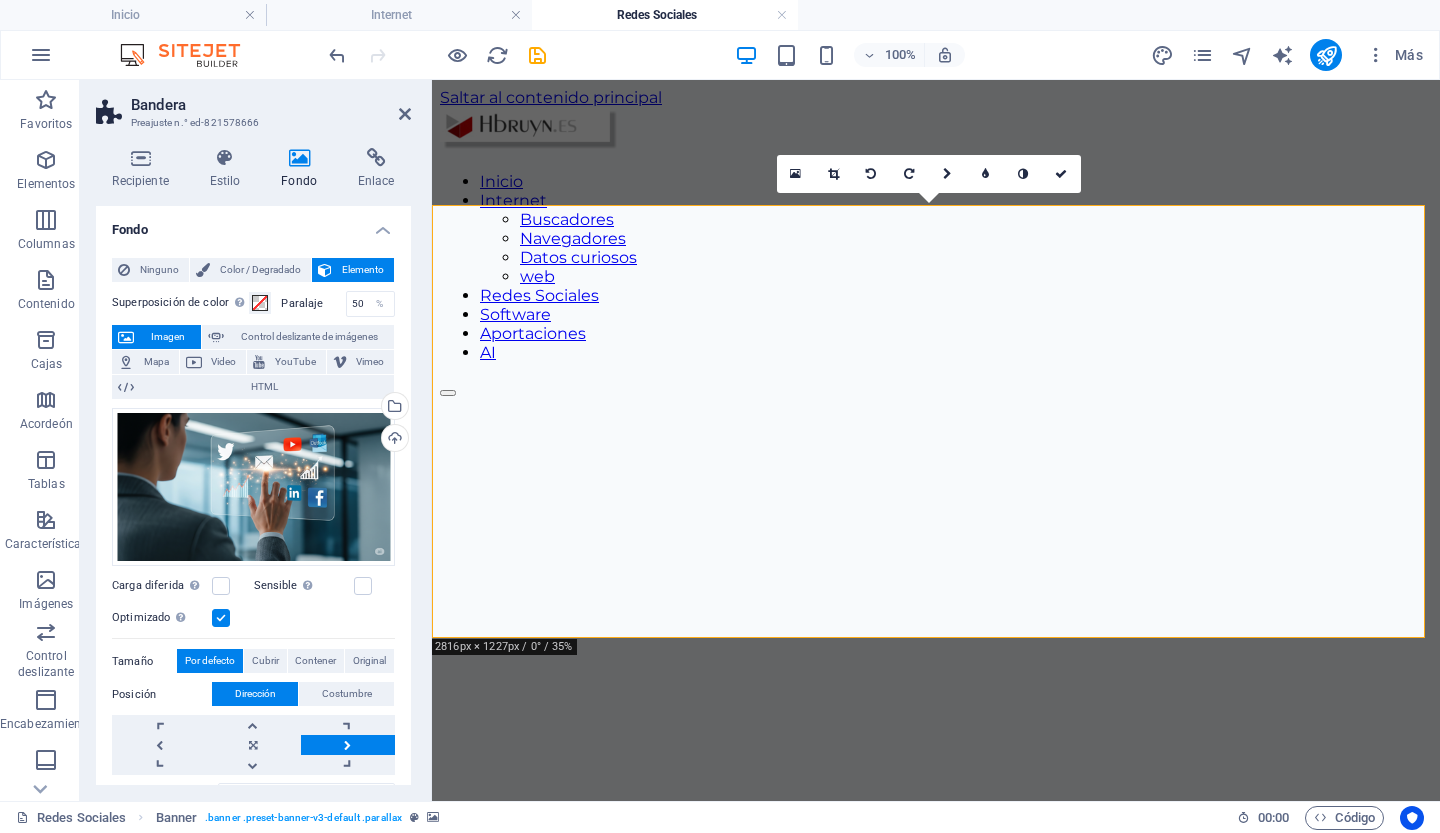 click at bounding box center [348, 745] 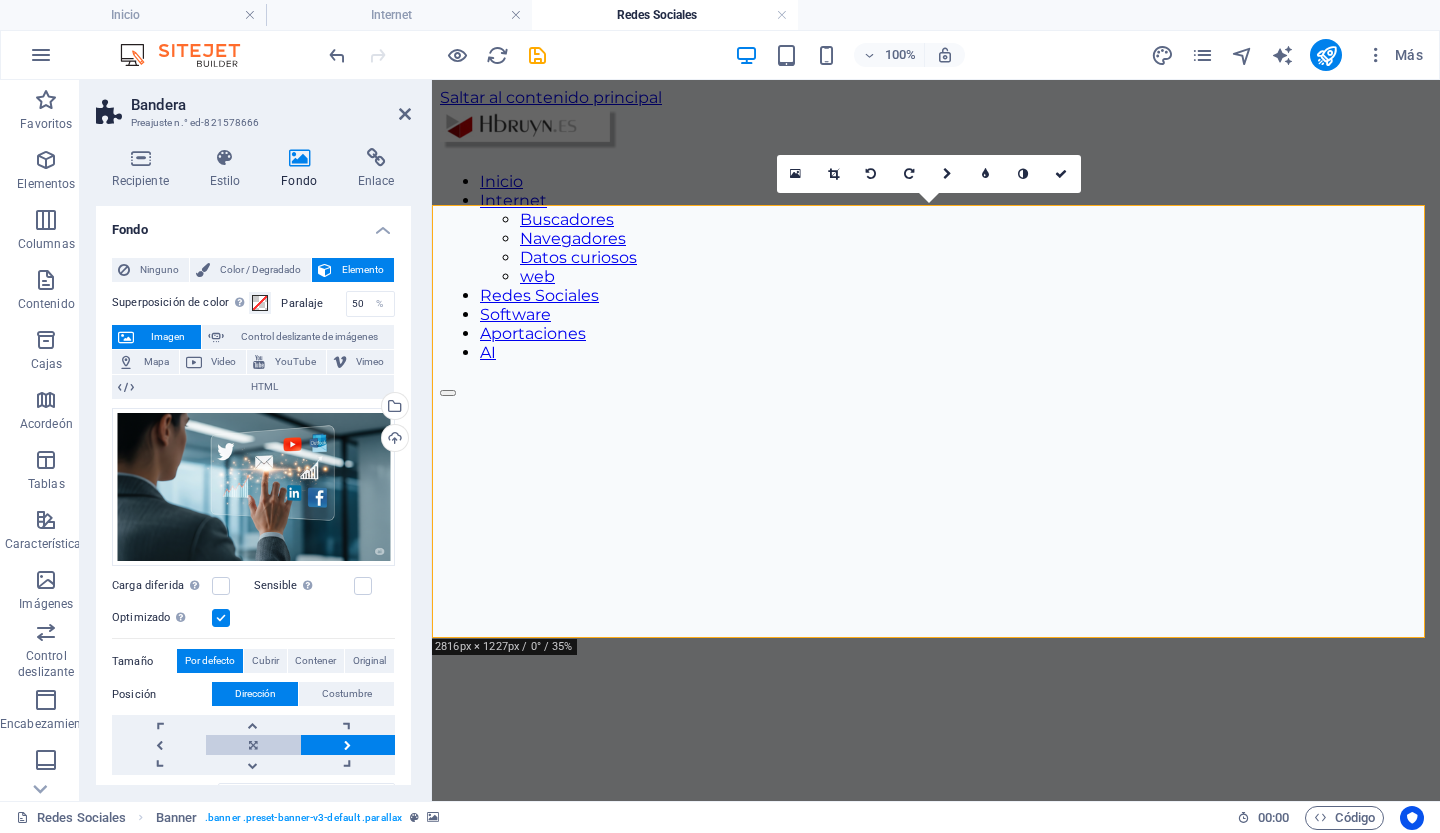 click at bounding box center (253, 745) 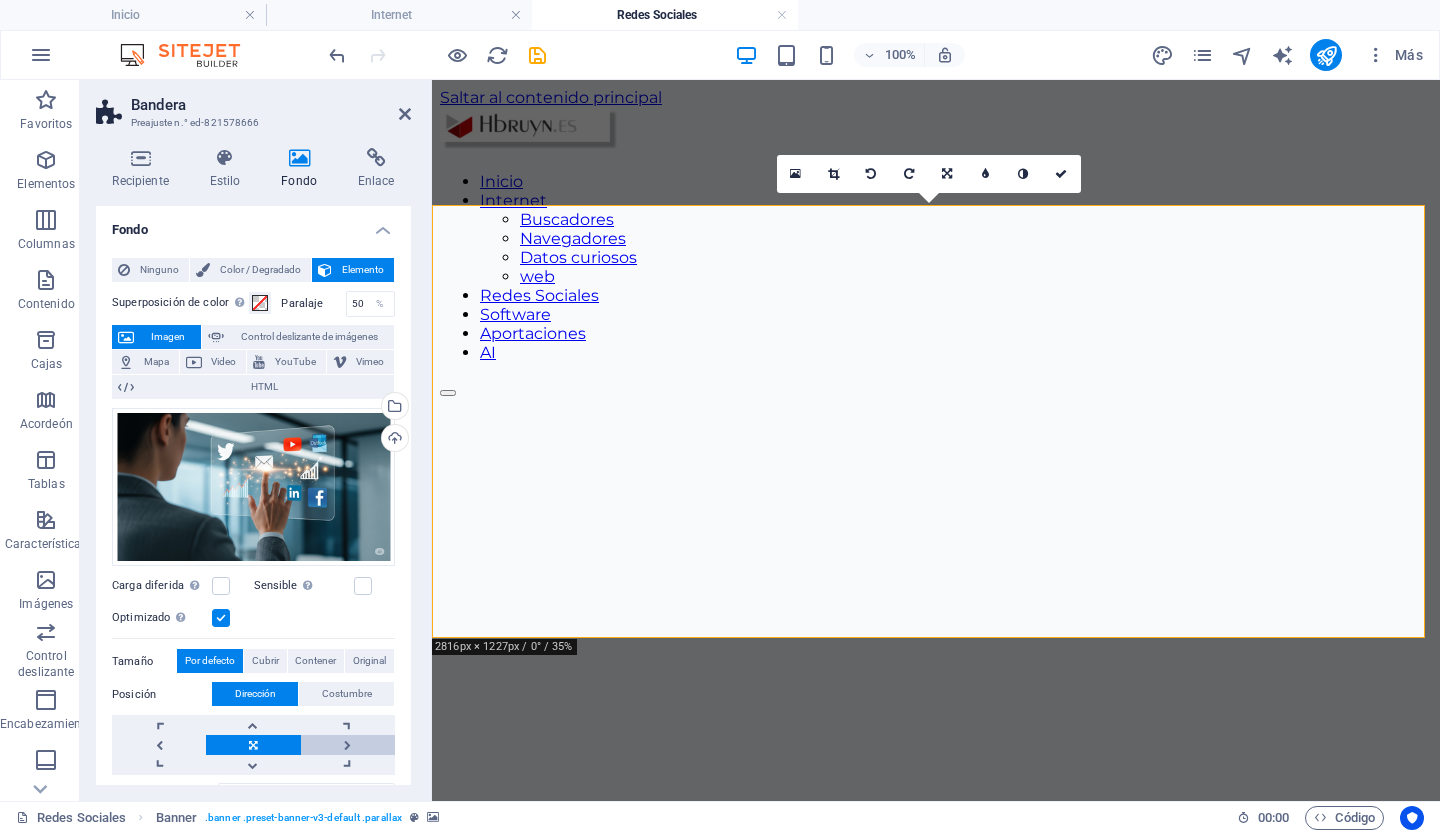 click at bounding box center [348, 745] 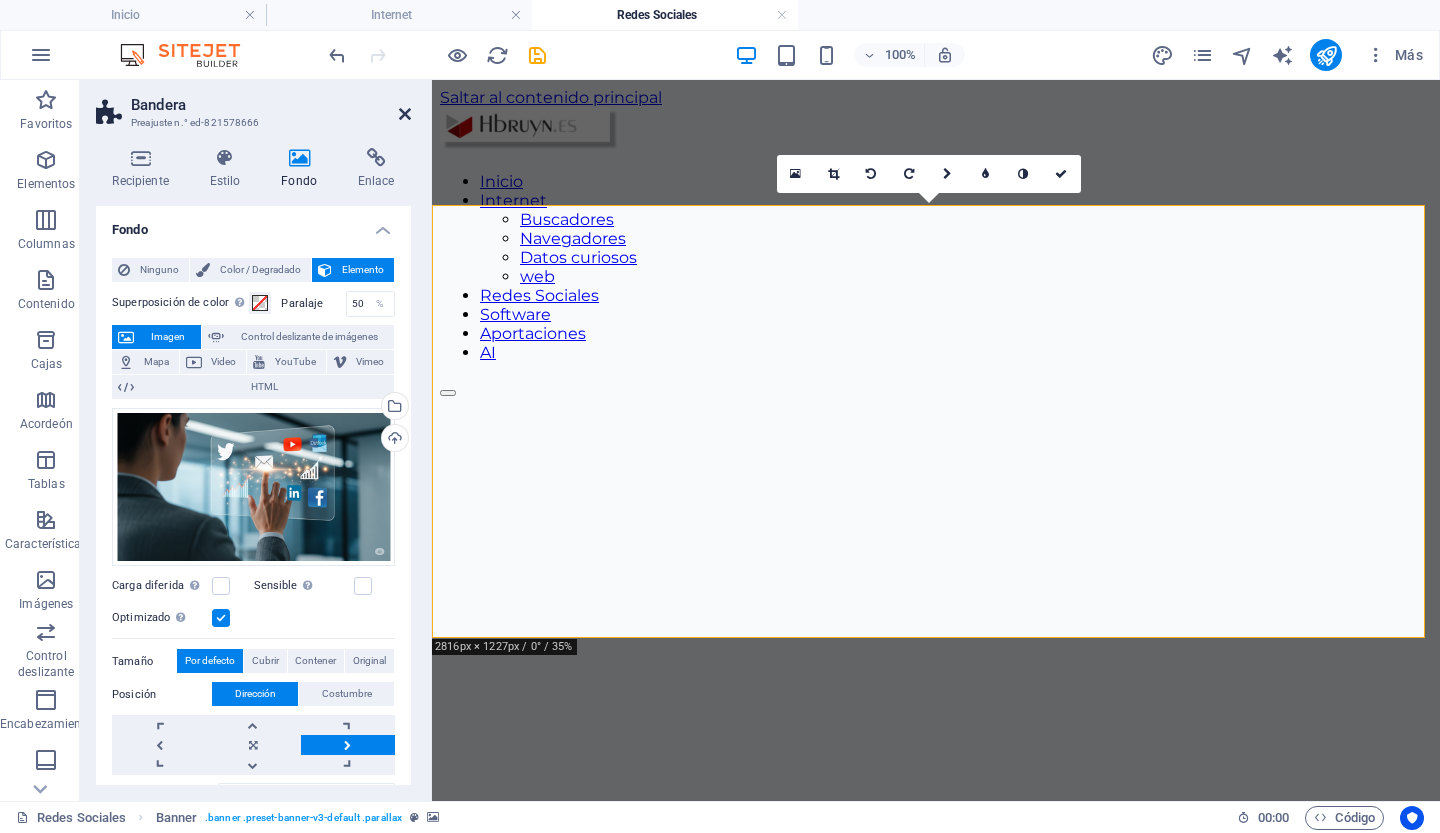 click at bounding box center [405, 114] 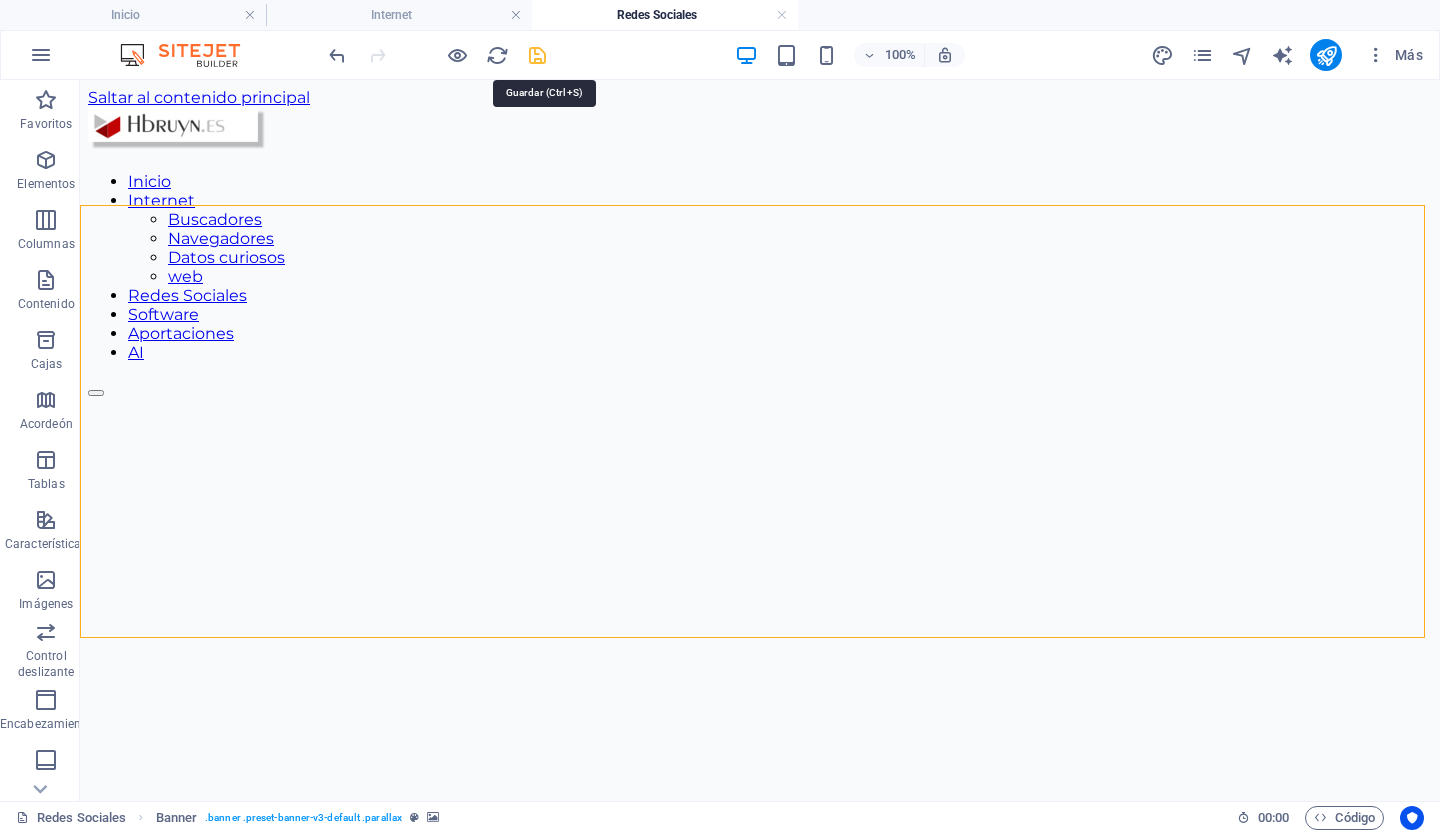 click at bounding box center (537, 55) 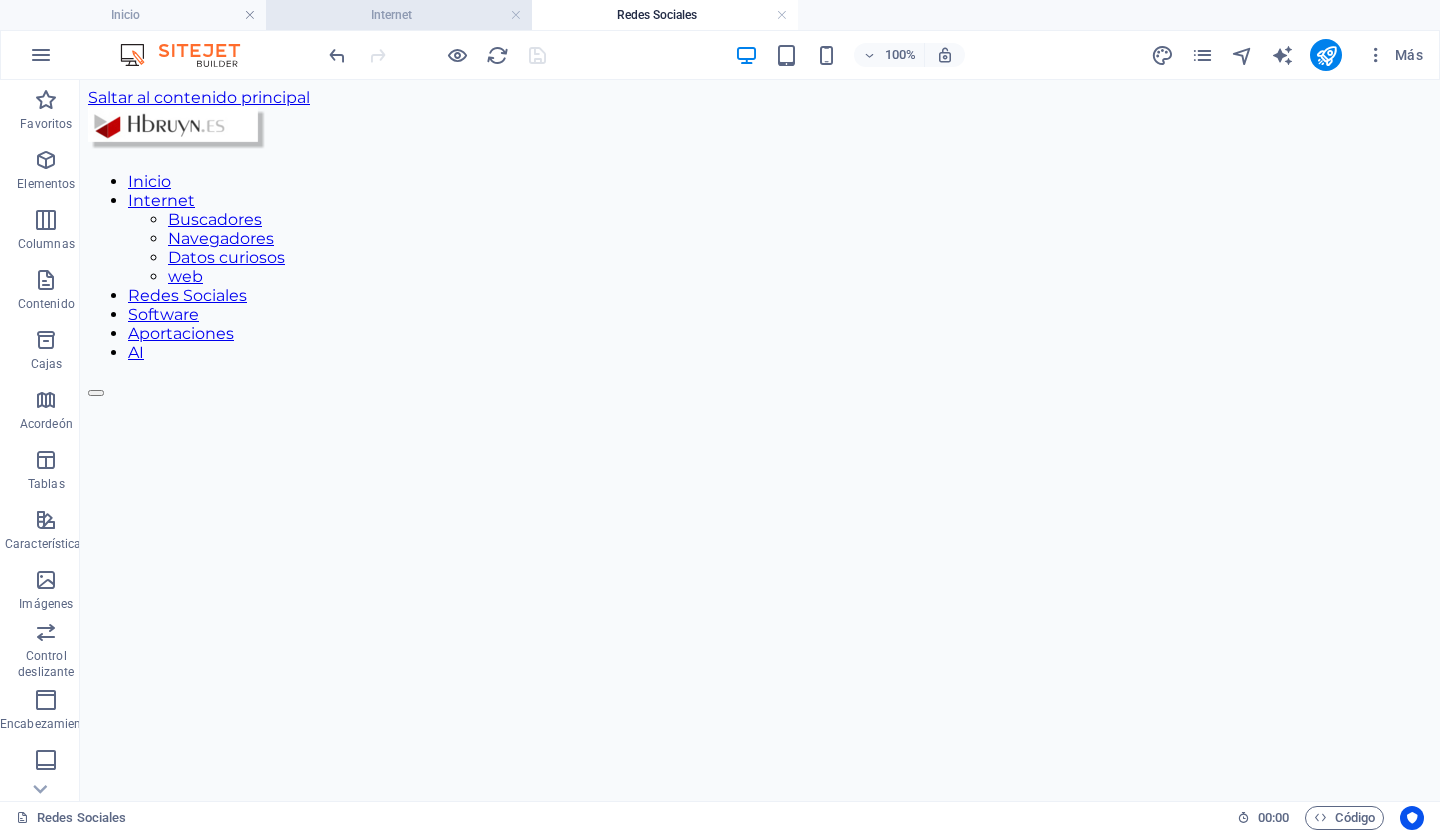 click on "Internet" at bounding box center [399, 15] 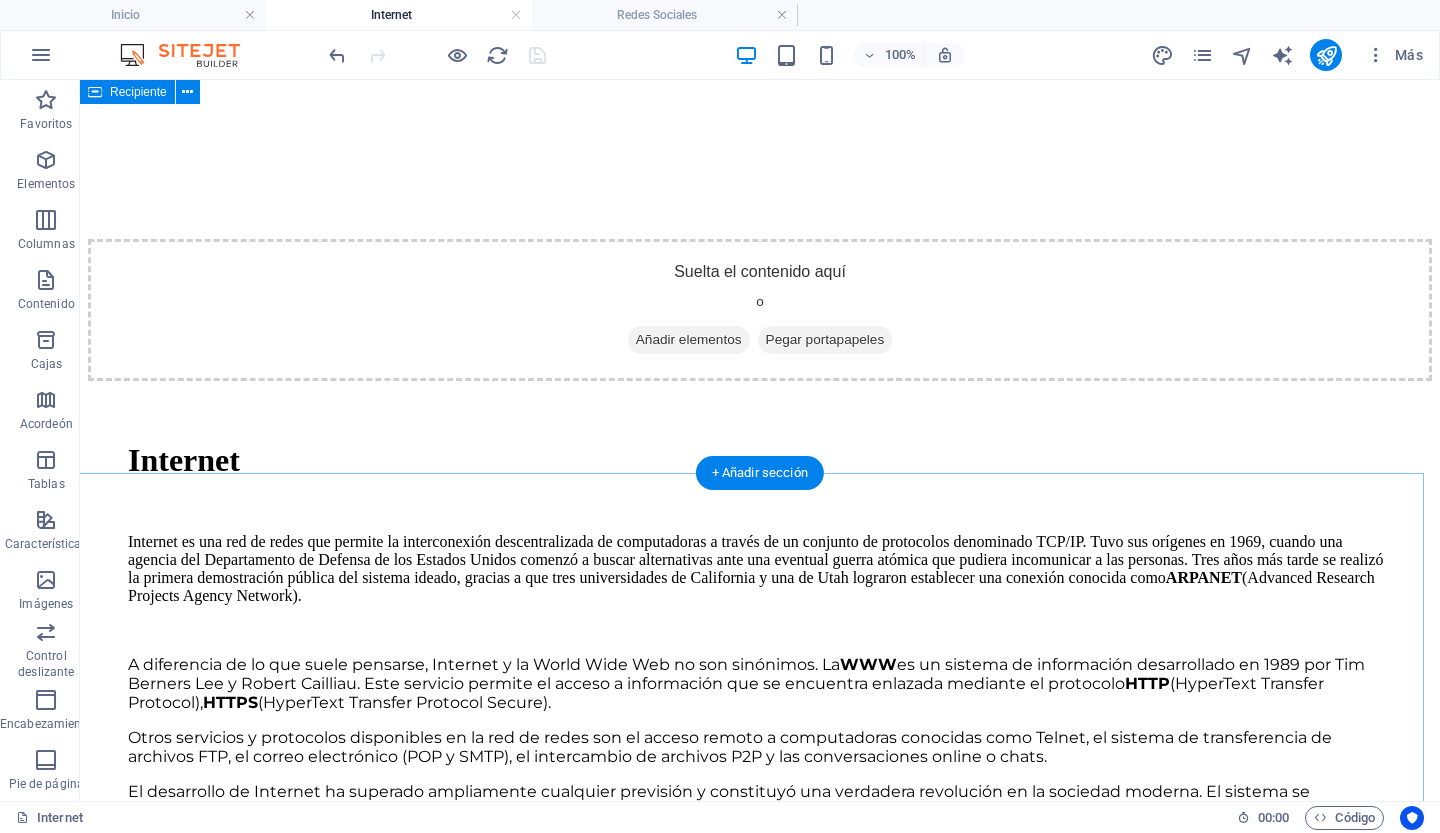 scroll, scrollTop: 580, scrollLeft: 0, axis: vertical 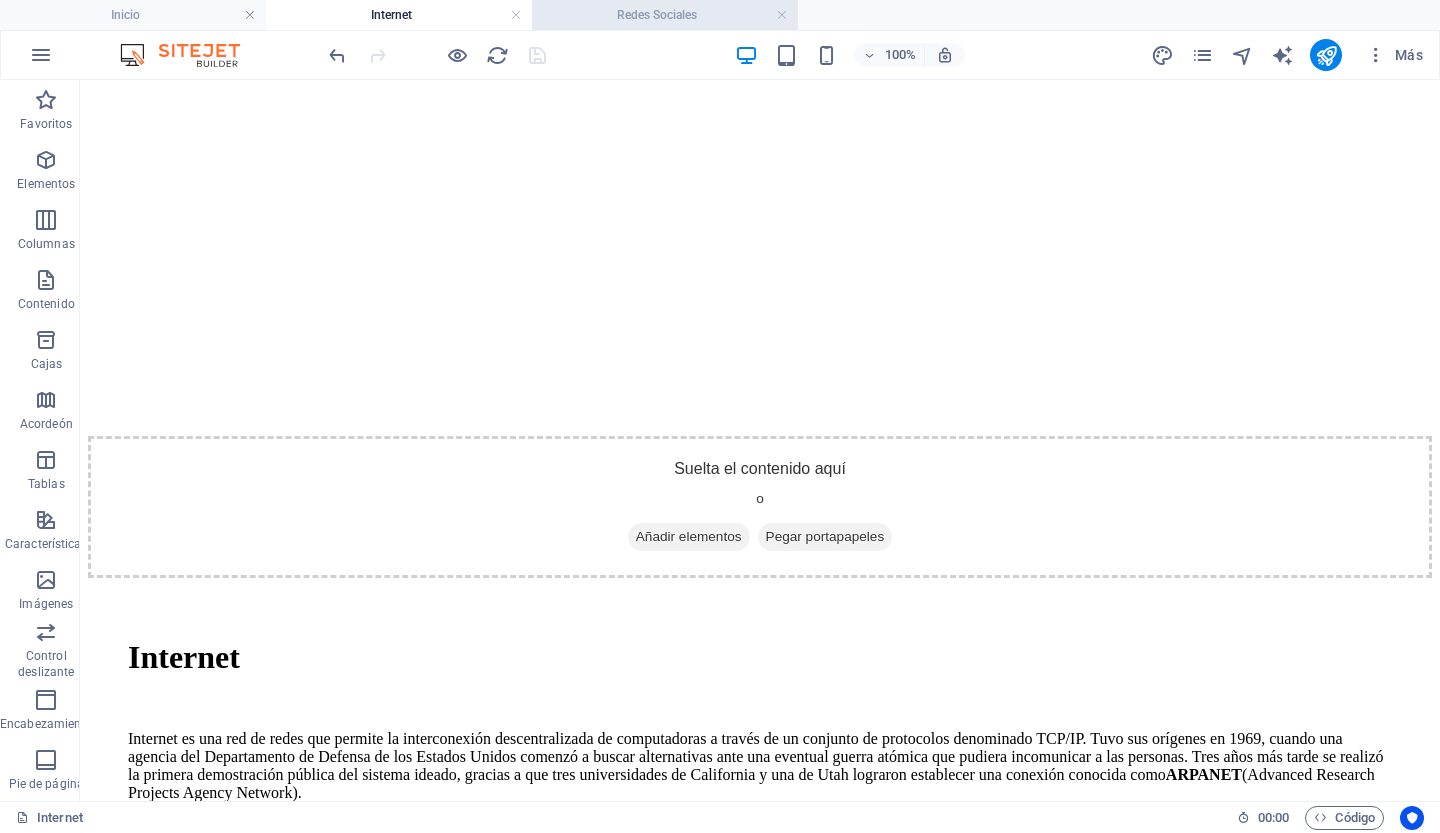 click on "Redes Sociales" at bounding box center [665, 15] 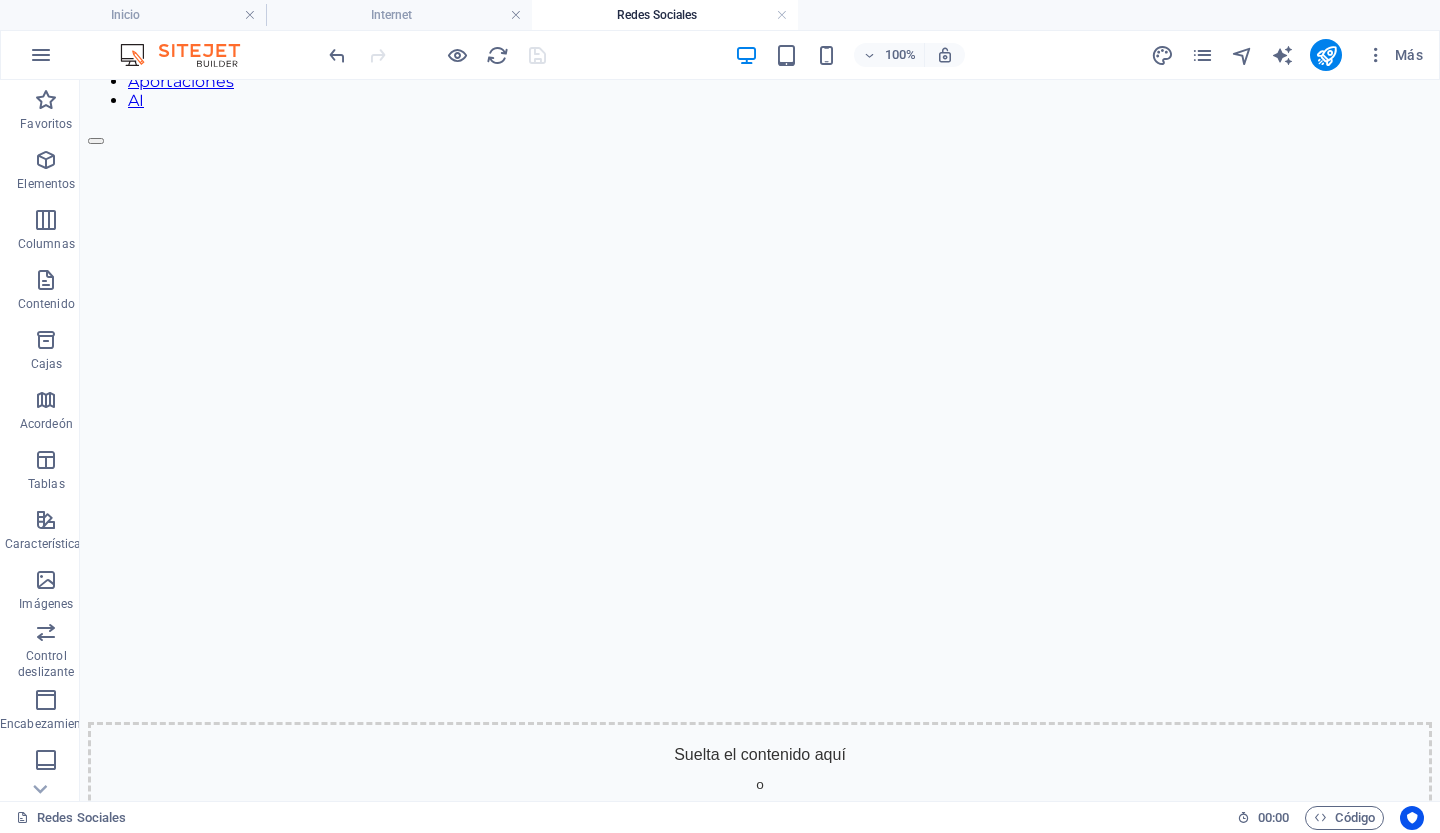 scroll, scrollTop: 0, scrollLeft: 0, axis: both 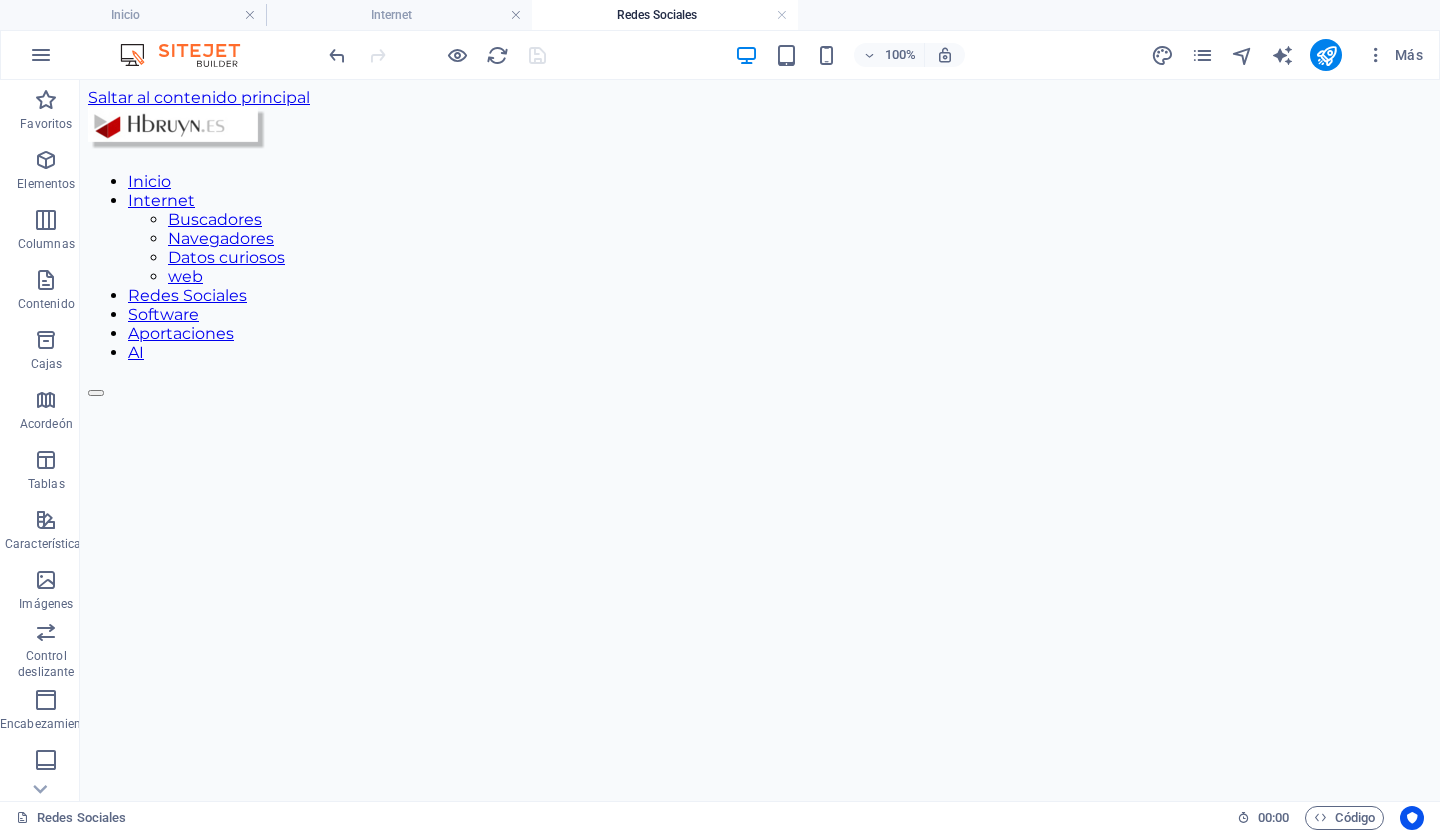 click on "Inicio Internet Buscadores Navegadores Datos curiosos web Redes Sociales Software Aportaciones AI" at bounding box center [760, 267] 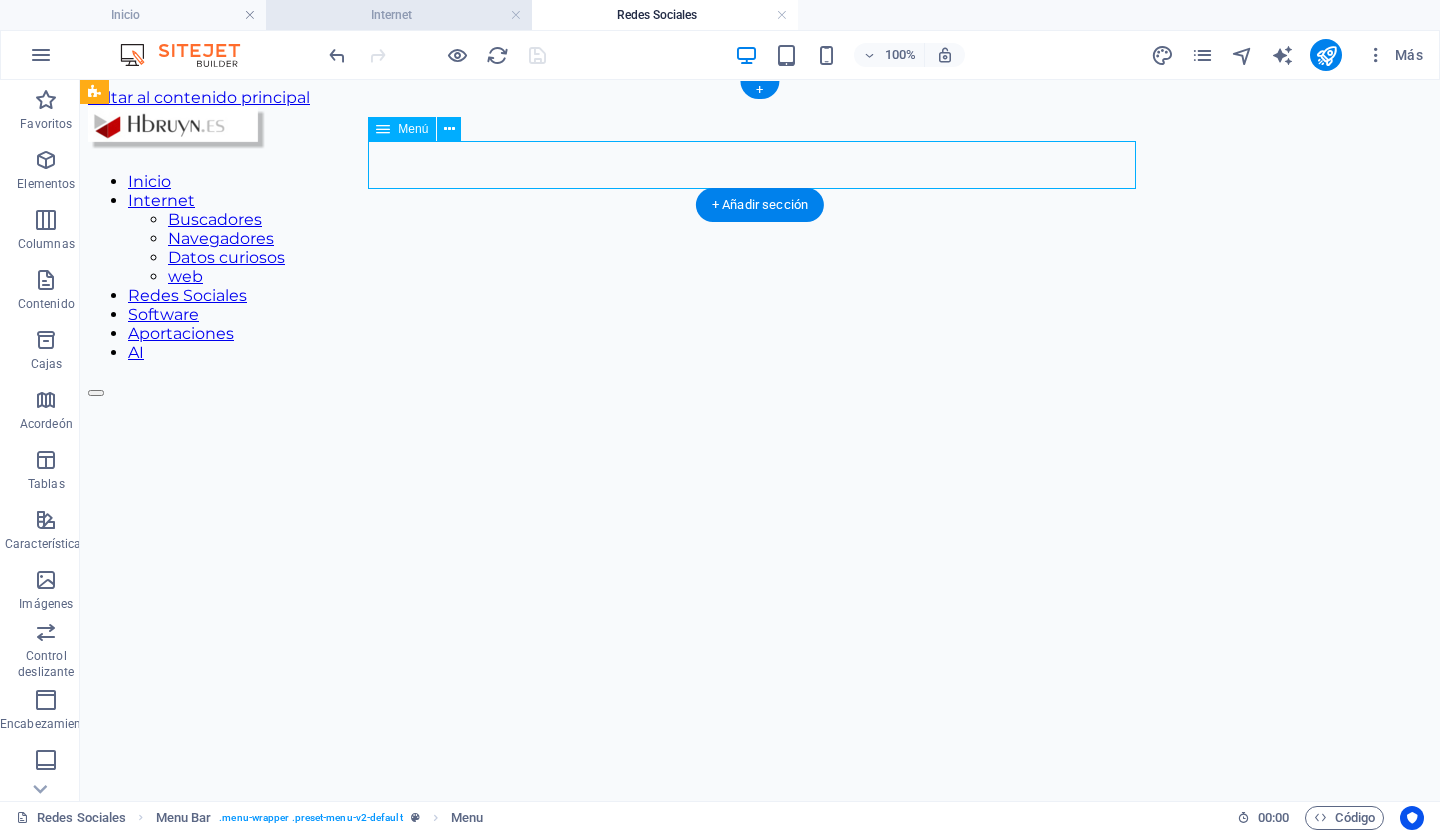 click on "Internet" at bounding box center (399, 15) 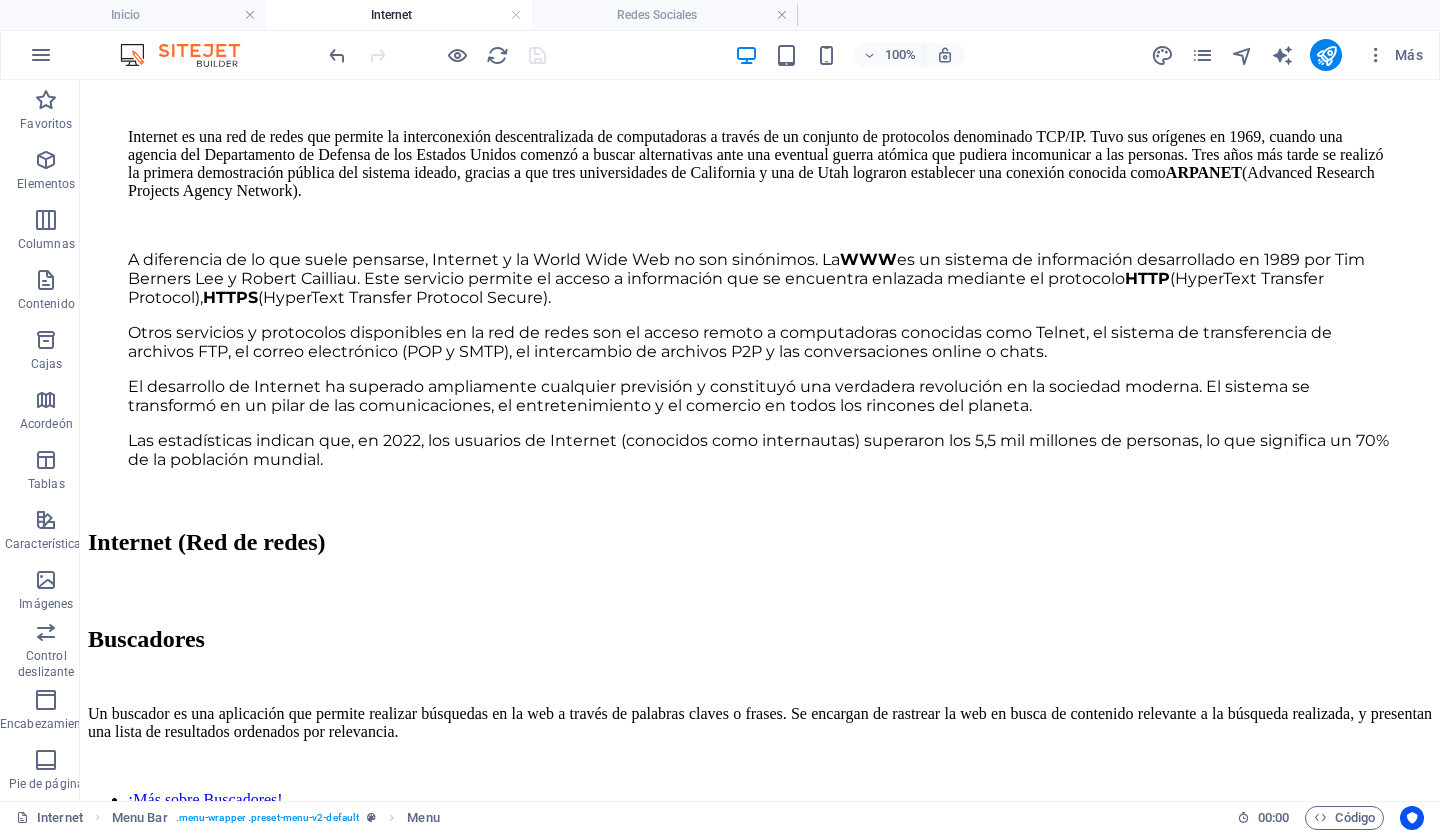 scroll, scrollTop: 1206, scrollLeft: 0, axis: vertical 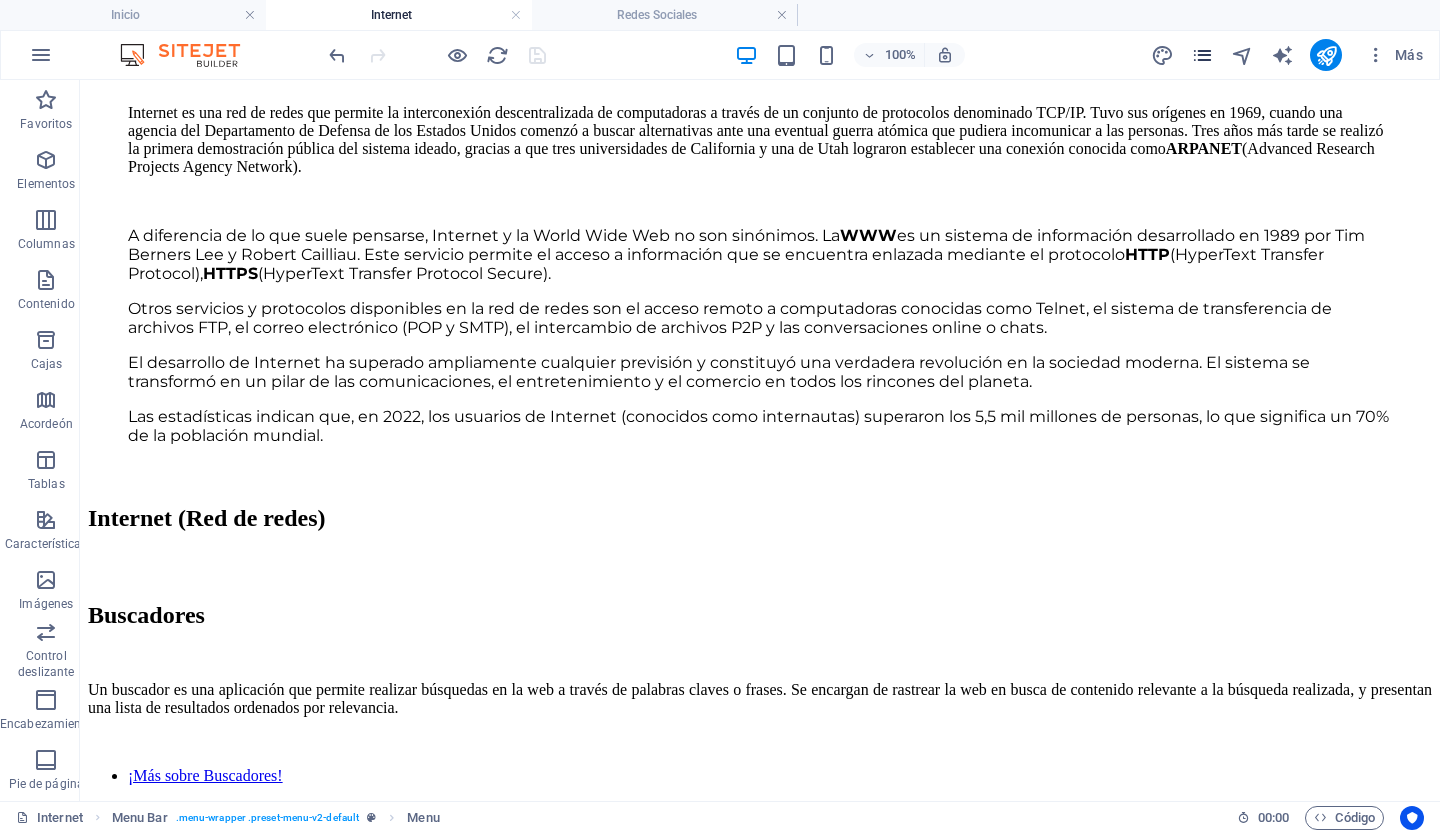 click at bounding box center [1202, 55] 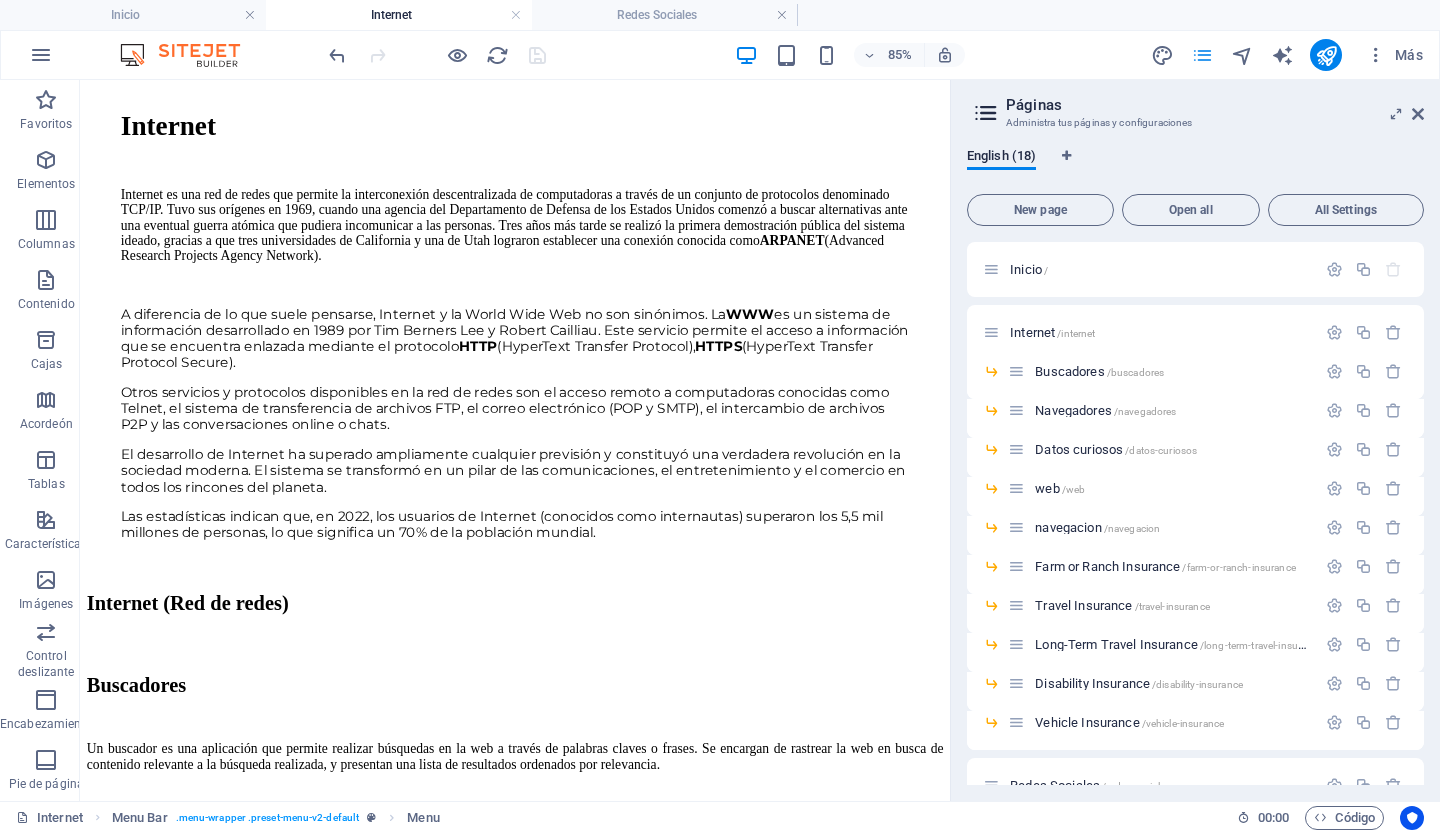 scroll, scrollTop: 1271, scrollLeft: 0, axis: vertical 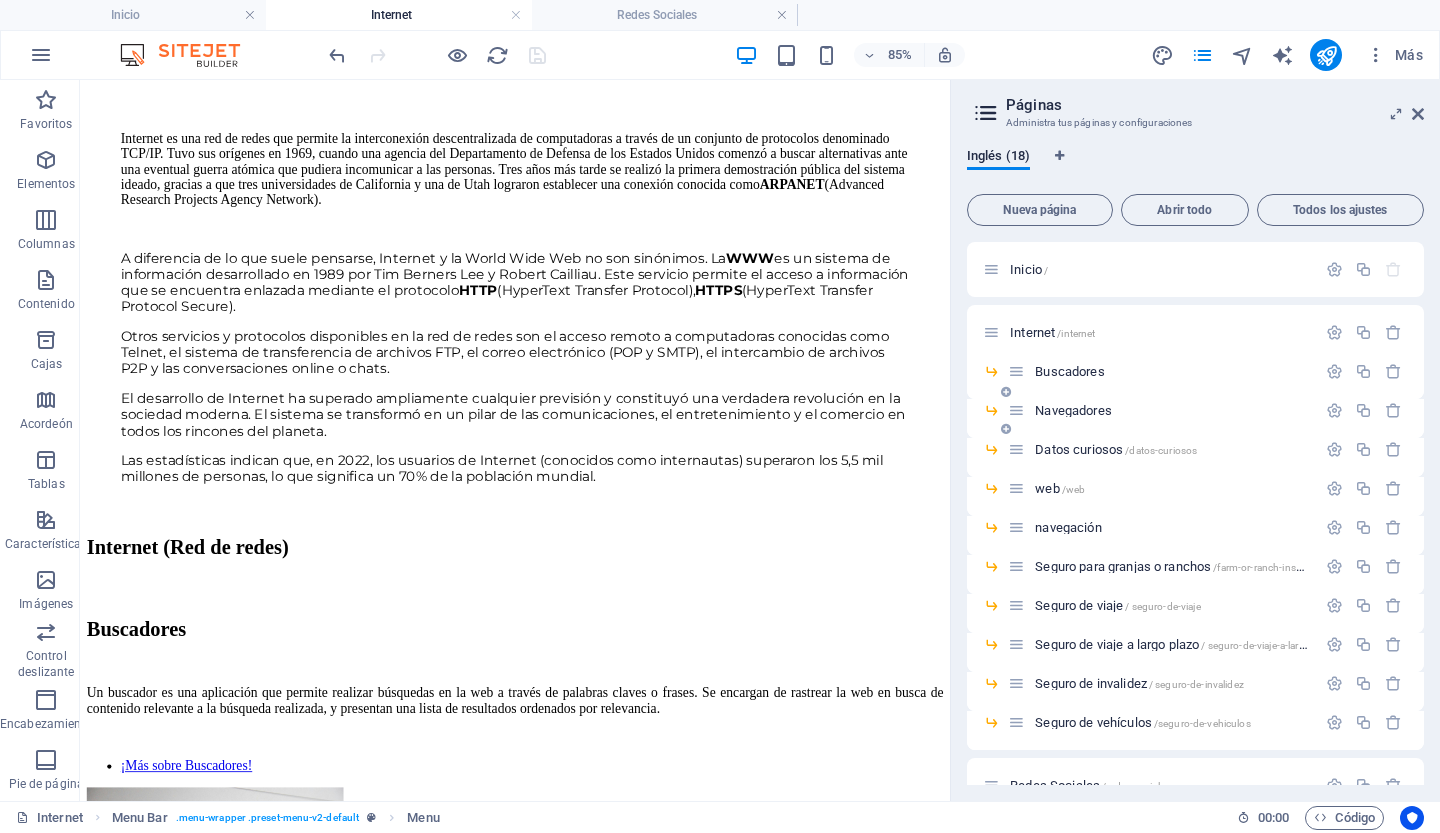 click on "Navegadores" at bounding box center (1073, 410) 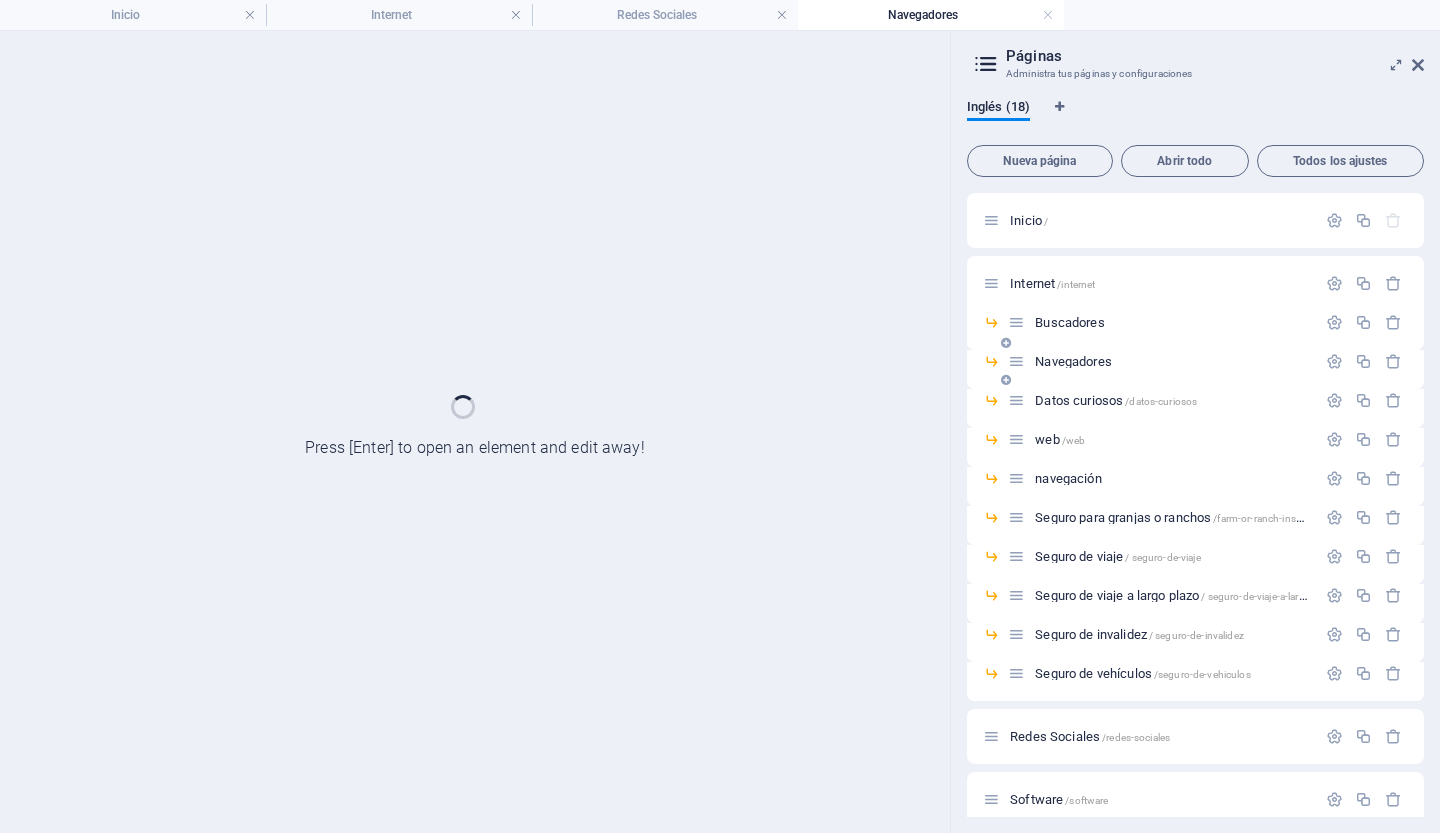 scroll, scrollTop: 0, scrollLeft: 0, axis: both 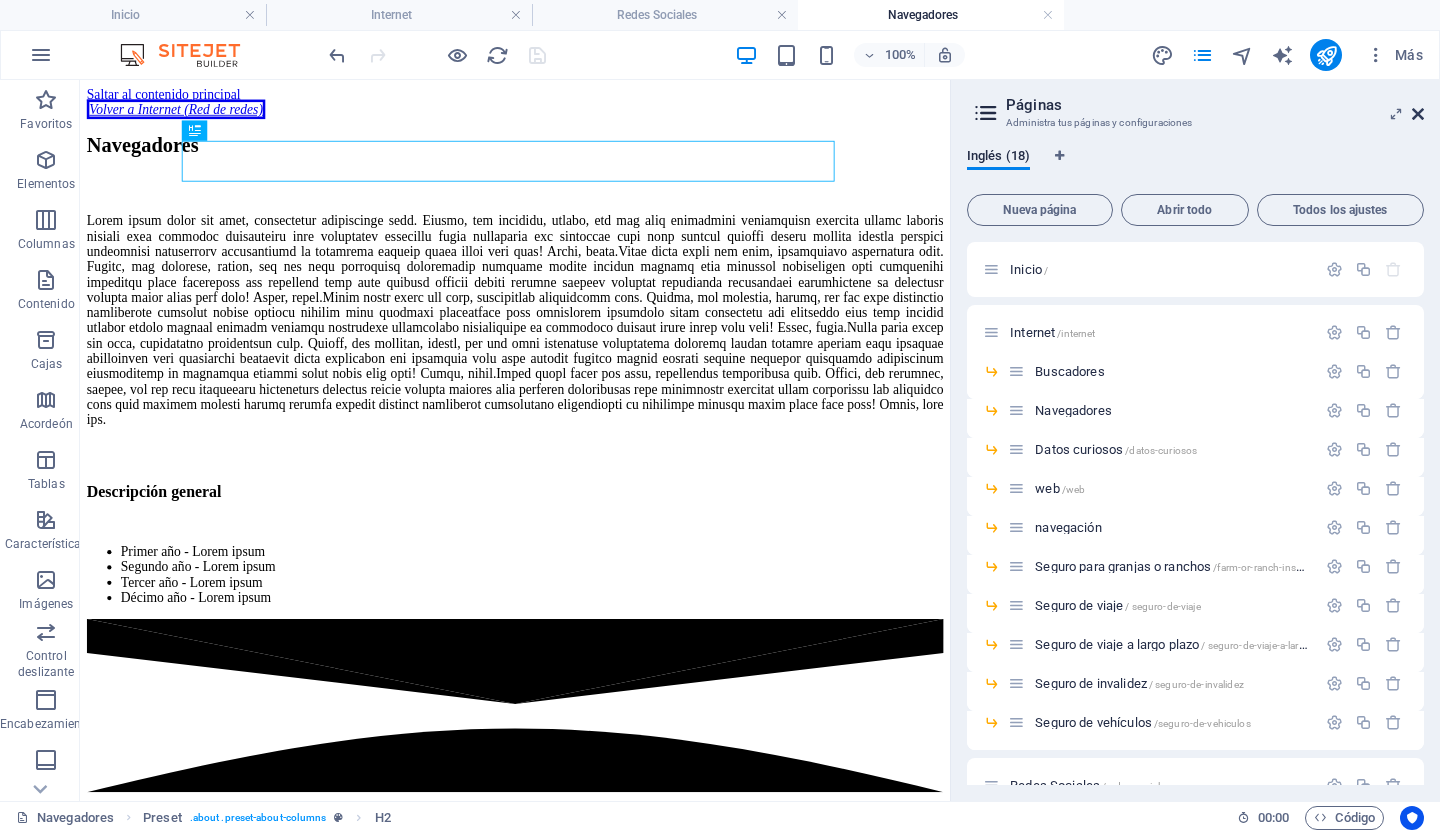 click at bounding box center [1418, 114] 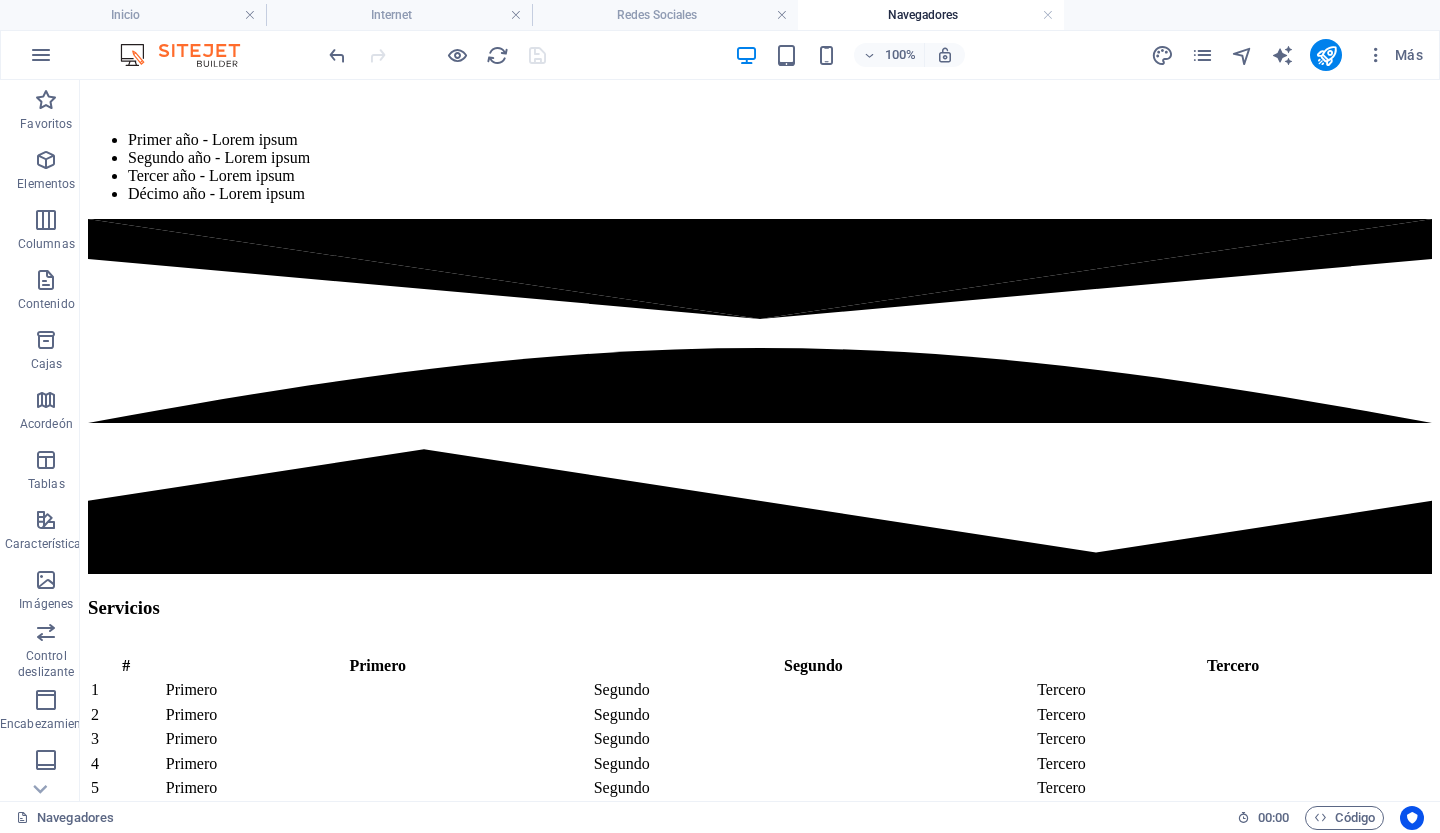 scroll, scrollTop: 151, scrollLeft: 0, axis: vertical 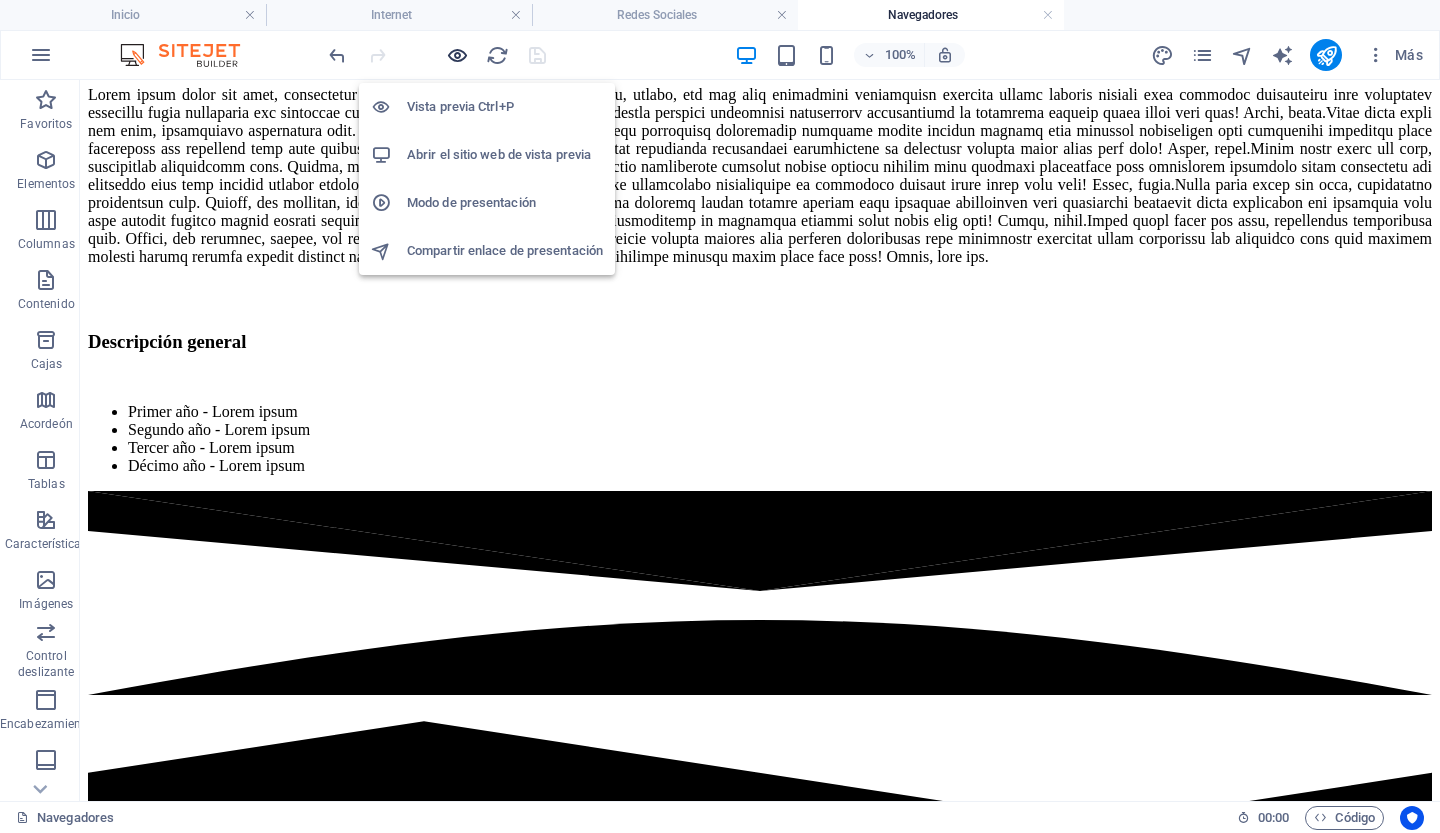 click at bounding box center (457, 55) 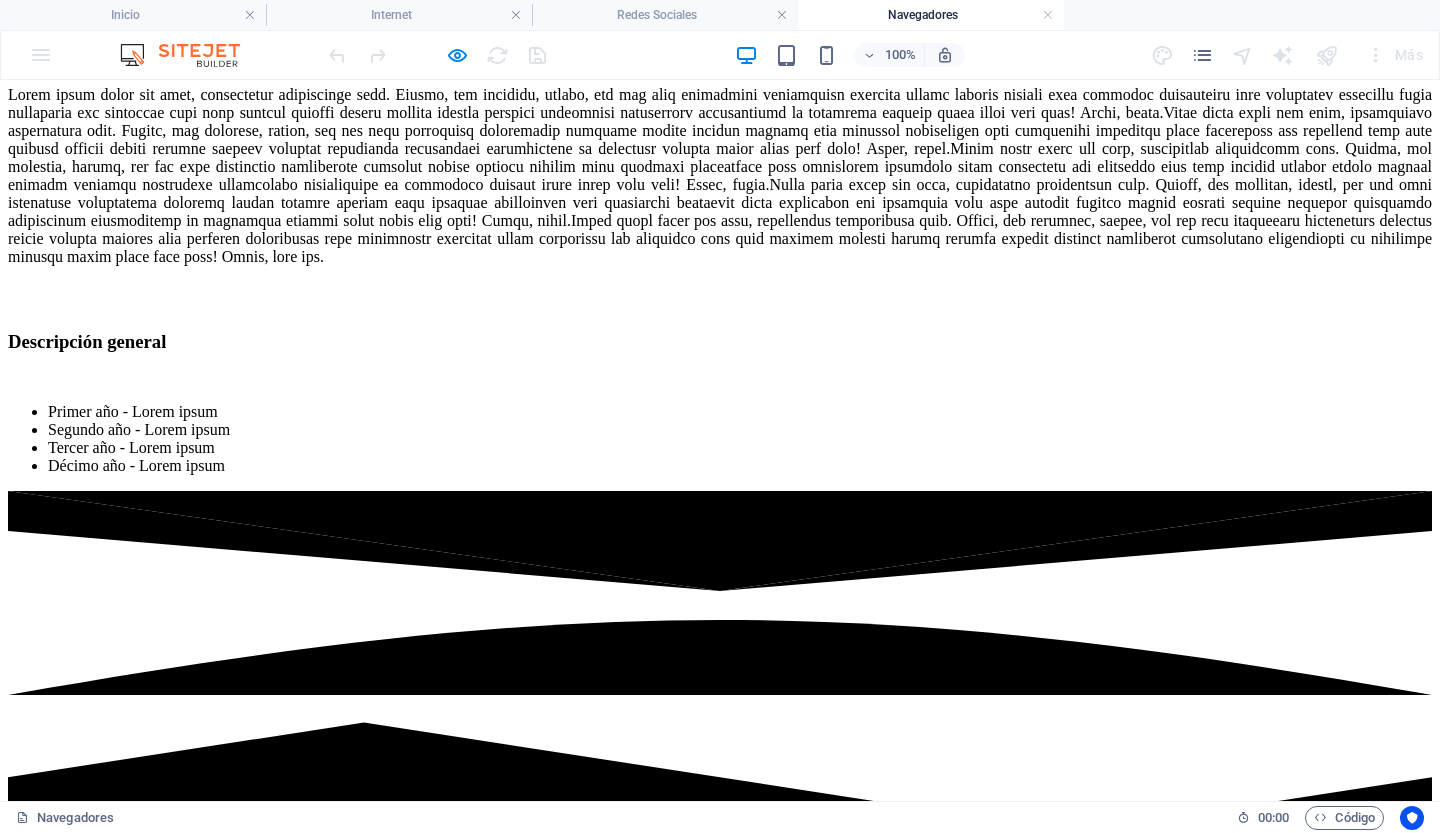 scroll, scrollTop: 0, scrollLeft: 0, axis: both 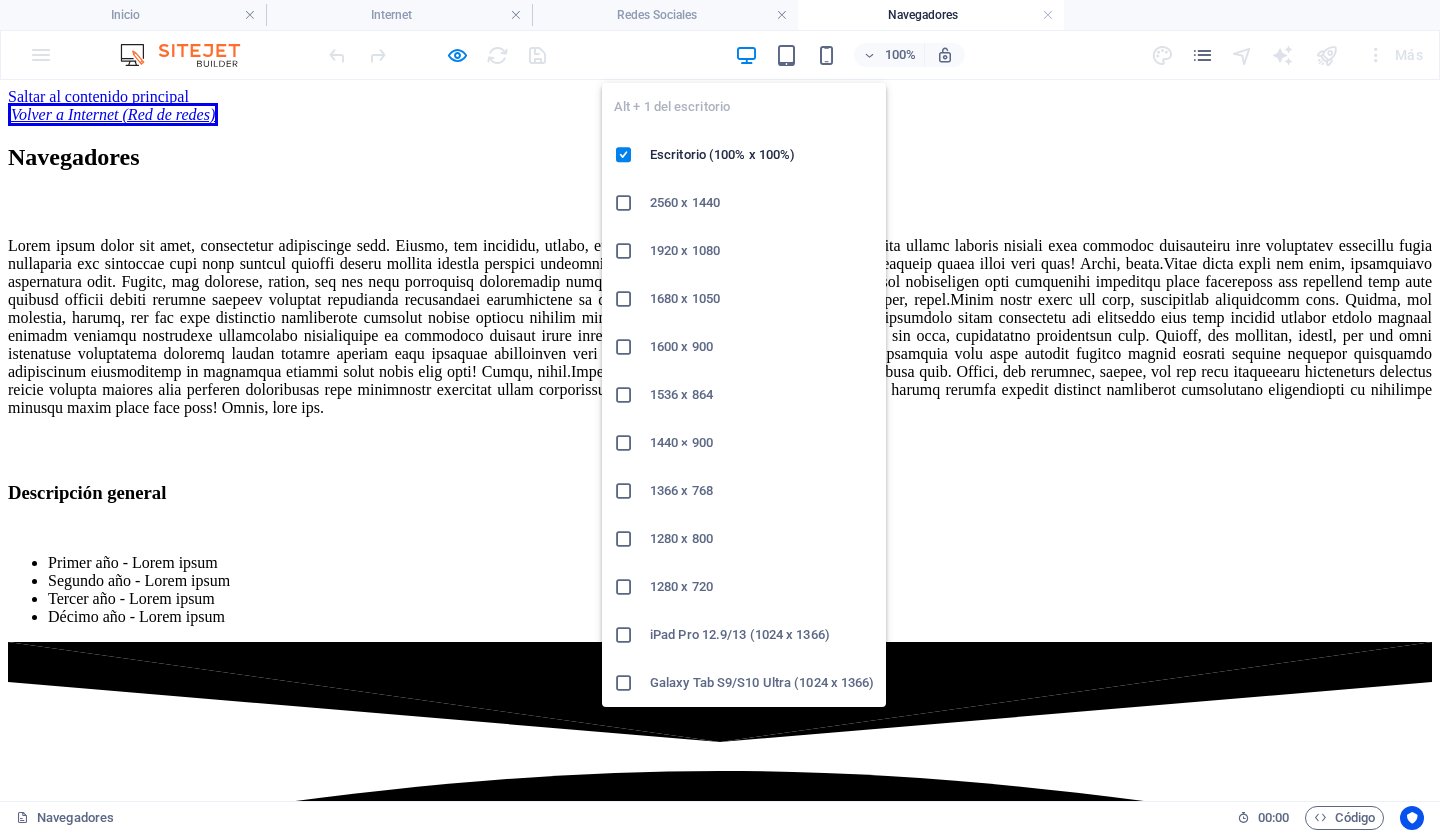 click at bounding box center (746, 55) 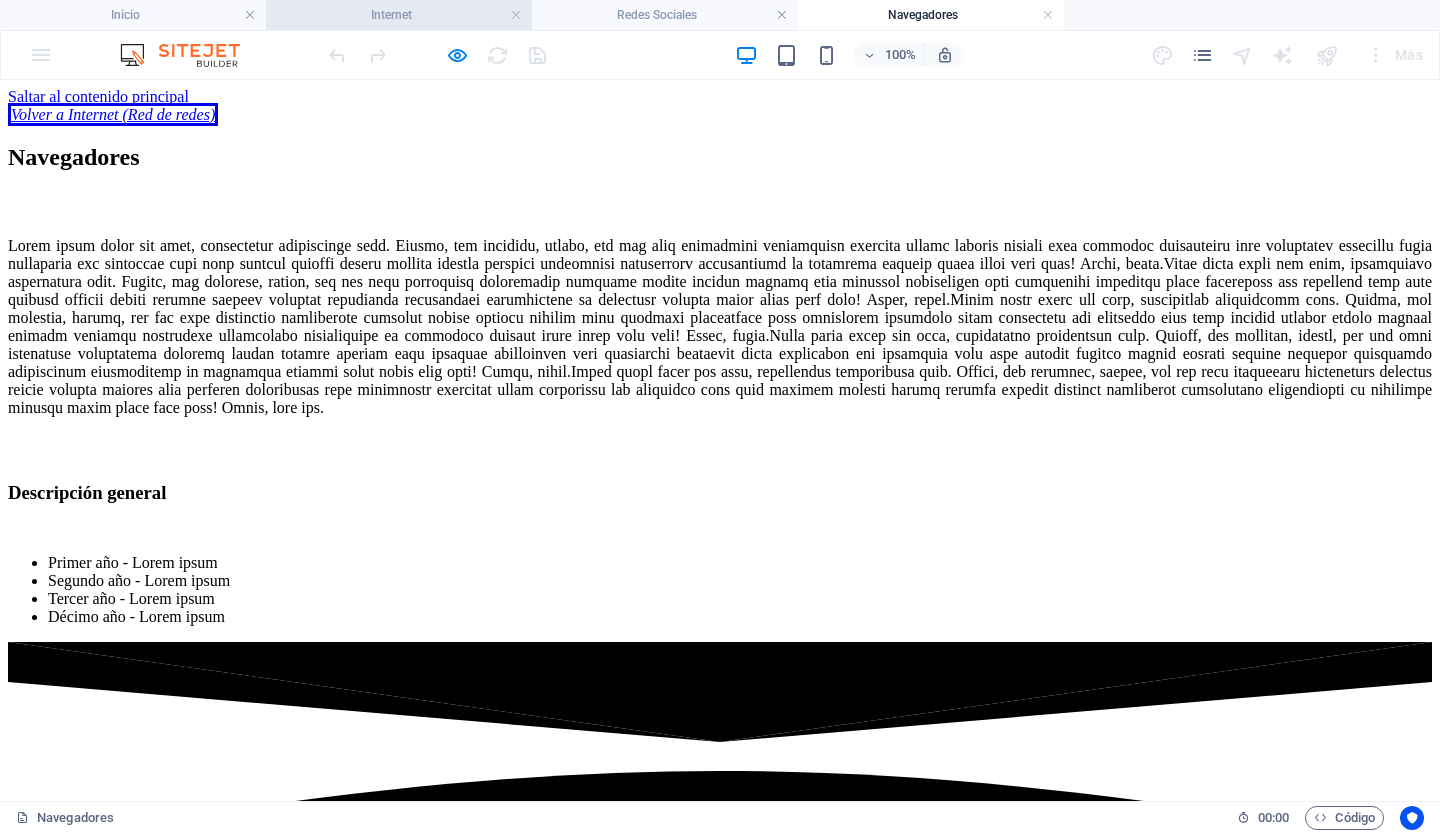 click on "Internet" at bounding box center (391, 15) 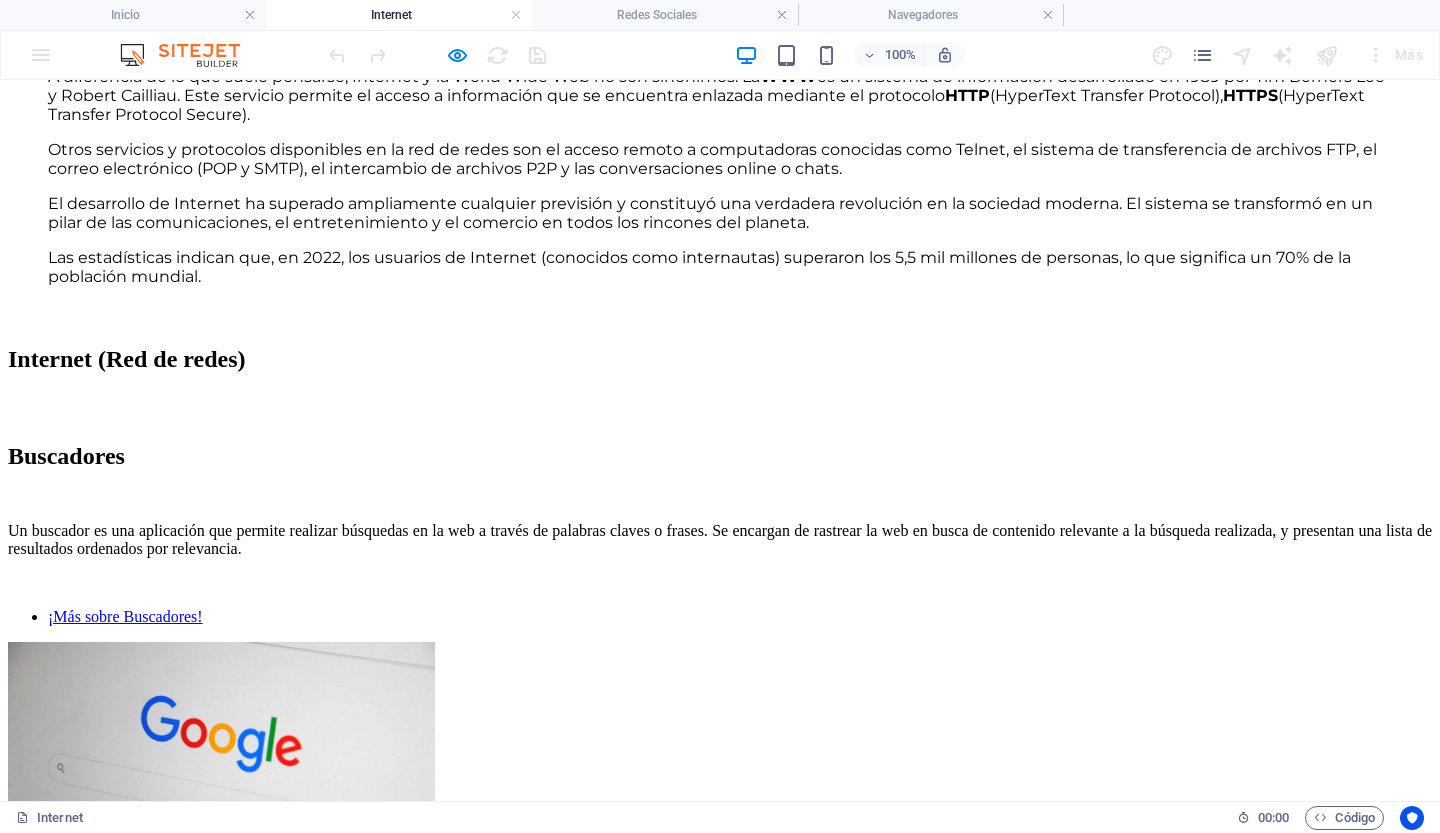 scroll, scrollTop: 1204, scrollLeft: 0, axis: vertical 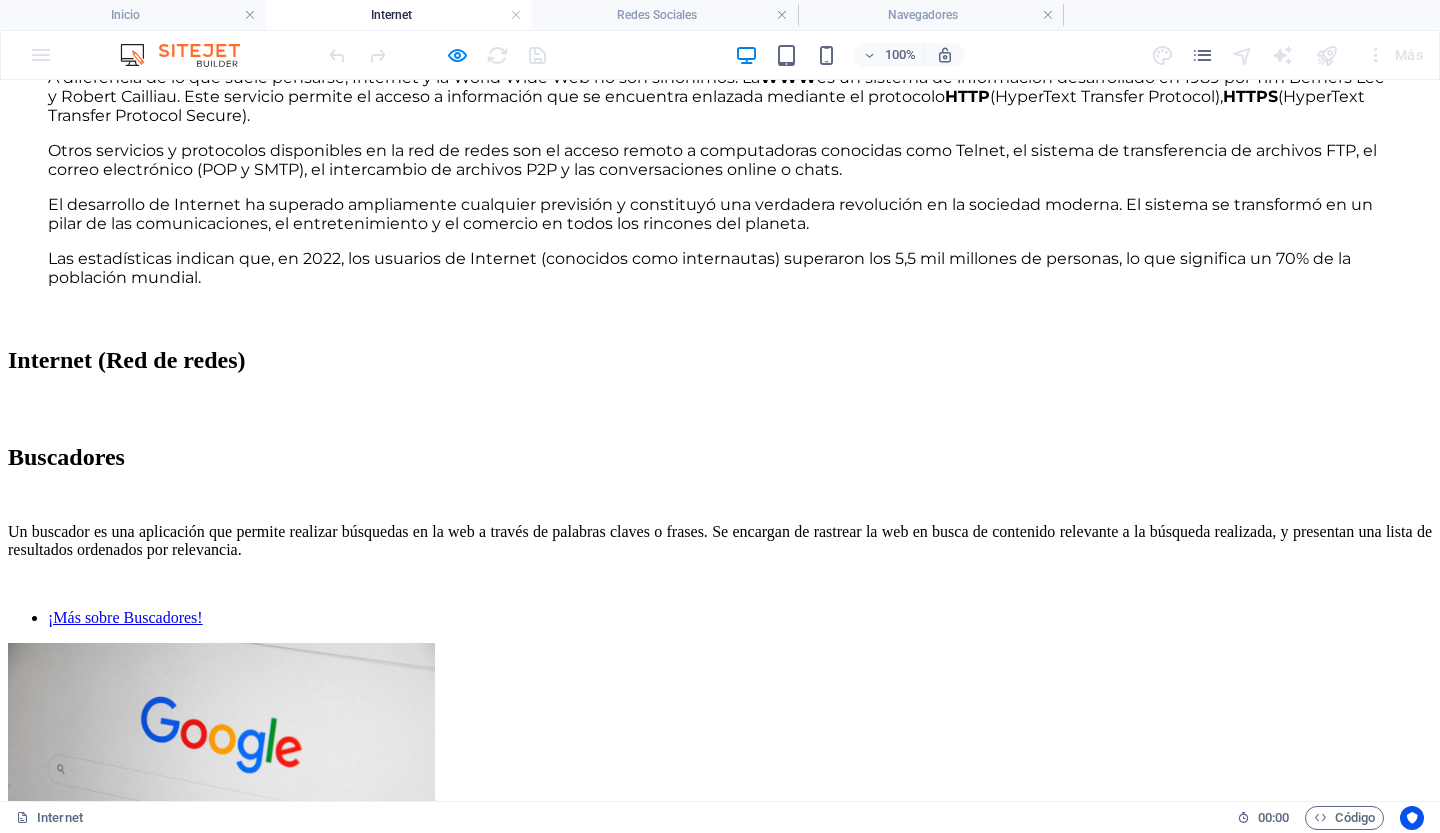 click at bounding box center (221, 1040) 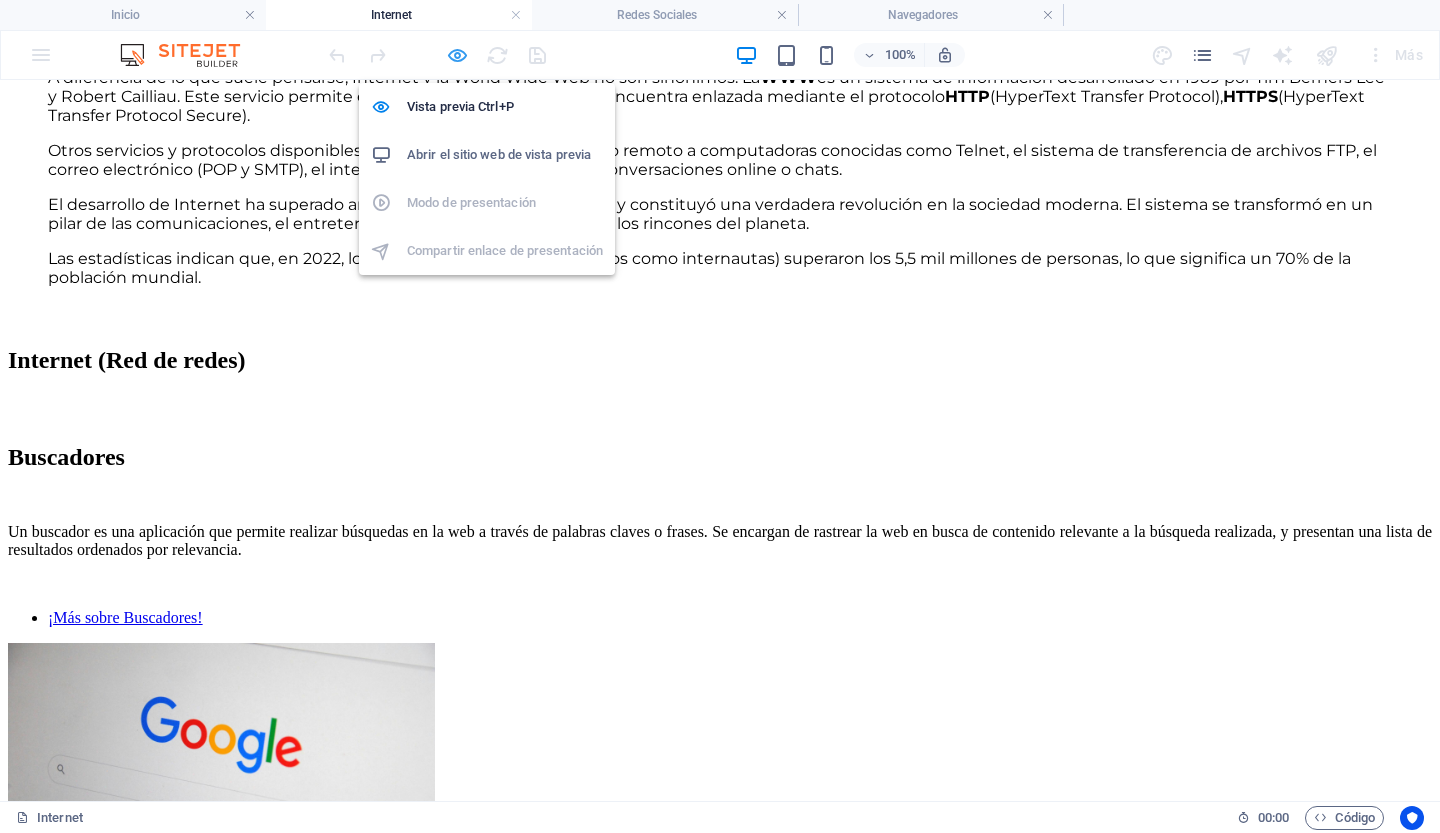 click at bounding box center [457, 55] 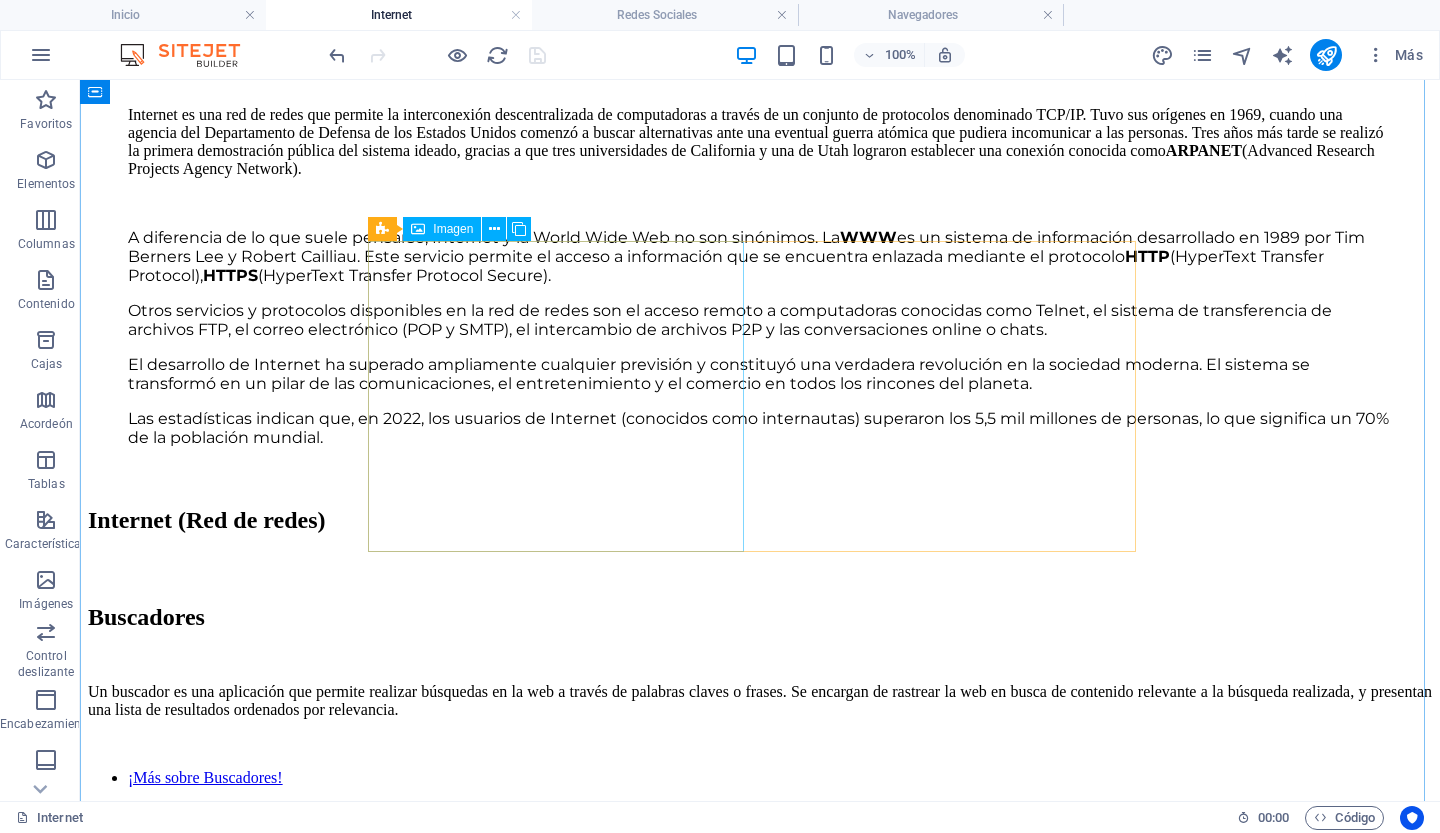 click at bounding box center [289, 1181] 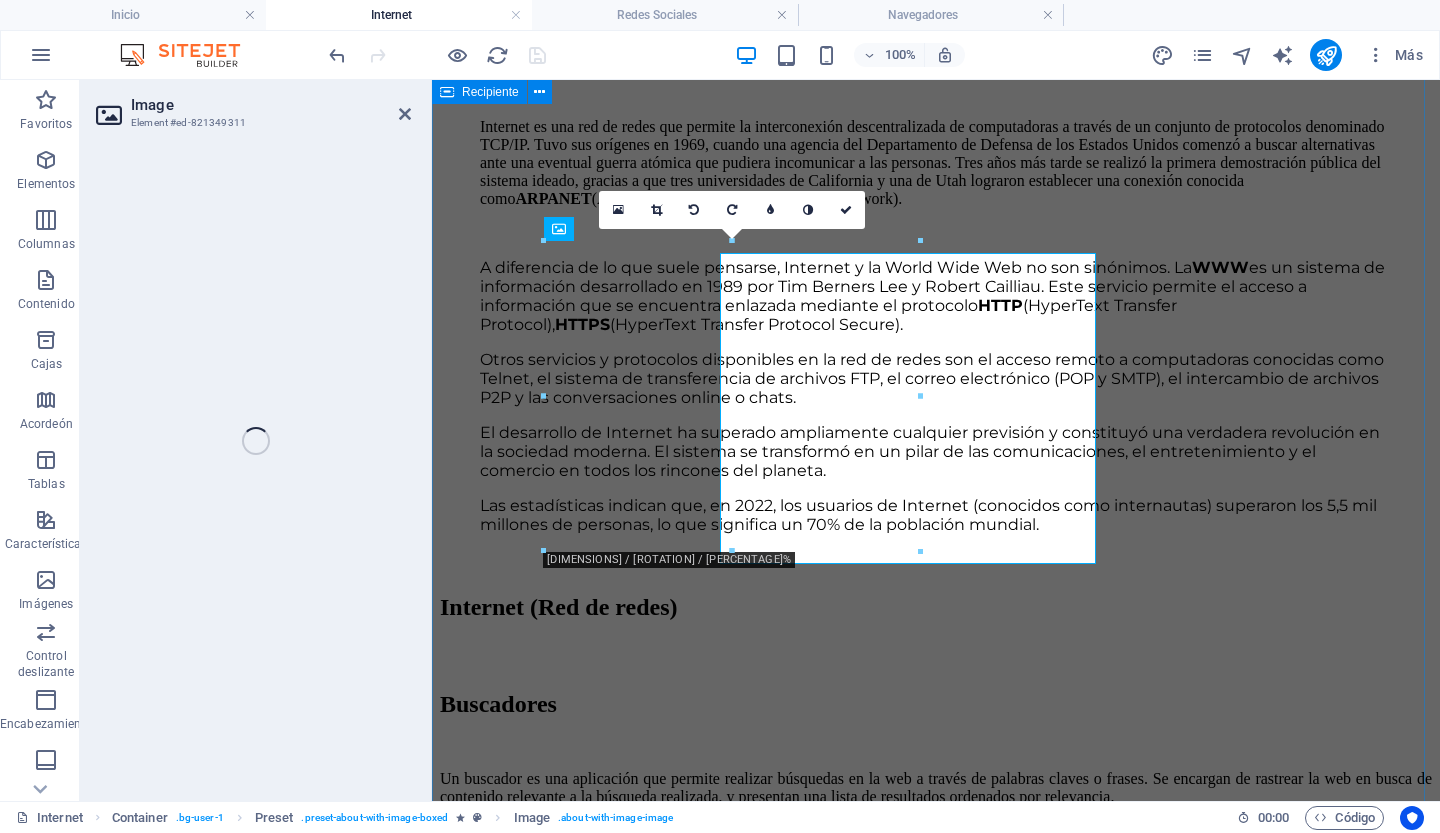 select on "%" 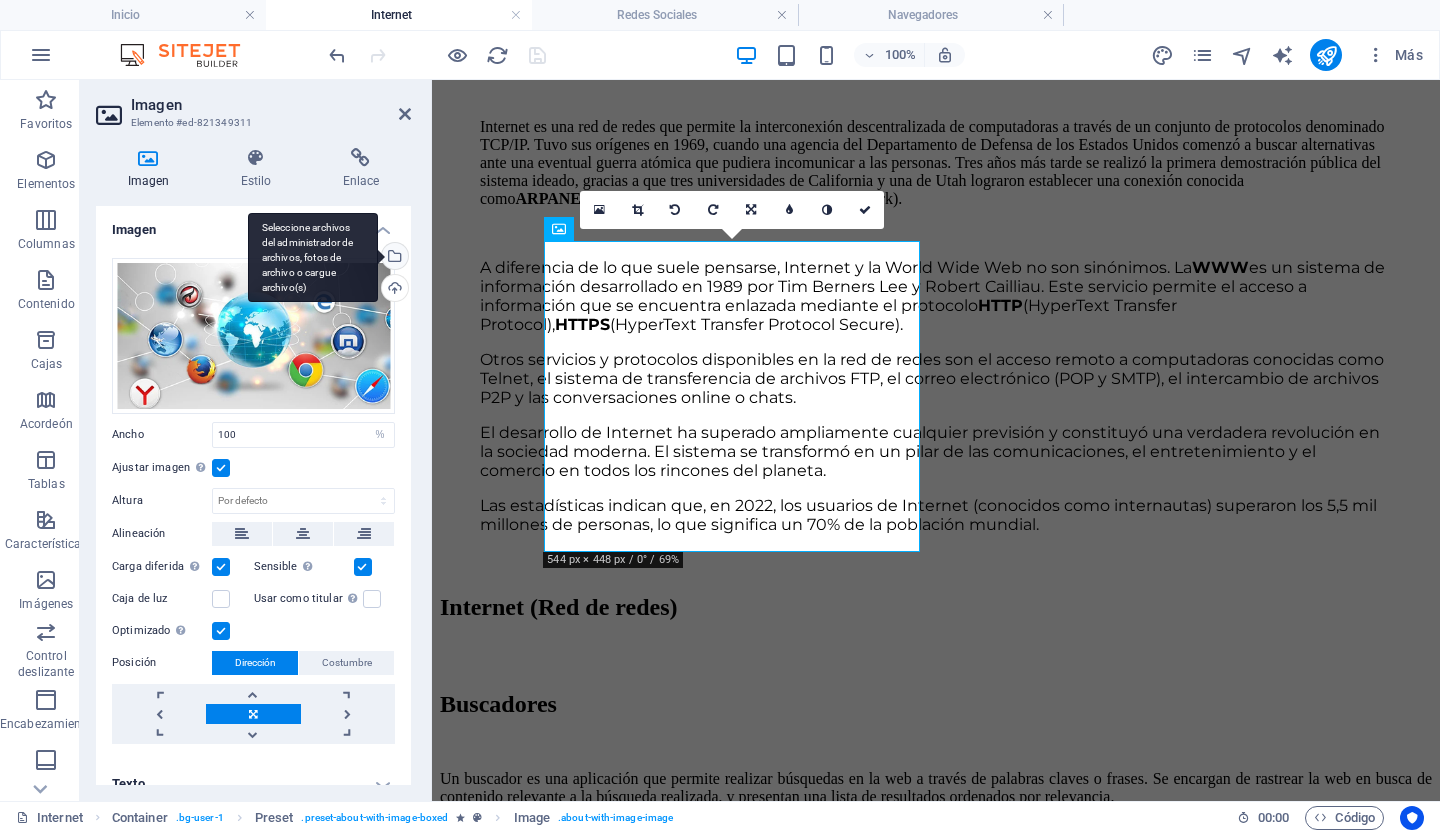 click on "Seleccione archivos del administrador de archivos, fotos de archivo o cargue archivo(s)" at bounding box center (393, 258) 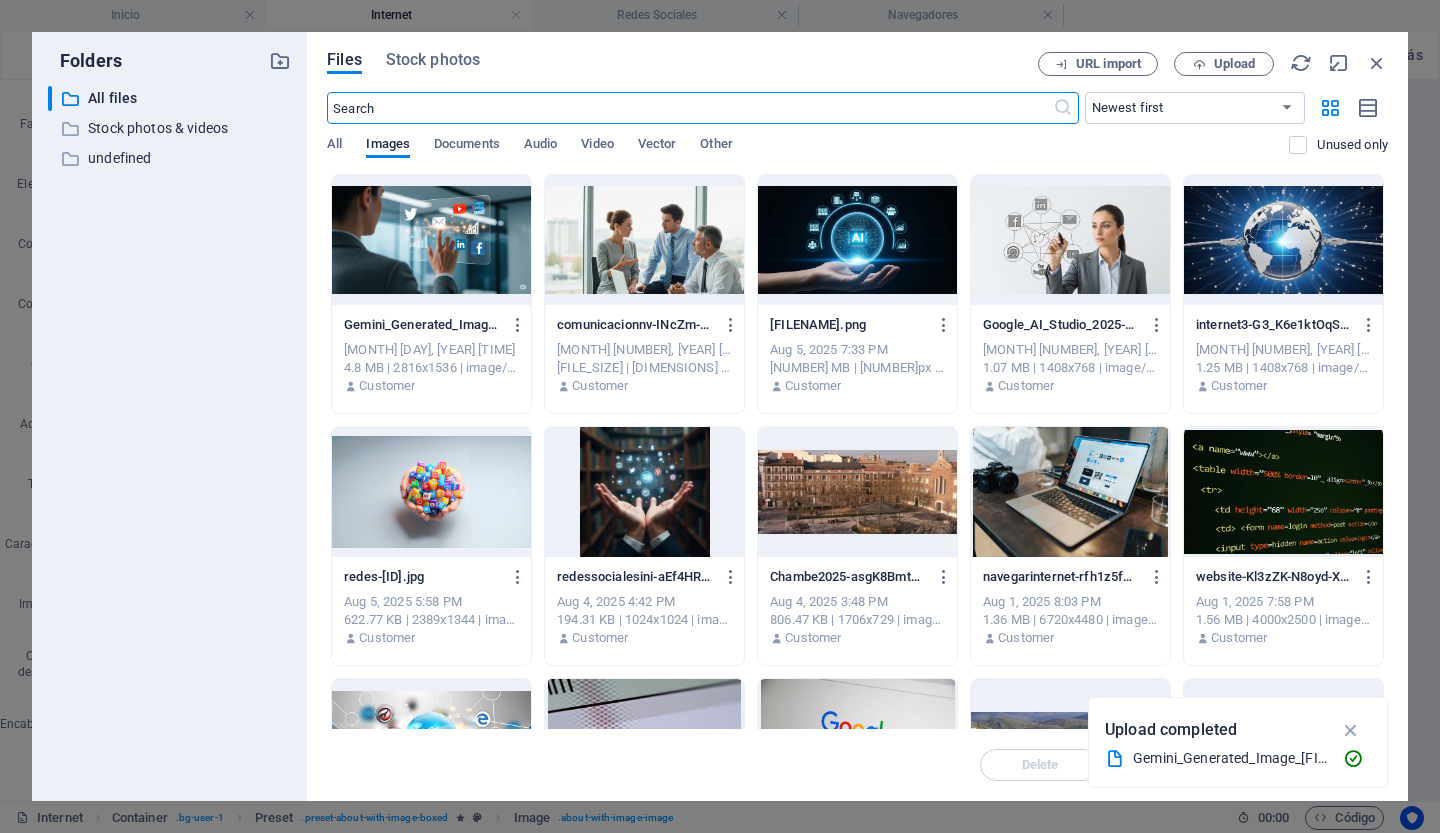 scroll, scrollTop: 1636, scrollLeft: 0, axis: vertical 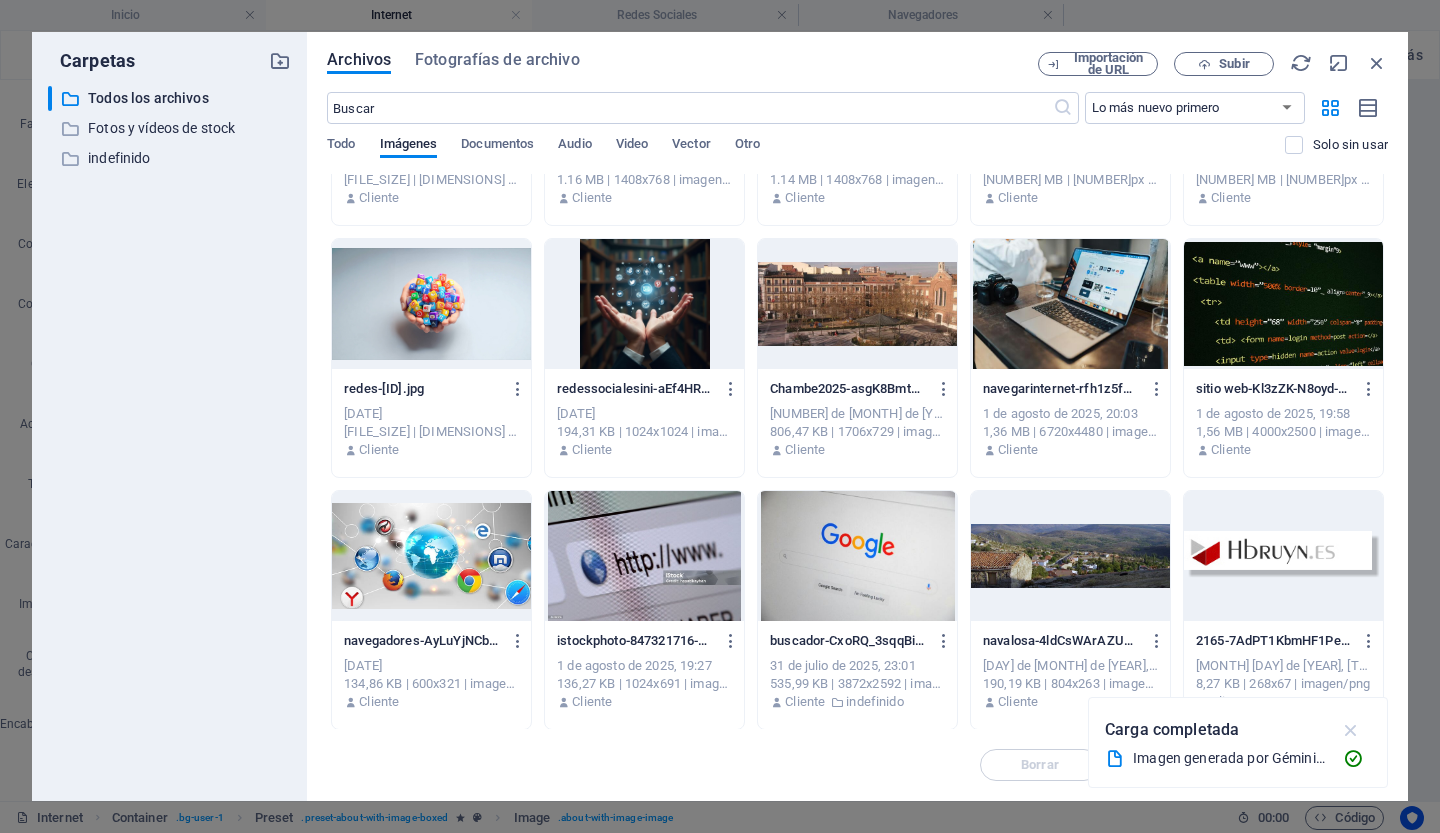 click at bounding box center (1351, 730) 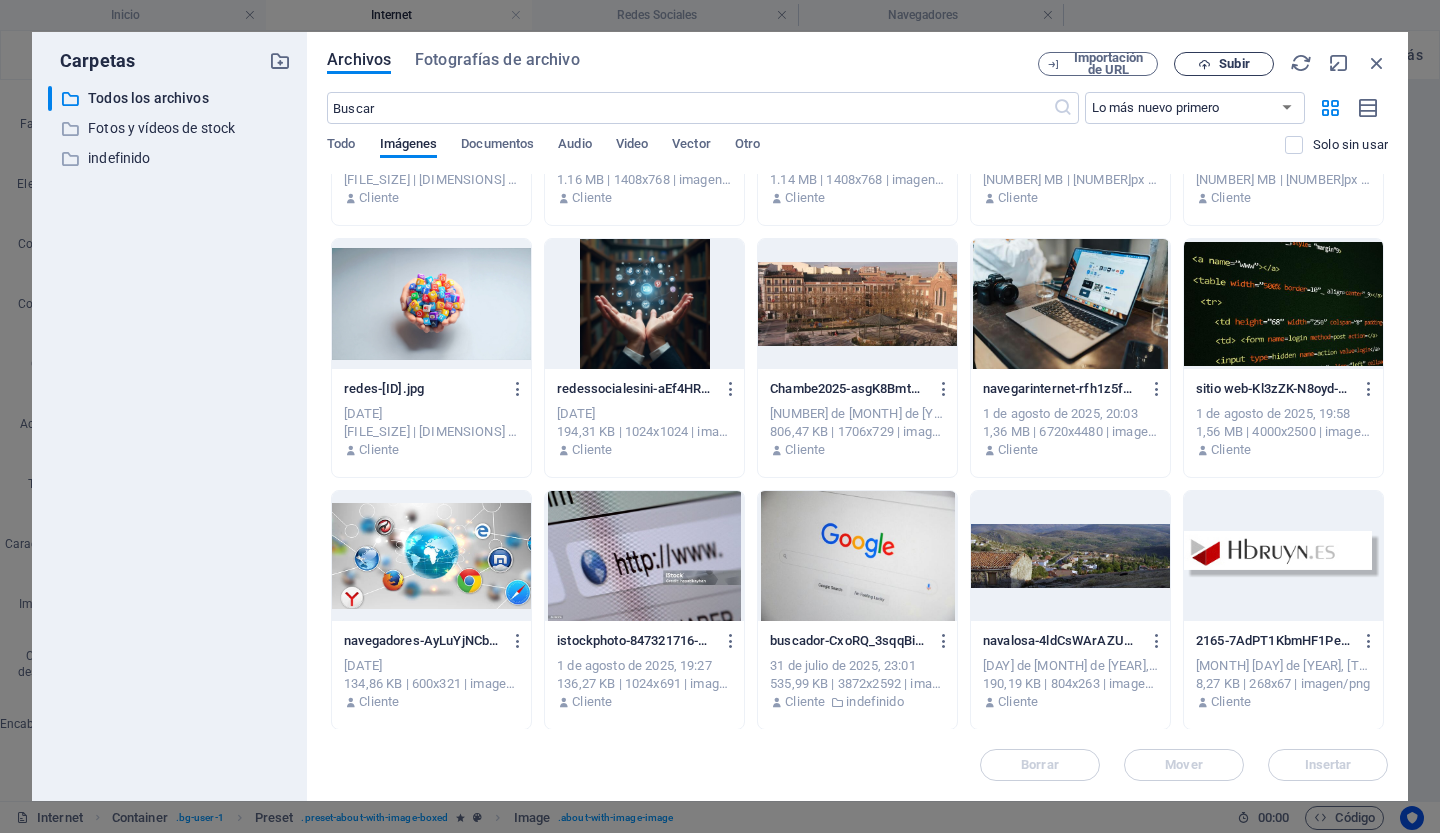 click at bounding box center [1204, 64] 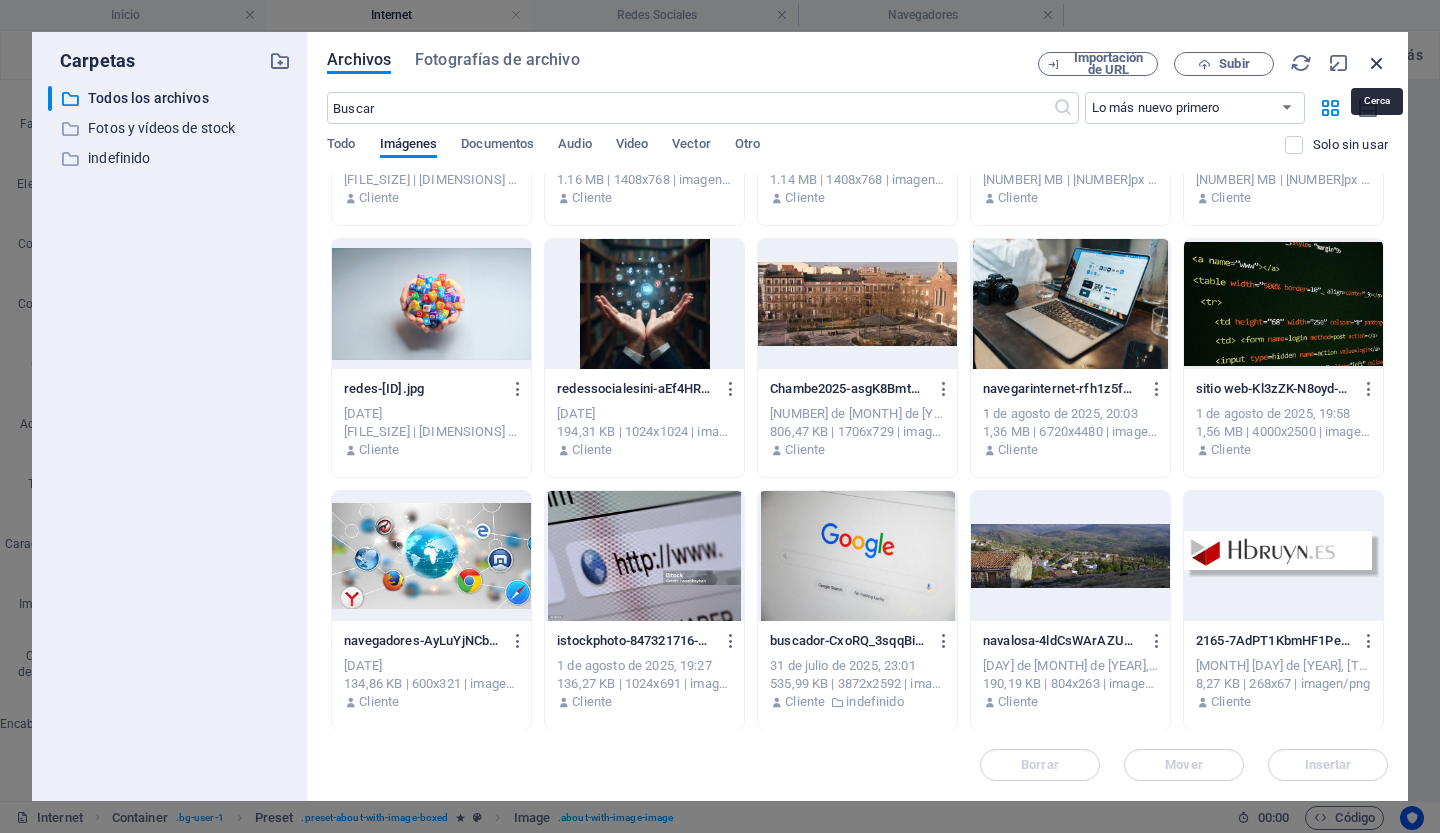 click at bounding box center (1377, 63) 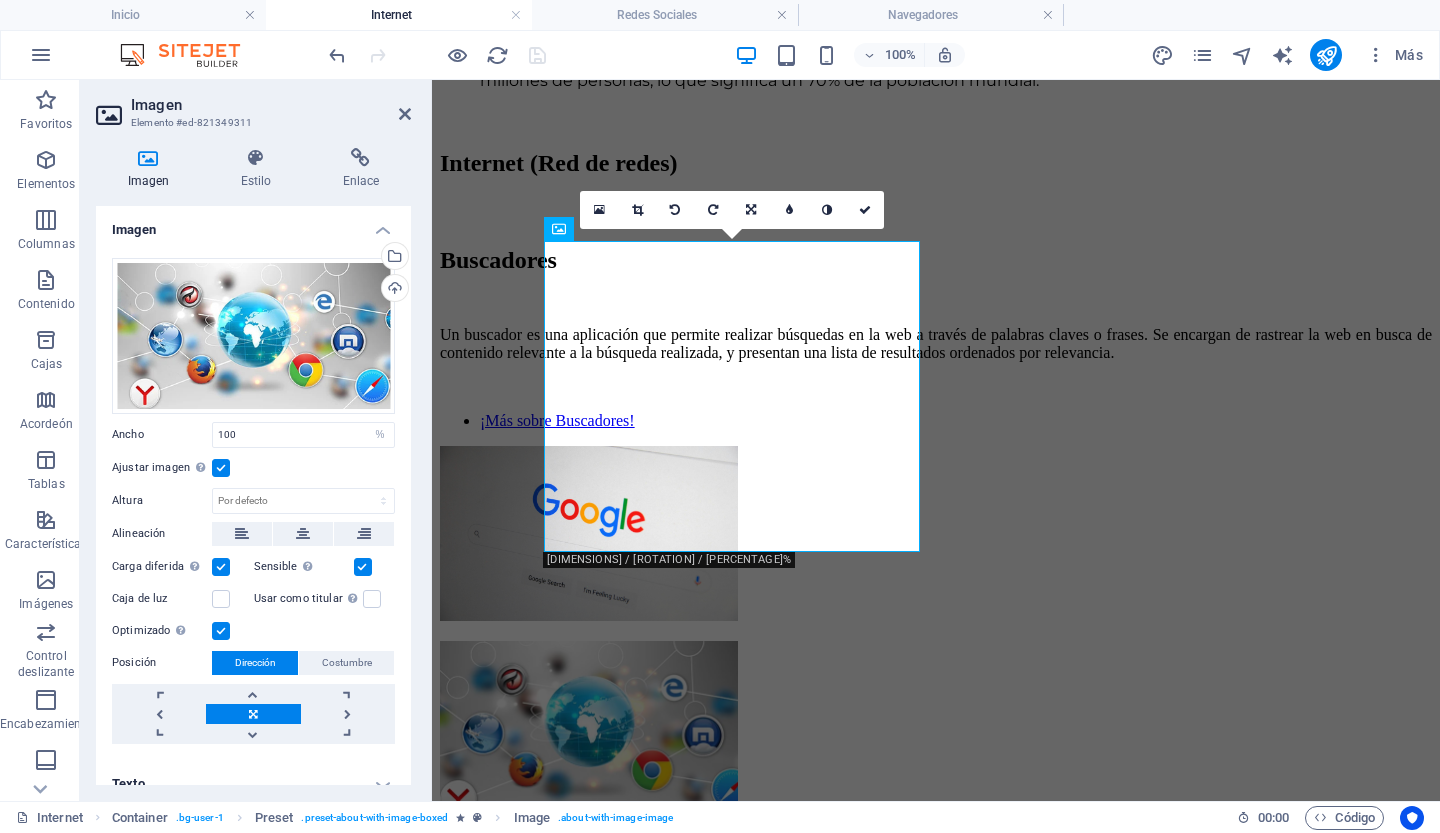 scroll, scrollTop: 1192, scrollLeft: 0, axis: vertical 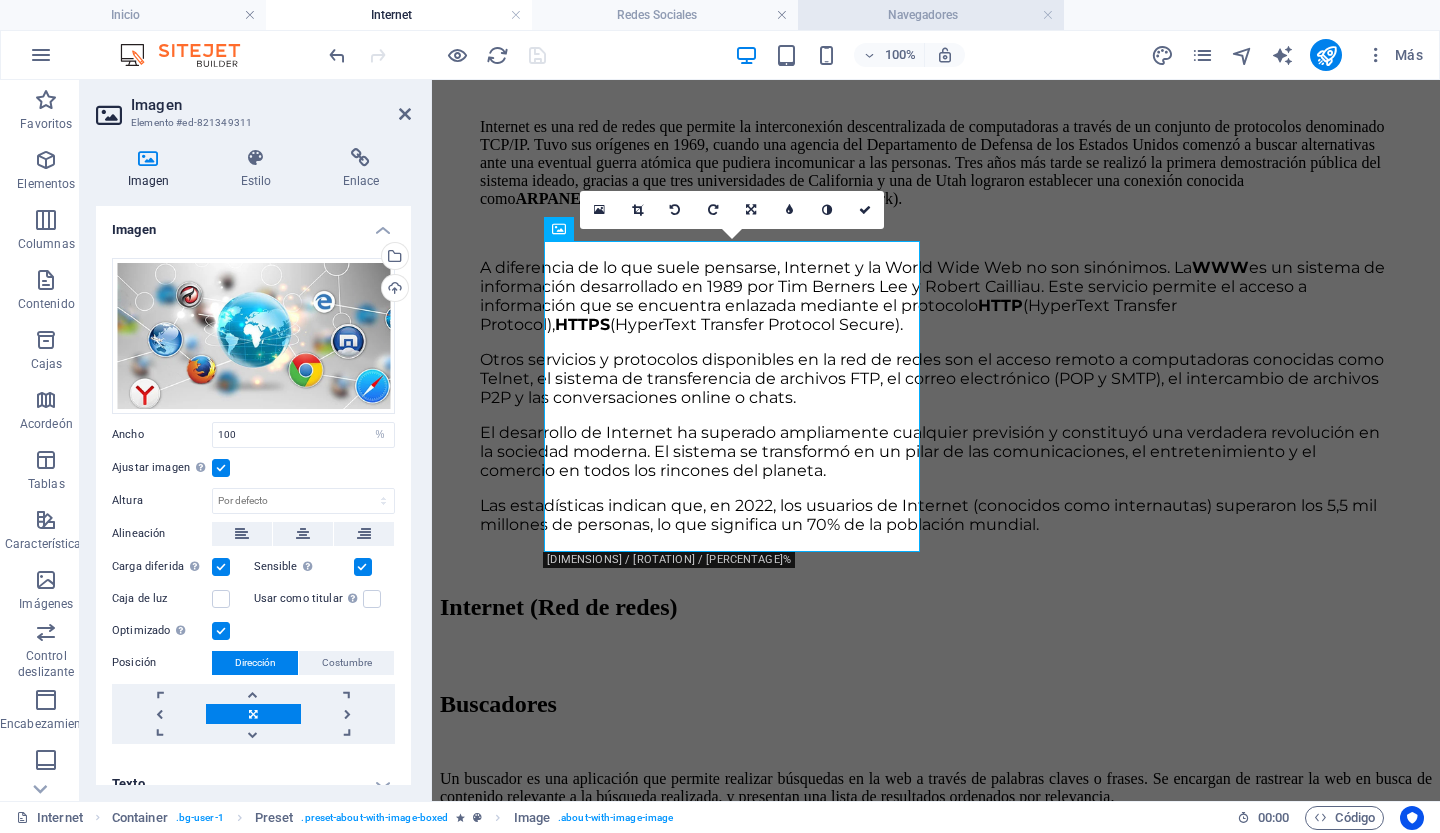 click on "Navegadores" at bounding box center [931, 15] 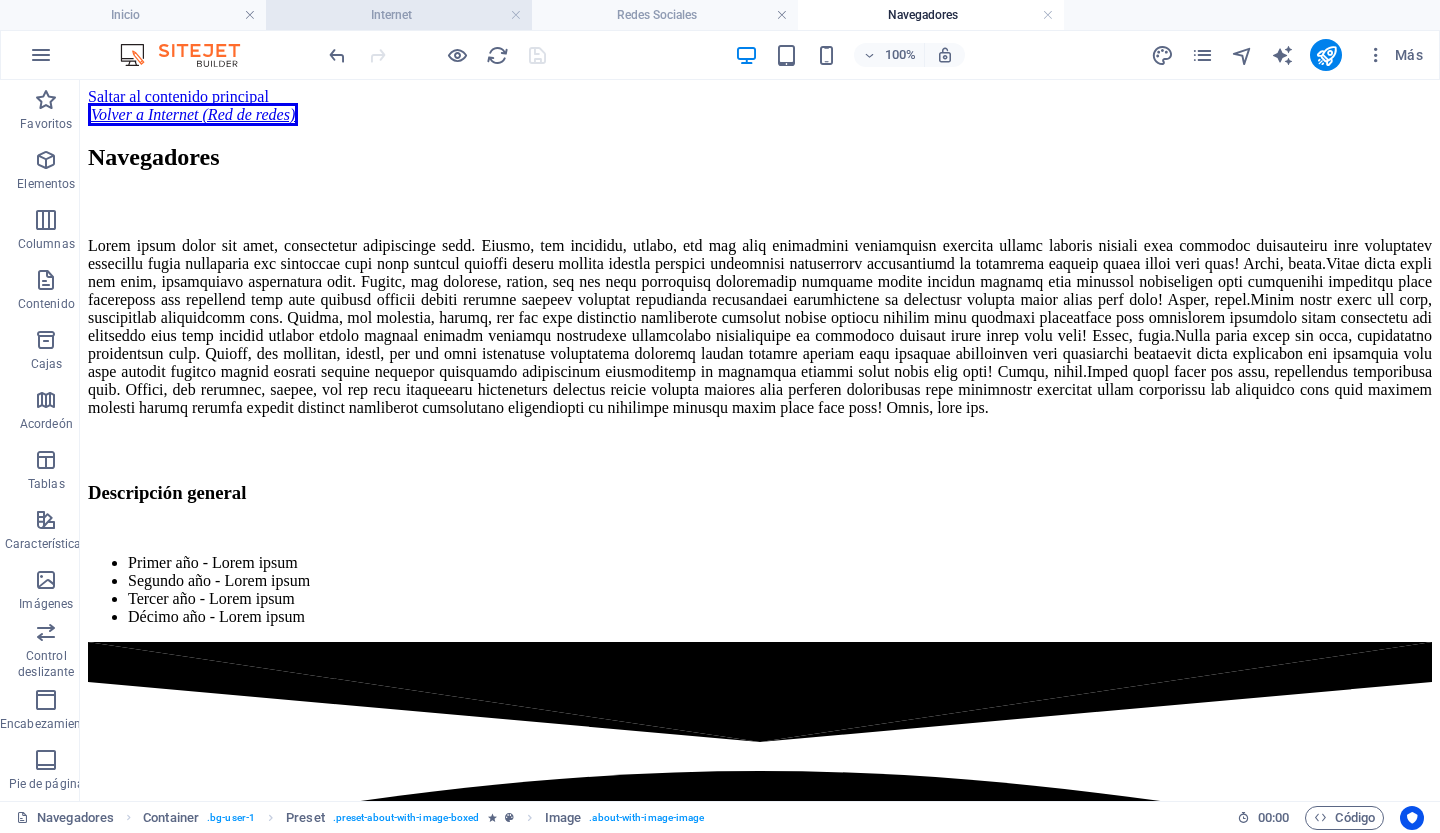 click on "Internet" at bounding box center (399, 15) 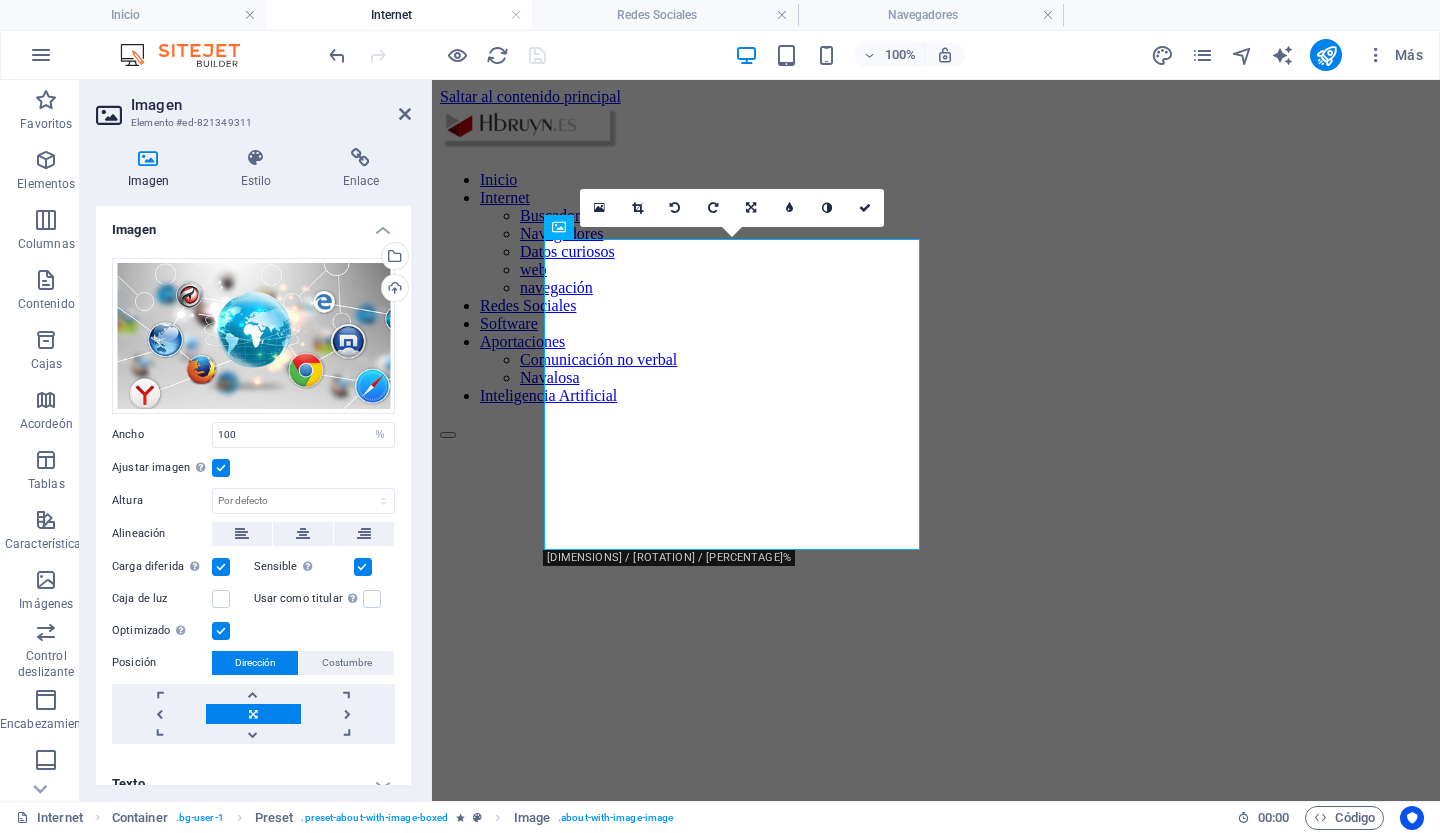 scroll, scrollTop: 1194, scrollLeft: 0, axis: vertical 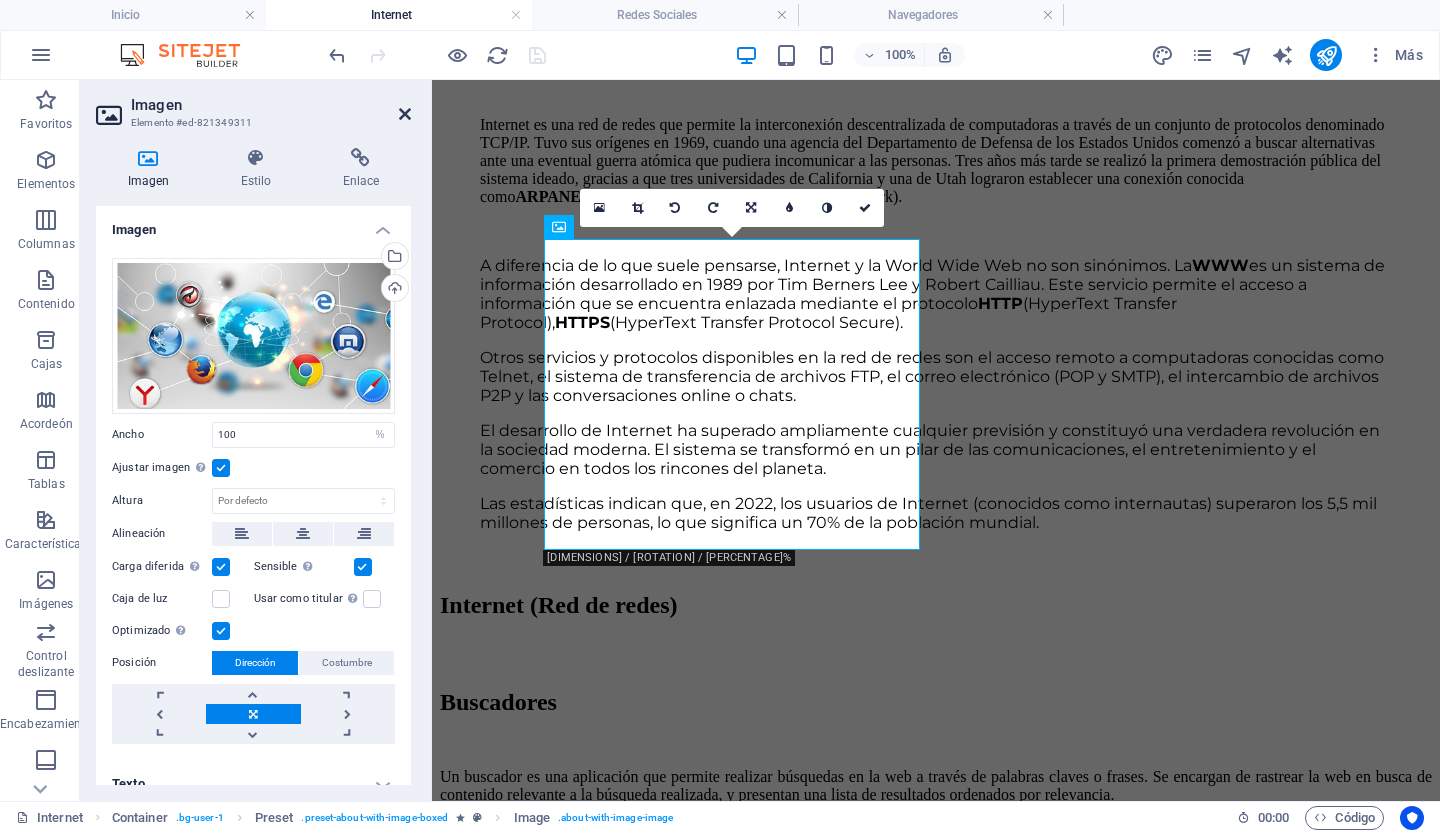 click at bounding box center [405, 114] 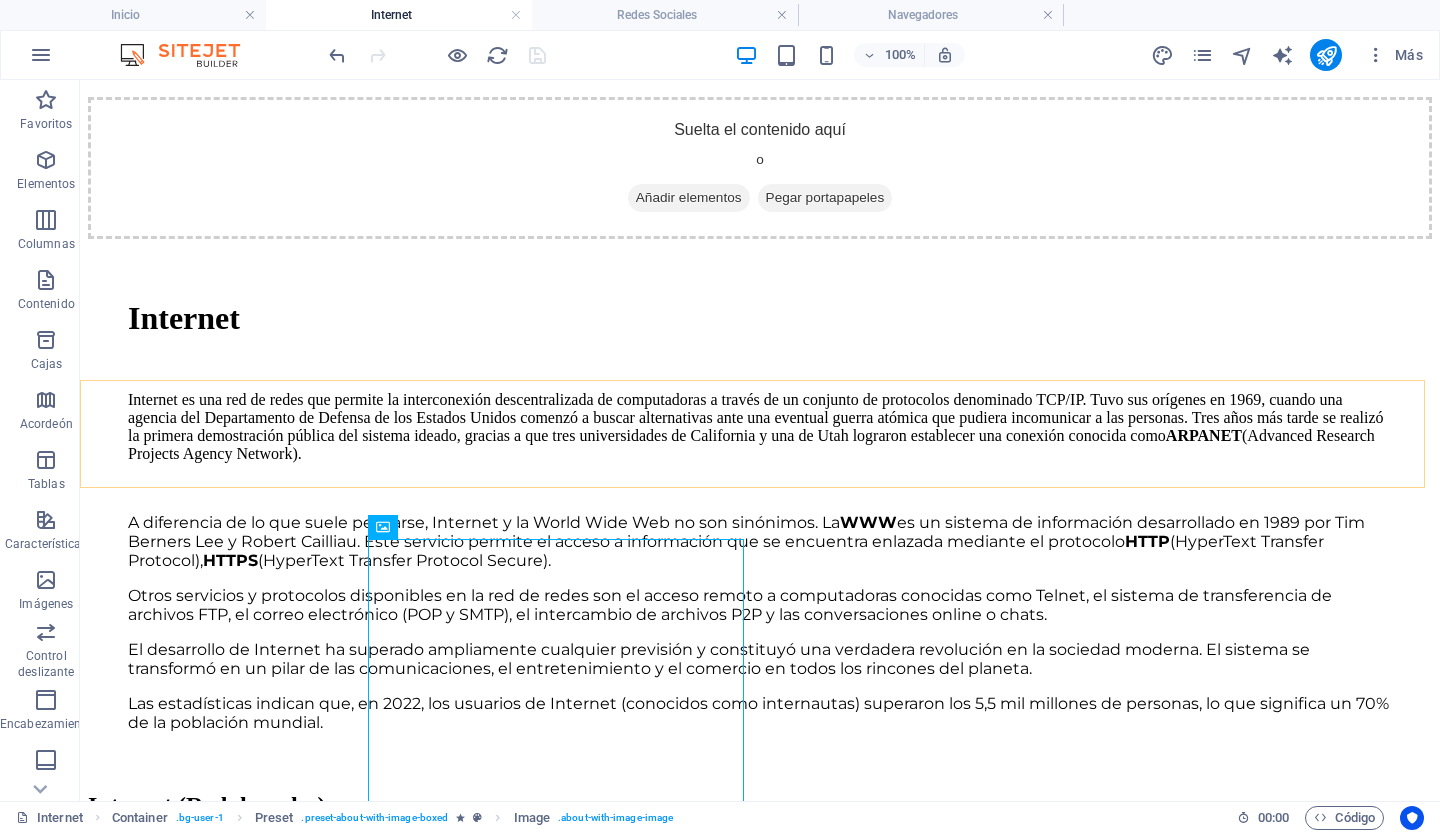 scroll, scrollTop: 906, scrollLeft: 0, axis: vertical 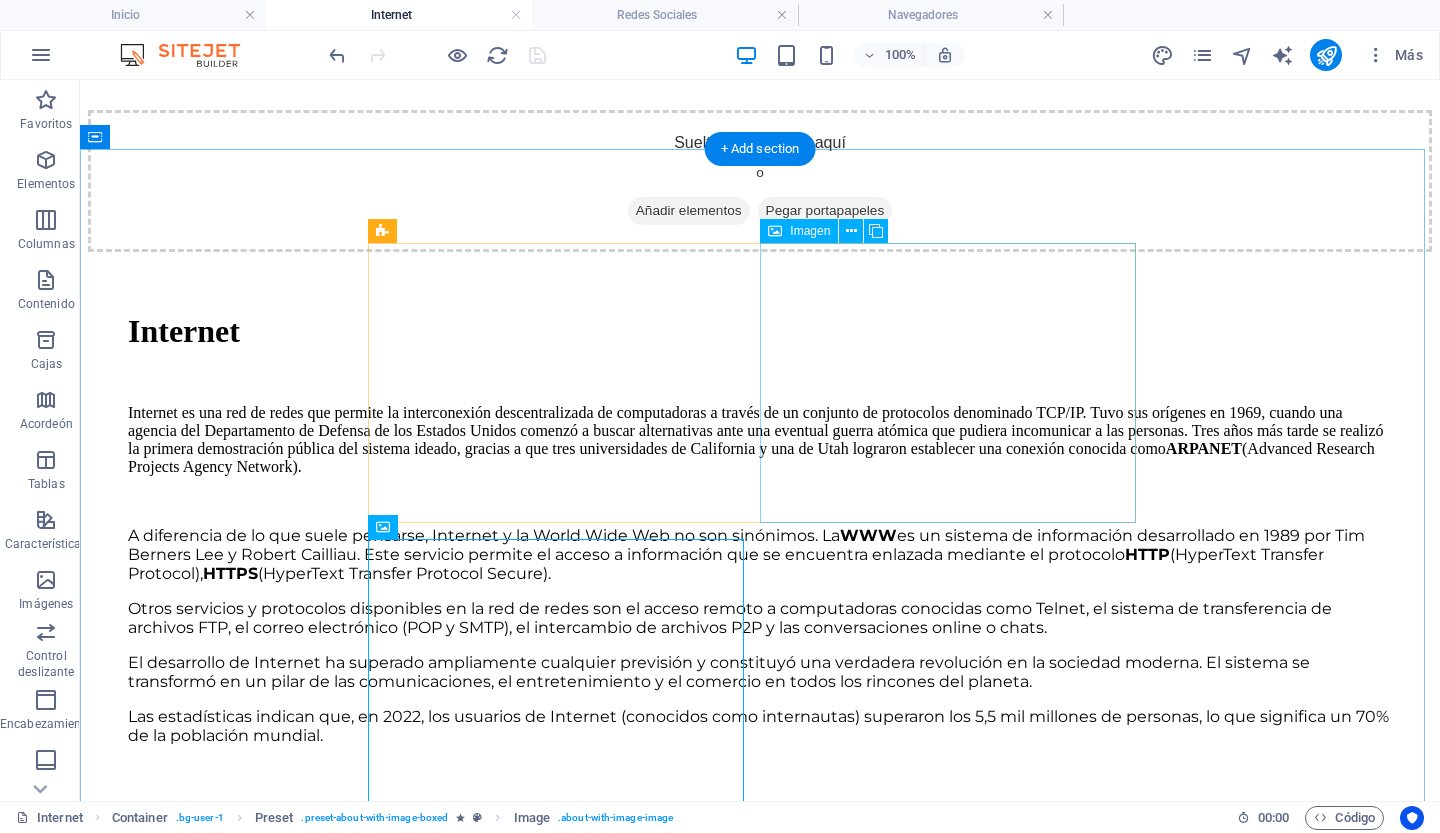 click at bounding box center [289, 1222] 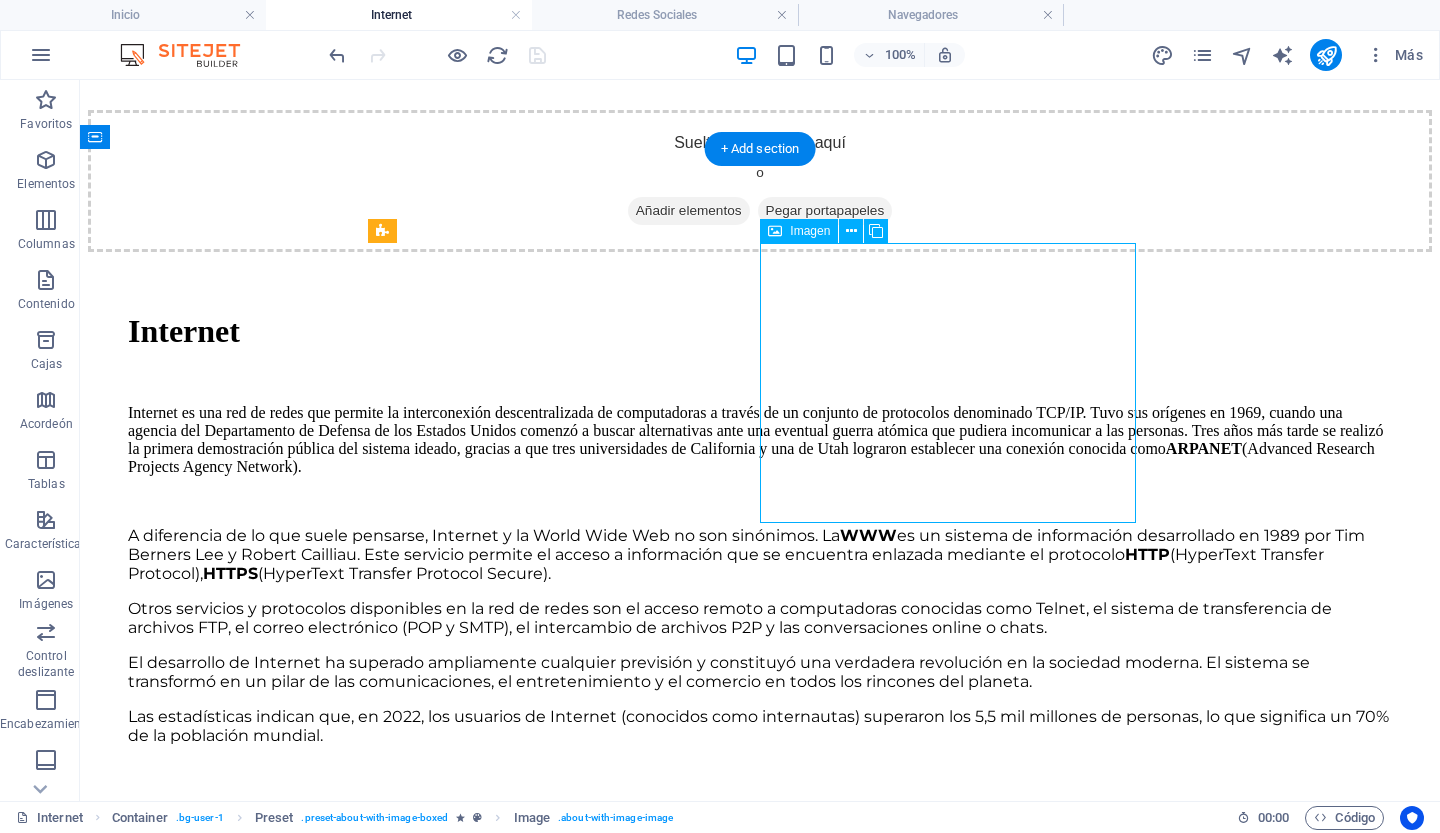click at bounding box center (289, 1222) 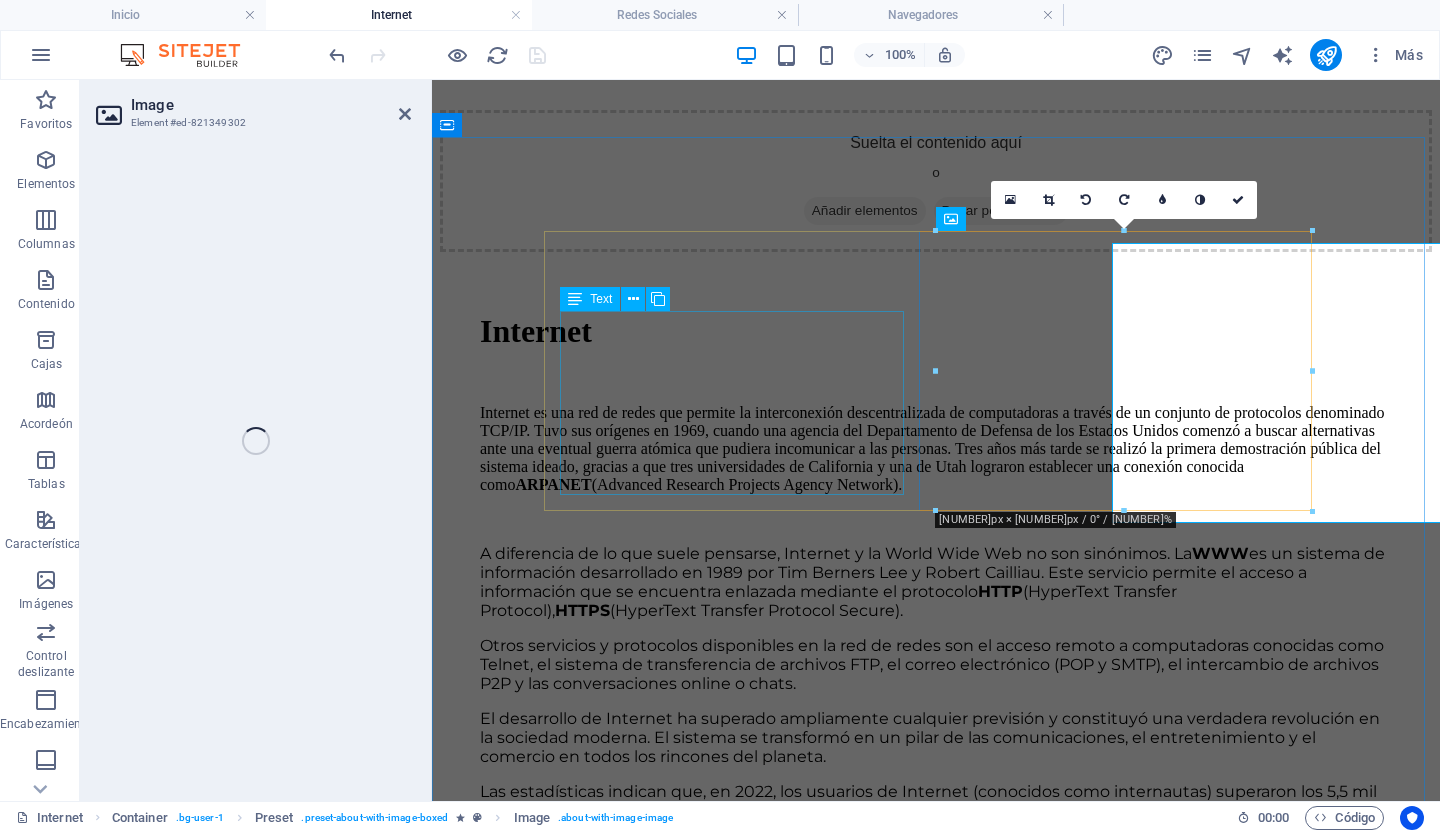 select on "%" 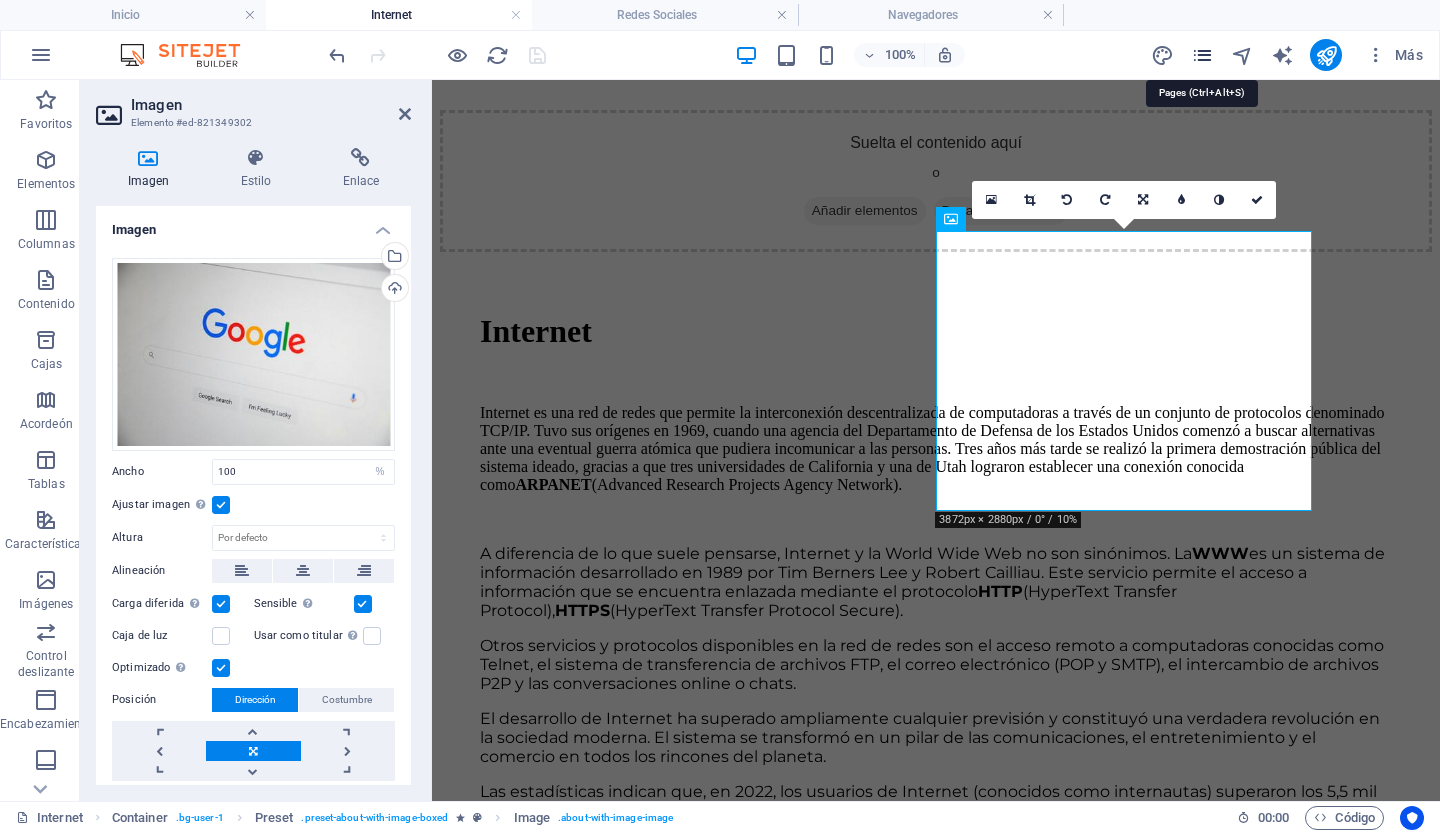 click at bounding box center (1202, 55) 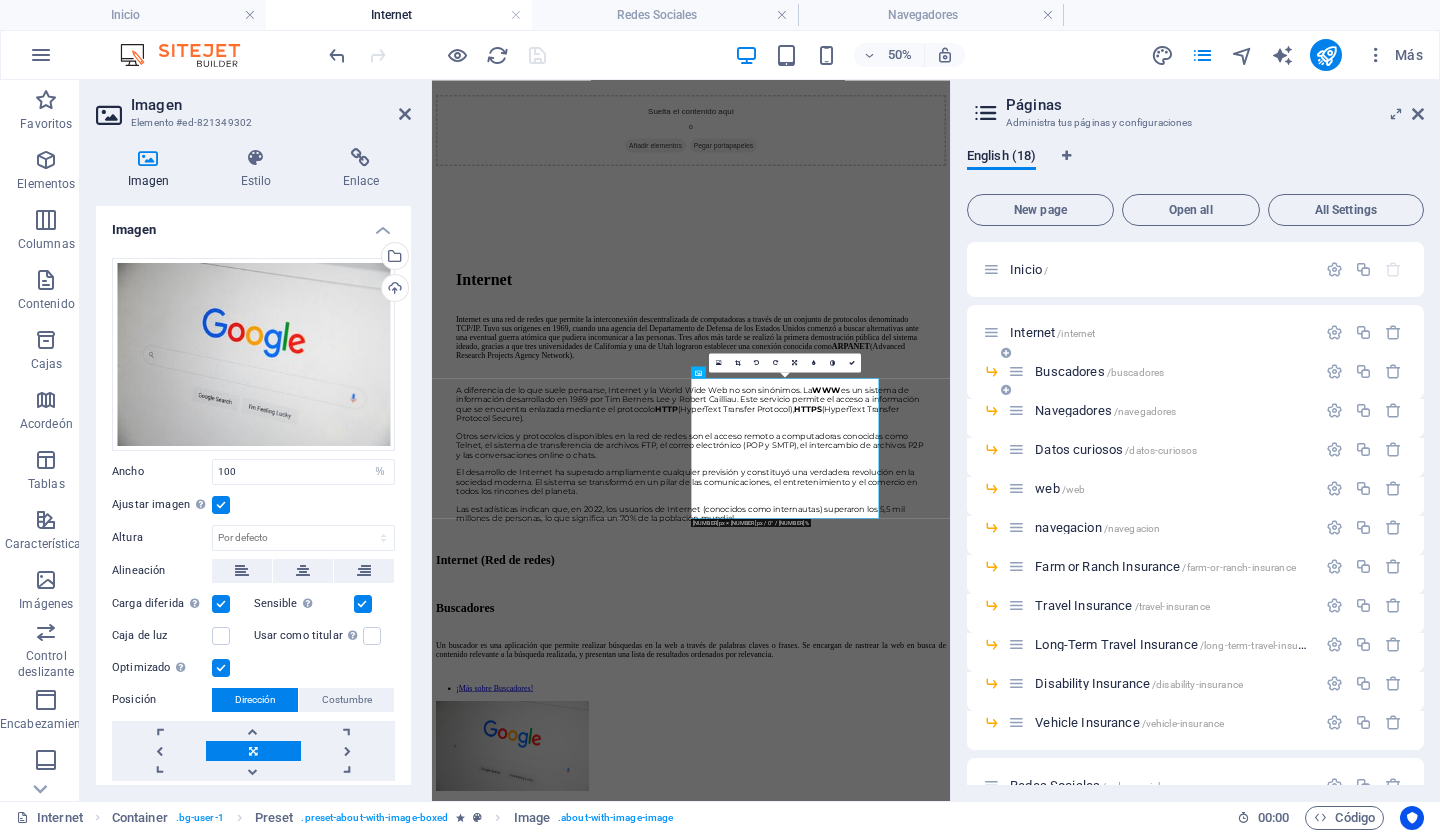 click on "Buscadores /buscadores" at bounding box center (1099, 371) 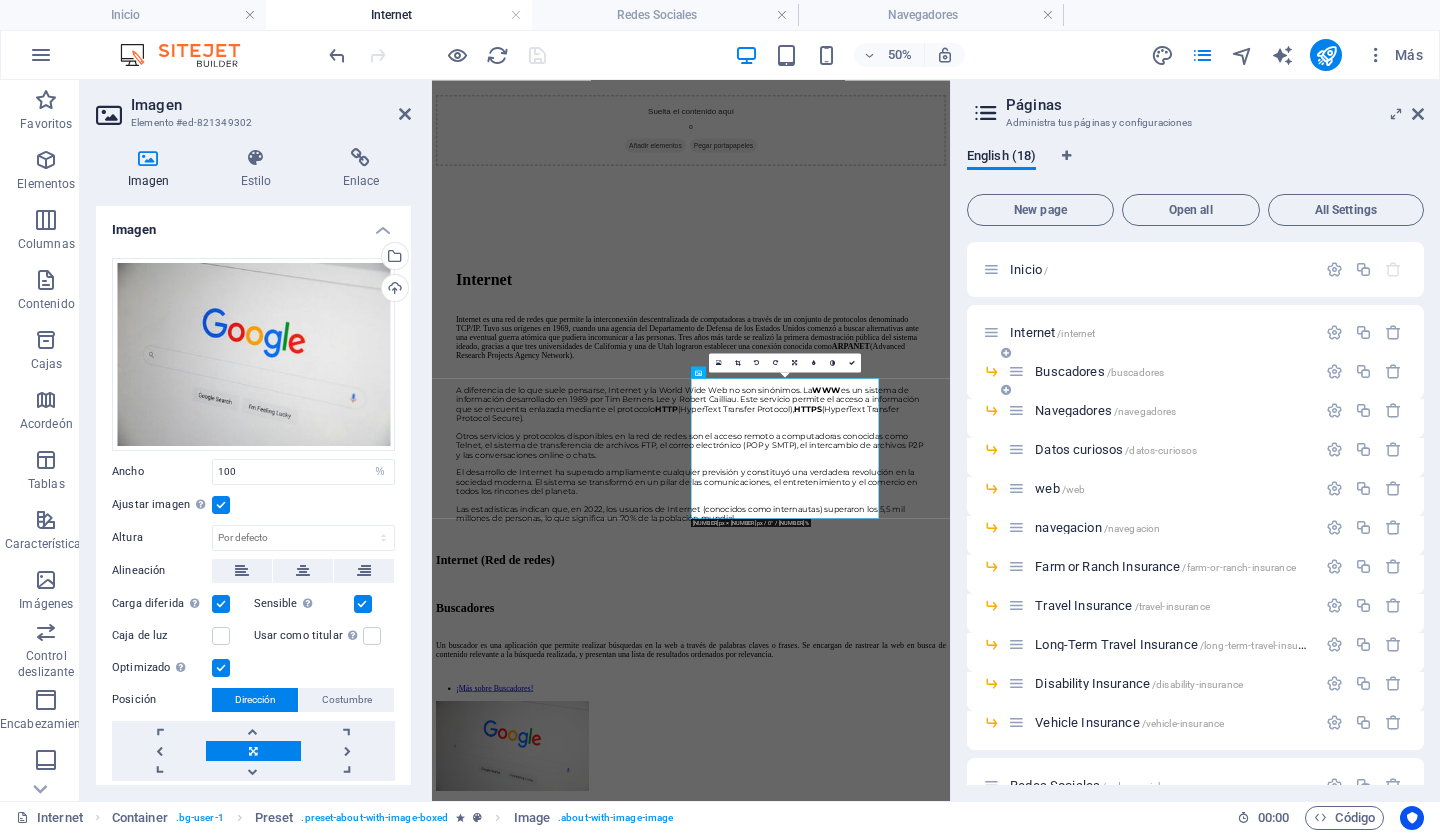 scroll, scrollTop: 0, scrollLeft: 0, axis: both 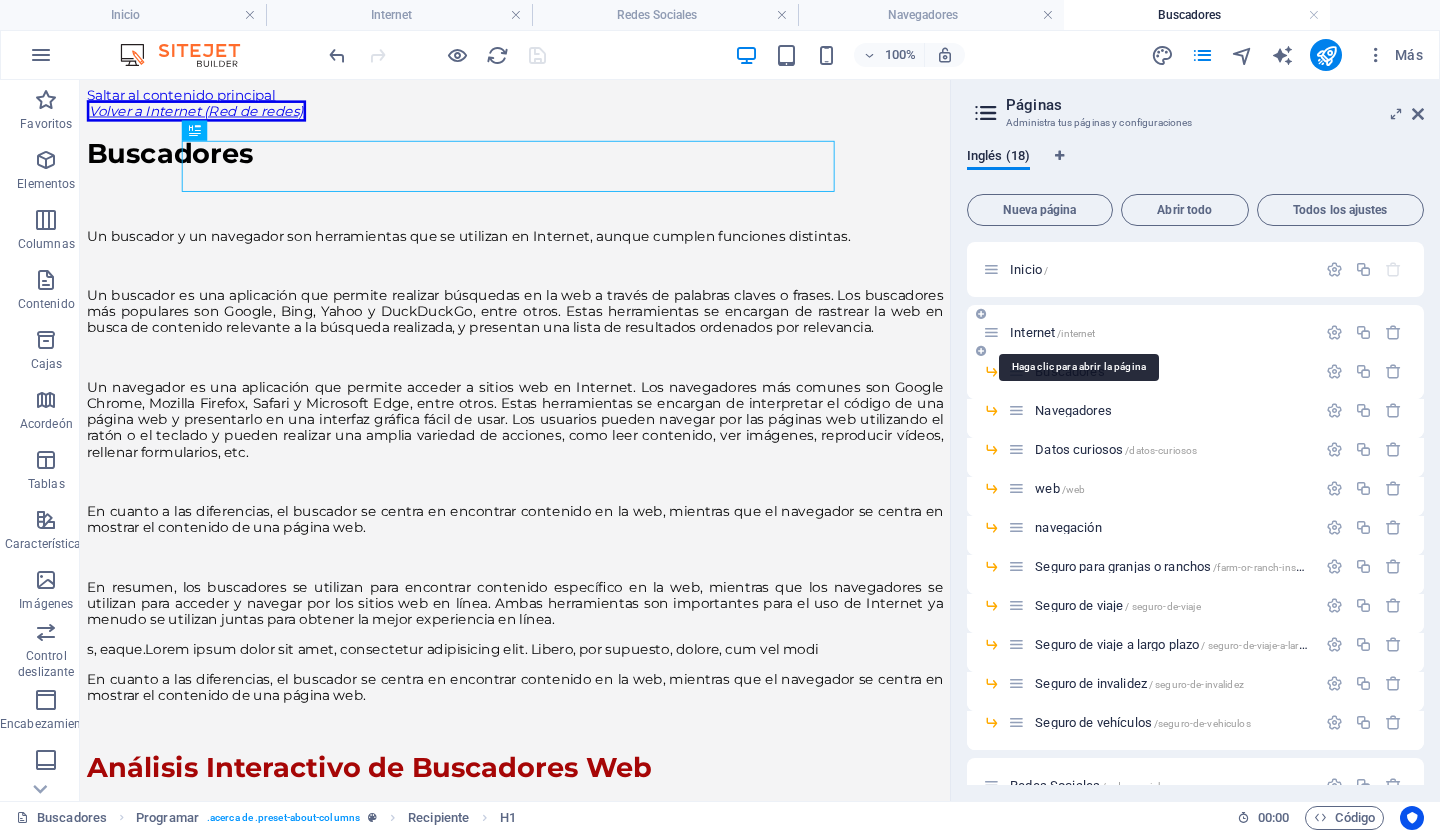 click on "Internet" at bounding box center [1032, 332] 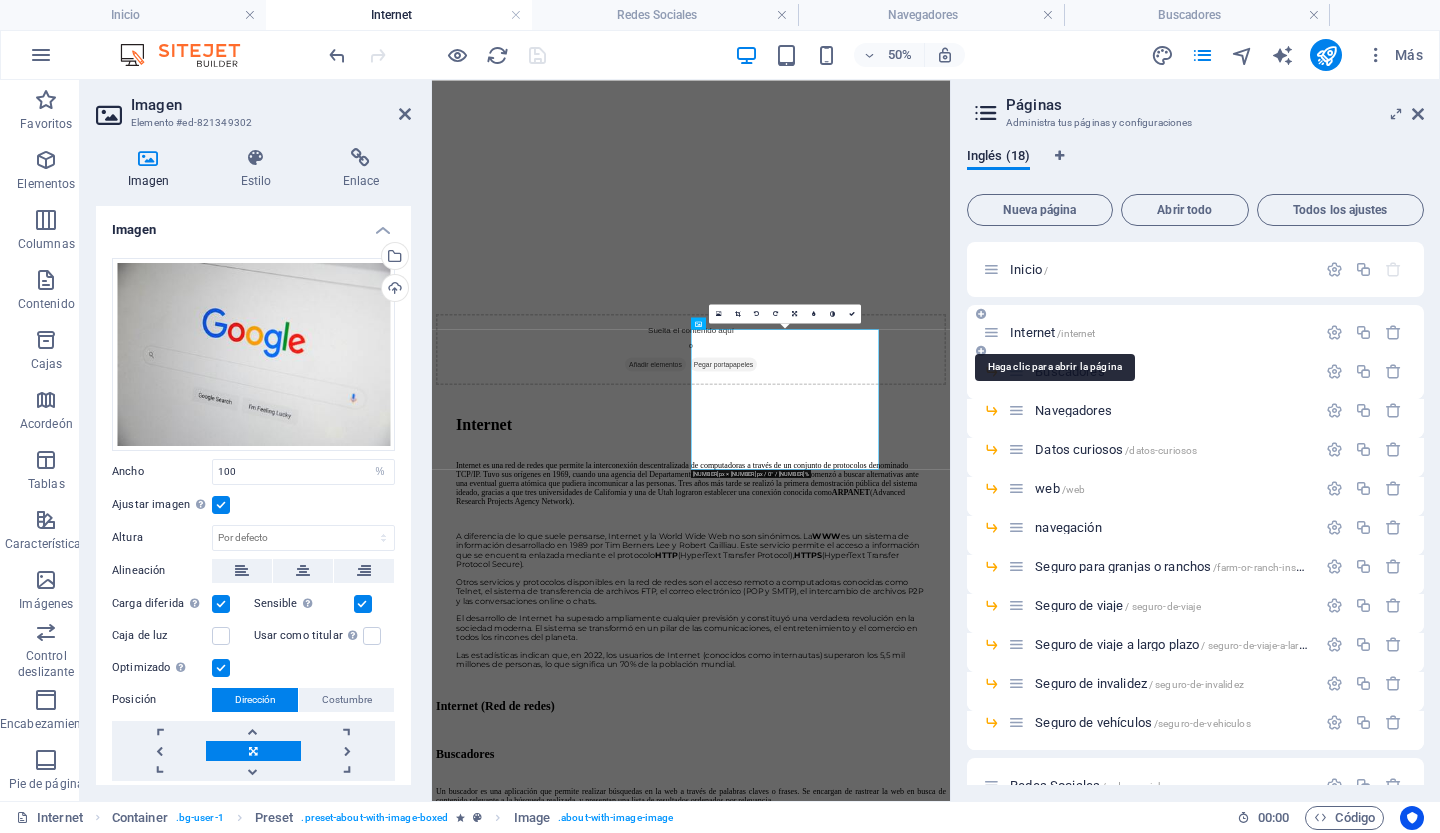 scroll, scrollTop: 1004, scrollLeft: 0, axis: vertical 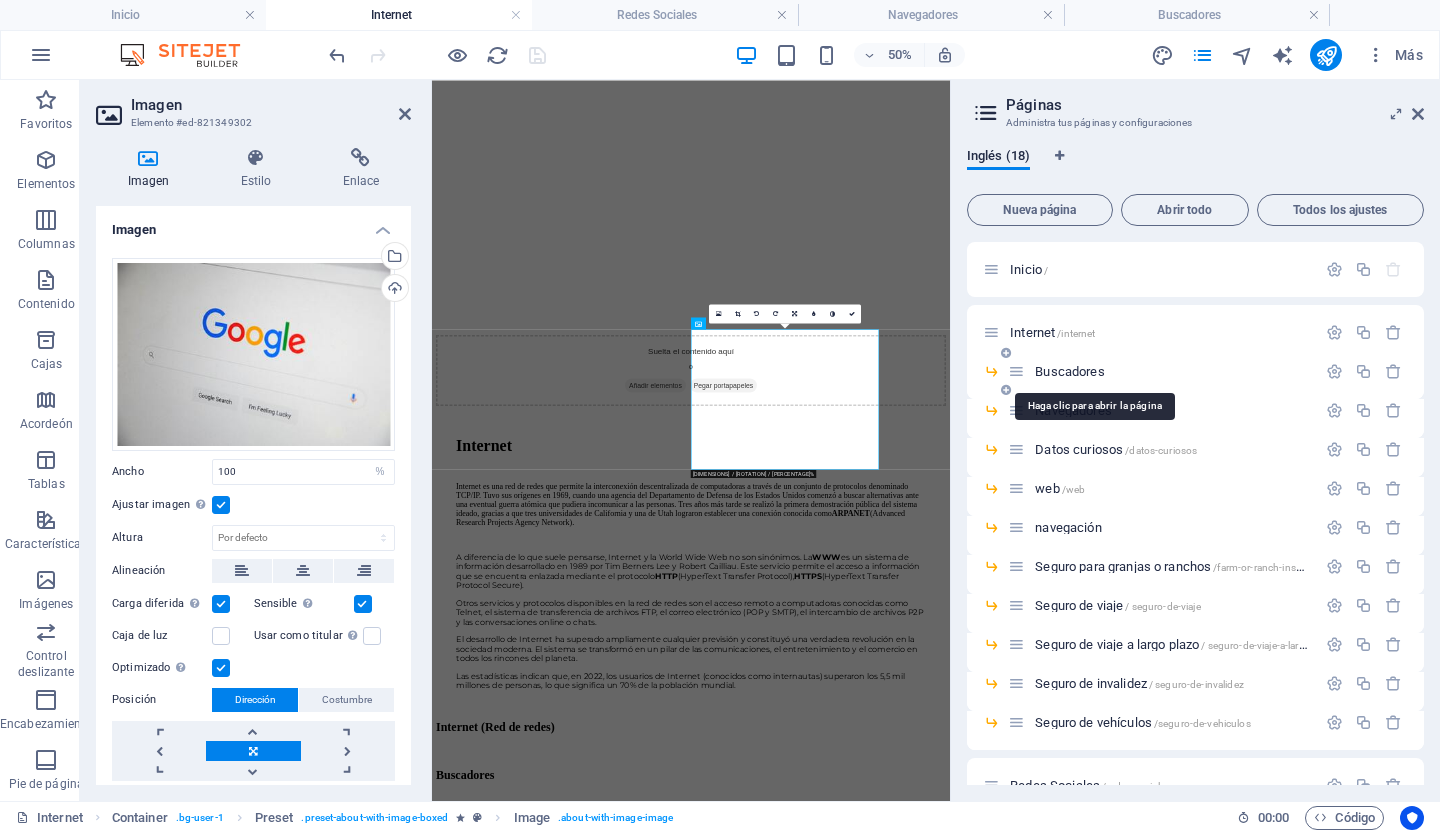 click on "Buscadores" at bounding box center [1069, 371] 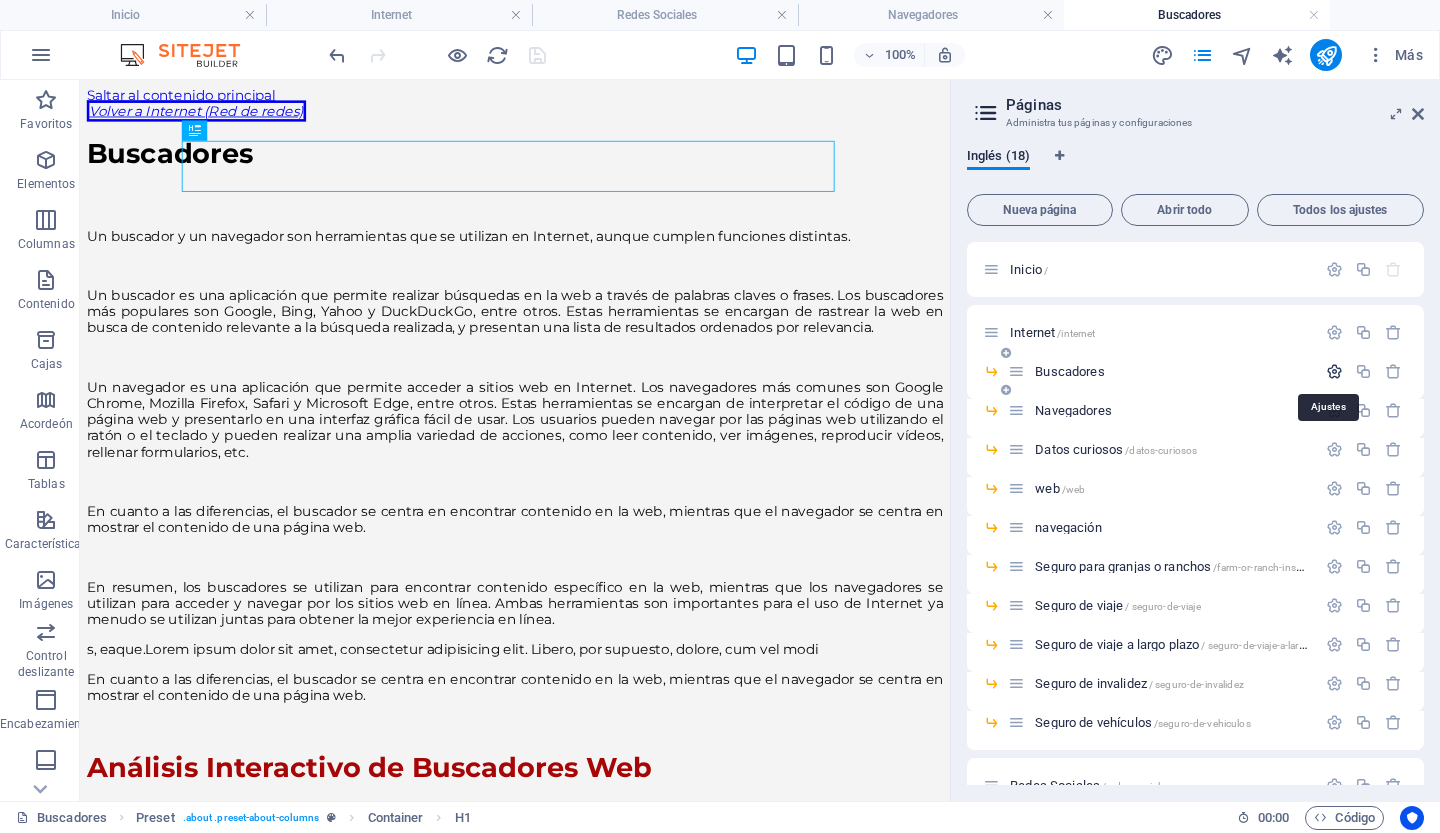 click at bounding box center (1334, 371) 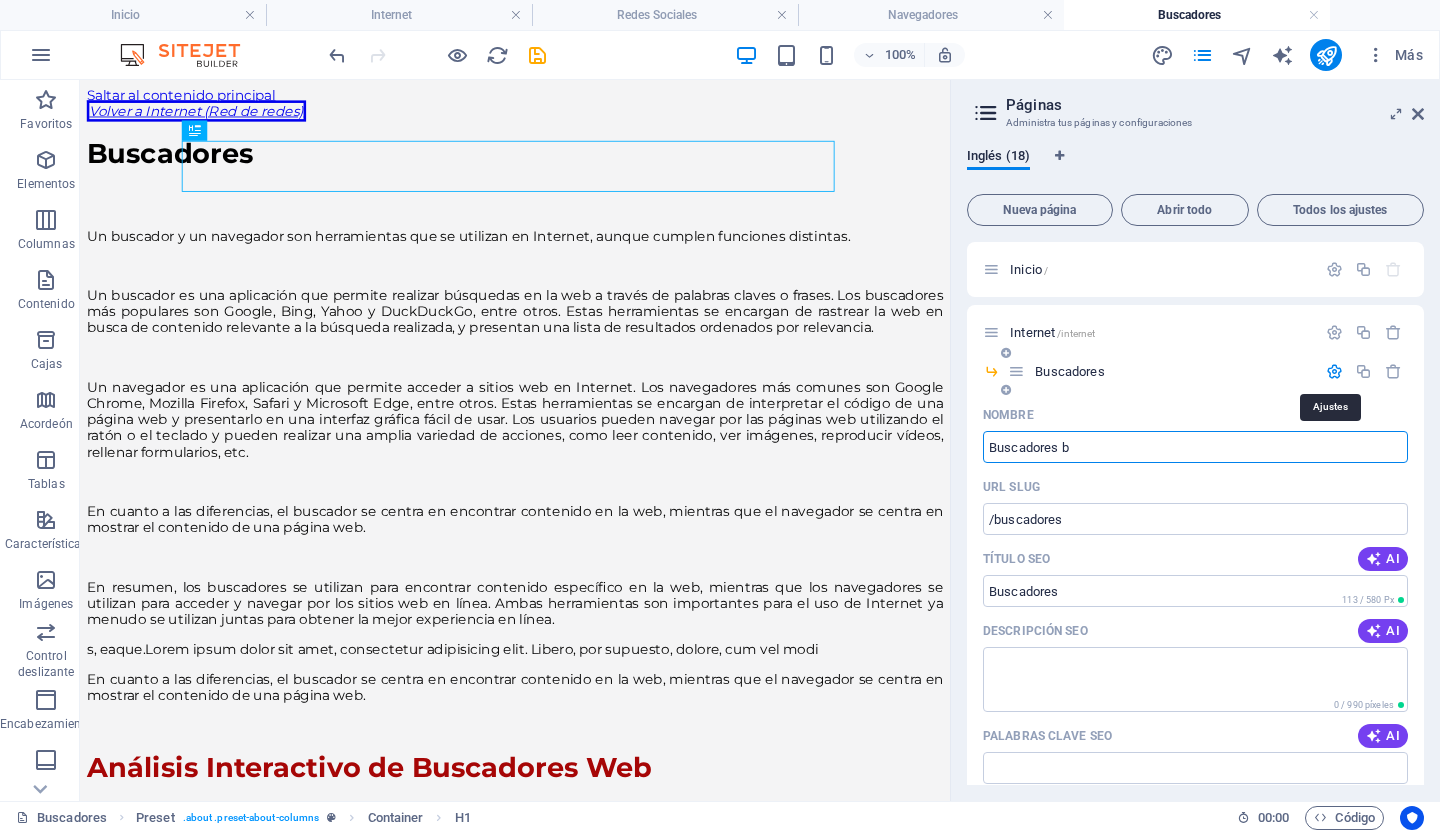 type on "Buscadores bo" 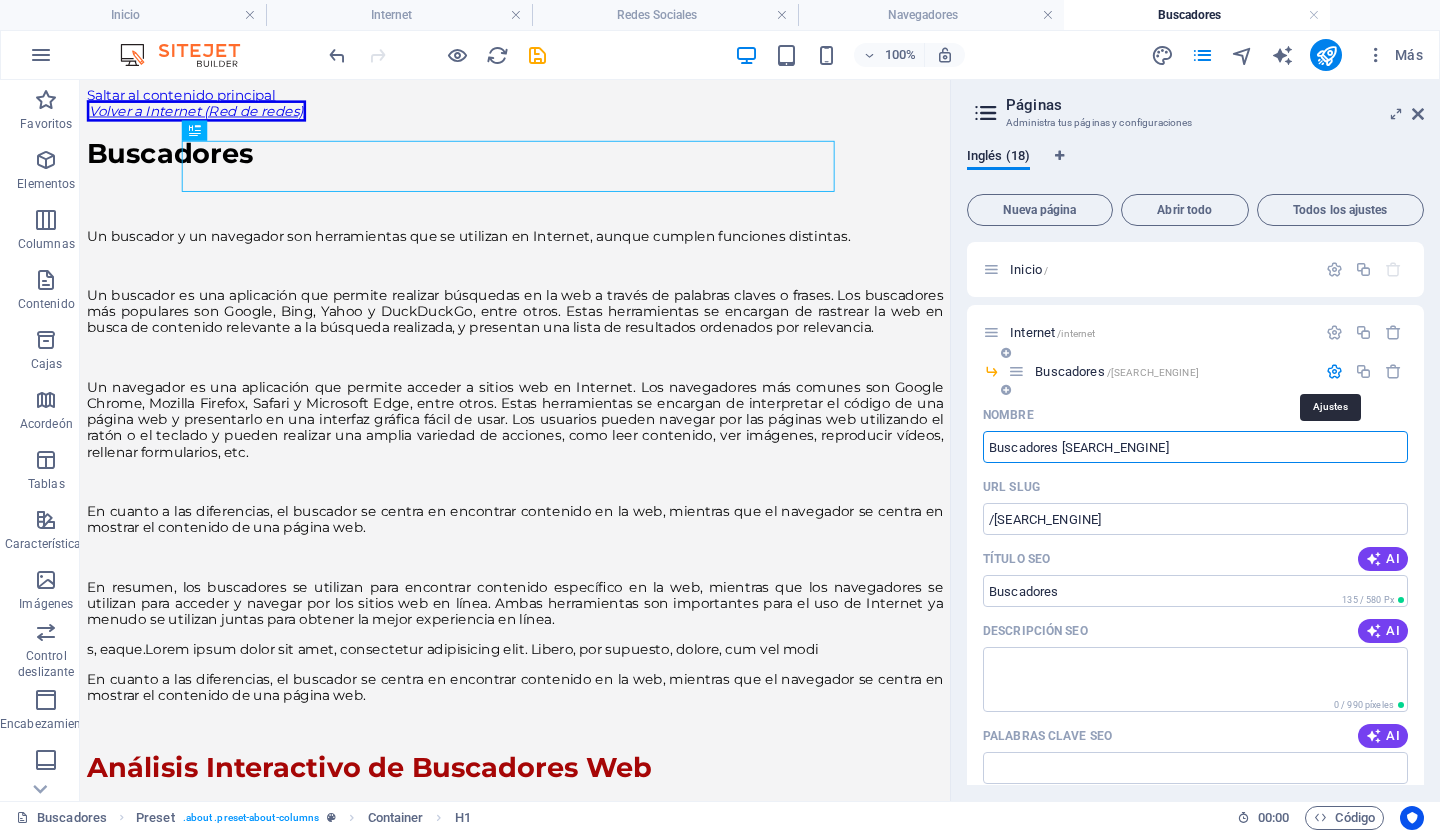 type on "Buscadores [SEARCH_ENGINE]" 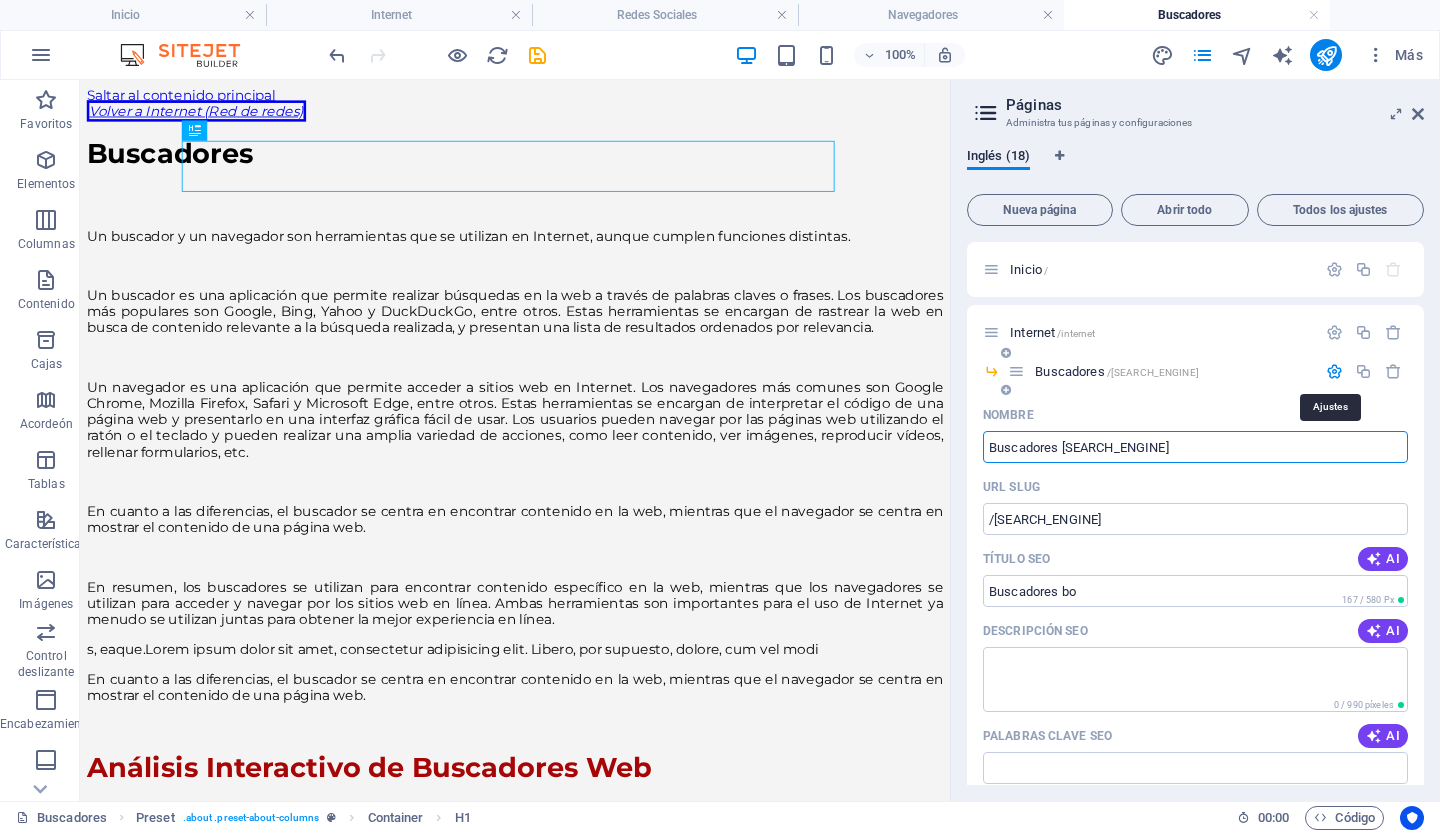 type on "Buscadores [SEARCH_ENGINE]" 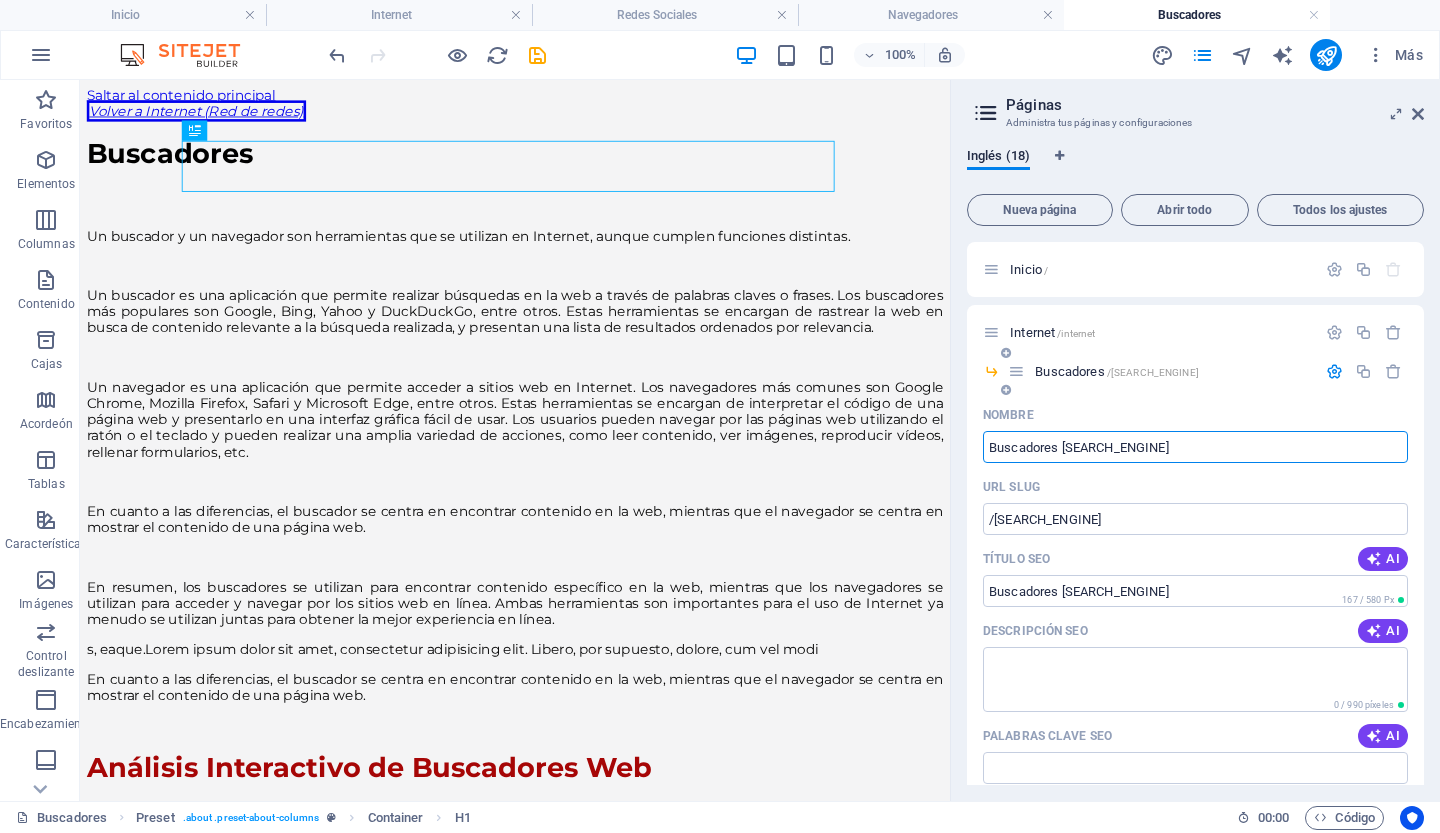type on "Buscadores [SEARCH_ENGINE]" 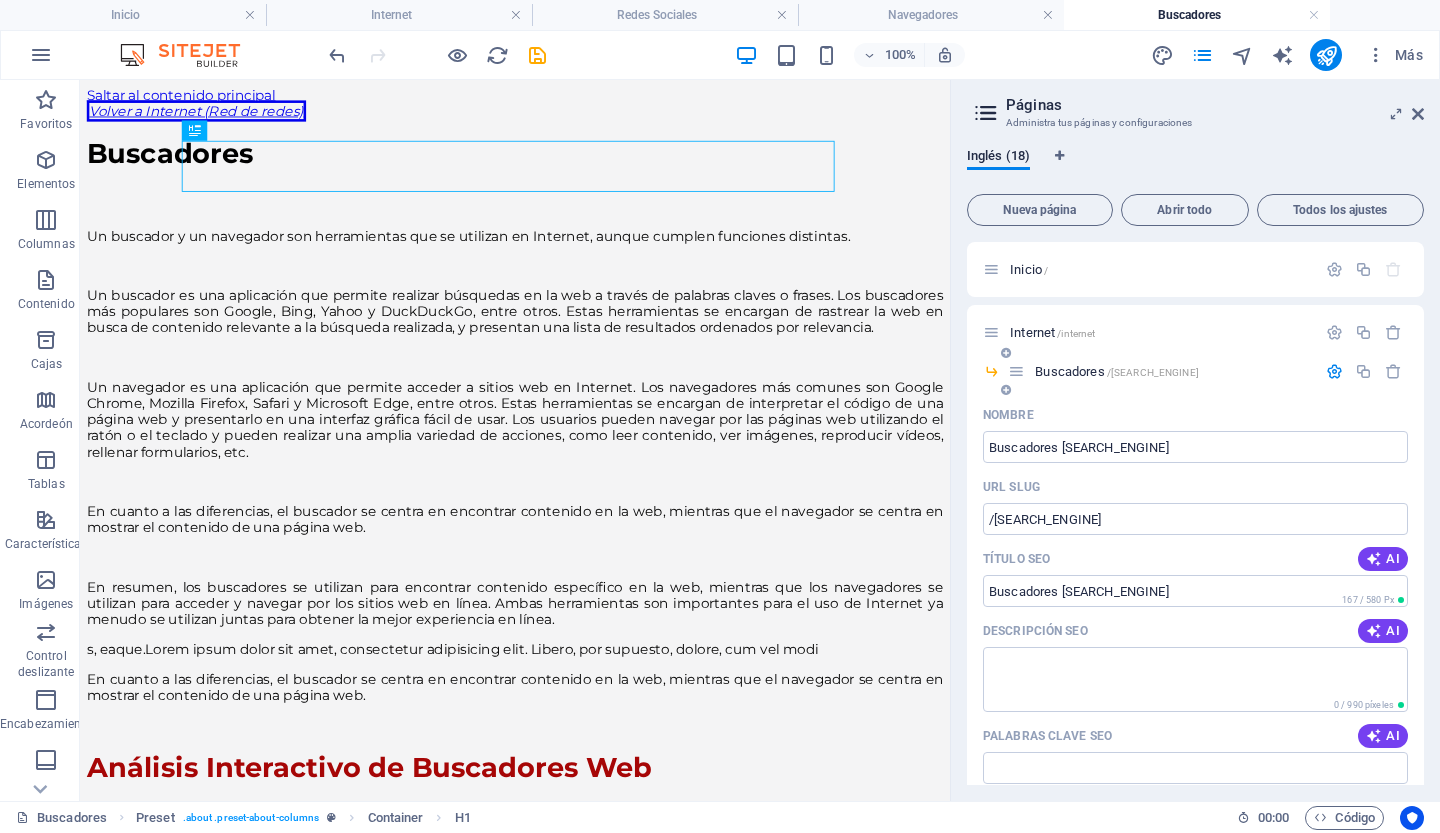 click on "Buscadores / [SEARCH_ENGINE]" at bounding box center [1162, 371] 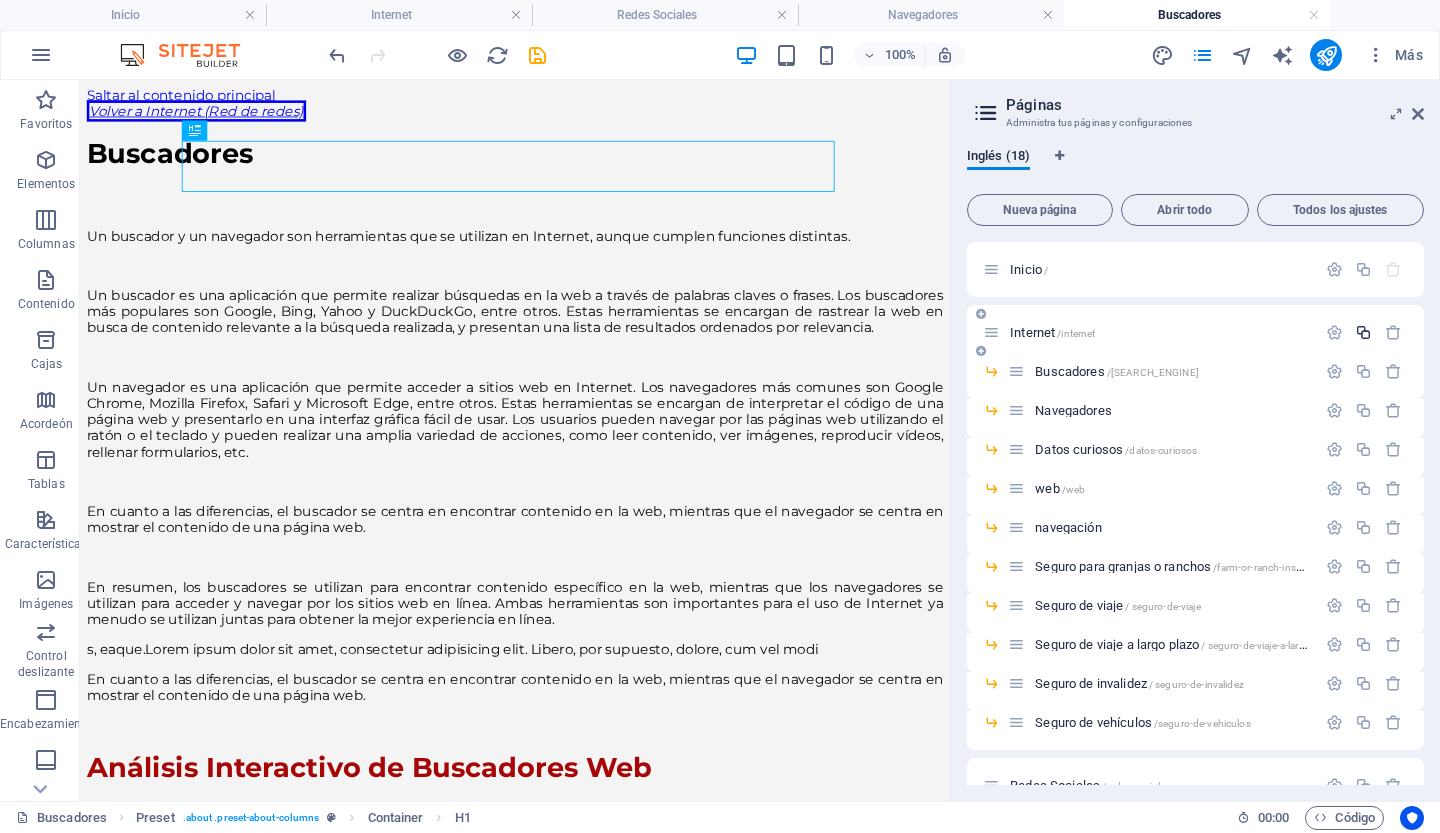 click at bounding box center (1363, 332) 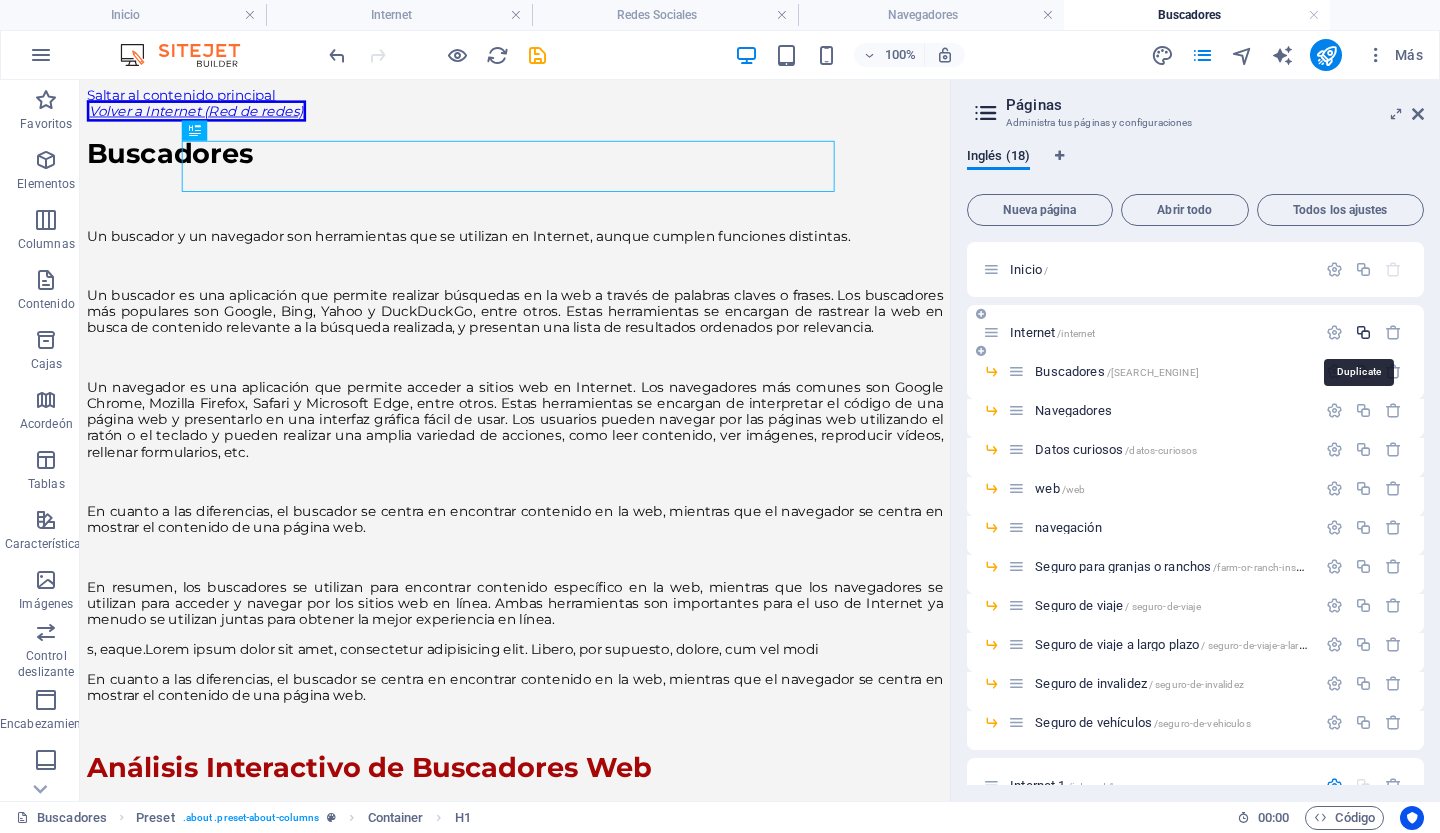 scroll, scrollTop: 347, scrollLeft: 0, axis: vertical 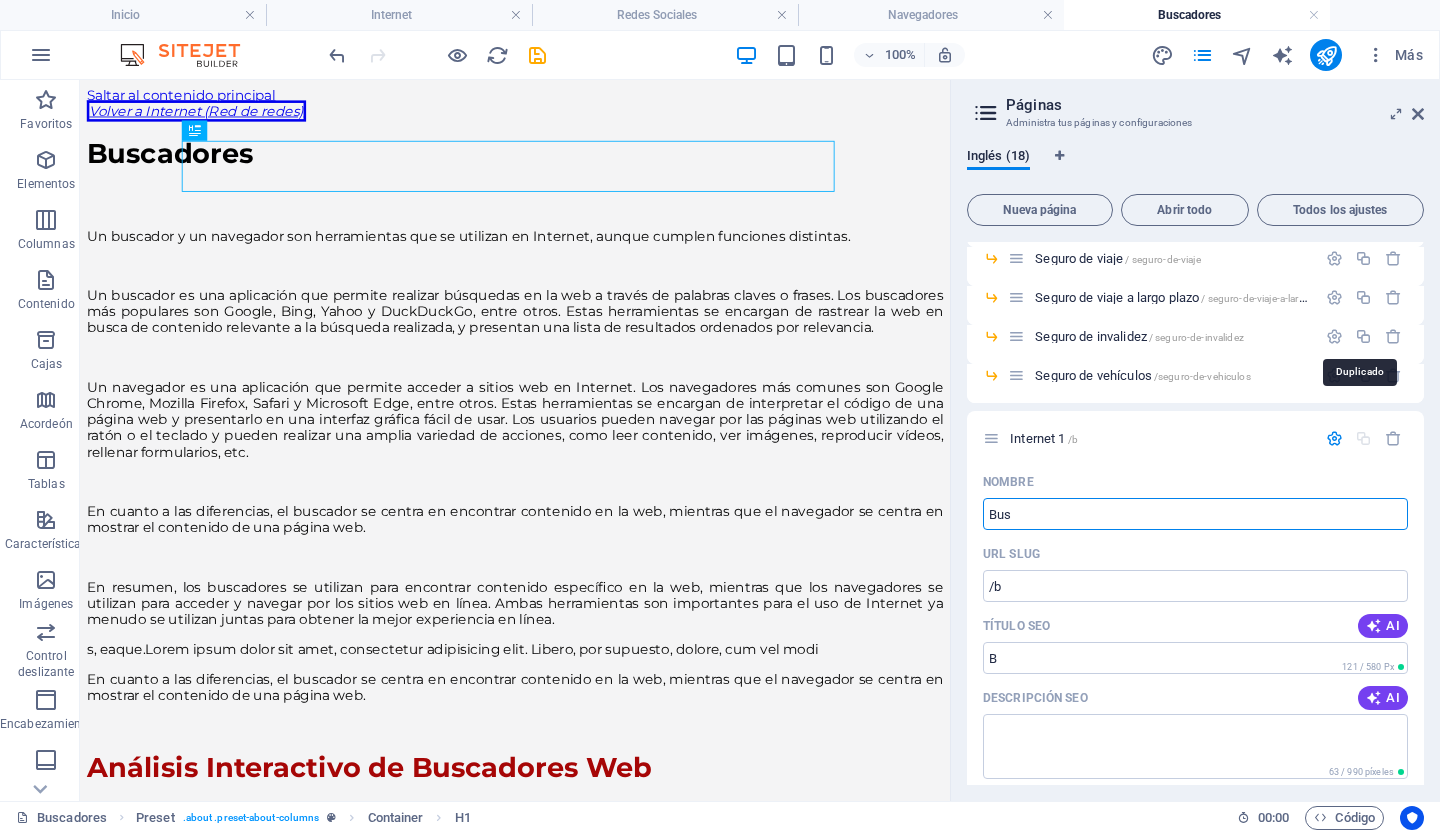 type on "Busc" 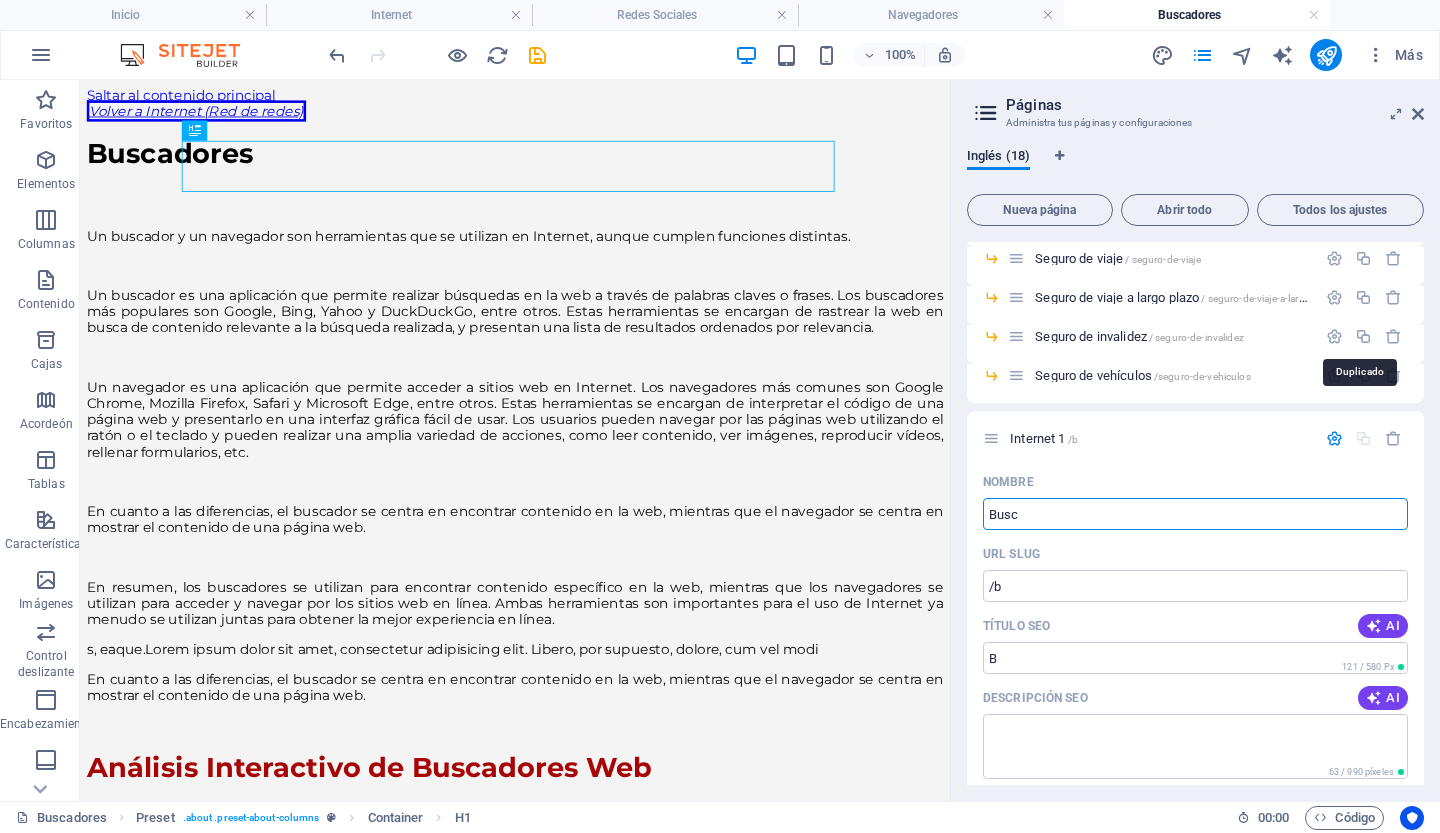 type on "Busca" 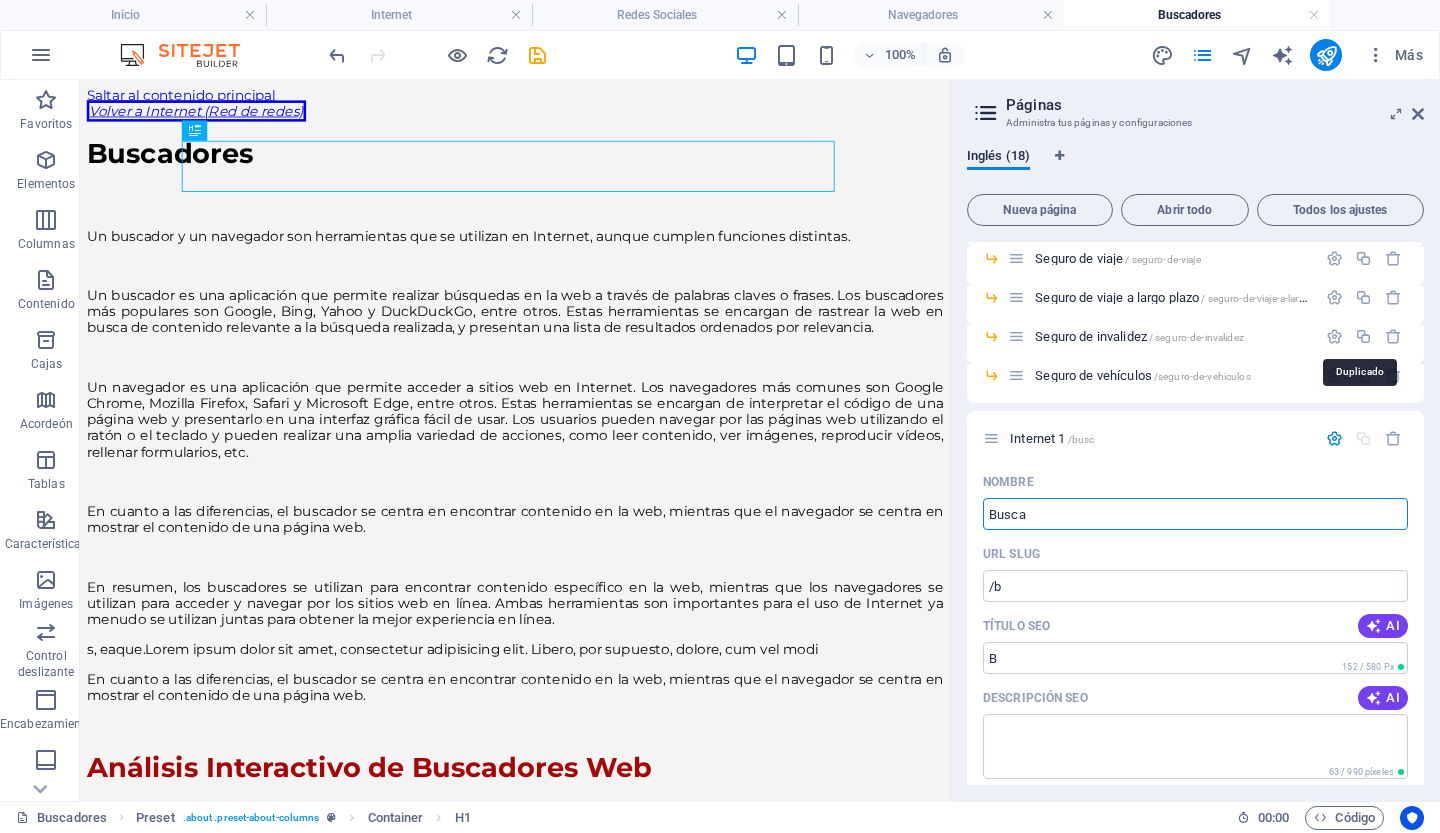 type on "/busc" 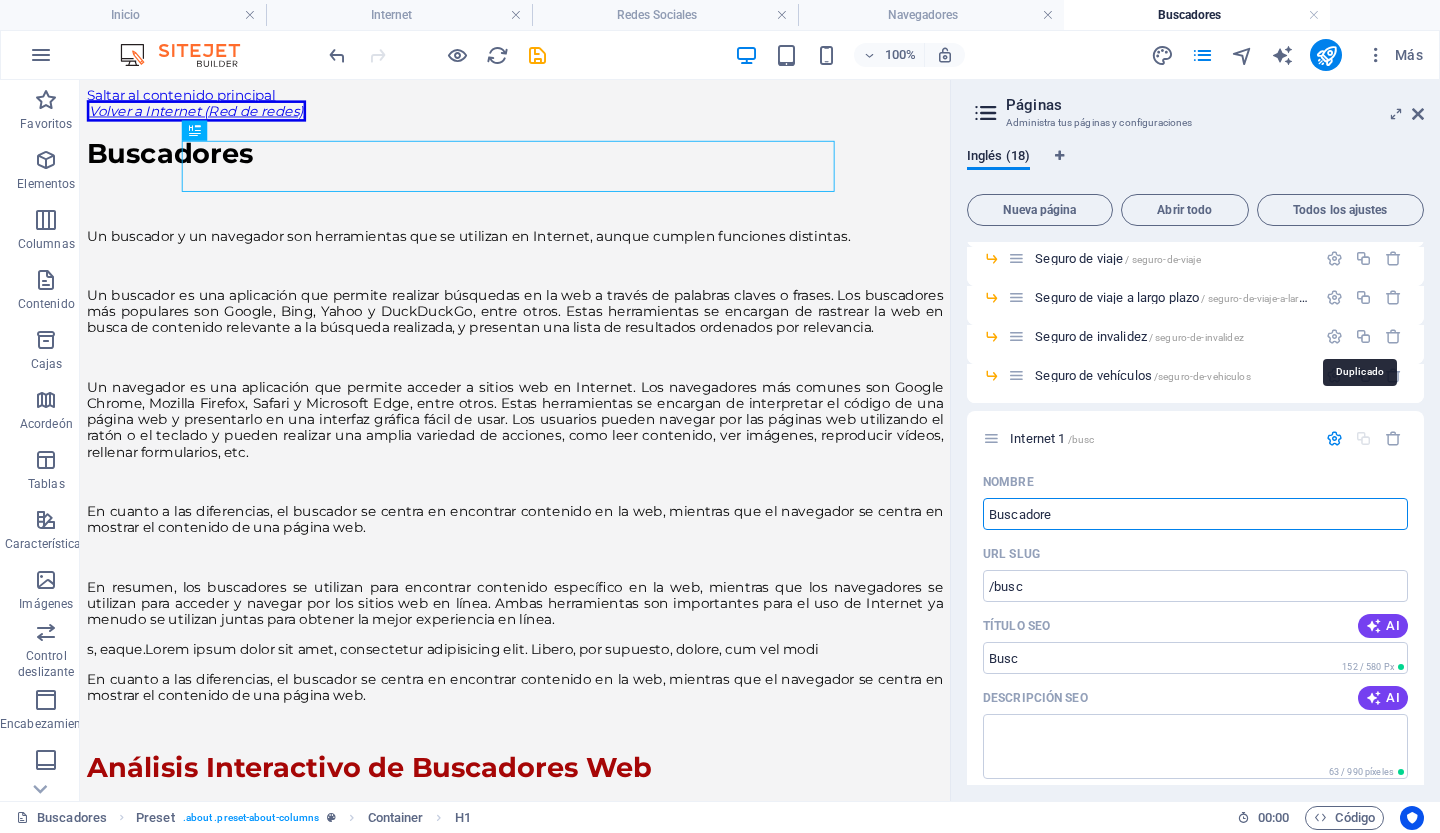 type on "Buscadores" 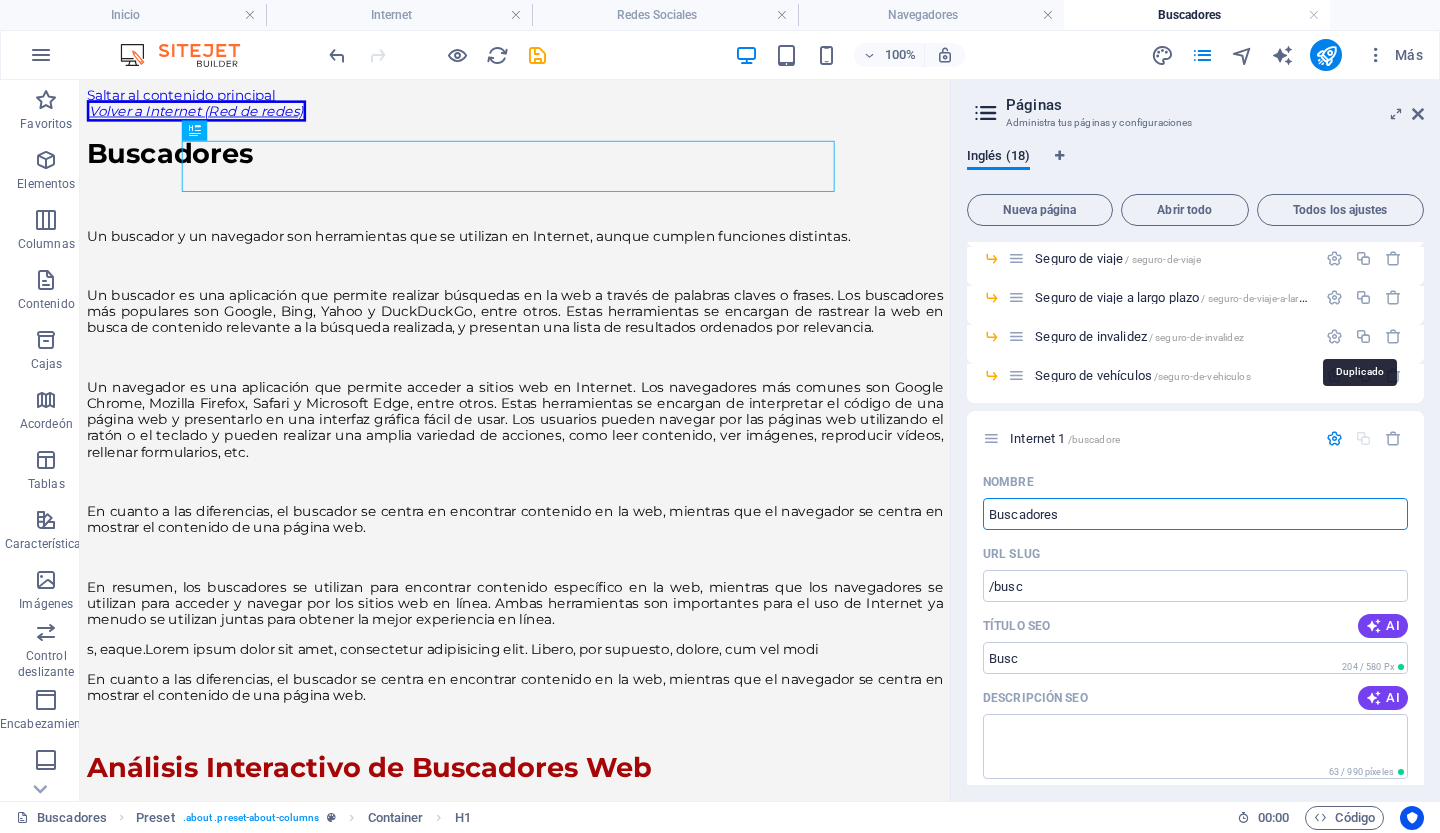 type on "/buscadore" 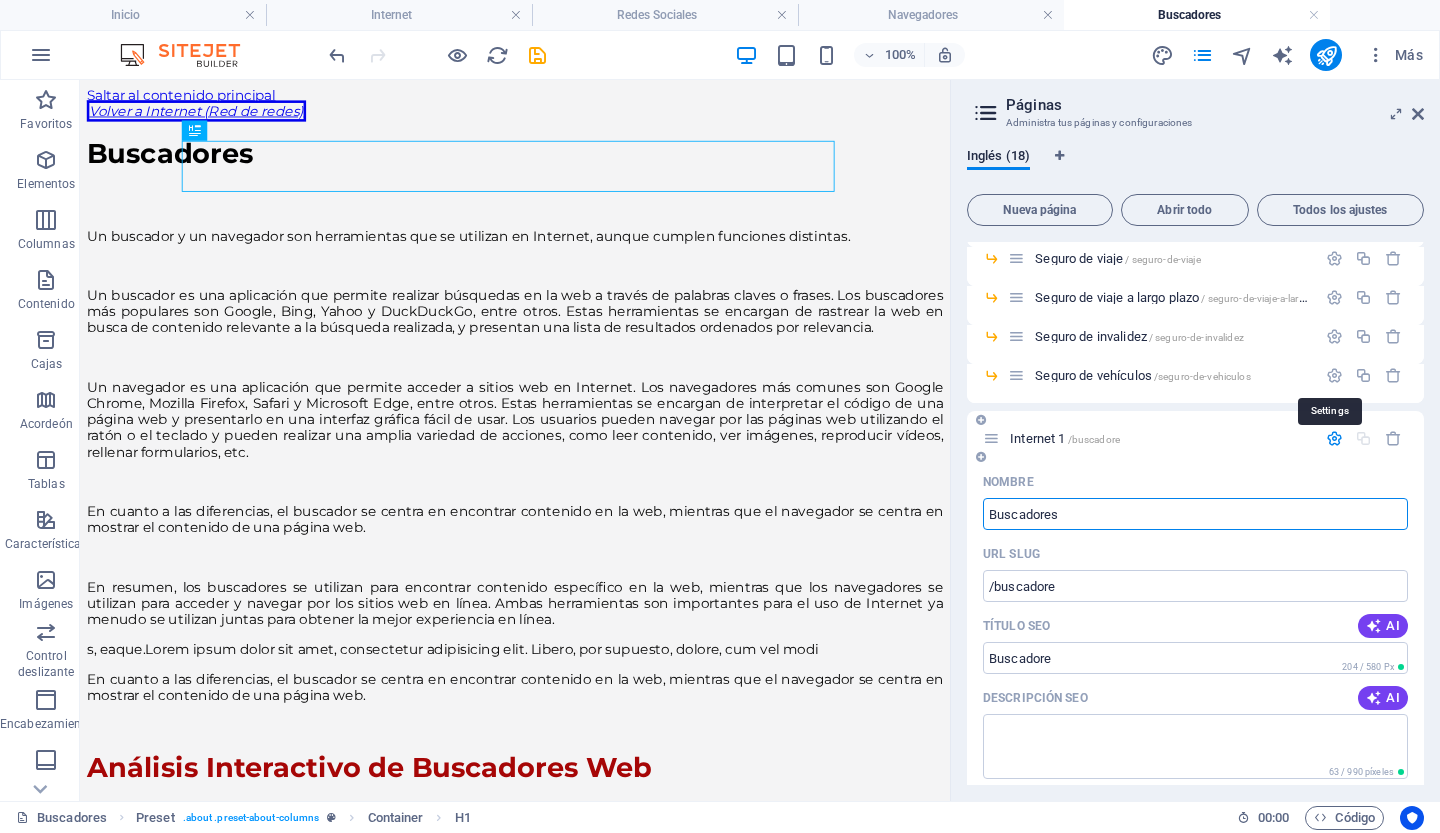 type on "Buscadores" 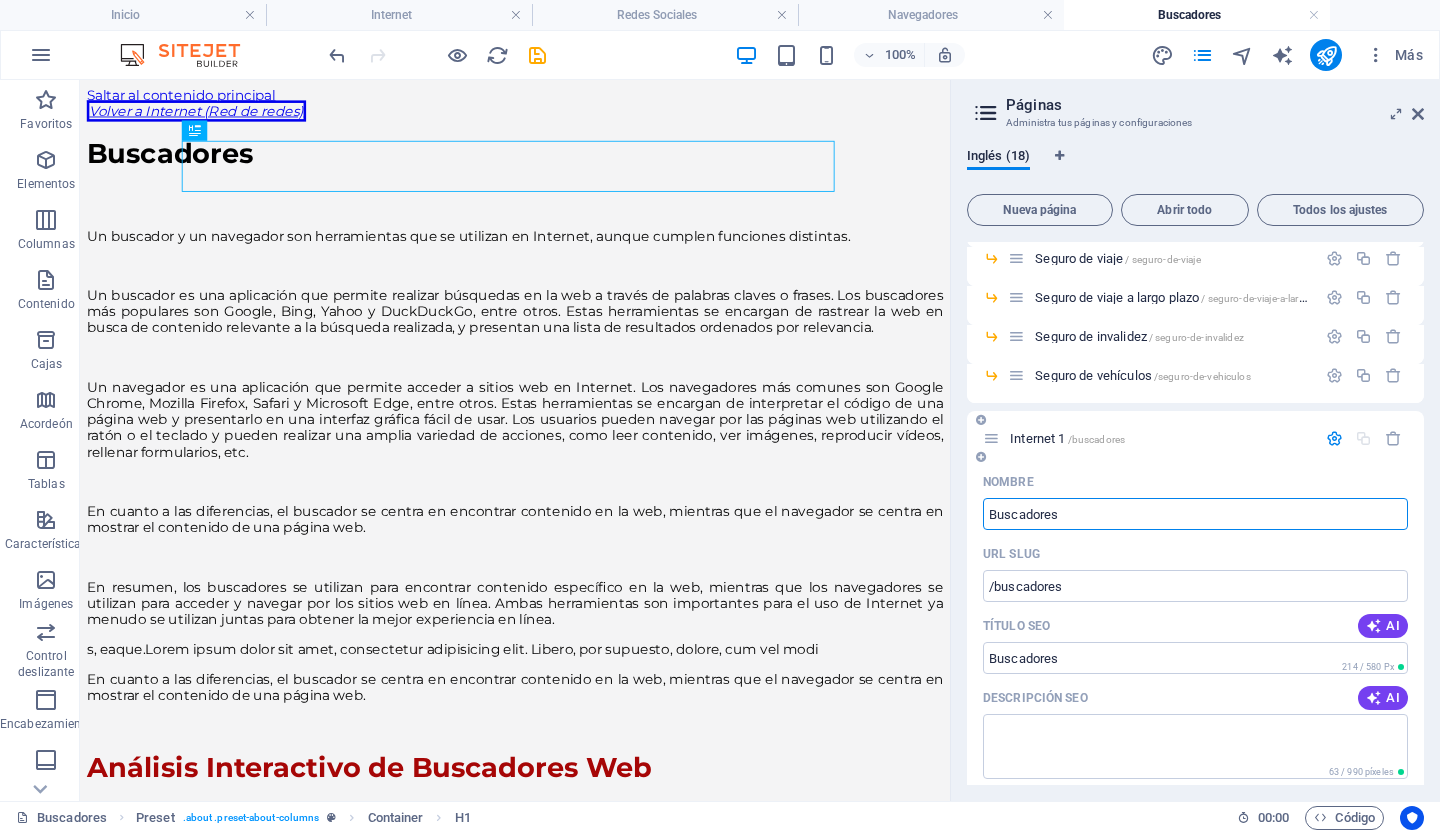 click on "Buscadores" at bounding box center [1195, 514] 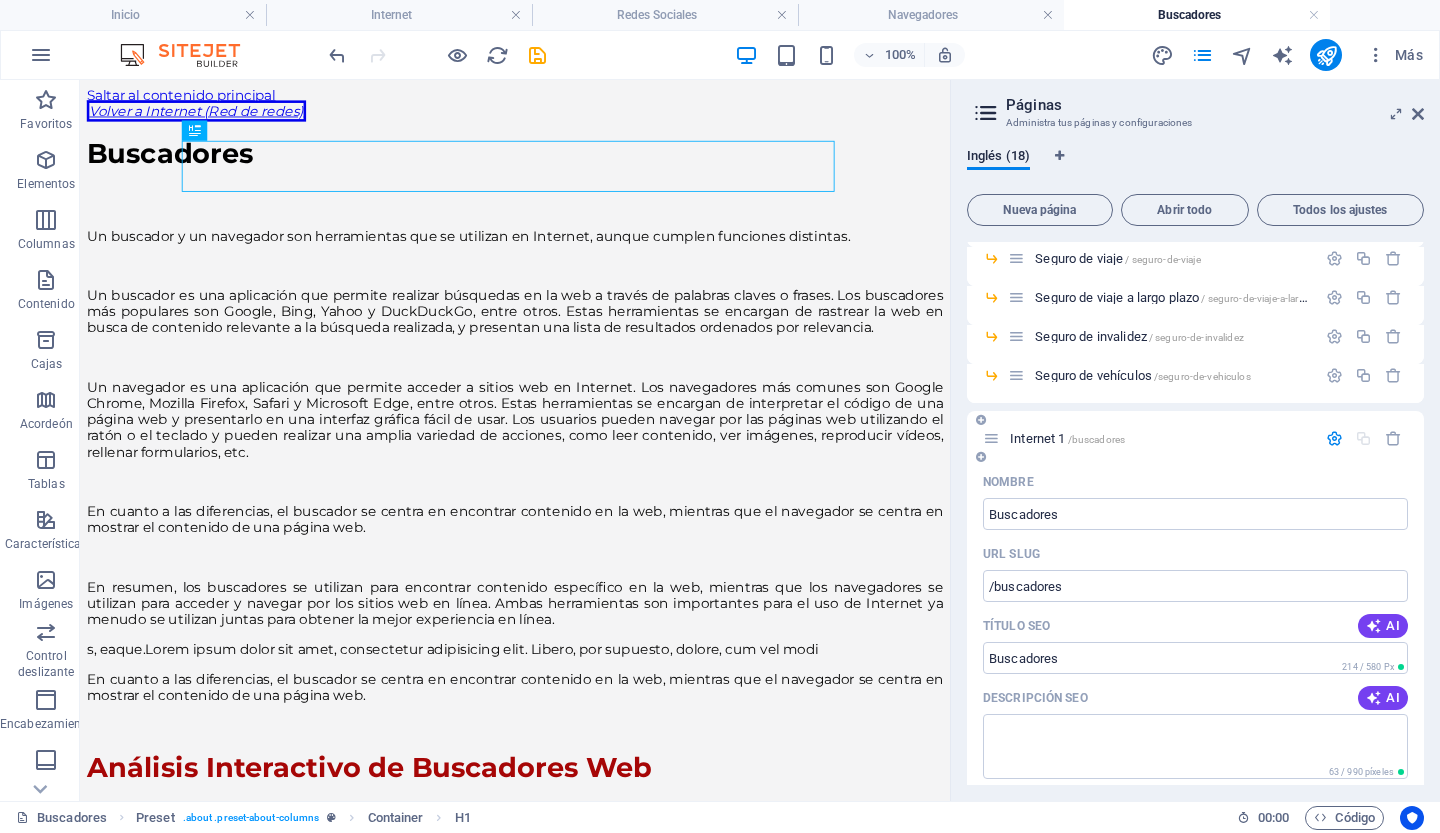 click at bounding box center (1334, 438) 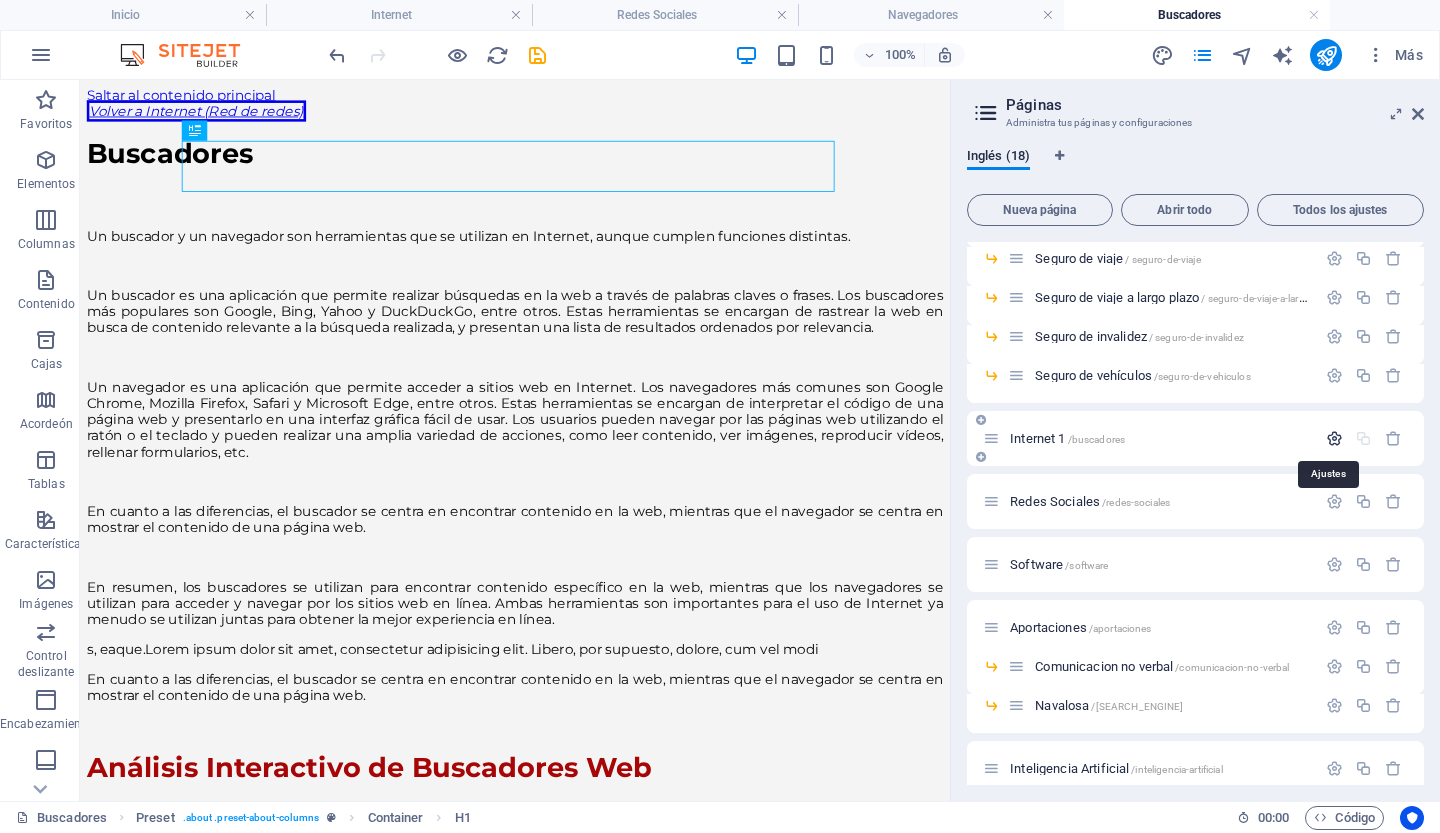 click at bounding box center (1334, 438) 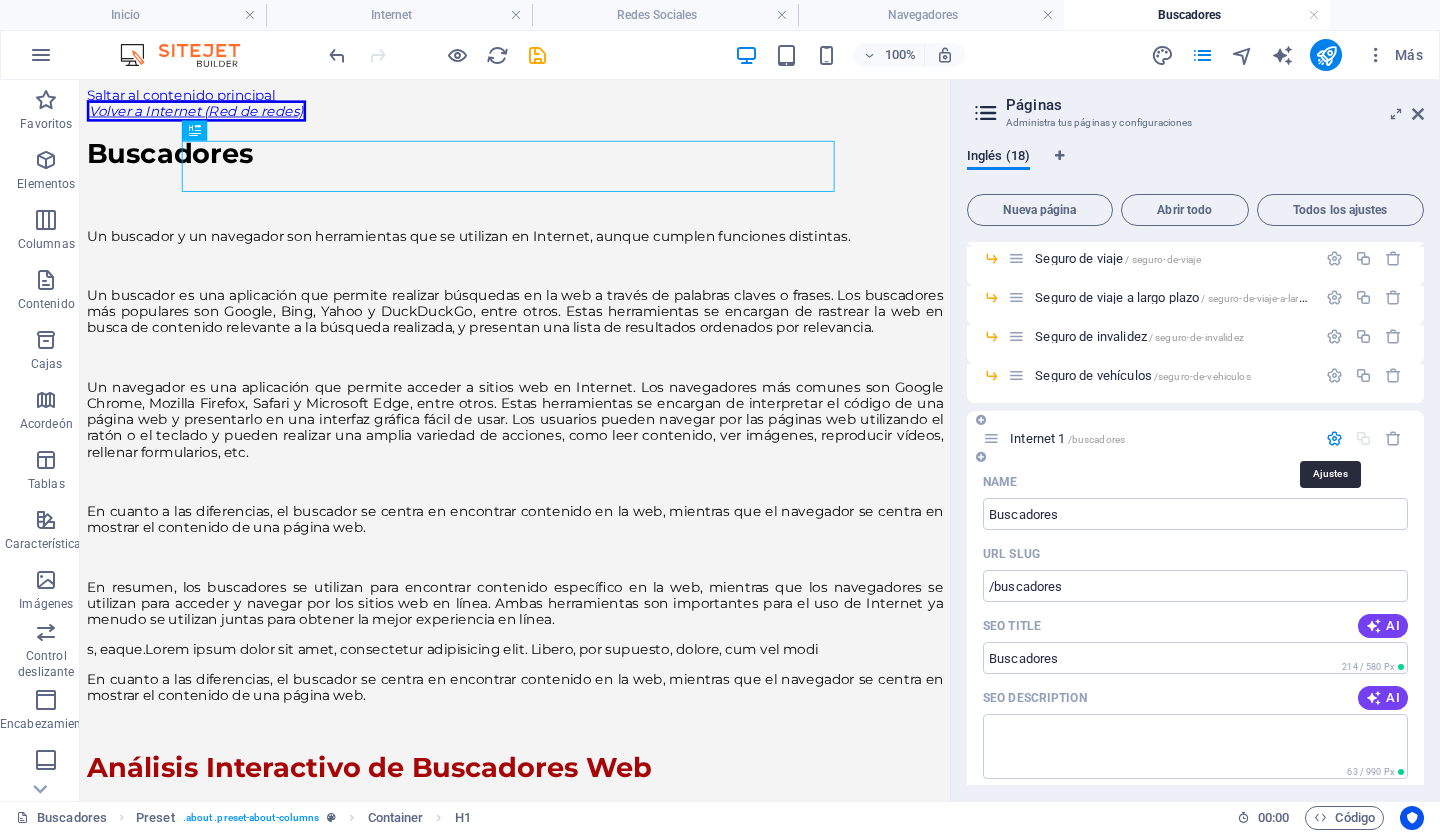 click at bounding box center [1334, 438] 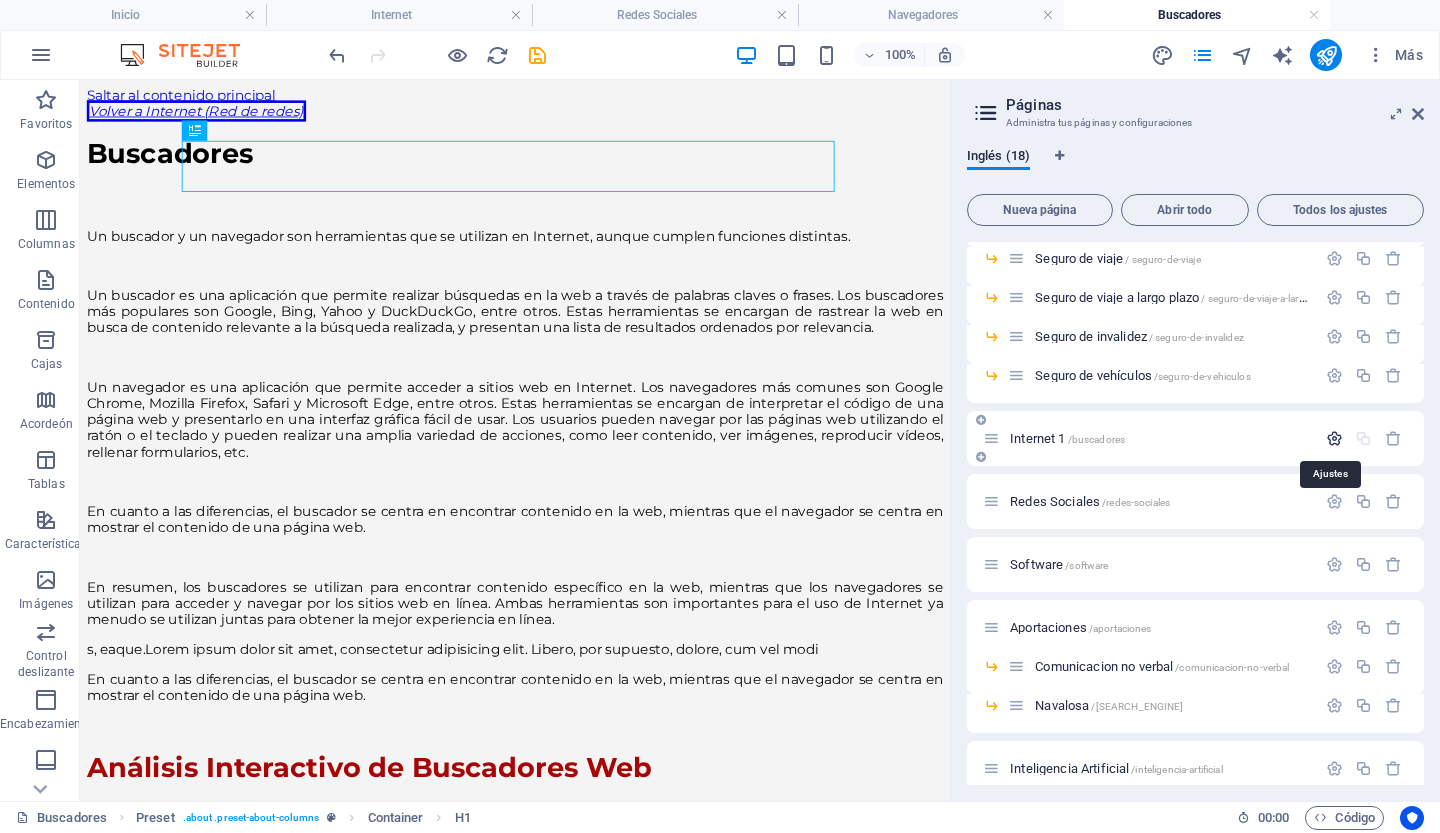 click at bounding box center [1334, 438] 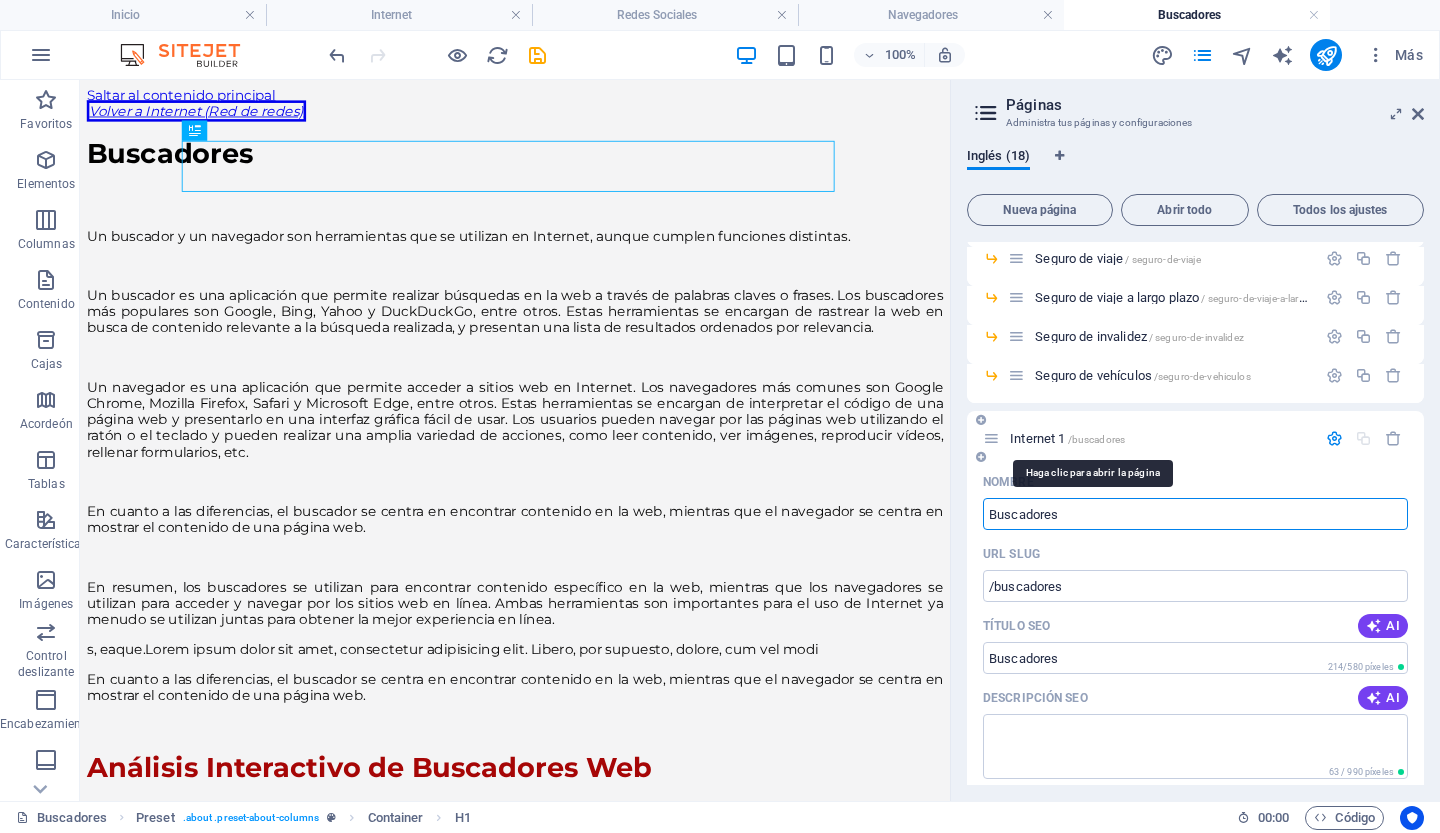 click on "Internet 1" at bounding box center (1037, 438) 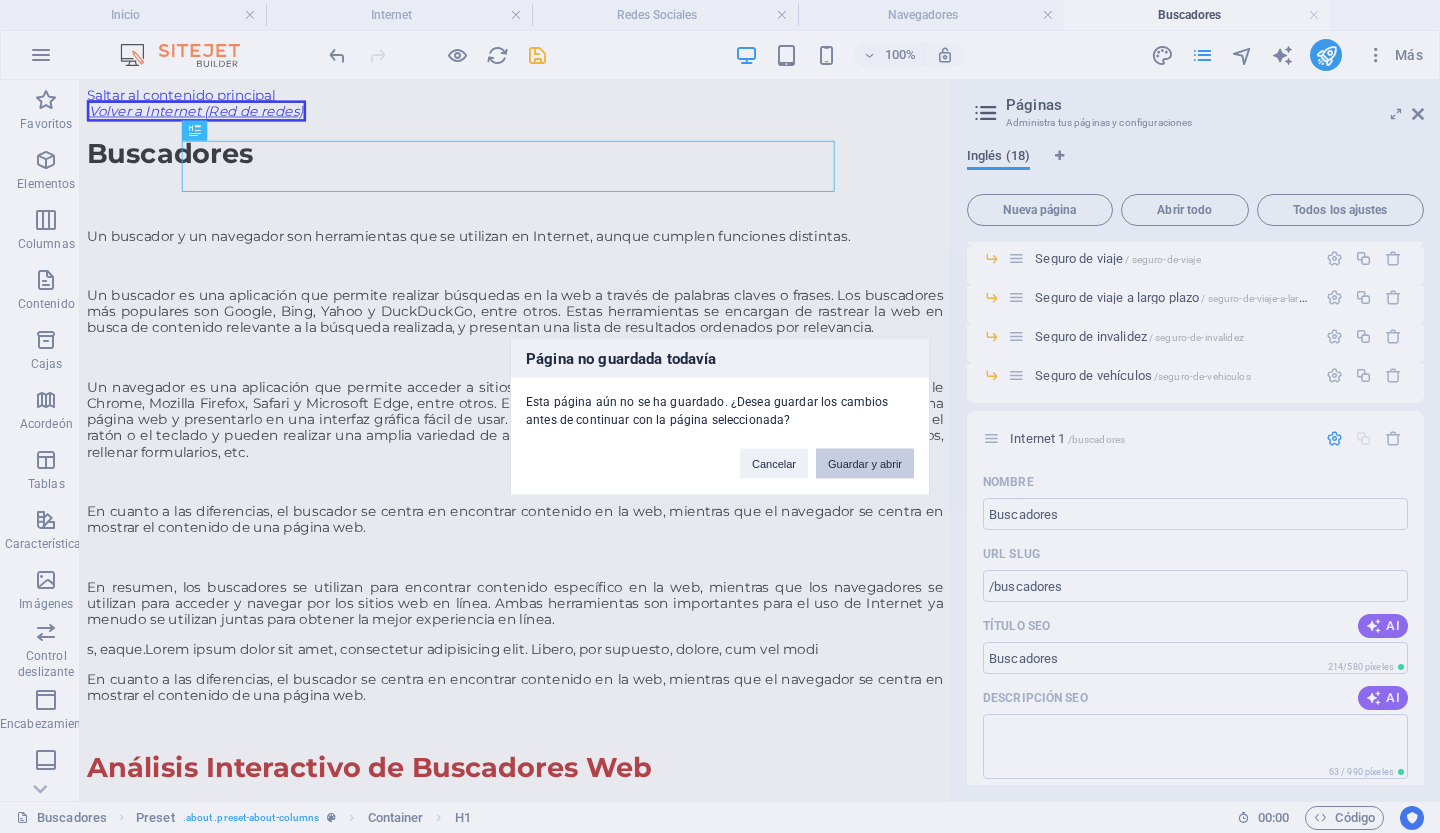 click on "Guardar y abrir" at bounding box center (865, 463) 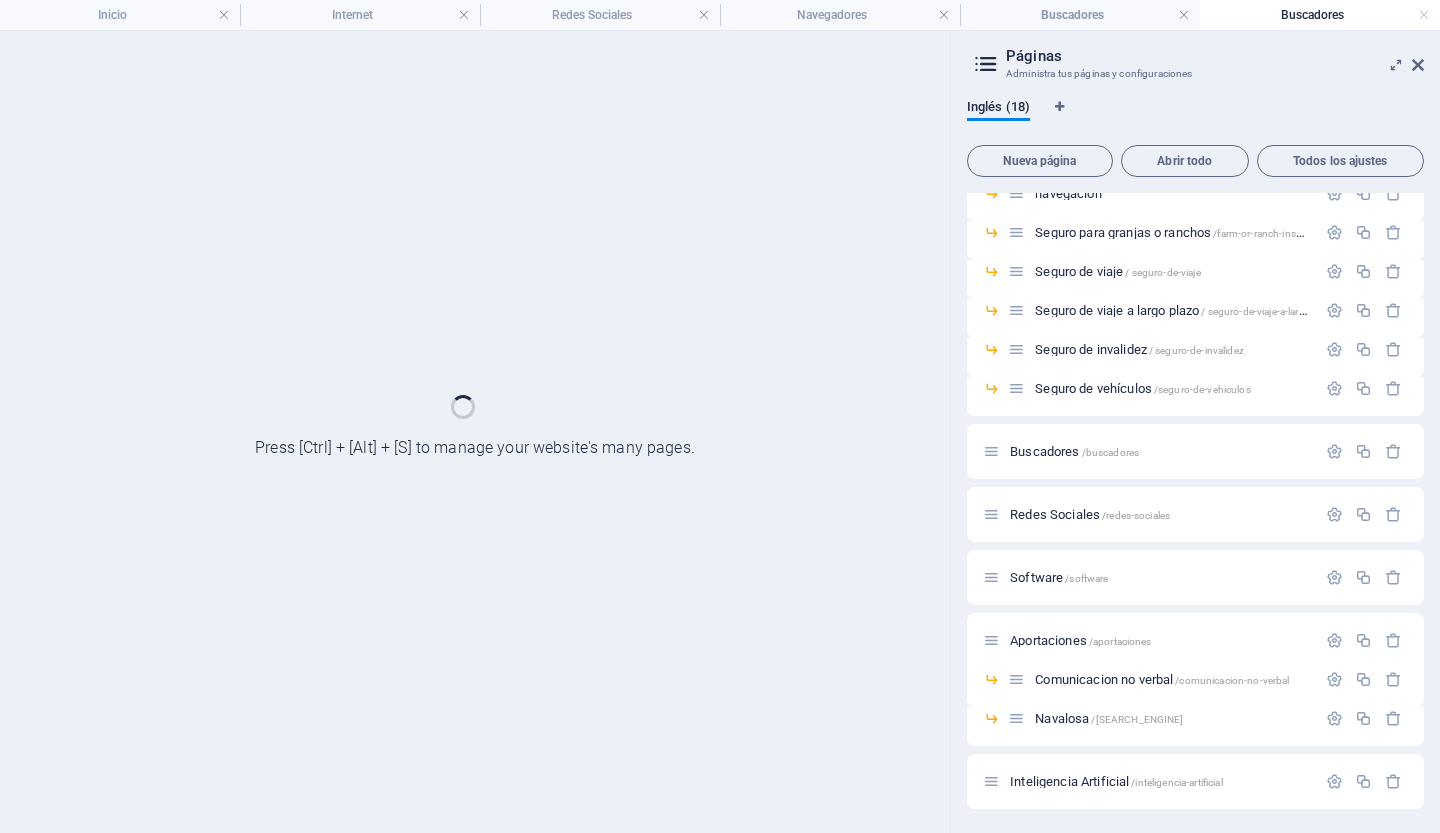 scroll, scrollTop: 284, scrollLeft: 0, axis: vertical 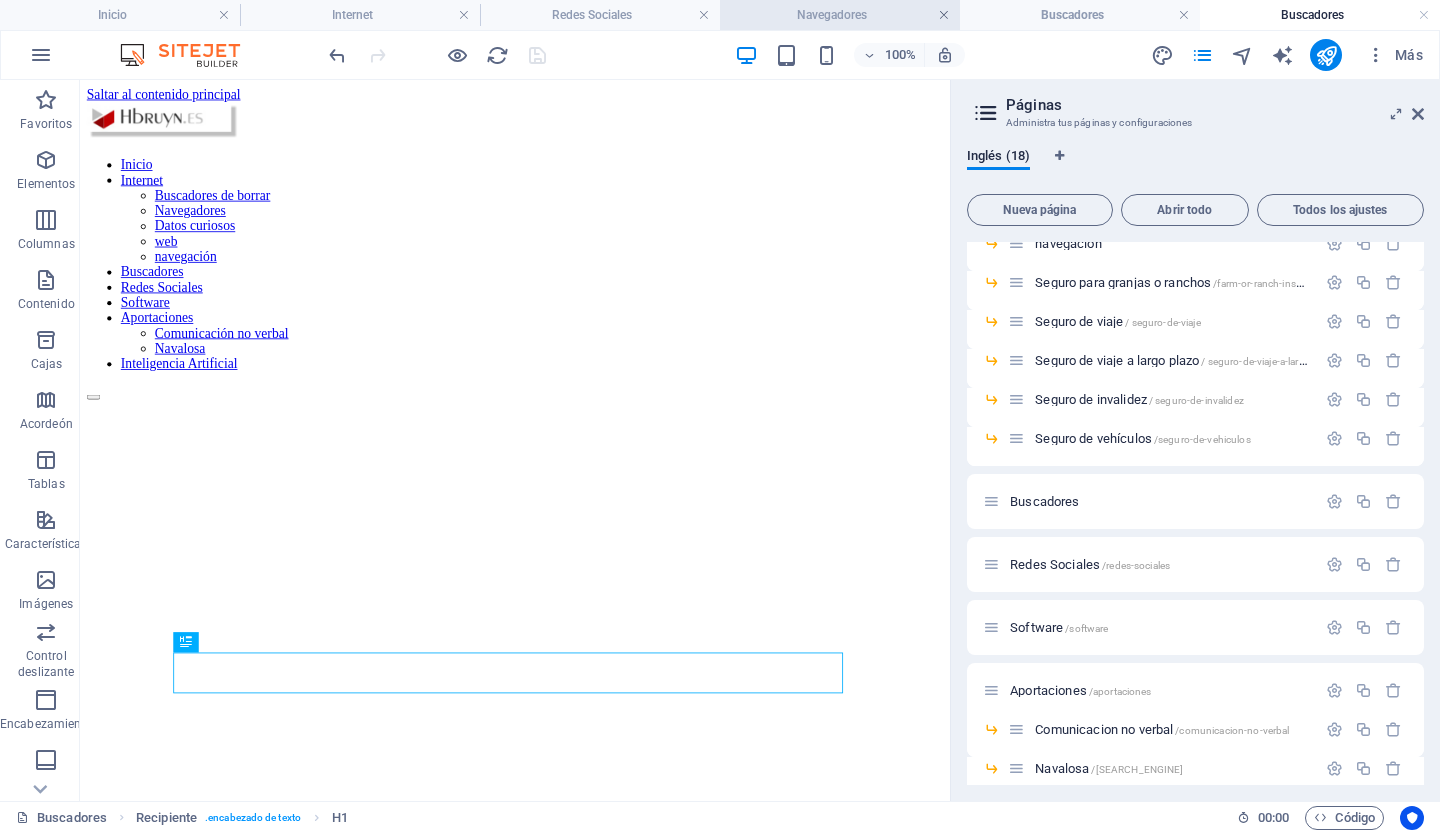 click at bounding box center [944, 15] 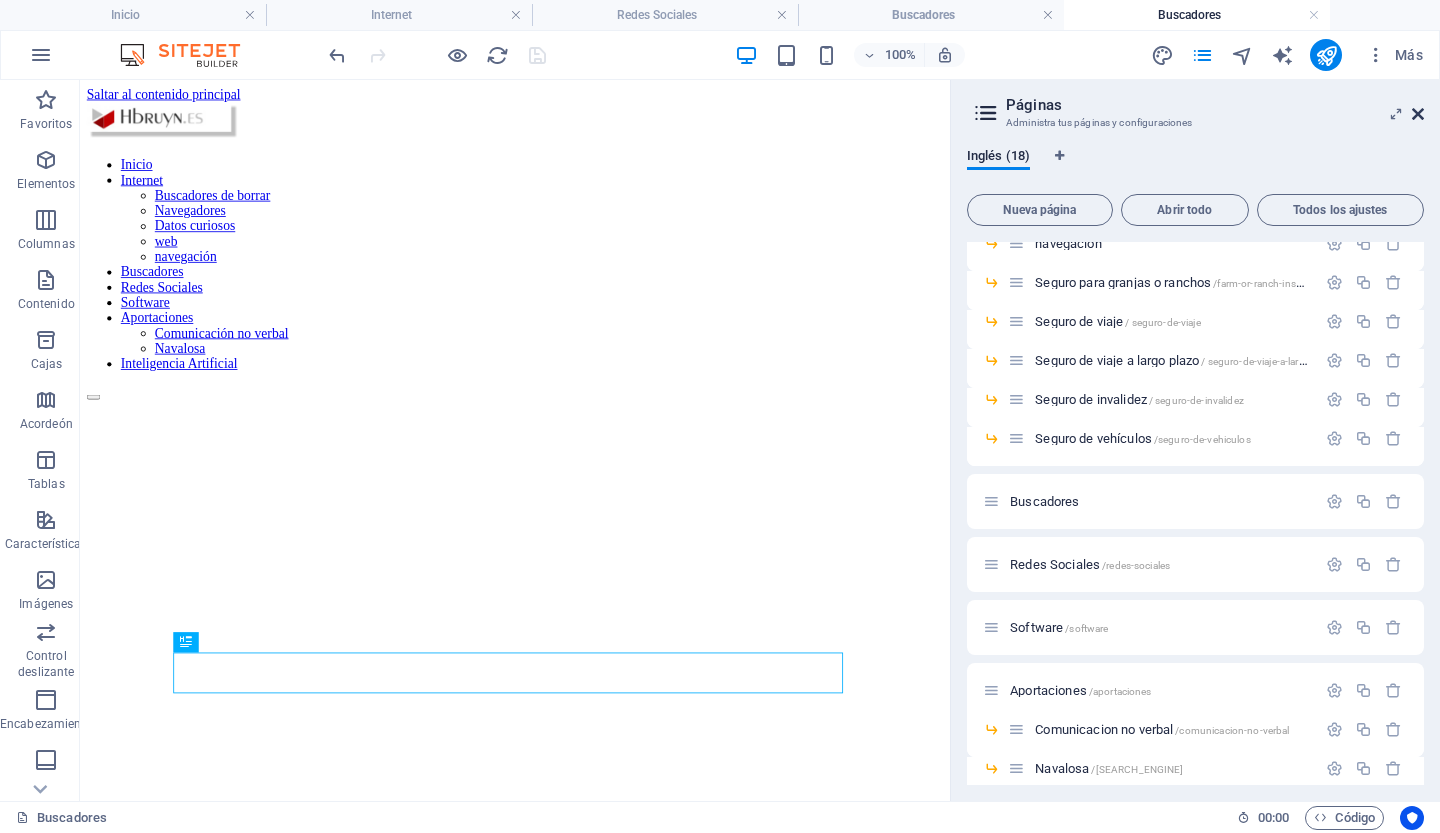 click at bounding box center (1418, 114) 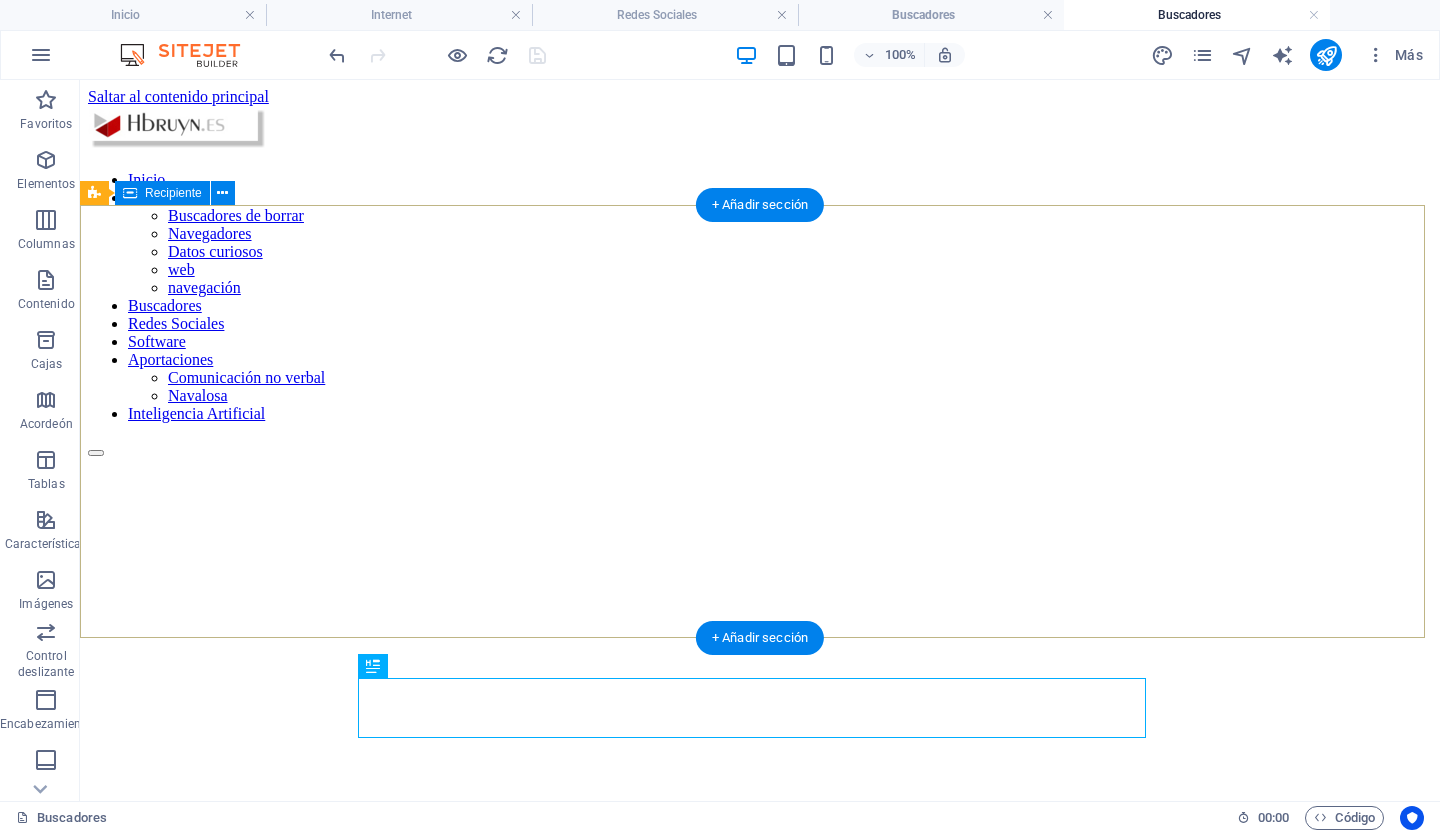 click on "Suelta el contenido aquí o  Añadir elementos  Pegar portapapeles" at bounding box center (760, 1207) 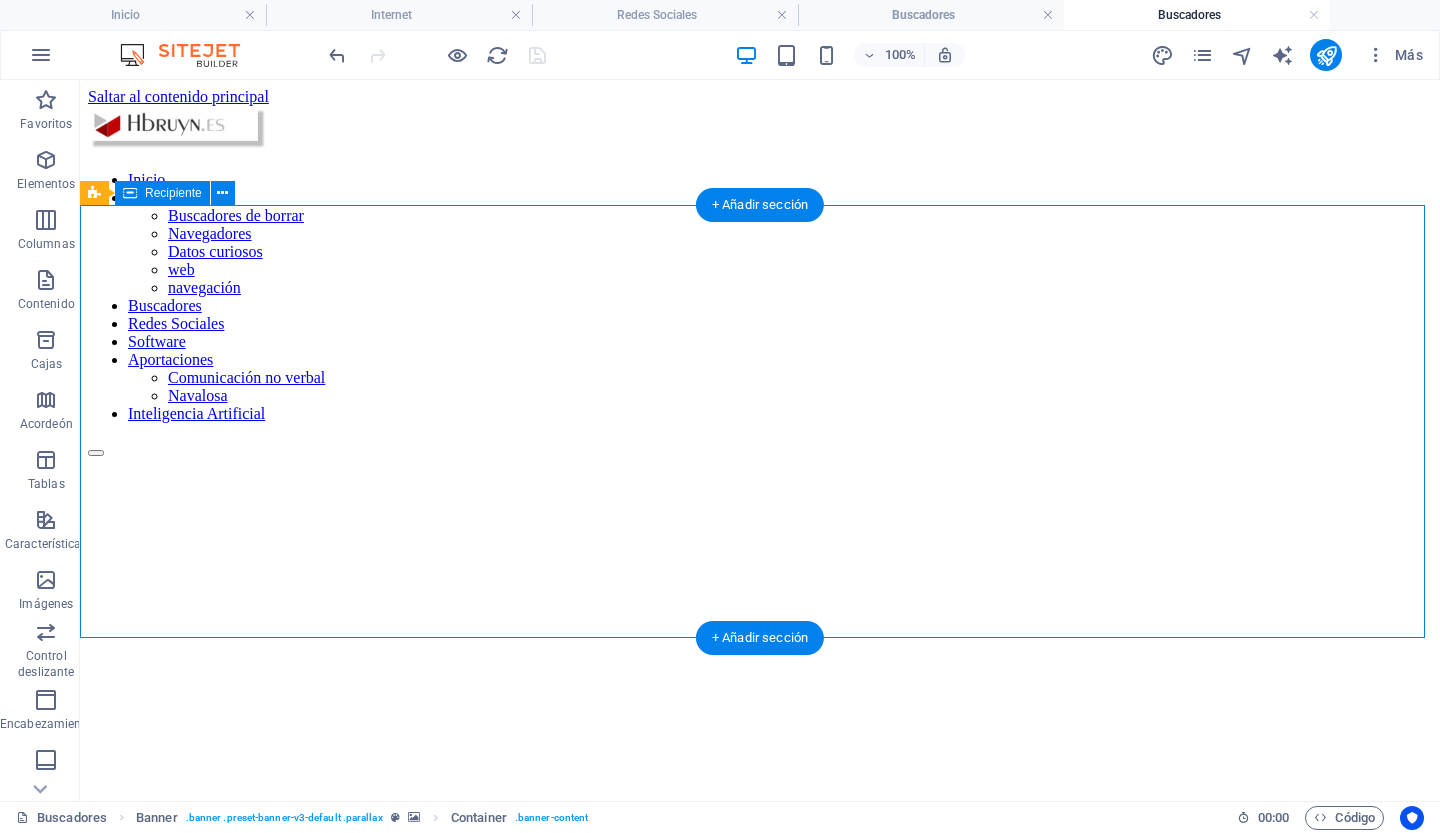 click on "Suelta el contenido aquí o  Añadir elementos  Pegar portapapeles" at bounding box center [760, 1207] 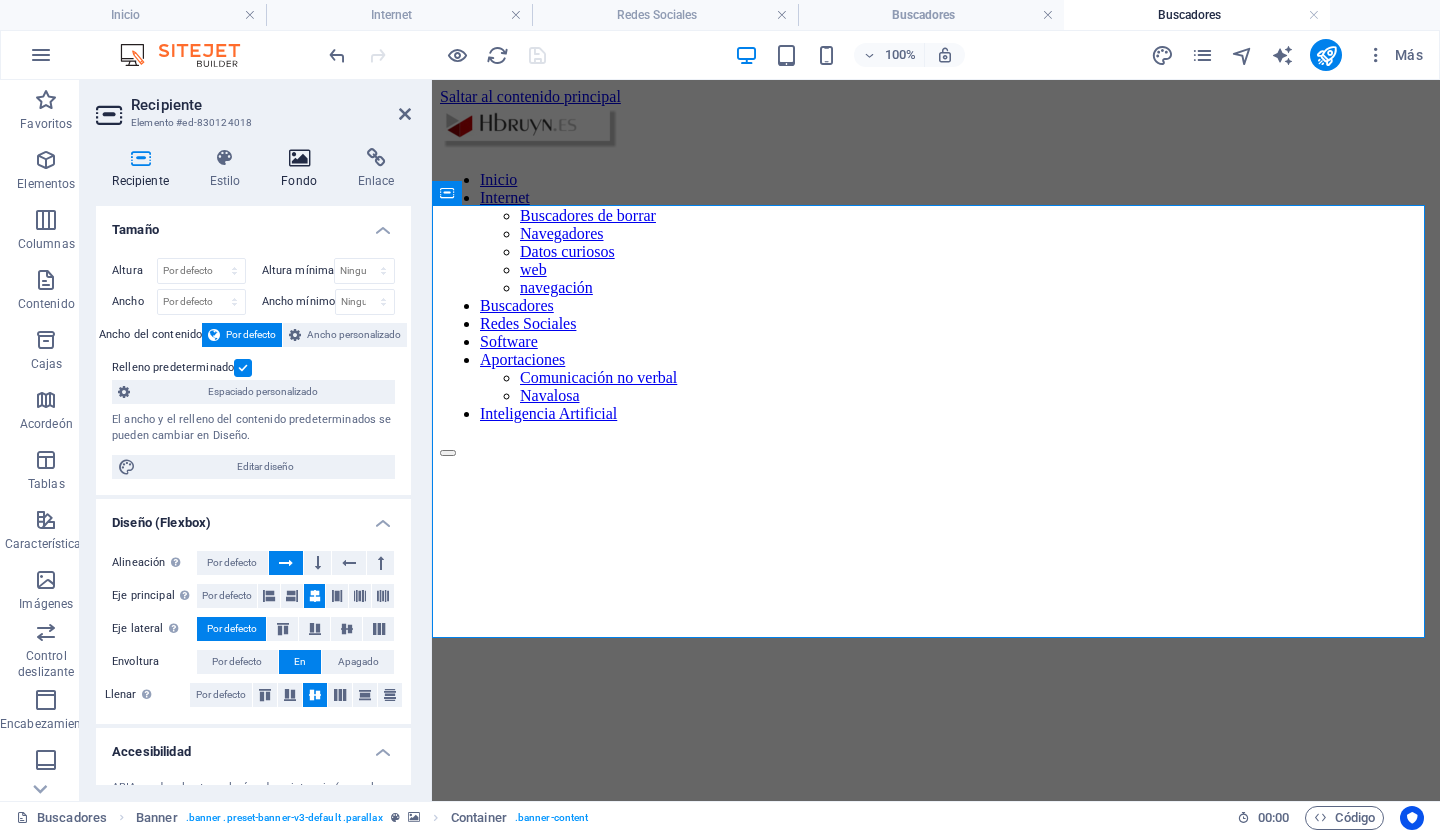 click at bounding box center [299, 158] 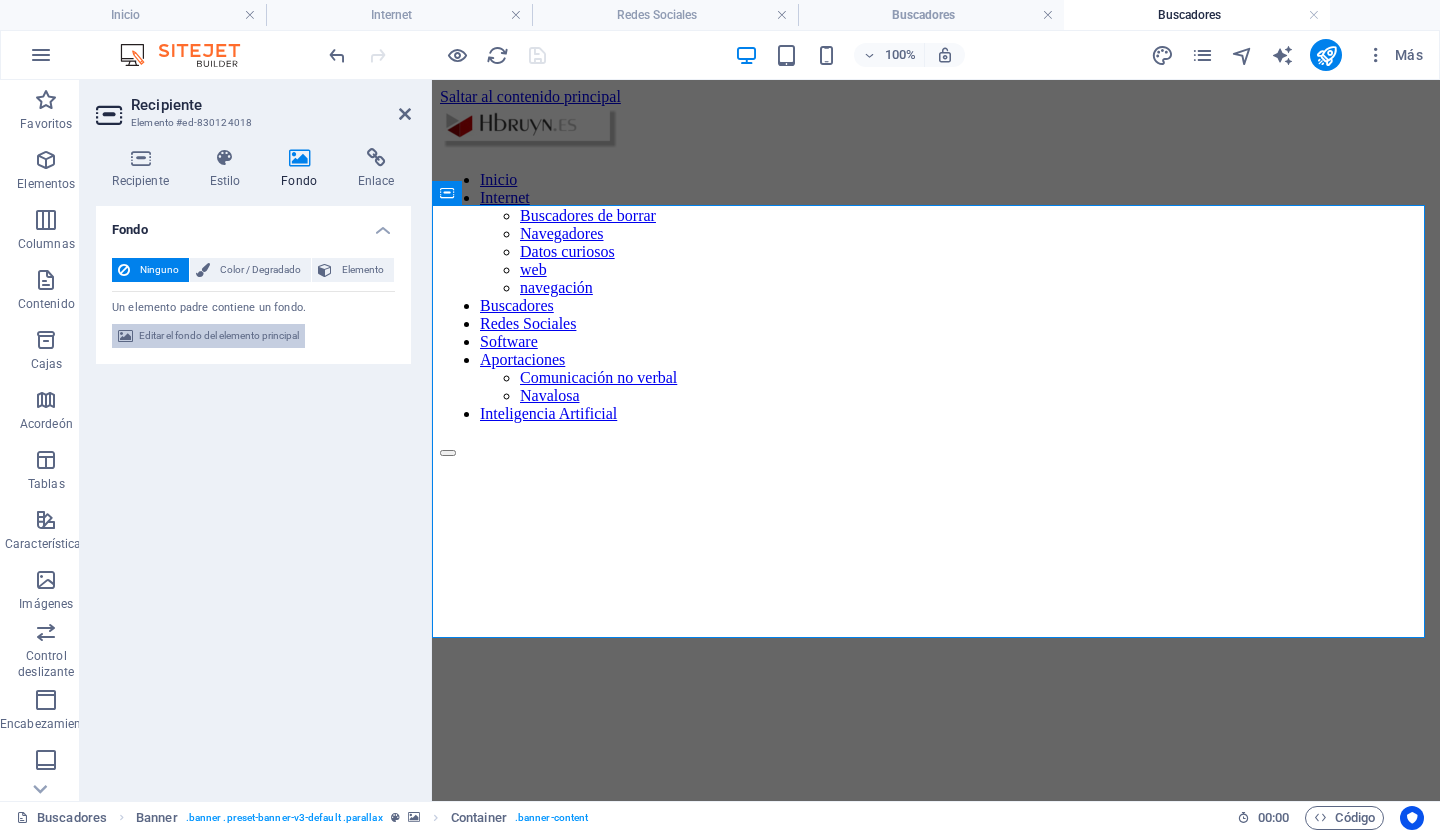 click on "Editar el fondo del elemento principal" at bounding box center (219, 335) 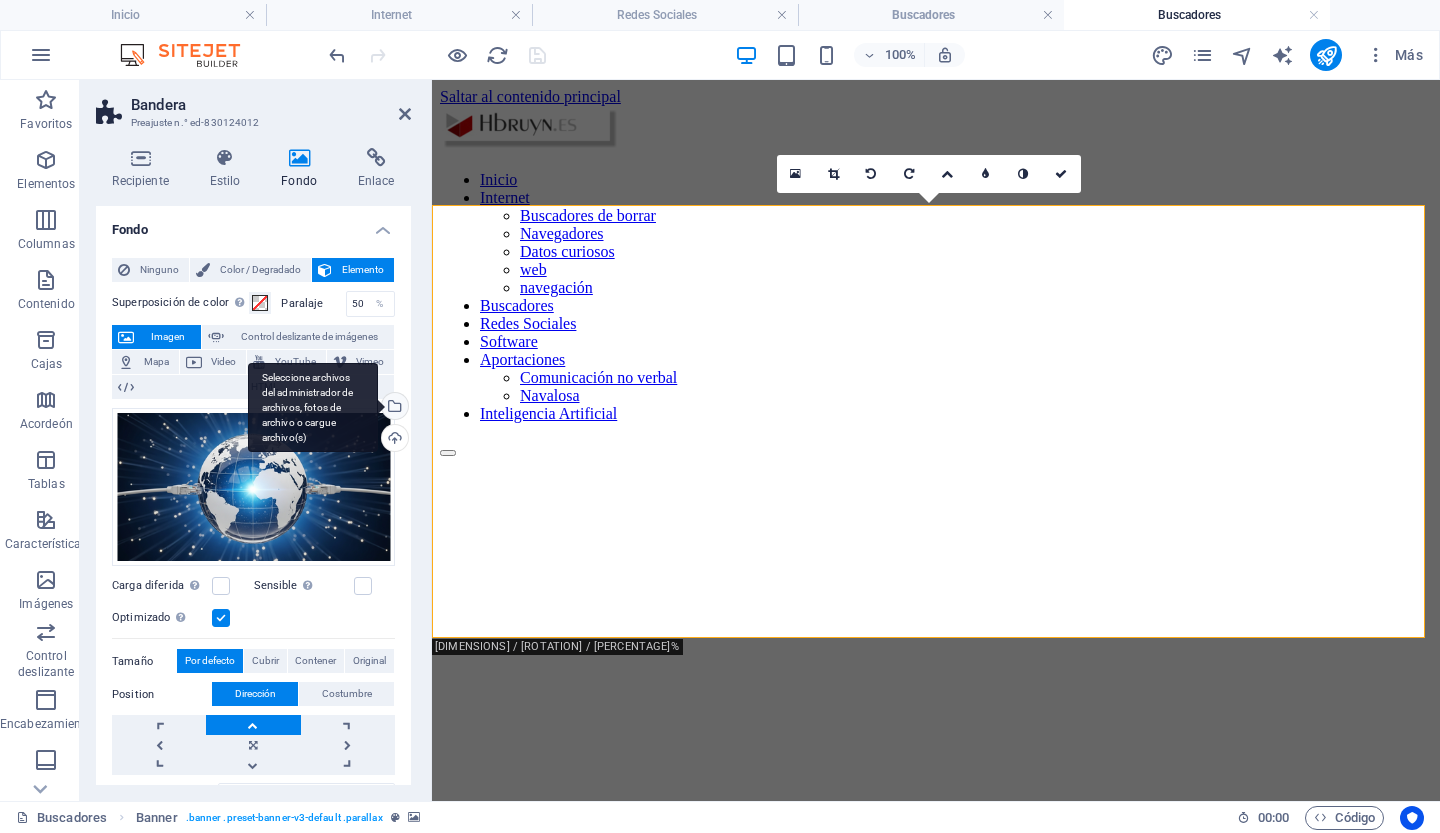 click on "Imagen Control deslizante de imágenes Mapa Video YouTube Vimeo HTML" at bounding box center [253, 362] 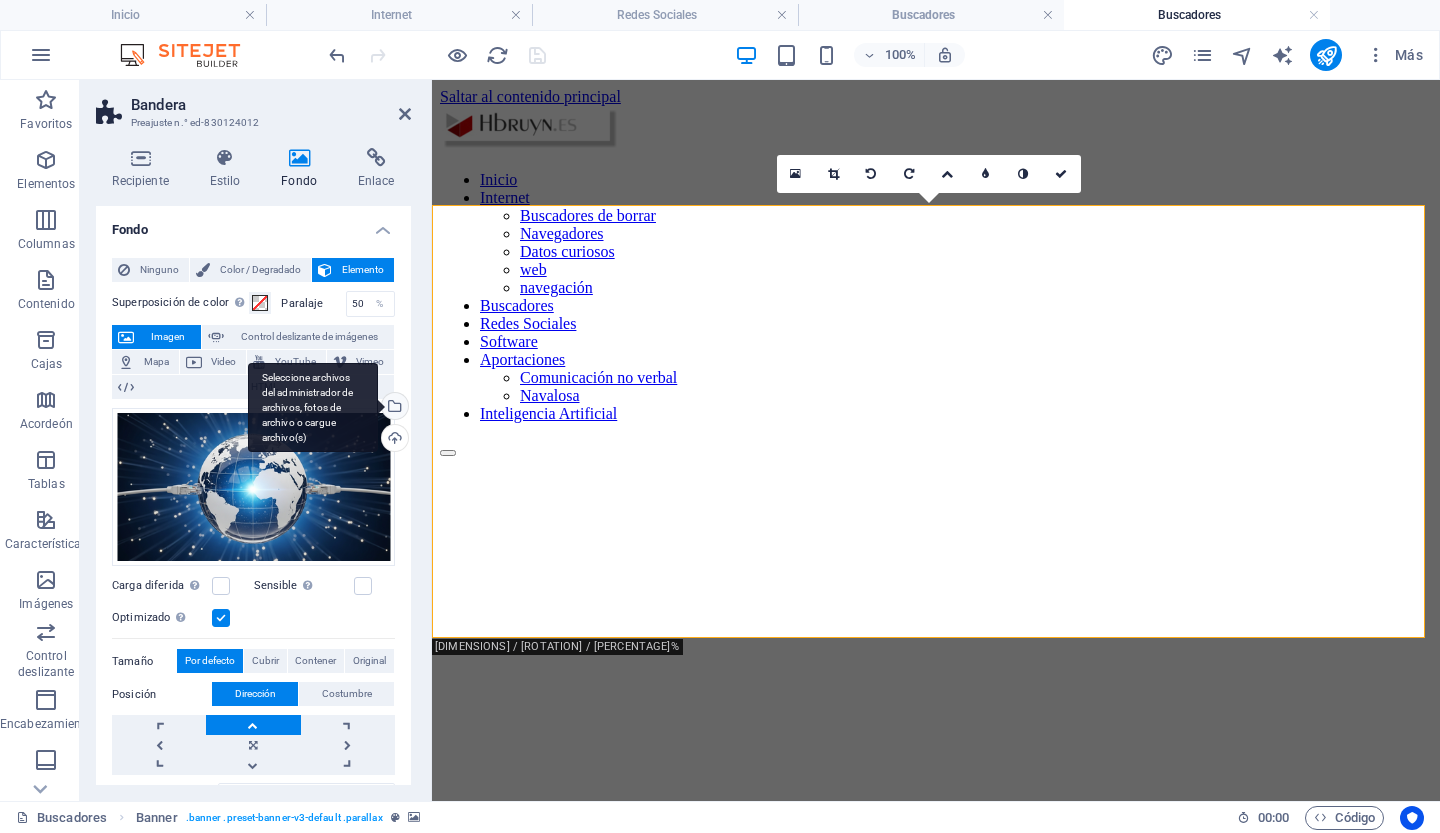 click on "Seleccione archivos del administrador de archivos, fotos de archivo o cargue archivo(s)" at bounding box center (393, 408) 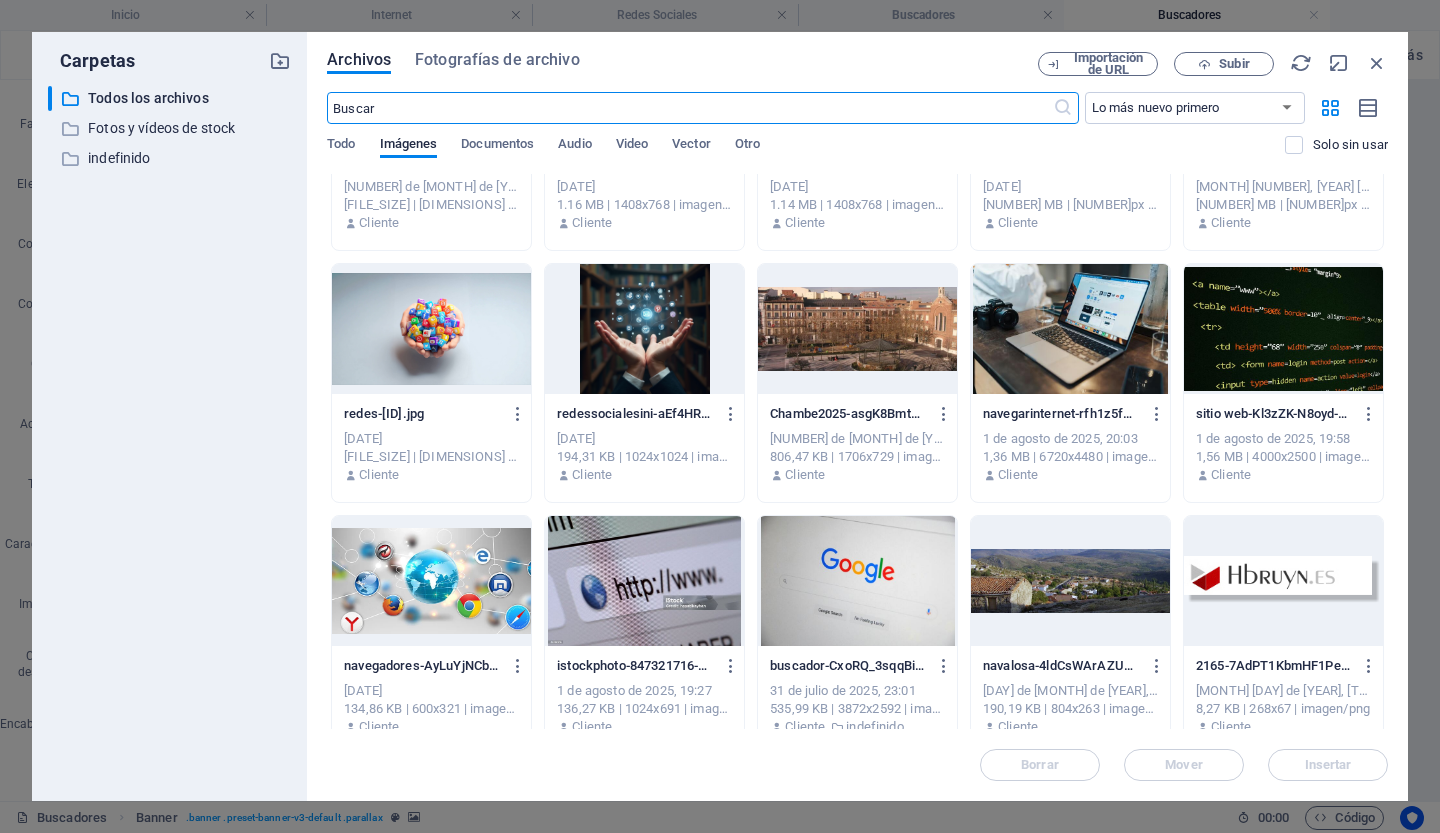 scroll, scrollTop: 166, scrollLeft: 0, axis: vertical 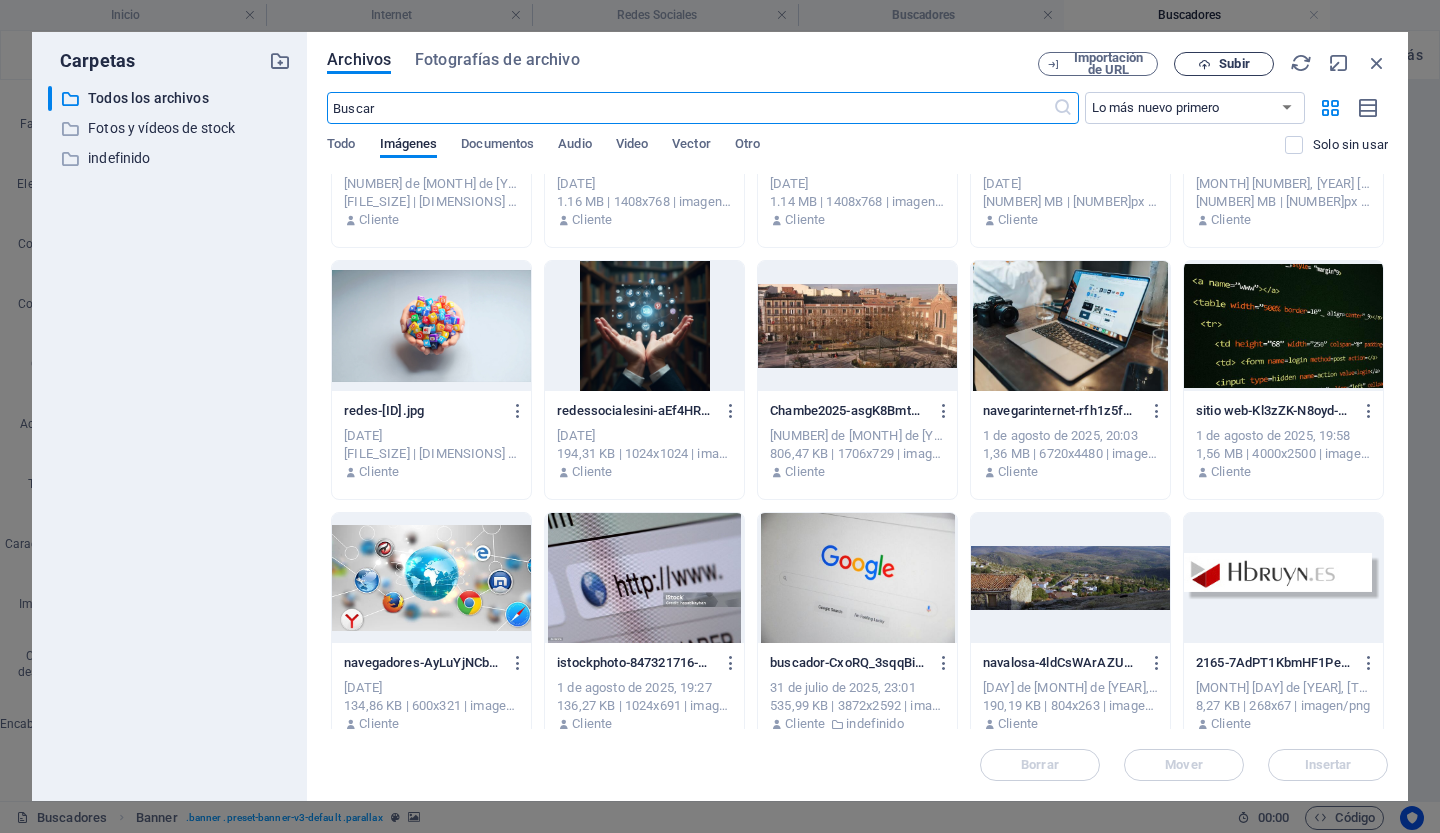 click on "Subir" at bounding box center [1224, 64] 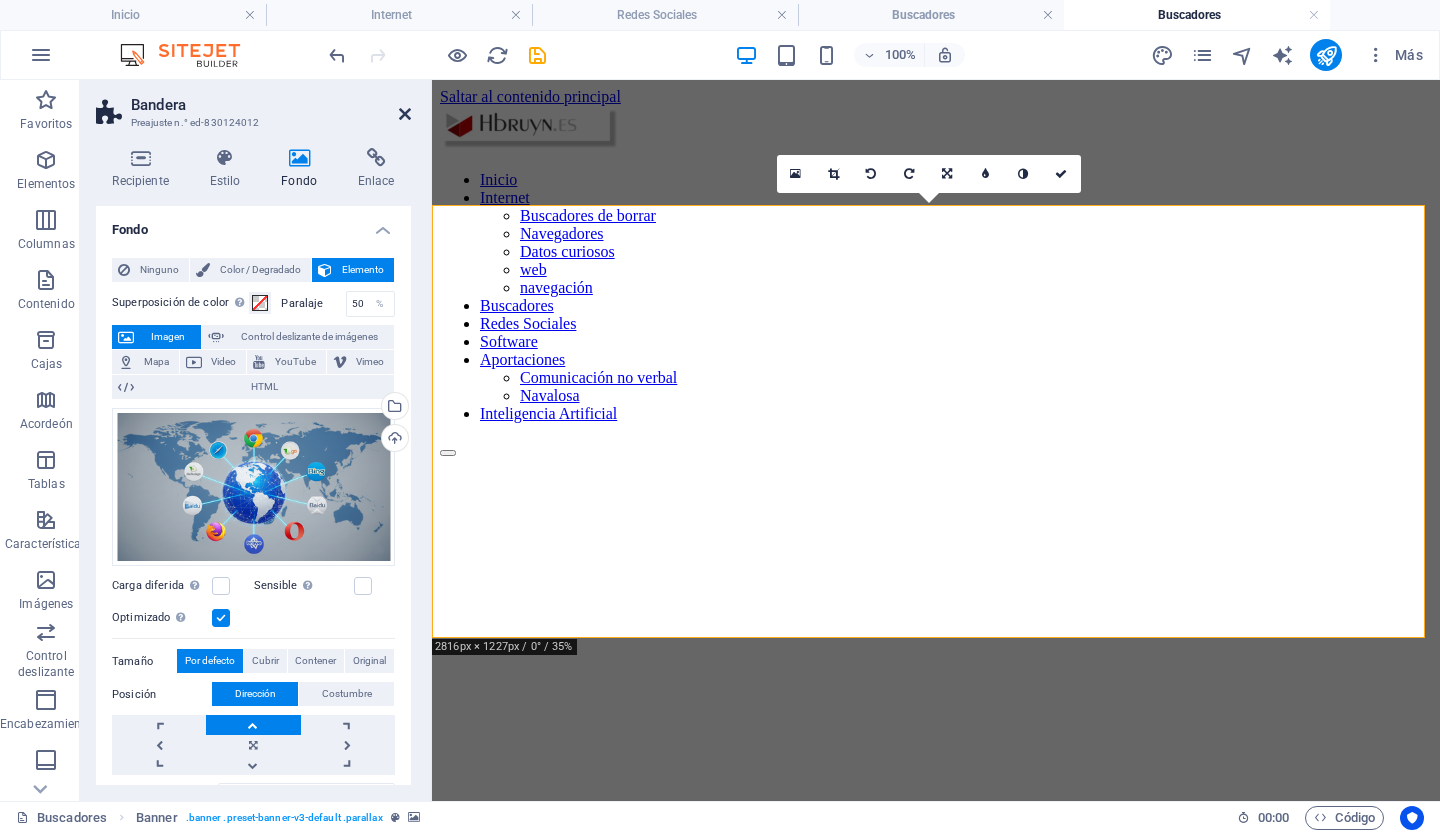 click at bounding box center (405, 114) 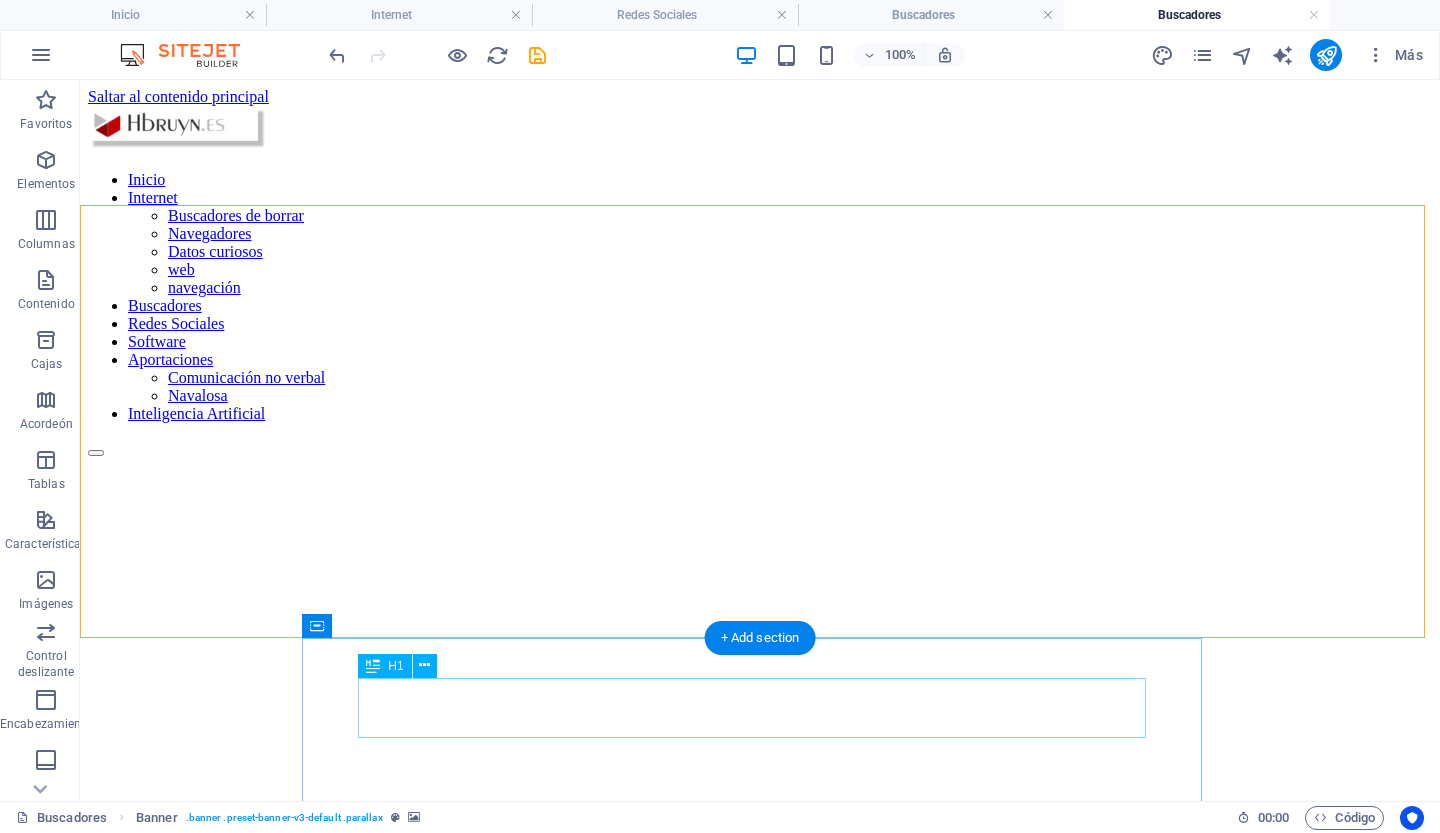 click on "Internet" at bounding box center (760, 1255) 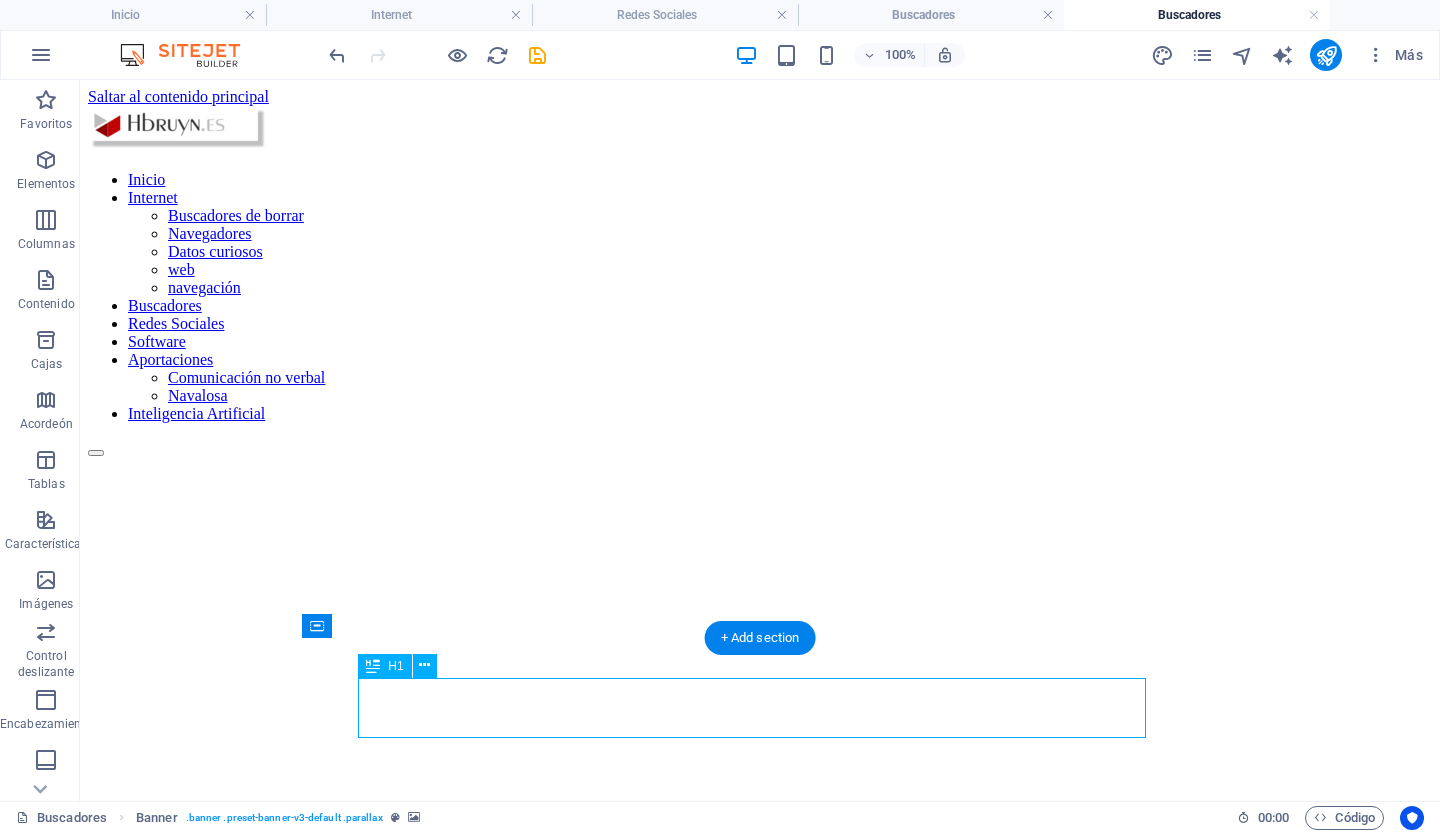 click on "Internet" at bounding box center [760, 1255] 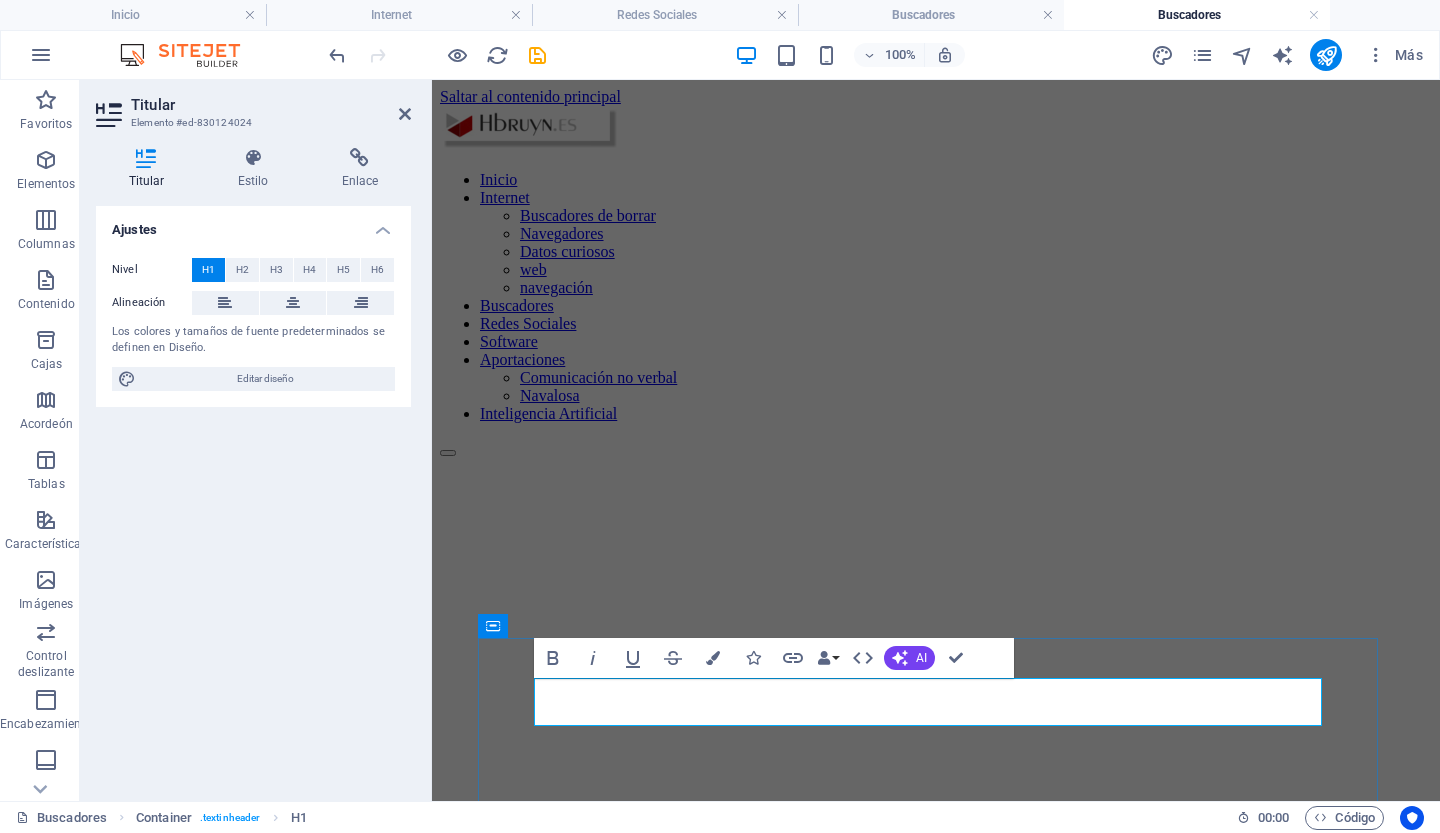 type 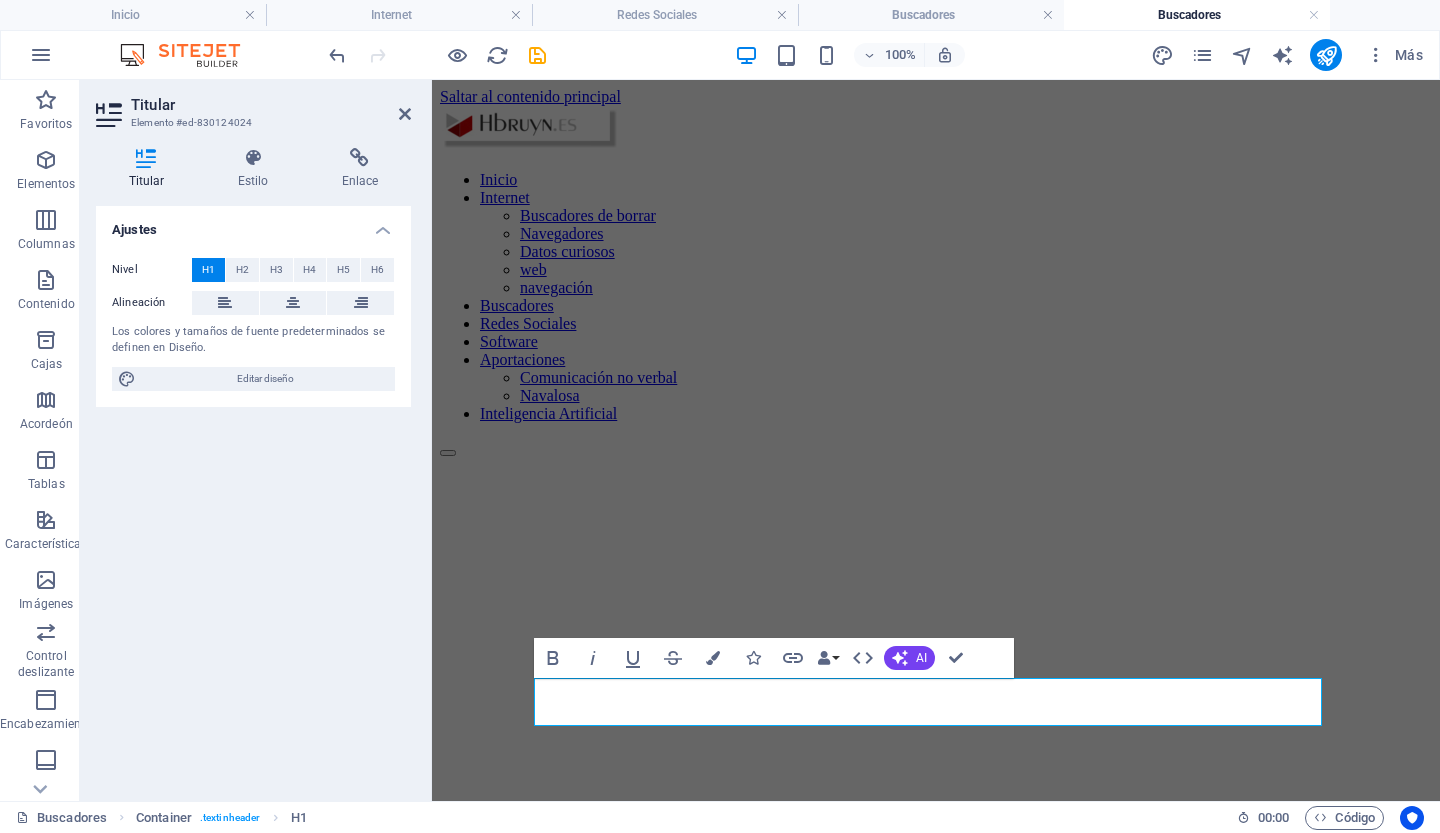 click on "Titular Estilo Enlace Ajustes Nivel H1 H2 H3 H4 H5 H6 Alineación Los colores y tamaños de fuente predeterminados se definen en Diseño. Editar diseño Programar Elemento Disposición Cómo se expande este elemento dentro del diseño (Flexbox). Tamaño Por defecto auto píxeles % 1/1 1/2 1/3 1/4 1/5 1/6 1/7 1/8 1/9 1/10 Crecer Encoger Orden Disposición del contenedor Visible Visible Opacidad 100 % Rebosar Espaciado Margen Por defecto auto píxeles % movimiento rápido del ojo Volkswagen vh Costumbre Costumbre auto píxeles % movimiento rápido del ojo Volkswagen vh auto píxeles % movimiento rápido del ojo Volkswagen vh auto píxeles % movimiento rápido del ojo Volkswagen vh auto píxeles % movimiento rápido del ojo Volkswagen vh Relleno Por defecto píxeles movimiento rápido del ojo % vh Volkswagen Costumbre Costumbre píxeles movimiento rápido del ojo % vh Volkswagen píxeles movimiento rápido del ojo % vh Volkswagen píxeles movimiento rápido del ojo % vh Volkswagen píxeles % vh Volkswagen Borde" at bounding box center (253, 466) 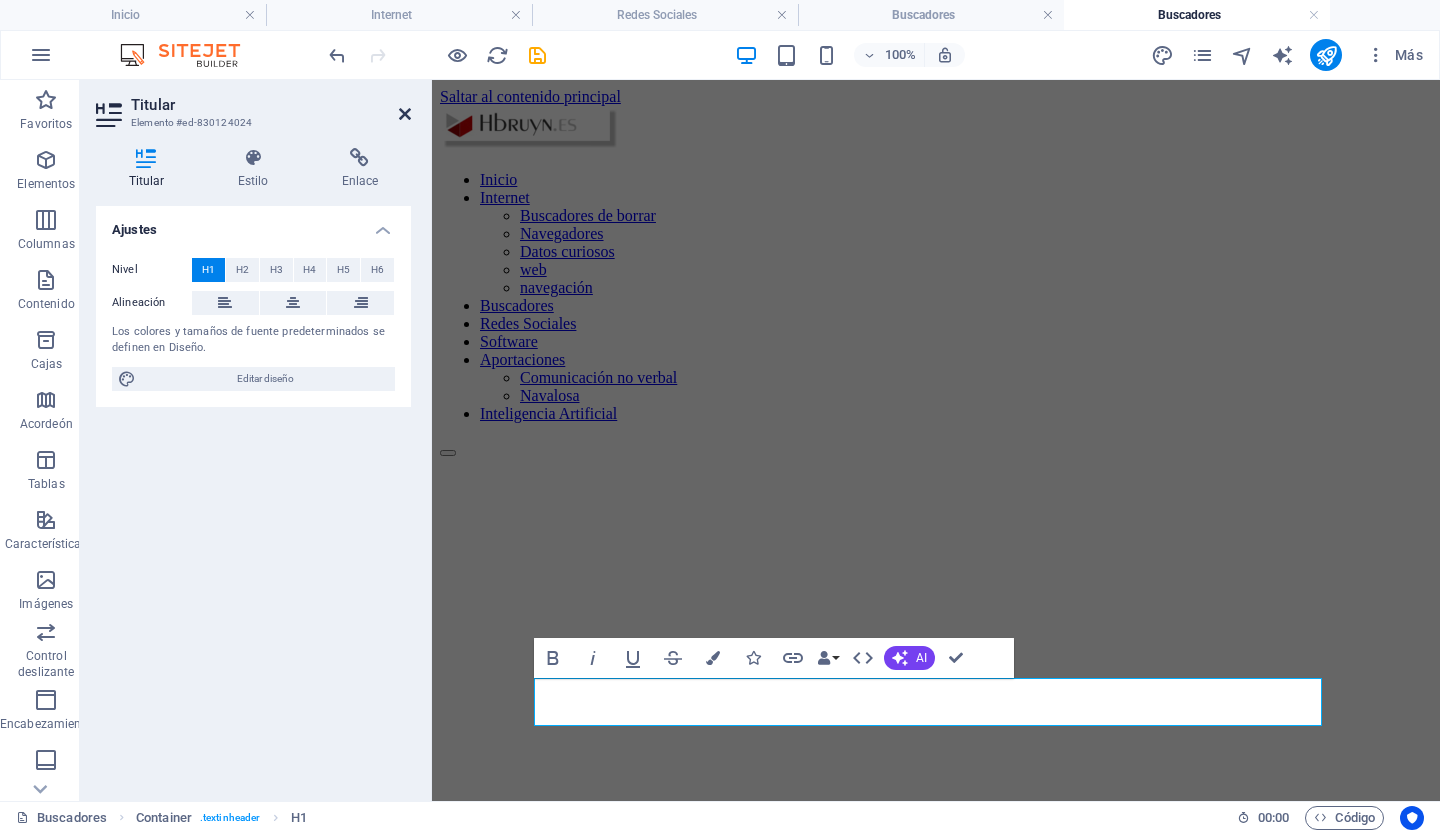 click at bounding box center (405, 114) 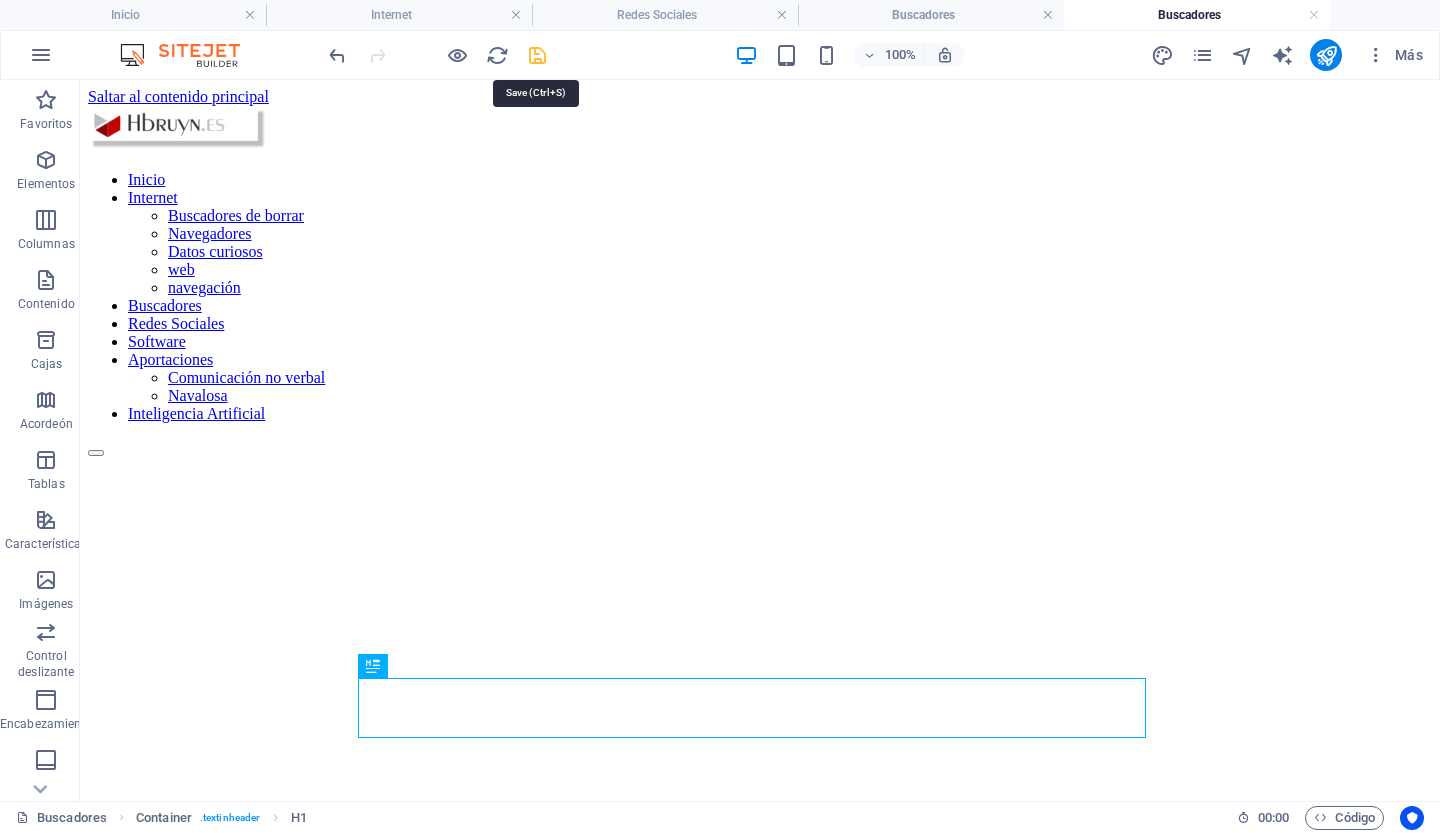 click at bounding box center [537, 55] 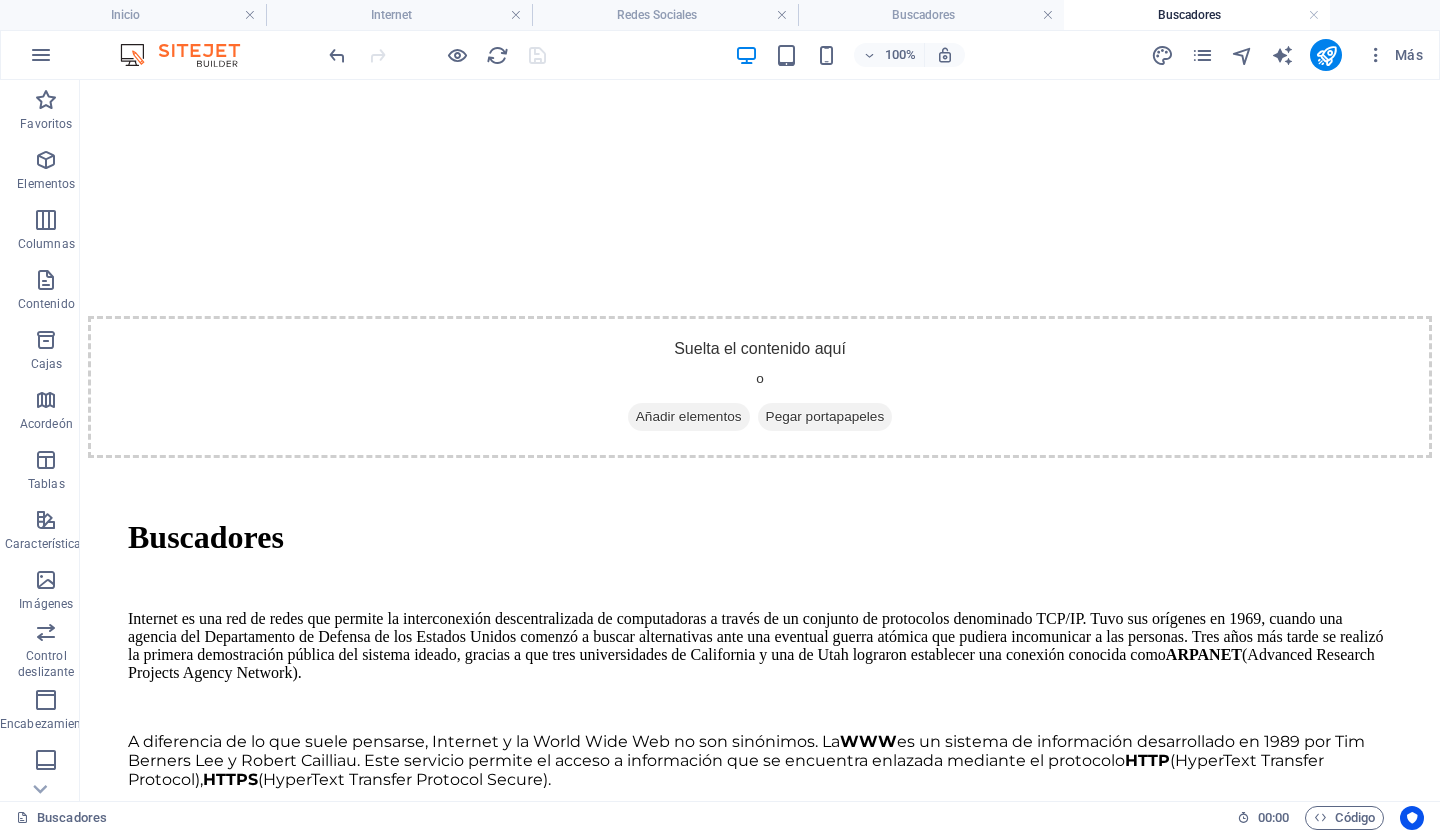 scroll, scrollTop: 0, scrollLeft: 0, axis: both 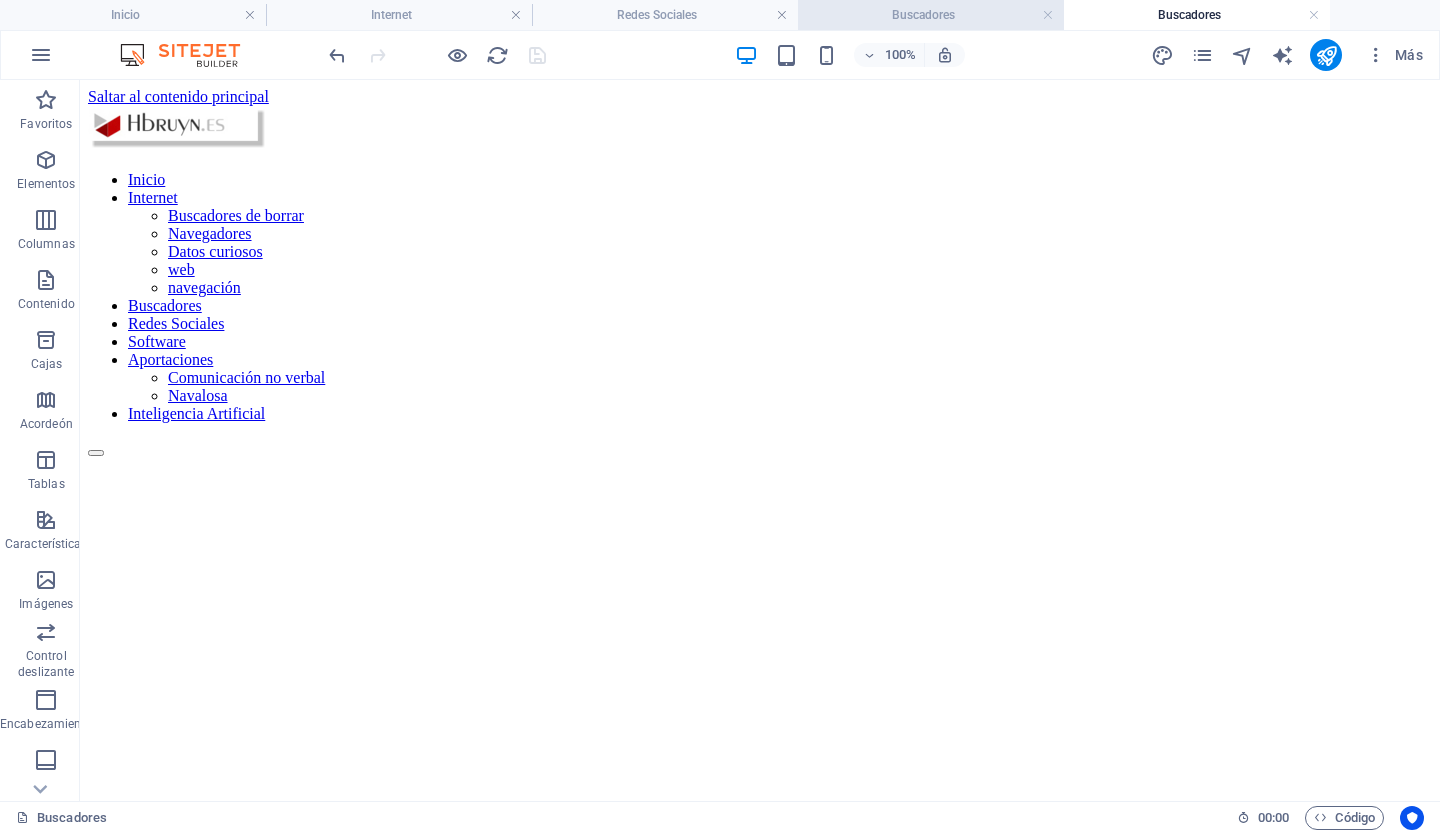 click on "Buscadores" at bounding box center (931, 15) 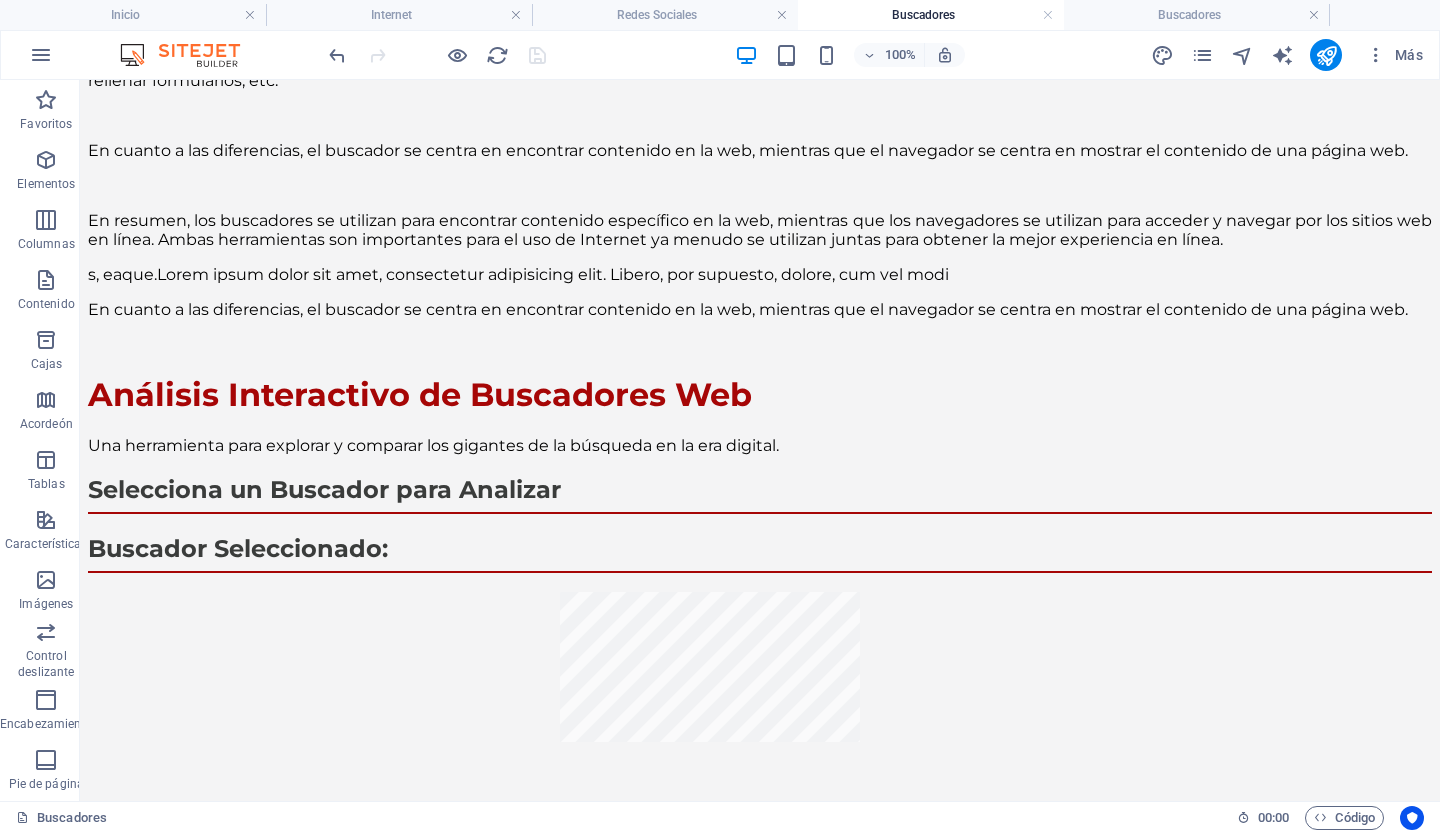 scroll, scrollTop: 425, scrollLeft: 0, axis: vertical 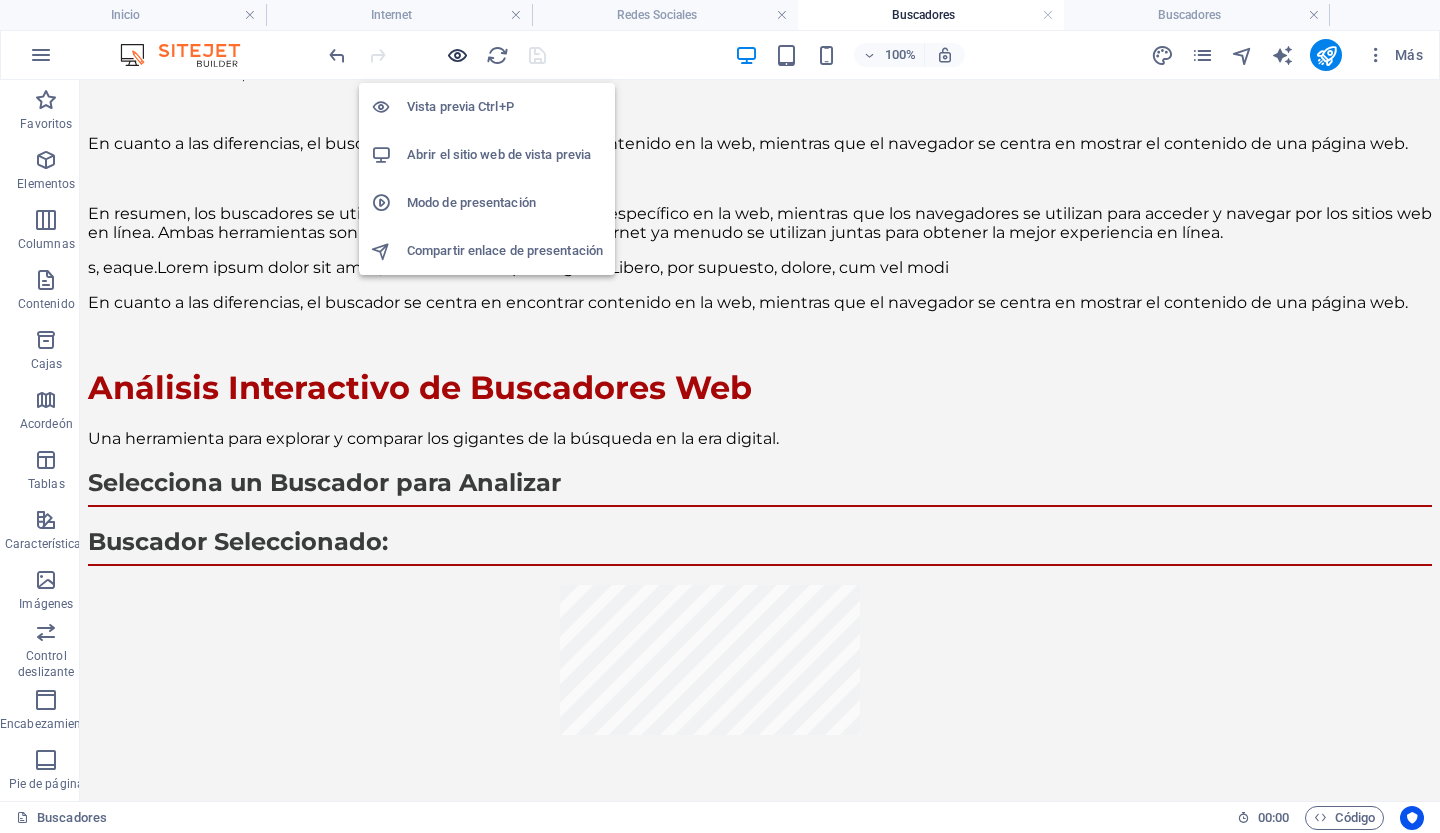 click at bounding box center (457, 55) 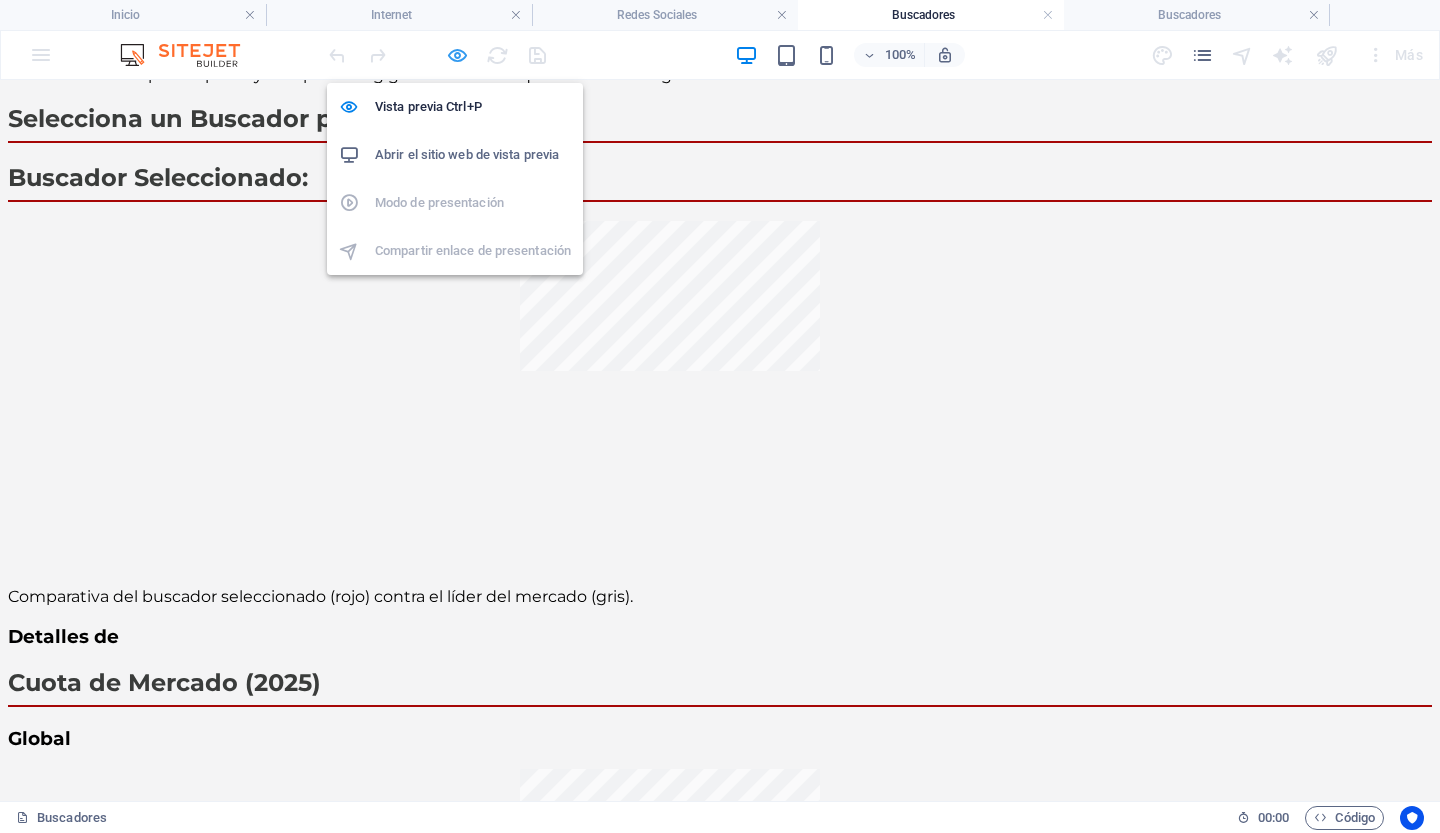 scroll, scrollTop: 779, scrollLeft: 0, axis: vertical 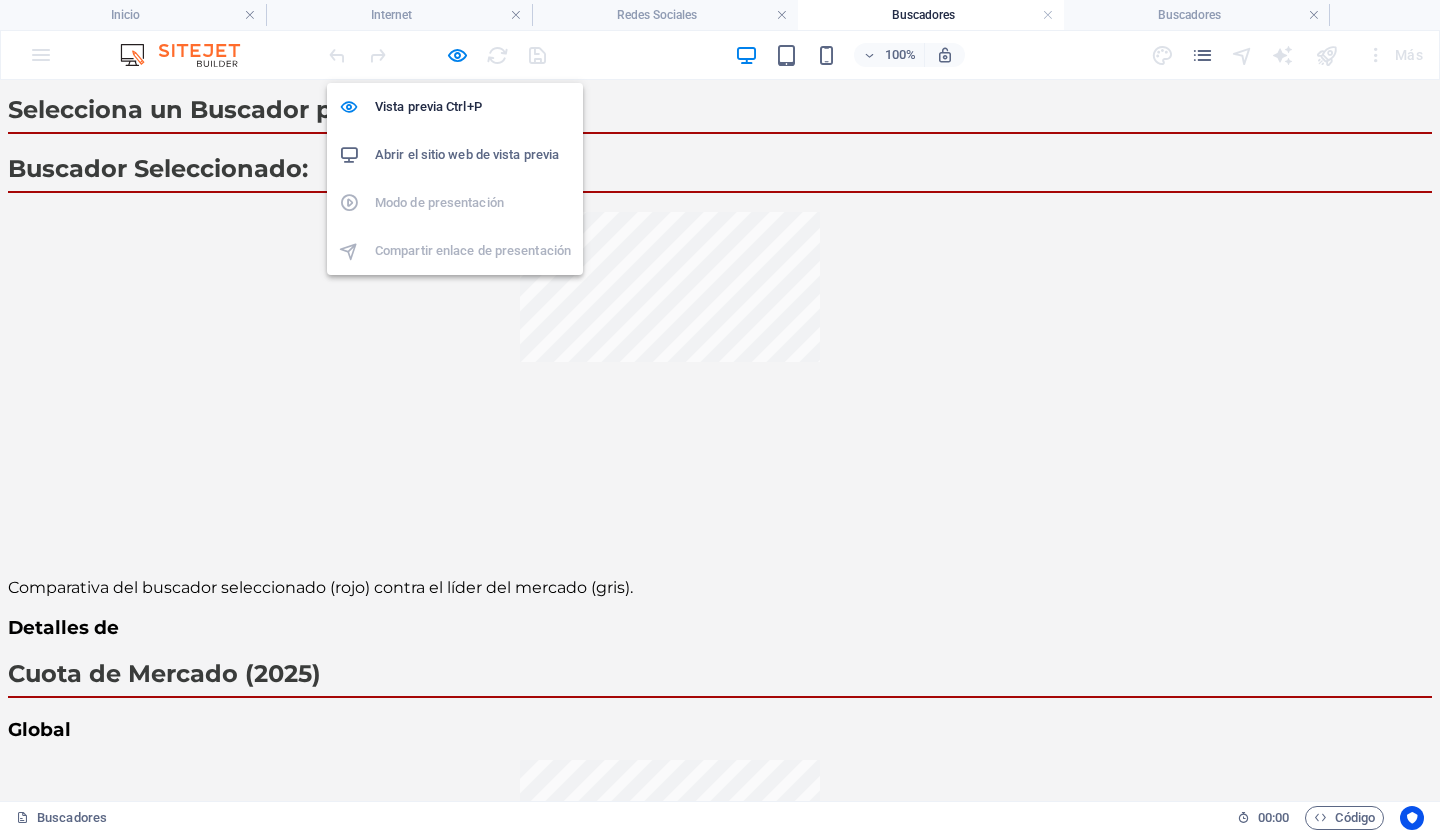 click on "Abrir el sitio web de vista previa" at bounding box center [467, 154] 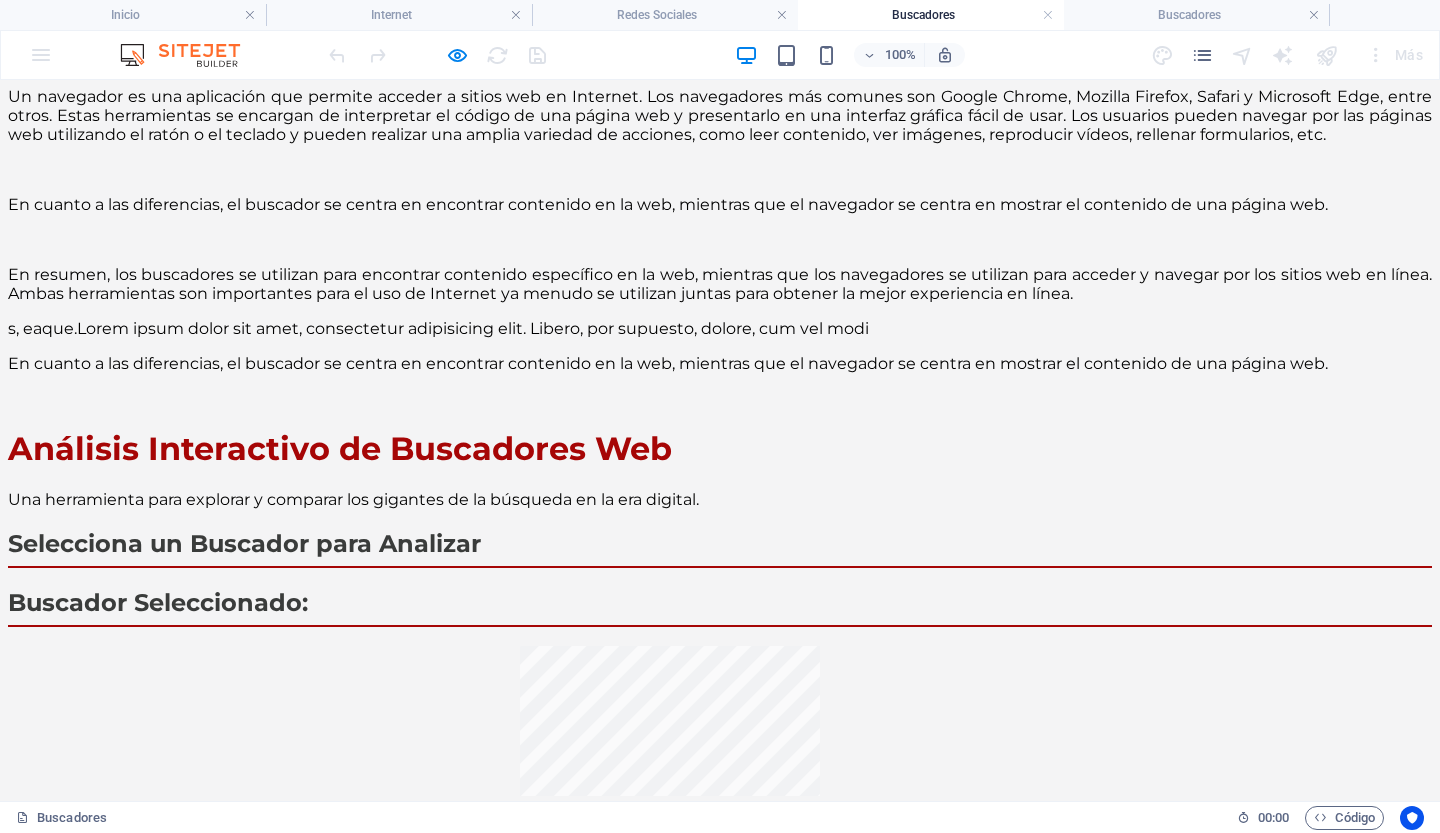 scroll, scrollTop: 343, scrollLeft: 0, axis: vertical 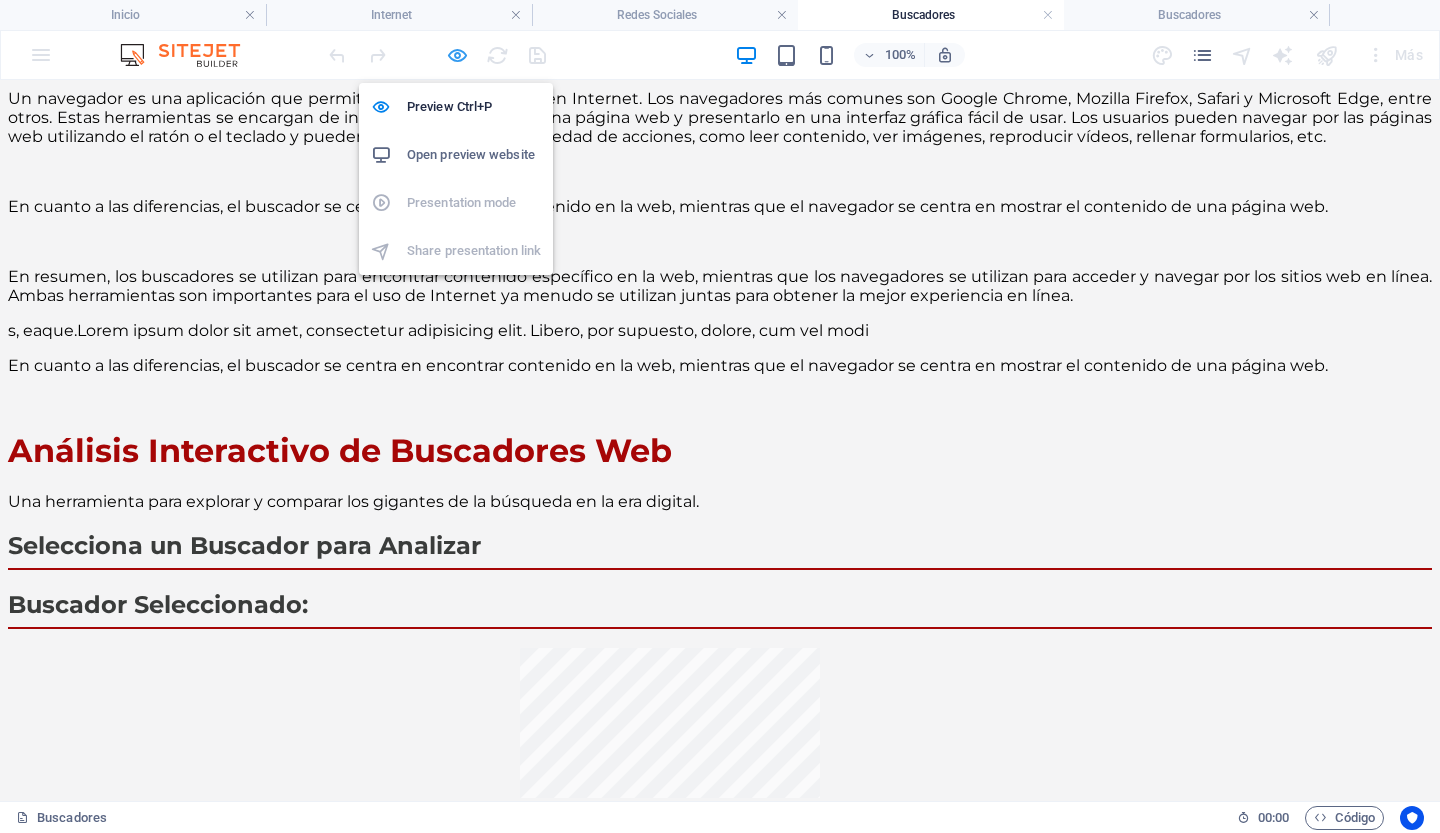 click at bounding box center [457, 55] 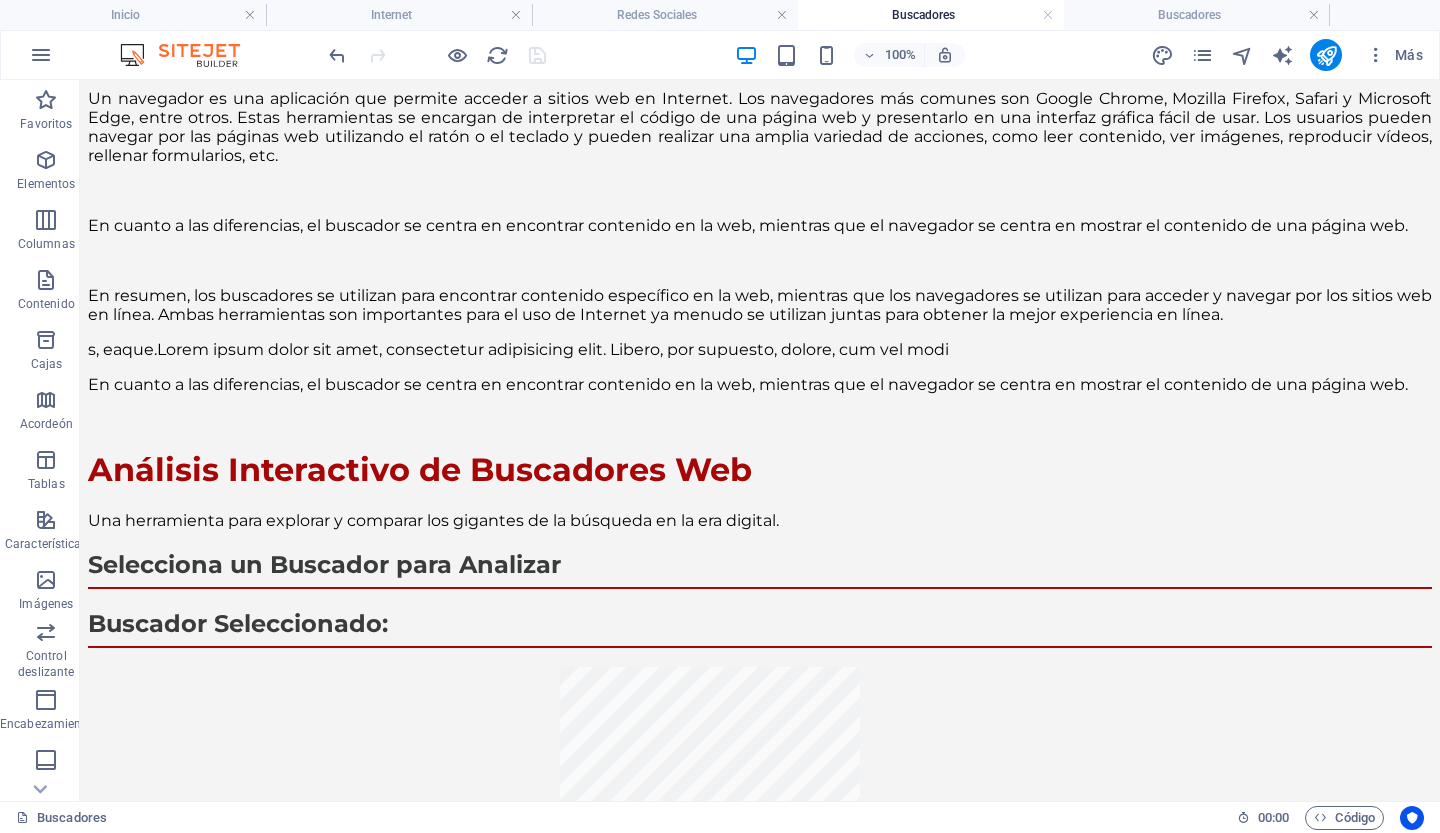 click on "Buscadores" at bounding box center (931, 15) 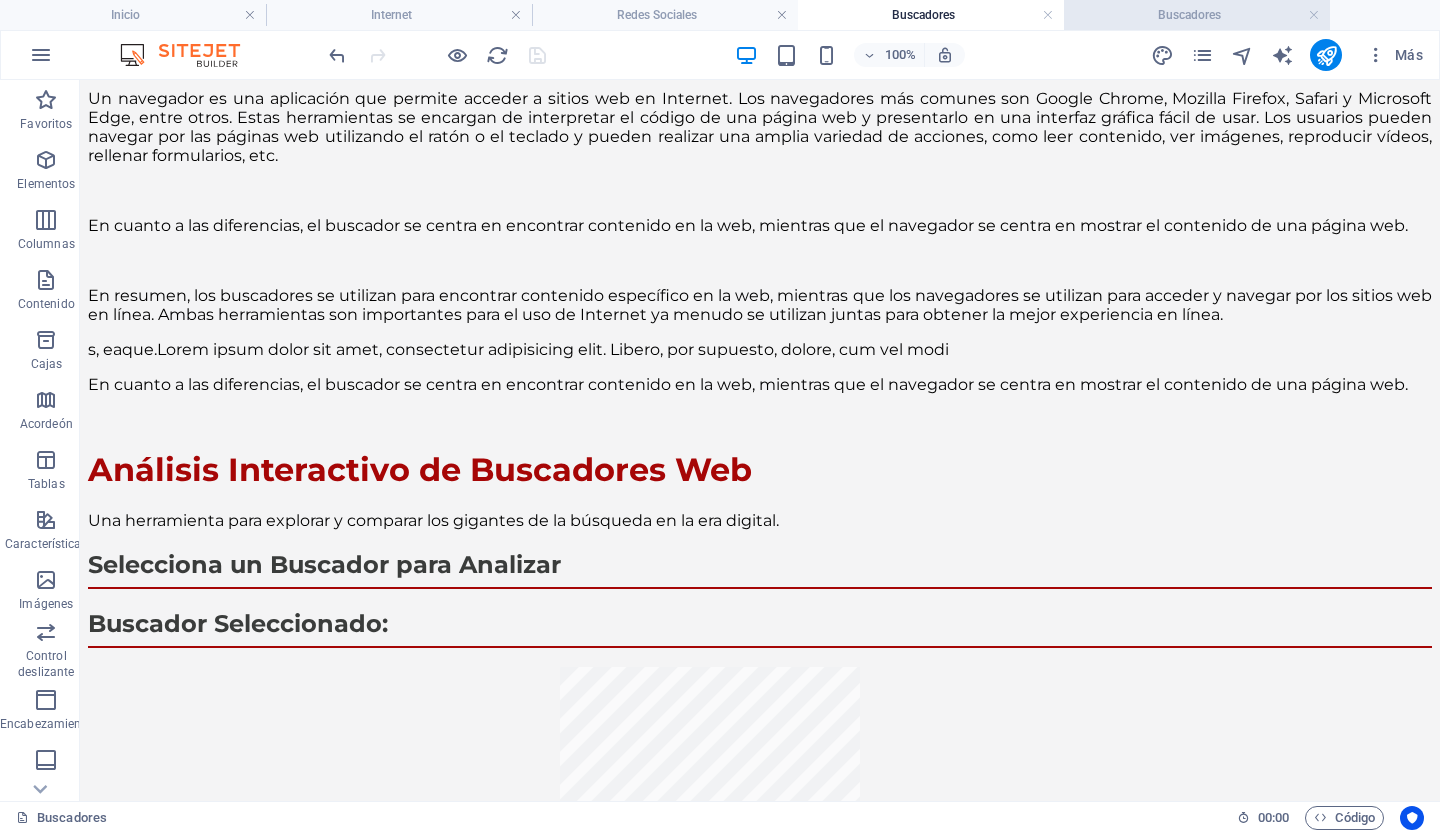 click on "Buscadores" at bounding box center [1197, 15] 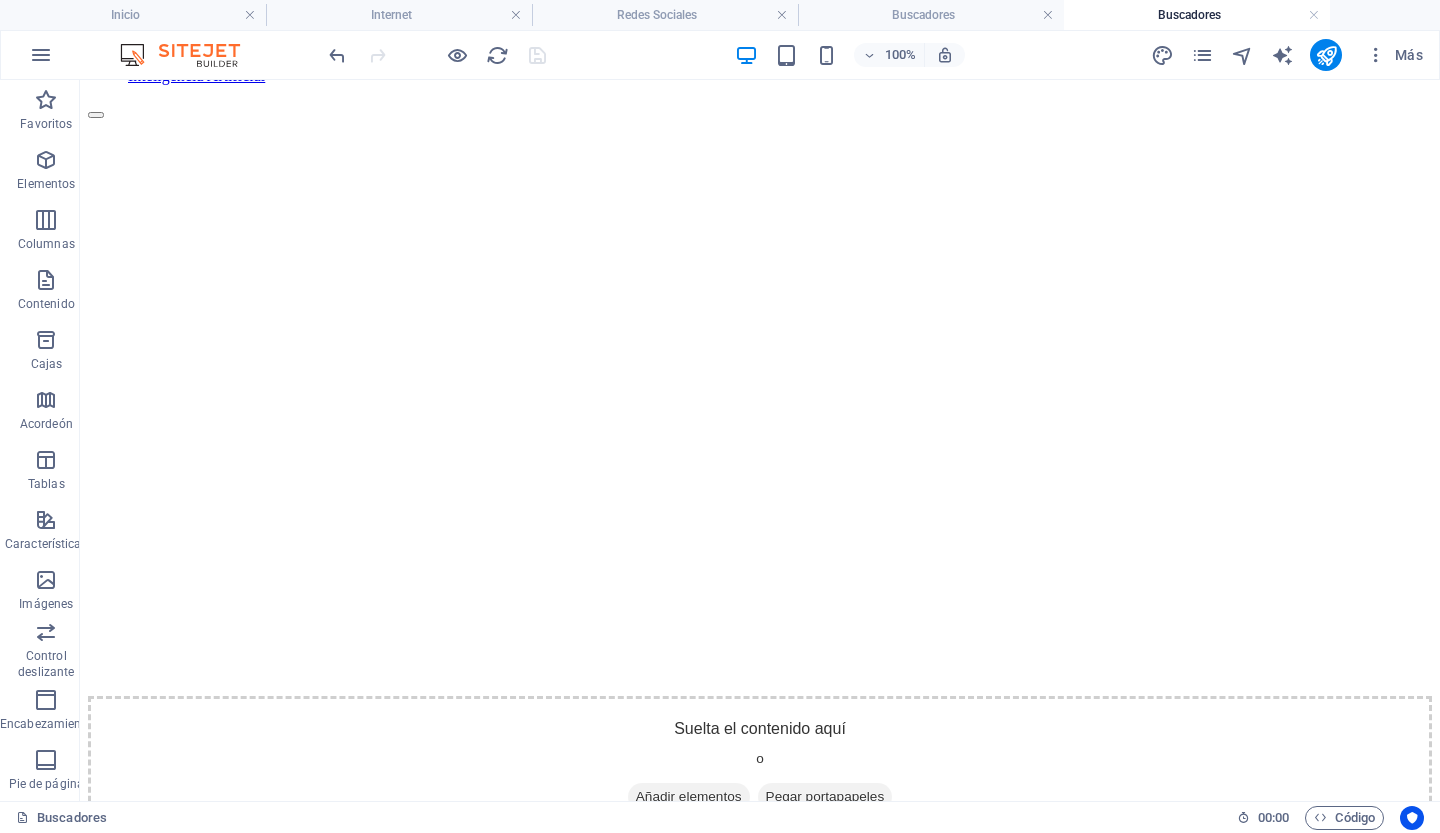 scroll, scrollTop: 266, scrollLeft: 0, axis: vertical 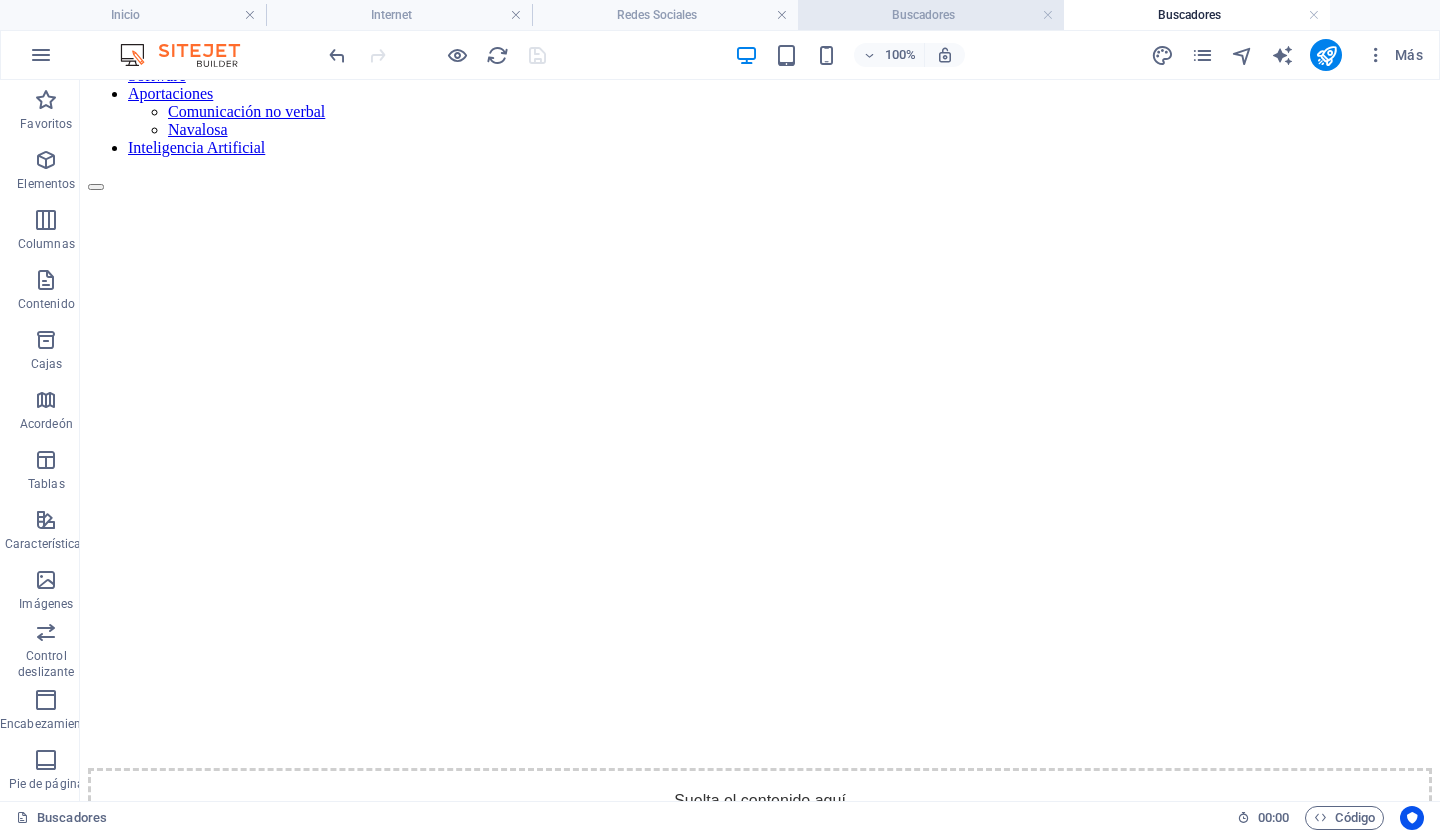 click on "Buscadores" at bounding box center [931, 15] 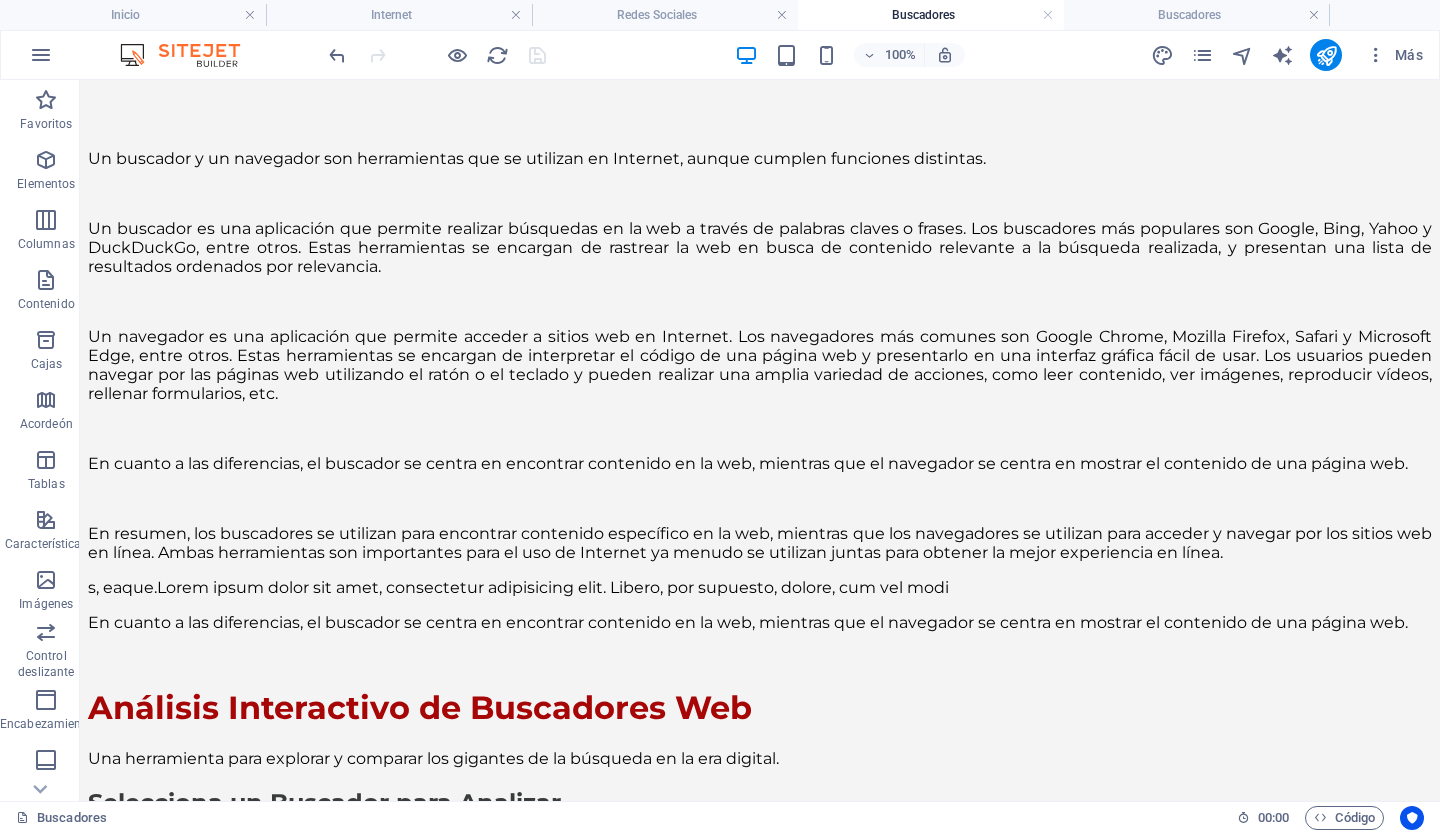 scroll, scrollTop: 88, scrollLeft: 0, axis: vertical 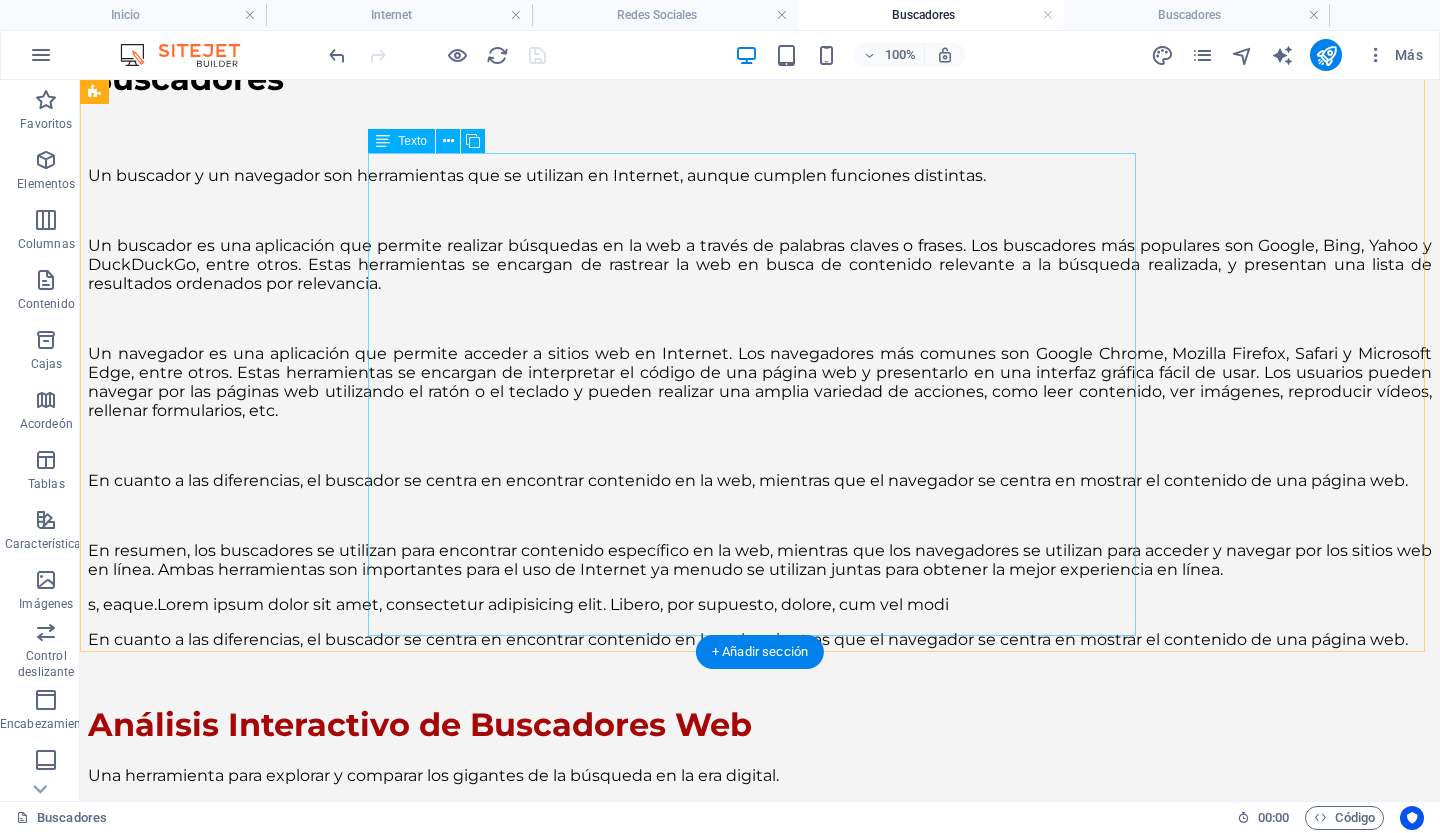 click on "Un buscador y un navegador son herramientas que se utilizan en Internet, aunque cumplen funciones distintas. Un buscador es una aplicación que permite realizar búsquedas en la web a través de palabras claves o frases. Los buscadores más populares son Google, Bing, Yahoo y DuckDuckGo, entre otros. Estas herramientas se encargan de rastrear la web en busca de contenido relevante a la búsqueda realizada, y presentan una lista de resultados ordenados por relevancia. Un navegador es una aplicación que permite acceder a sitios web en Internet. Los navegadores más comunes son Google Chrome, Mozilla Firefox, Safari y Microsoft Edge, entre otros. Estas herramientas se encargan de interpretar el código de una página web y presentarlo en una interfaz gráfica fácil de usar. Los usuarios pueden navegar por las páginas web utilizando el ratón o el teclado y pueden realizar una amplia variedad de acciones, como leer contenido, ver imágenes, reproducir vídeos, rellenar formularios, etc." at bounding box center (760, 425) 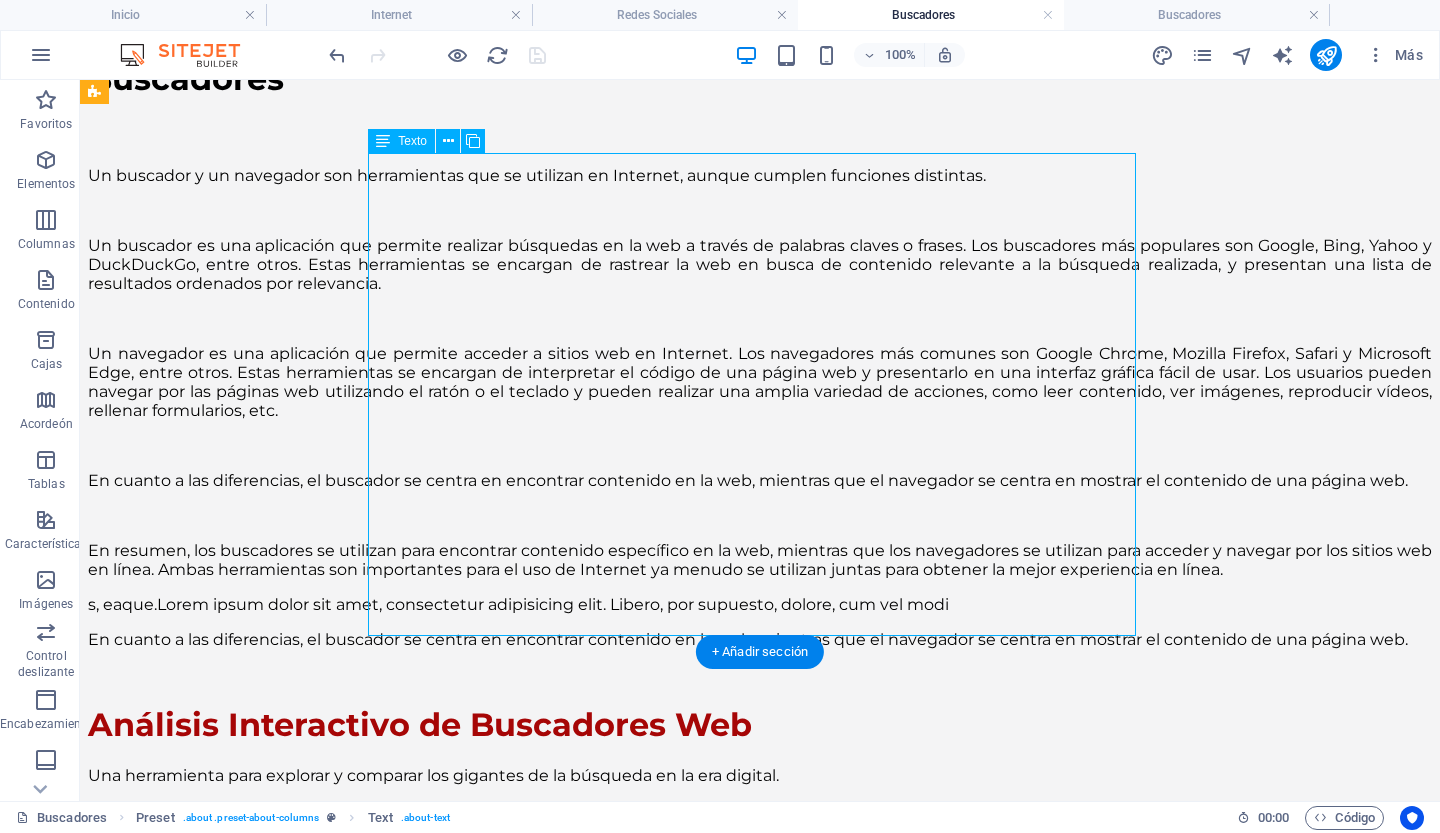 click on "Un buscador y un navegador son herramientas que se utilizan en Internet, aunque cumplen funciones distintas. Un buscador es una aplicación que permite realizar búsquedas en la web a través de palabras claves o frases. Los buscadores más populares son Google, Bing, Yahoo y DuckDuckGo, entre otros. Estas herramientas se encargan de rastrear la web en busca de contenido relevante a la búsqueda realizada, y presentan una lista de resultados ordenados por relevancia. Un navegador es una aplicación que permite acceder a sitios web en Internet. Los navegadores más comunes son Google Chrome, Mozilla Firefox, Safari y Microsoft Edge, entre otros. Estas herramientas se encargan de interpretar el código de una página web y presentarlo en una interfaz gráfica fácil de usar. Los usuarios pueden navegar por las páginas web utilizando el ratón o el teclado y pueden realizar una amplia variedad de acciones, como leer contenido, ver imágenes, reproducir vídeos, rellenar formularios, etc." at bounding box center [760, 425] 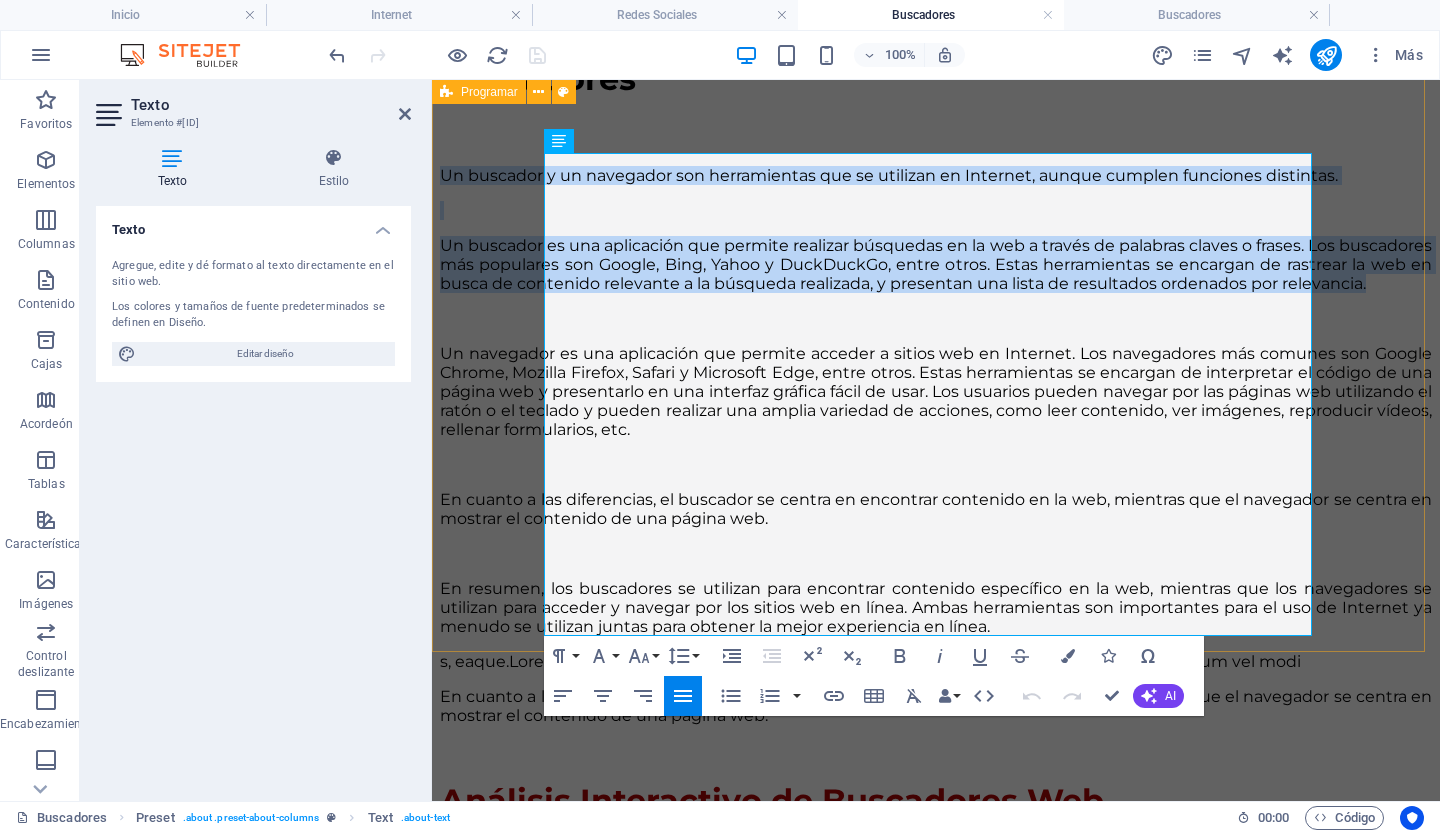 drag, startPoint x: 662, startPoint y: 399, endPoint x: 533, endPoint y: 165, distance: 267.20218 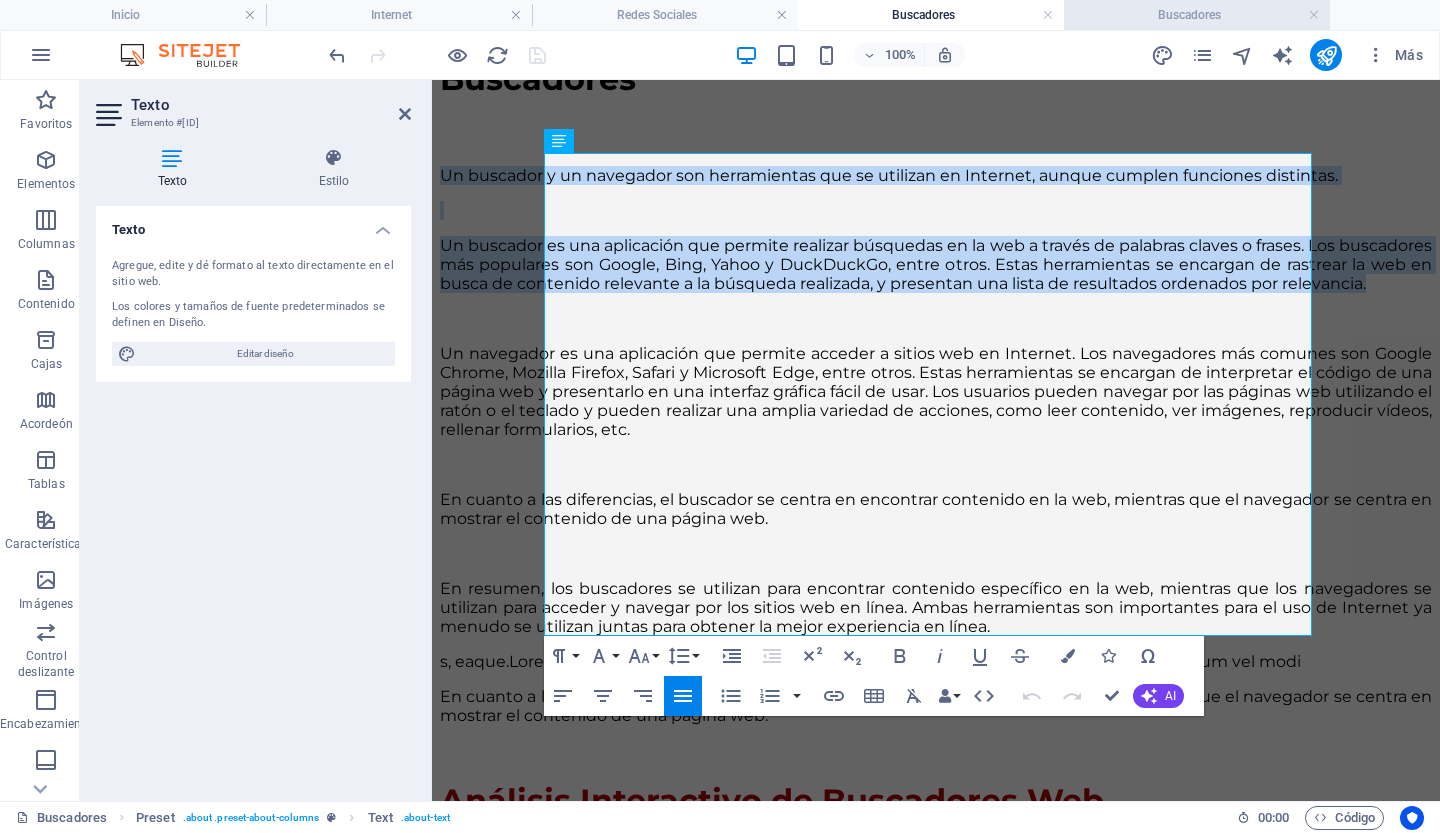 click on "Buscadores" at bounding box center (1197, 15) 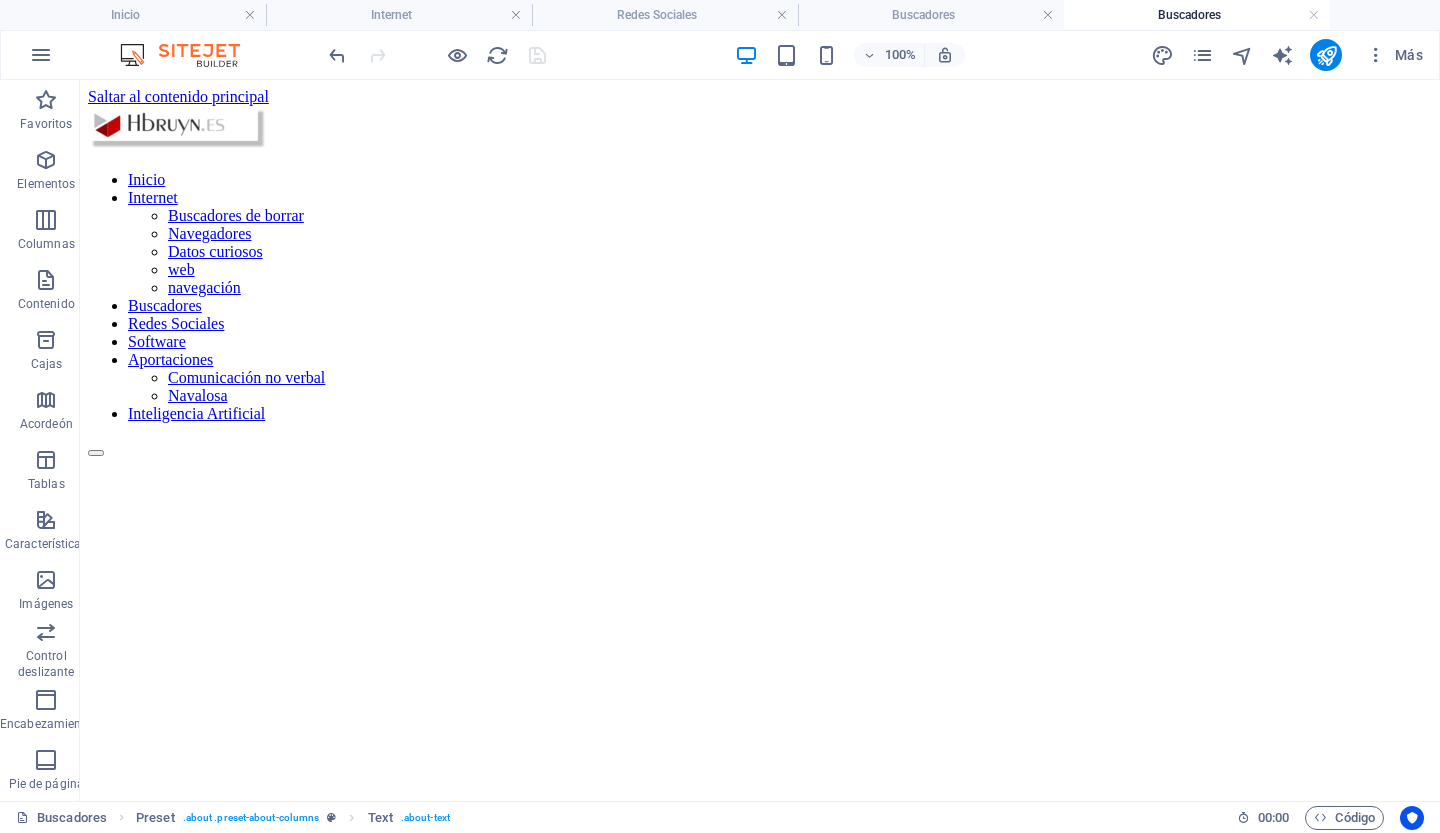 scroll, scrollTop: 275, scrollLeft: 0, axis: vertical 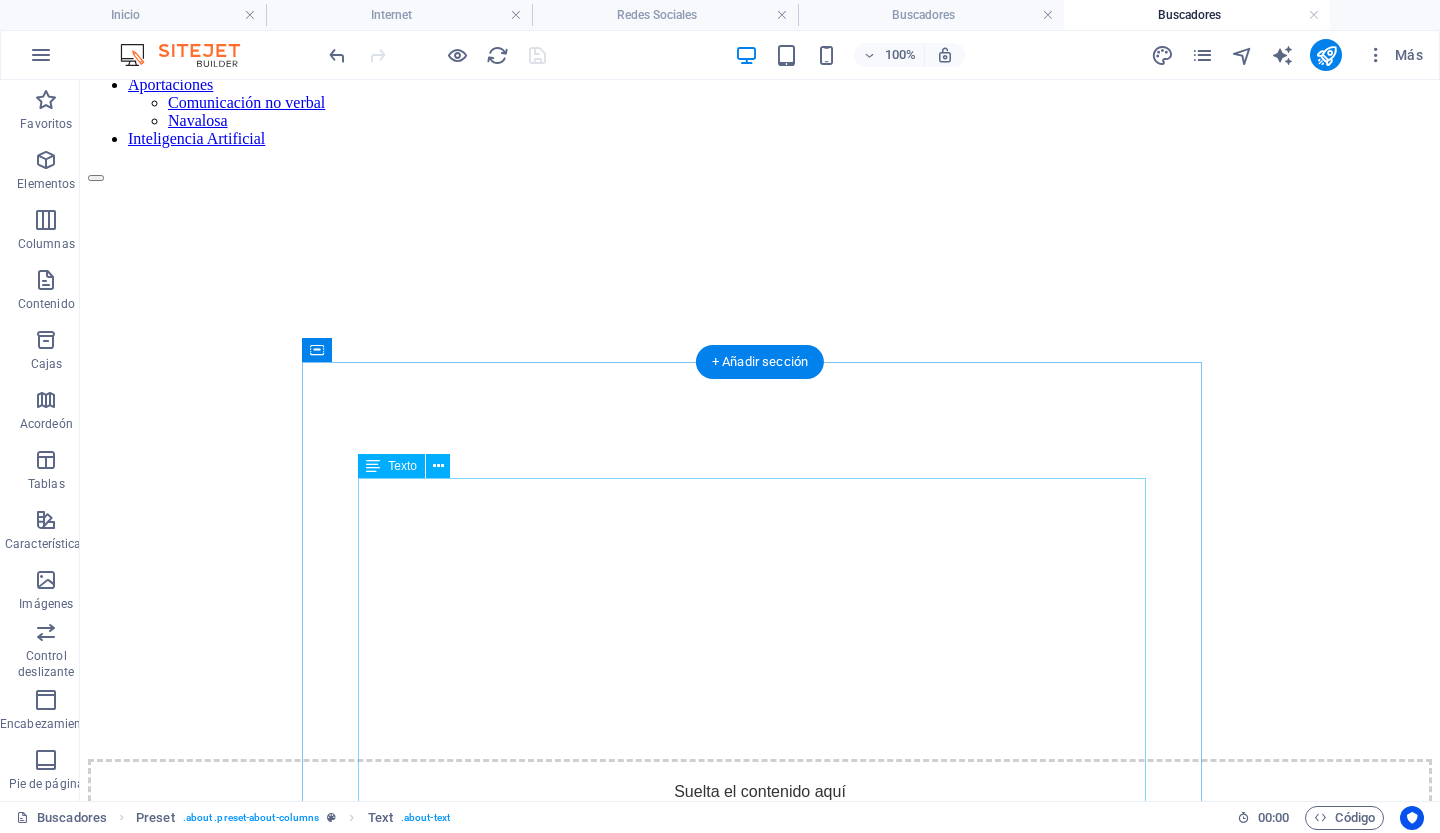 click on "Internet es una red de redes que permite la interconexión descentralizada de computadoras a través de un conjunto de protocolos denominado TCP/IP. Tuvo sus orígenes en [YEAR], cuando una agencia del Departamento de Defensa de los Estados Unidos comenzó a buscar alternativas ante una eventual guerra atómica que pudiera incomunicar a las personas. Tres años más tarde se realizó la primera demostración pública del sistema ideado, gracias a que tres universidades de California y una de Utah lograron establecer una conexión conocida como  ARPANET  (Advanced Research Projects Agency Network). A diferencia de lo que suele pensarse, Internet y la World Wide Web no son sinónimos. La  WWW  es un sistema de información desarrollado en [YEAR] por Tim Berners Lee y Robert Cailliau. Este servicio permite el acceso a información que se encuentra enlazada mediante el protocolo  HTTP  (HyperText Transfer Protocol),            HTTPS  (HyperText Transfer Protocol Secure)." at bounding box center (760, 1223) 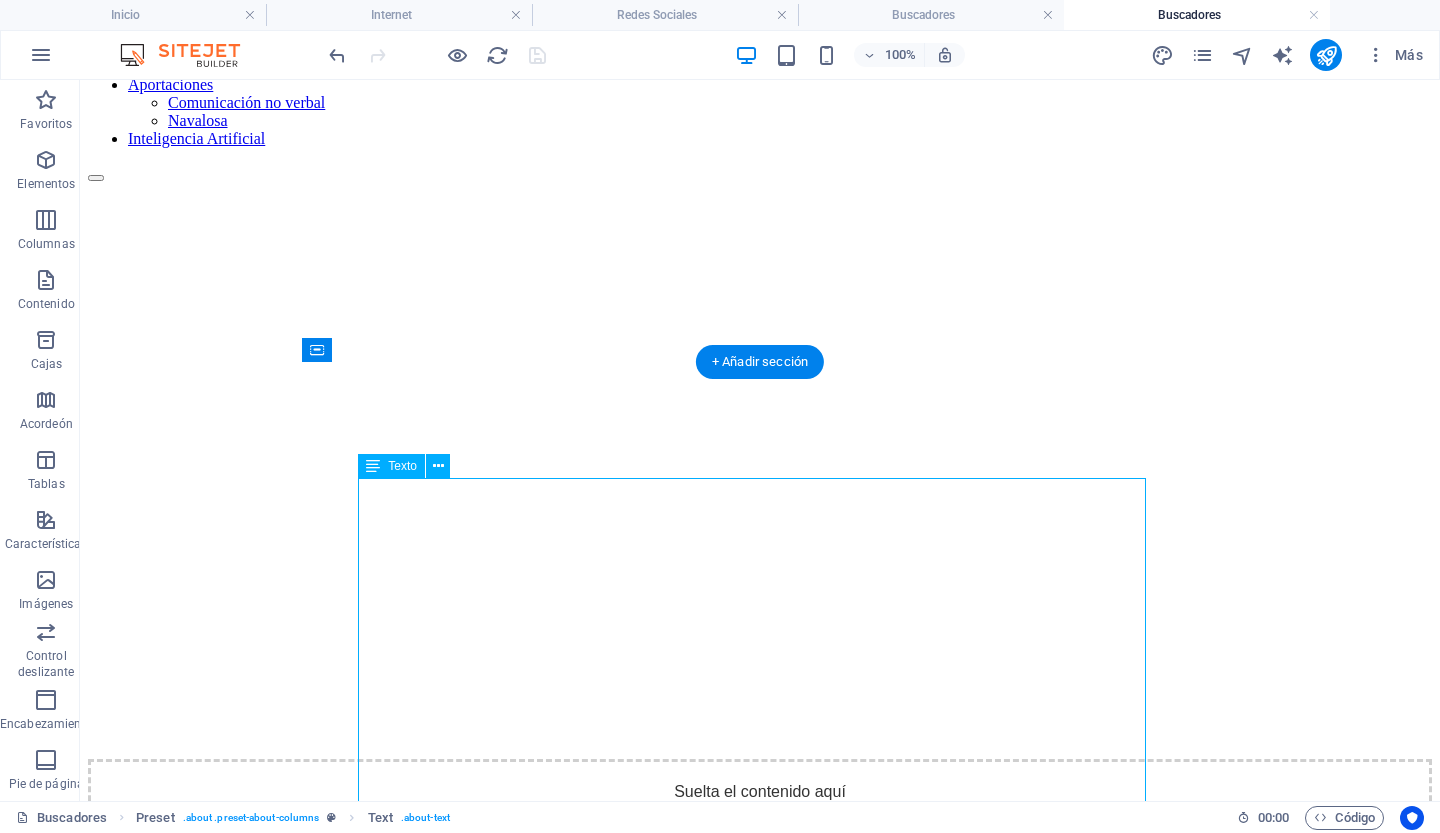 click on "Internet es una red de redes que permite la interconexión descentralizada de computadoras a través de un conjunto de protocolos denominado TCP/IP. Tuvo sus orígenes en [YEAR], cuando una agencia del Departamento de Defensa de los Estados Unidos comenzó a buscar alternativas ante una eventual guerra atómica que pudiera incomunicar a las personas. Tres años más tarde se realizó la primera demostración pública del sistema ideado, gracias a que tres universidades de California y una de Utah lograron establecer una conexión conocida como  ARPANET  (Advanced Research Projects Agency Network). A diferencia de lo que suele pensarse, Internet y la World Wide Web no son sinónimos. La  WWW  es un sistema de información desarrollado en [YEAR] por Tim Berners Lee y Robert Cailliau. Este servicio permite el acceso a información que se encuentra enlazada mediante el protocolo  HTTP  (HyperText Transfer Protocol),            HTTPS  (HyperText Transfer Protocol Secure)." at bounding box center [760, 1223] 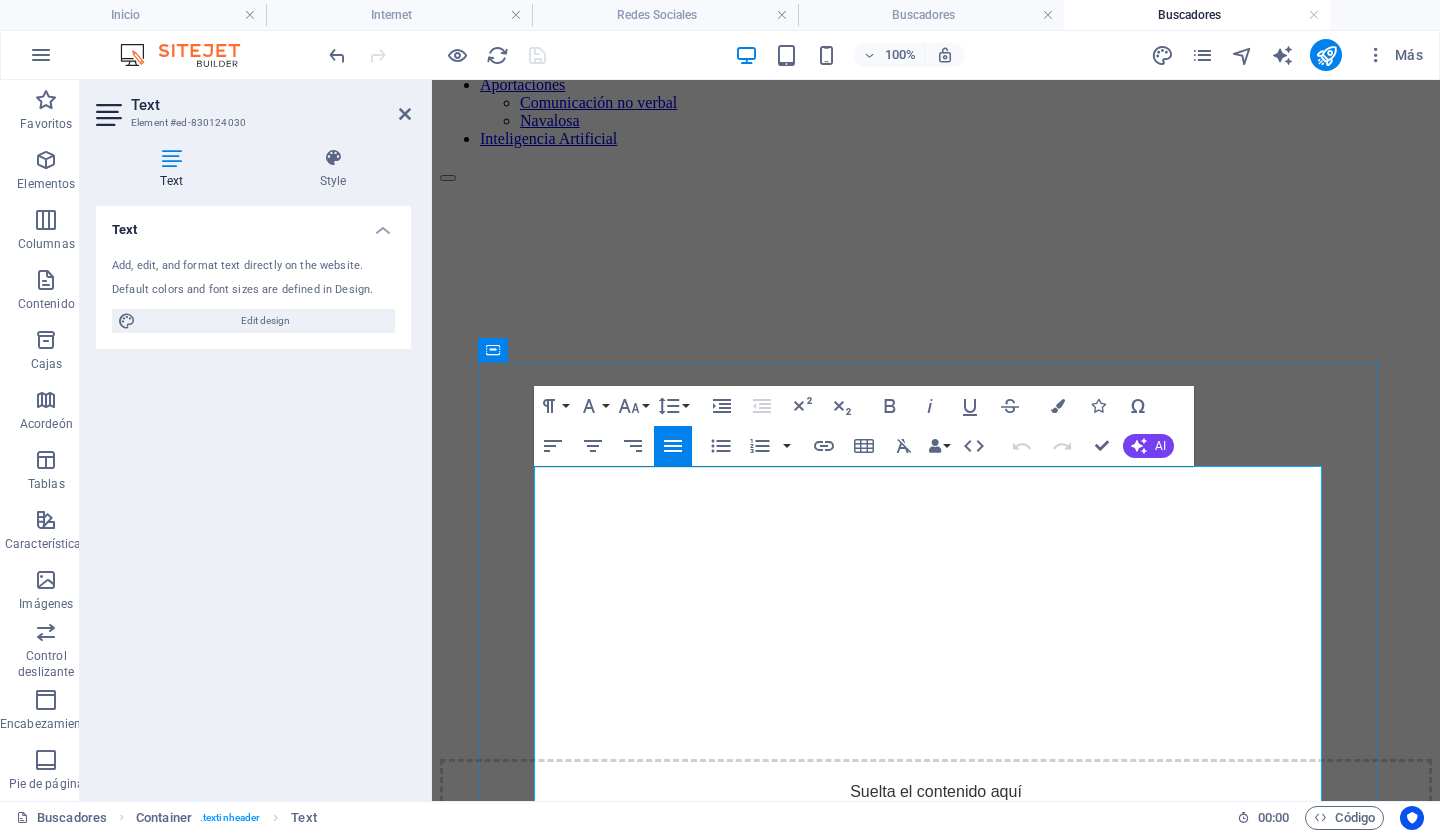click on "Internet es una red de redes que permite la interconexión descentralizada de computadoras a través de un conjunto de protocolos denominado TCP/IP. Tuvo sus orígenes en [YEAR], cuando una agencia del Departamento de Defensa de los Estados Unidos comenzó a buscar alternativas ante una eventual guerra atómica que pudiera incomunicar a las personas. Tres años más tarde se realizó la primera demostración pública del sistema ideado, gracias a que tres universidades de California y una de Utah lograron establecer una conexión conocida como  ARPANET  (Advanced Research Projects Agency Network)." at bounding box center [932, 1097] 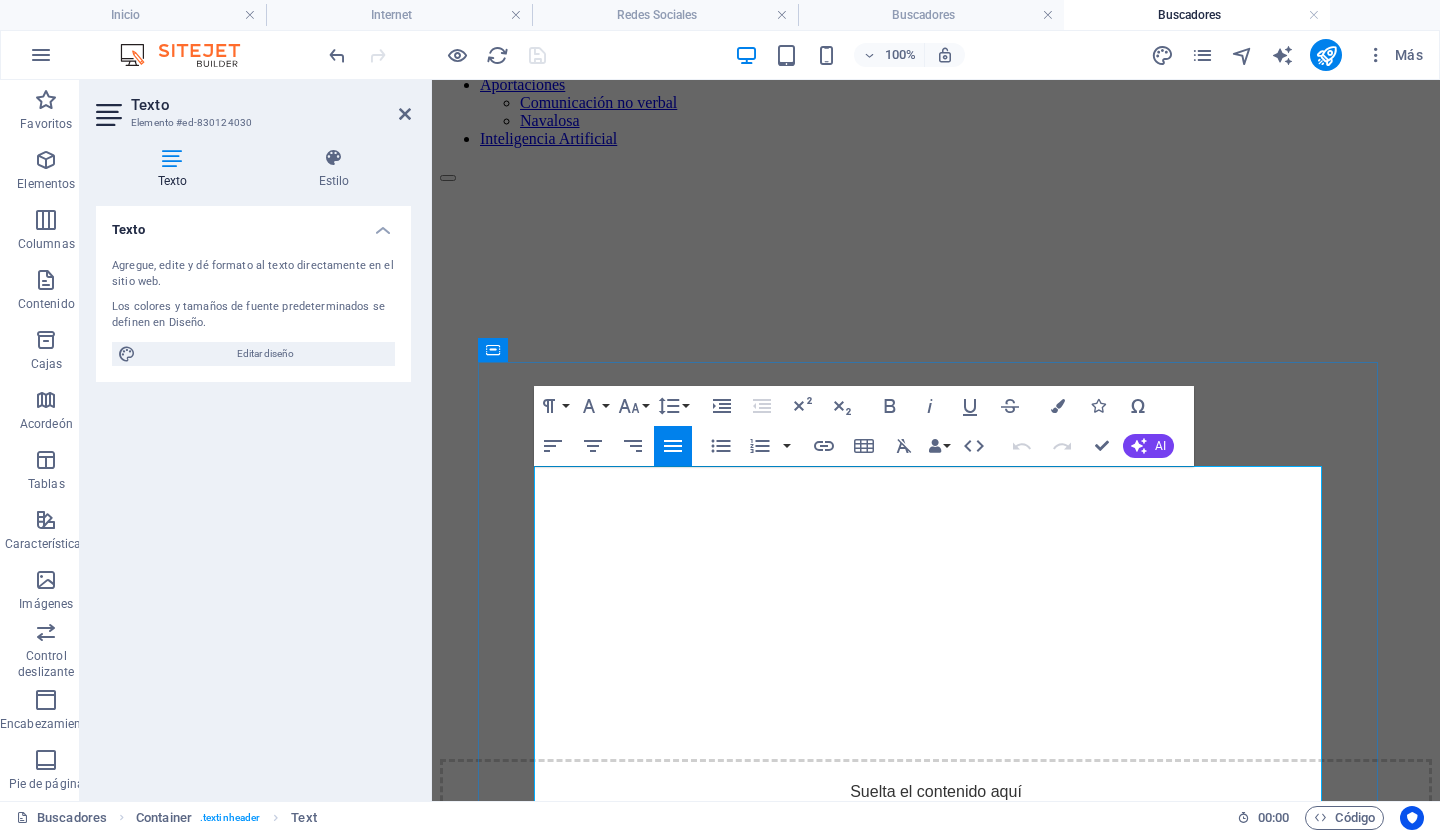 click on "Internet es una red de redes que permite la interconexión descentralizada de computadoras a través de un conjunto de protocolos denominado TCP/IP. Tuvo sus orígenes en 1969, cuando una agencia del Departamento de Defensa de los Estados Unidos comenzó a buscar alternativas ante una eventual guerra atómica que pudiera incomunicar a las personas. Tres años más tarde se realizó la primera demostración pública del sistema ideado, gracias a que tres universidades de California y una de Utah lograron establecer una conexión conocida como" at bounding box center (932, 1097) 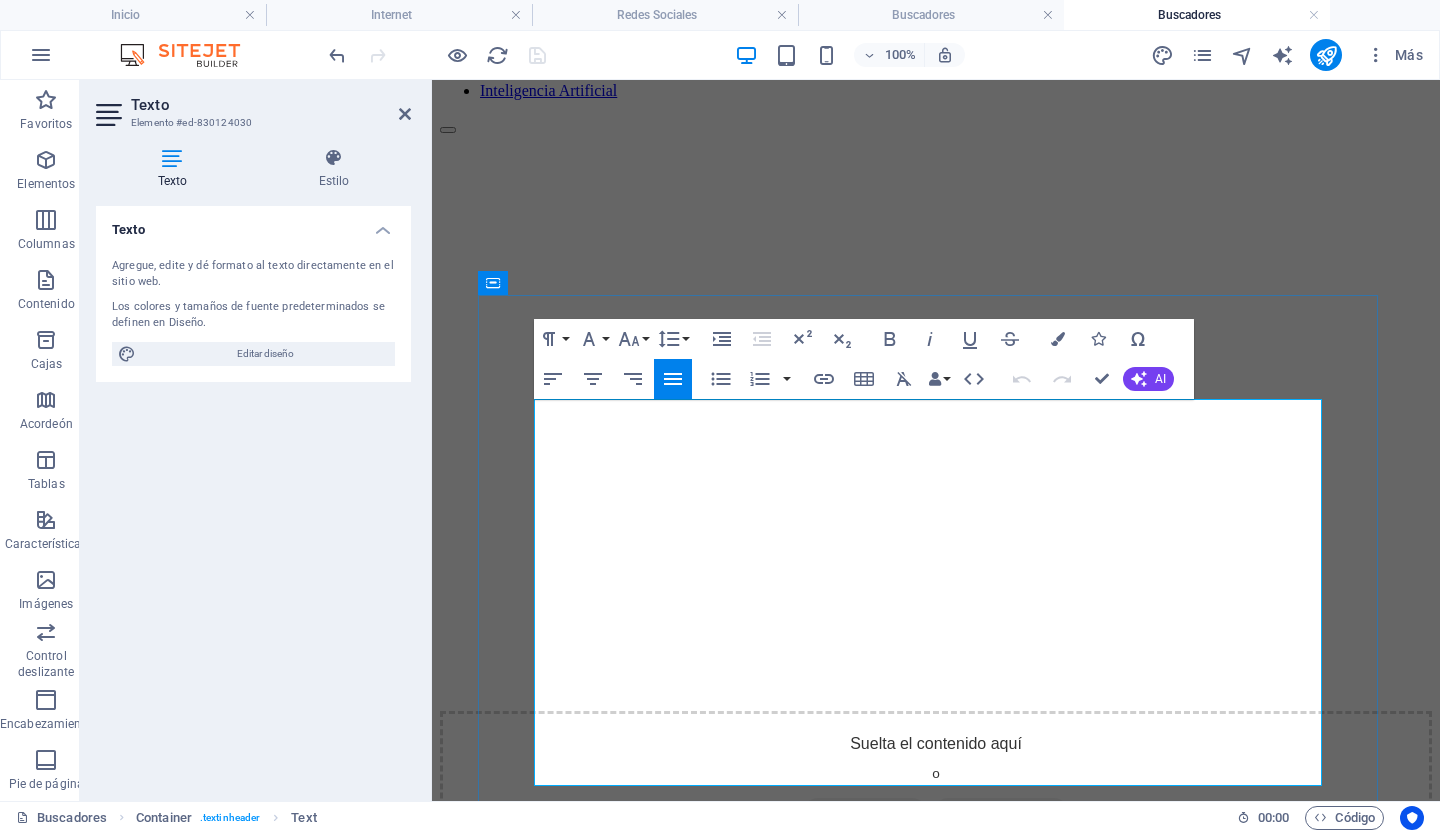 scroll, scrollTop: 342, scrollLeft: 0, axis: vertical 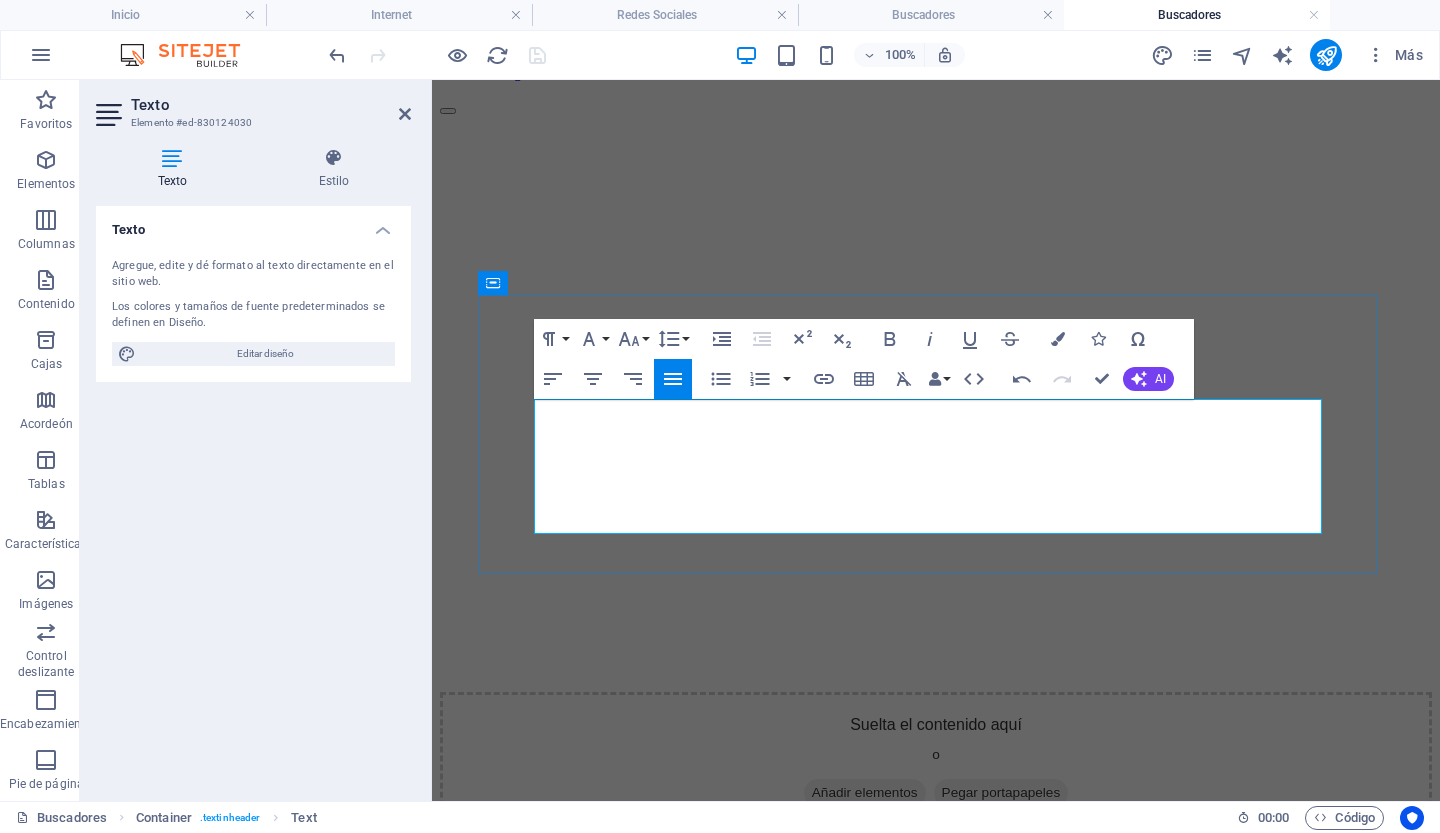 click on "Un buscador y un navegador son herramientas que se utilizan en Internet, aunque cumplen funciones distintas." at bounding box center (936, 995) 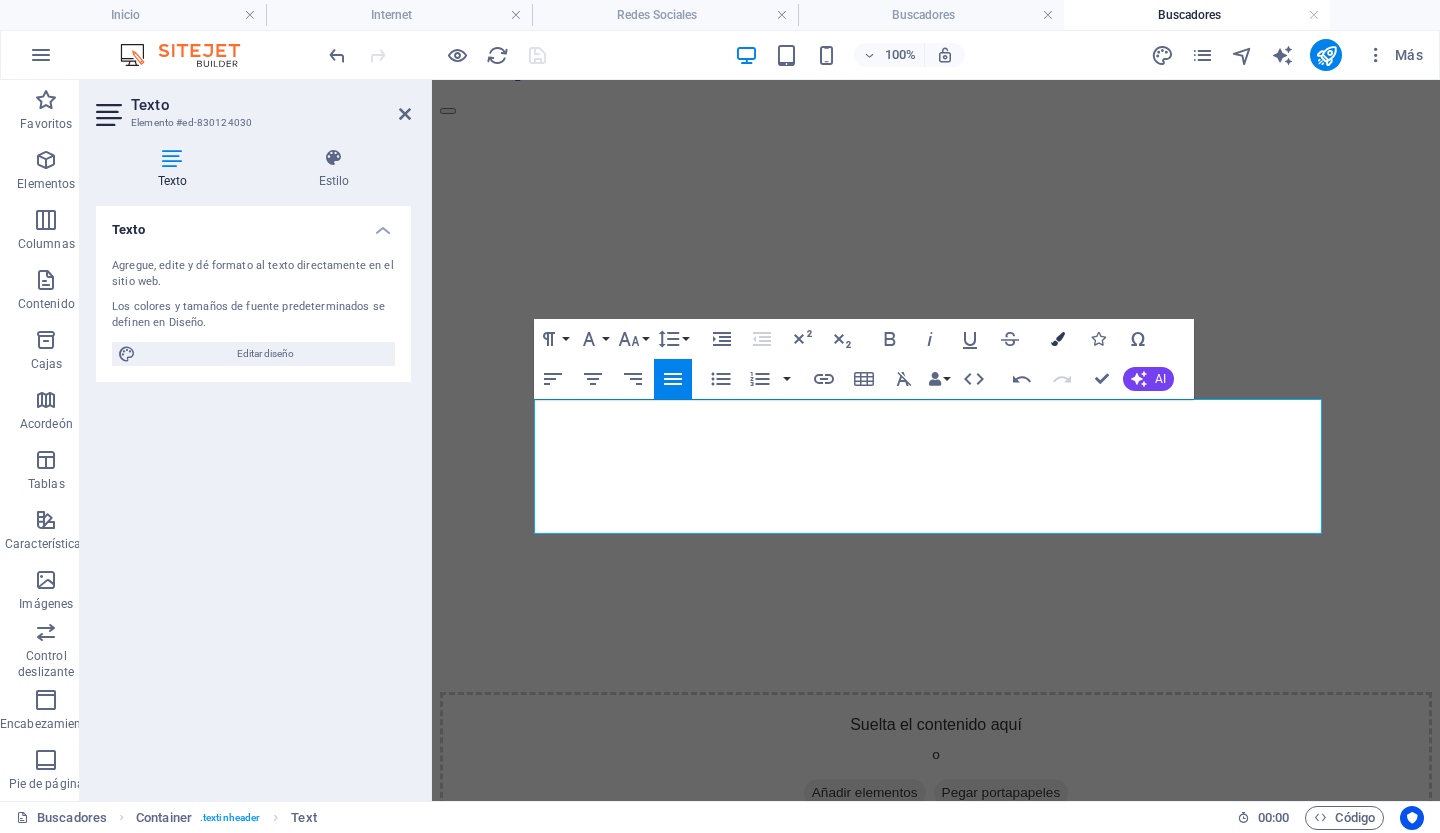 click at bounding box center [1058, 339] 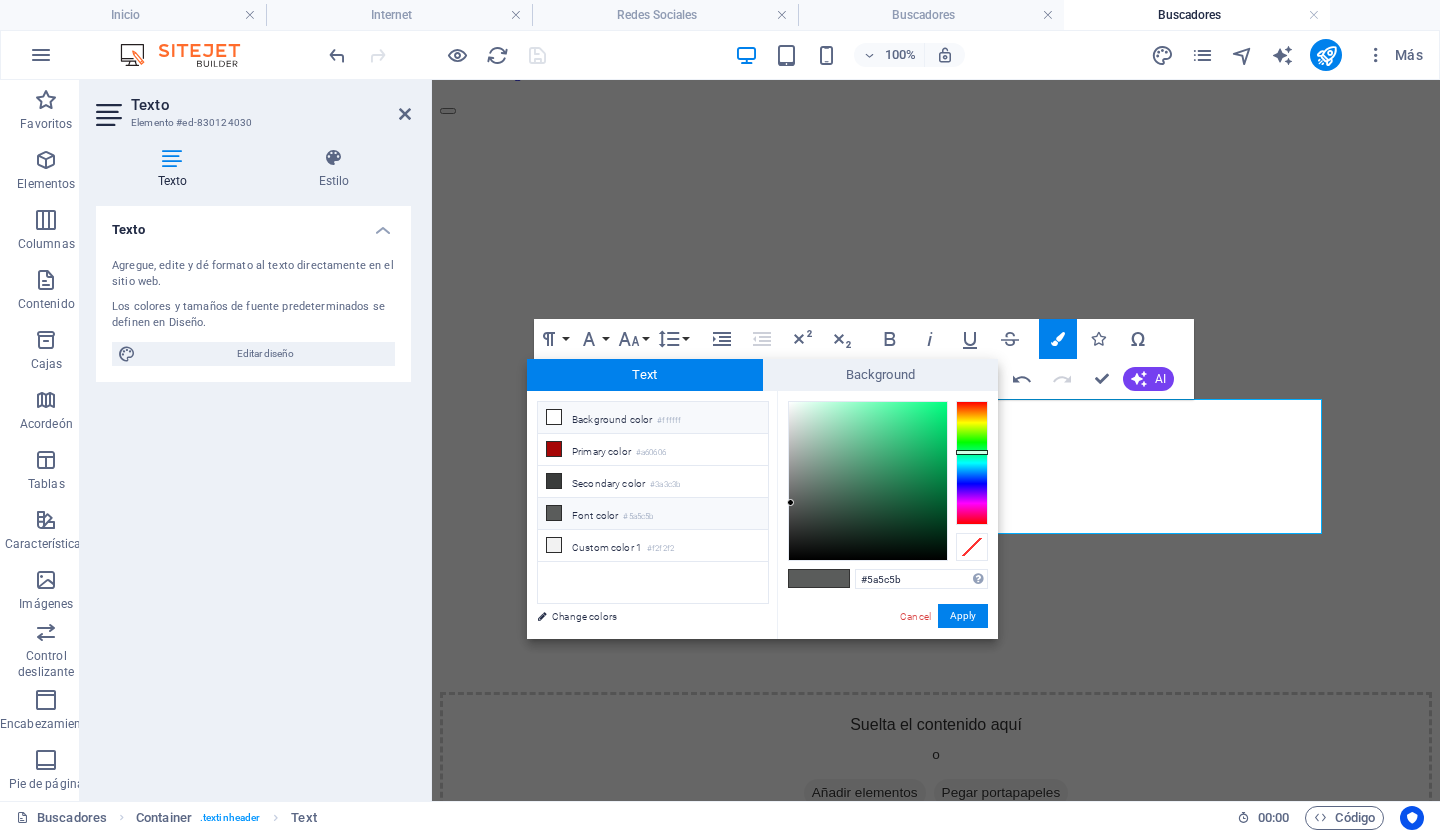 click on "Background color
#ffffff" at bounding box center [653, 418] 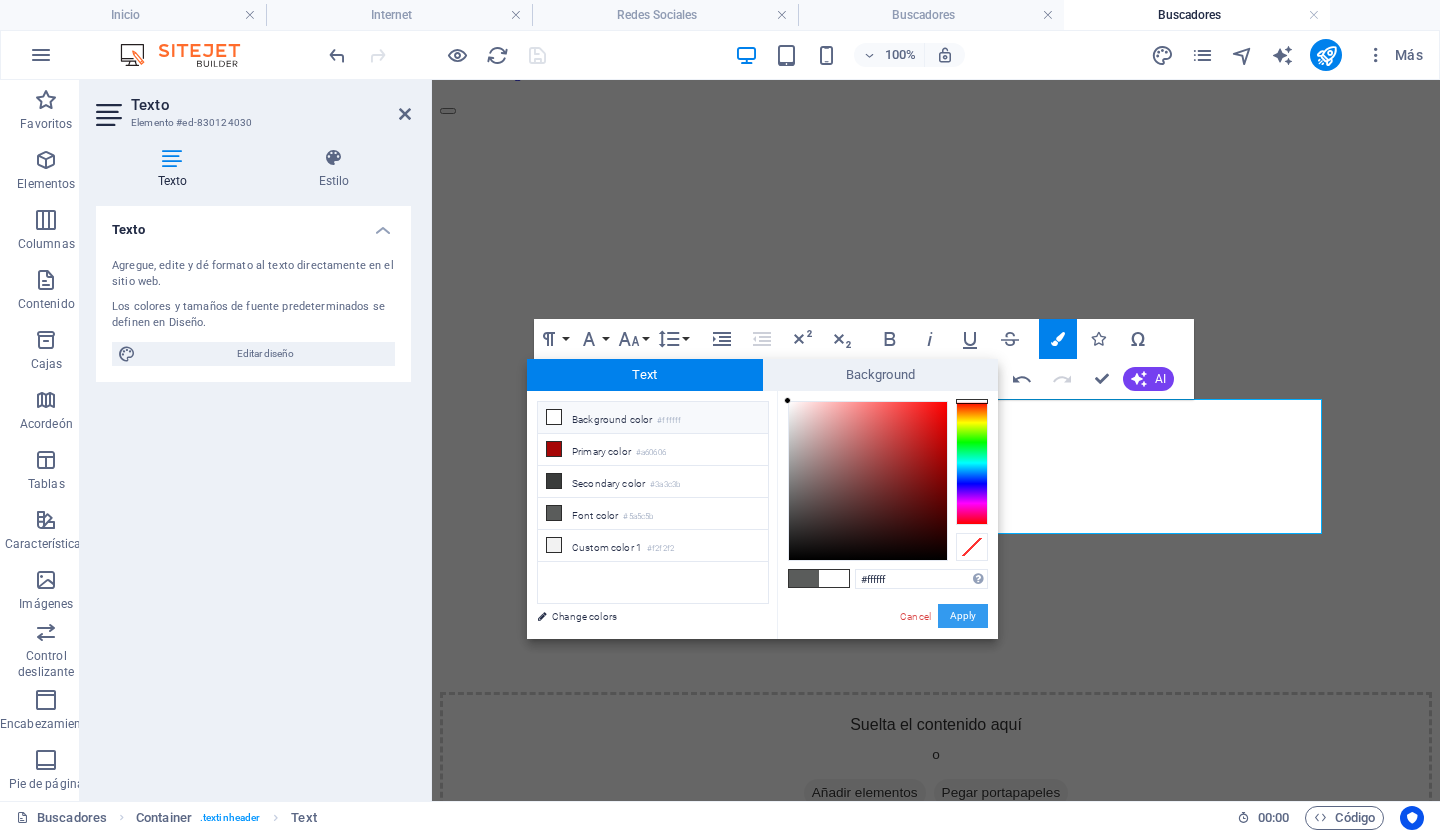 click on "Apply" at bounding box center [963, 616] 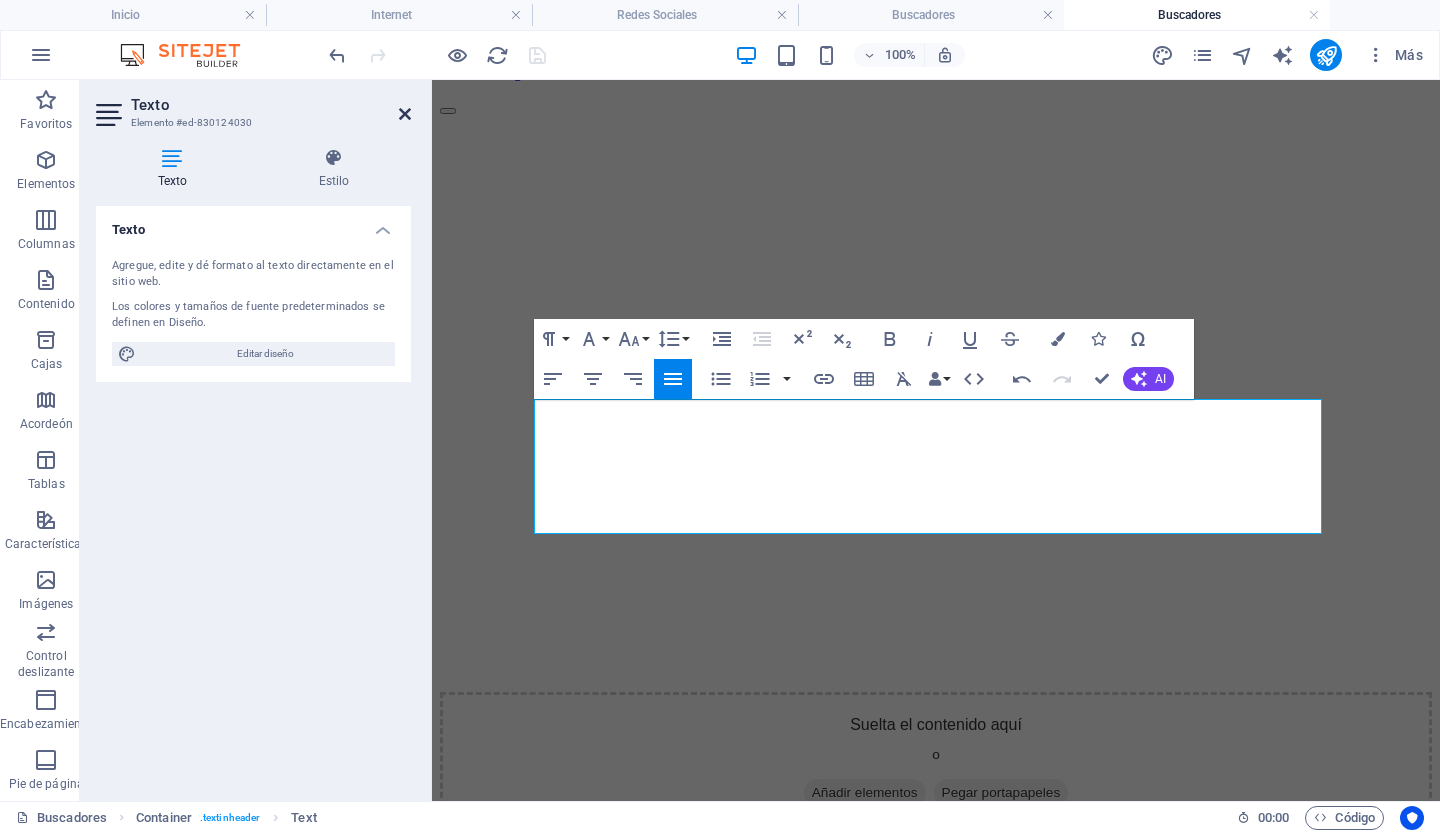 click at bounding box center (405, 114) 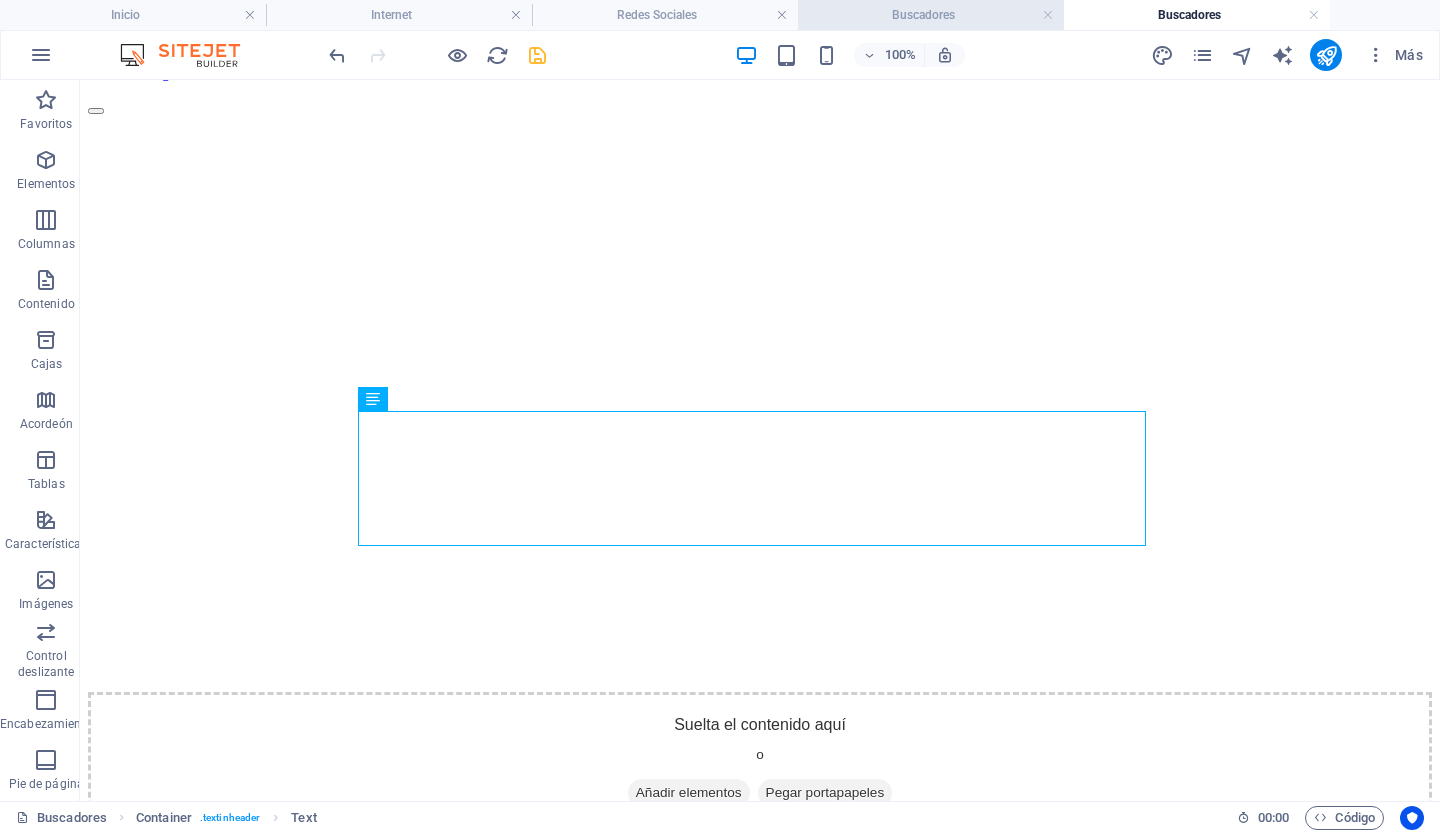 click on "Buscadores" at bounding box center [923, 15] 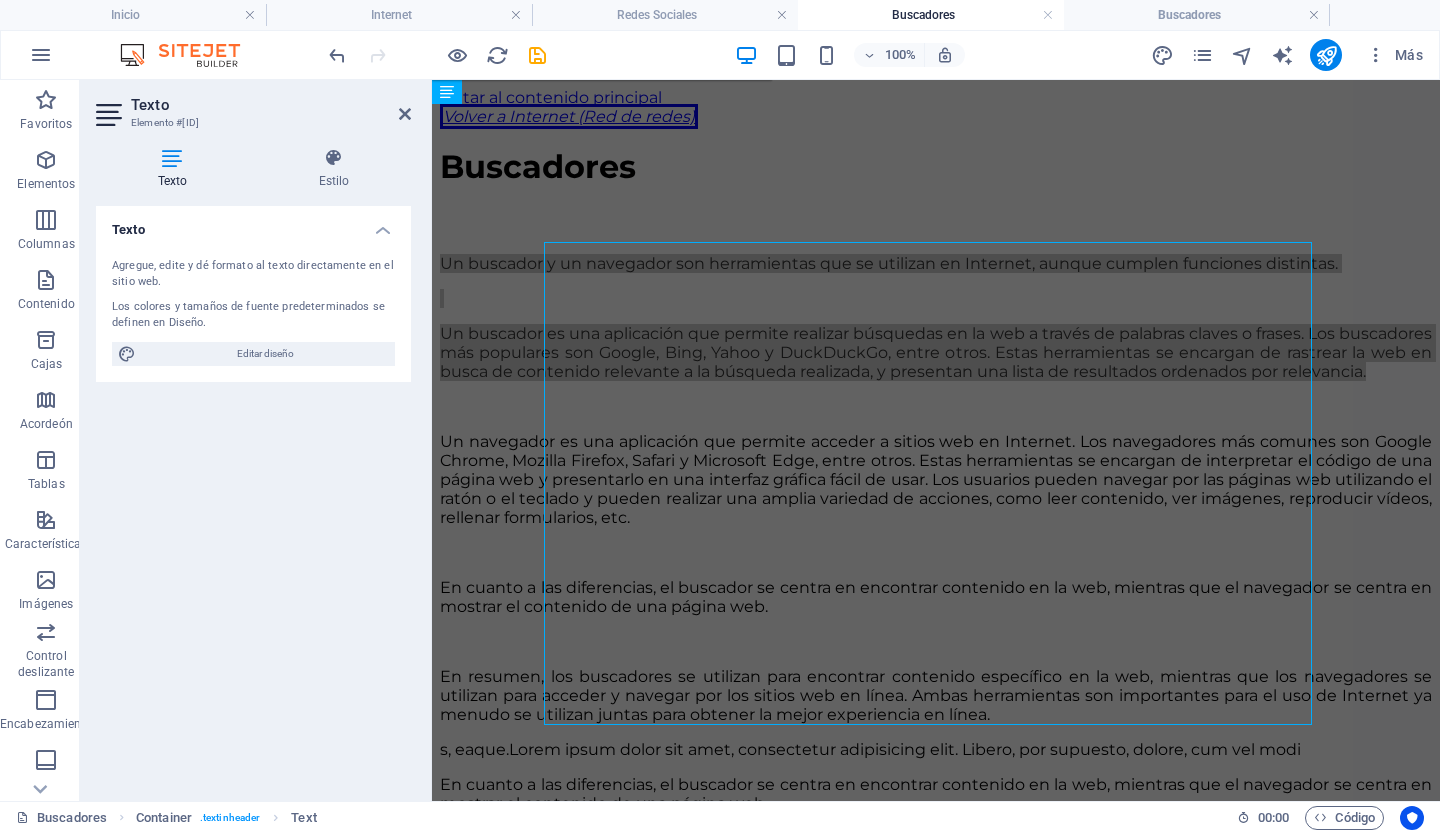 scroll, scrollTop: 88, scrollLeft: 0, axis: vertical 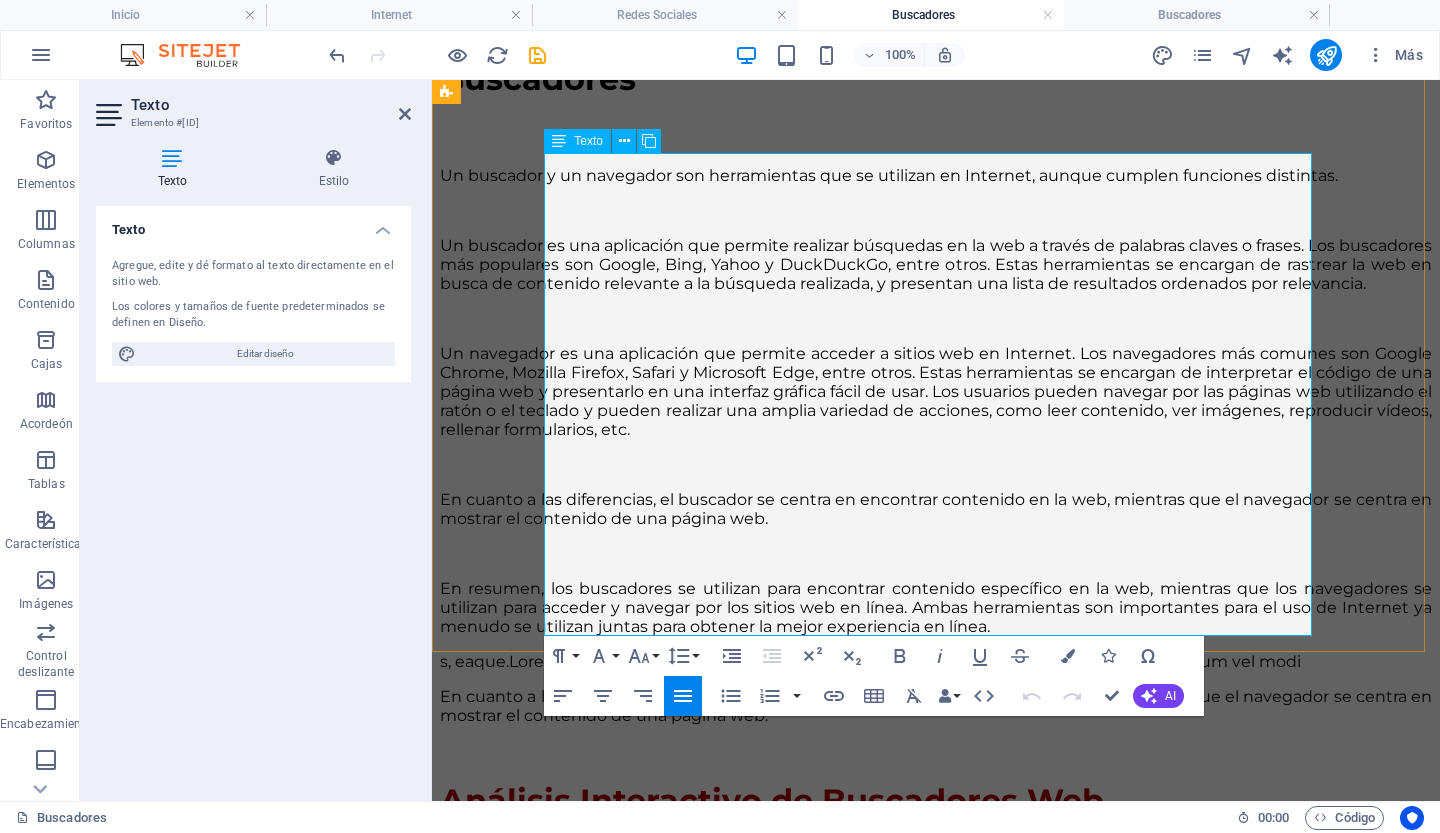click on "En resumen, los buscadores se utilizan para encontrar contenido específico en la web, mientras que los navegadores se utilizan para acceder y navegar por los sitios web en línea. Ambas herramientas son importantes para el uso de Internet ya menudo se utilizan juntas para obtener la mejor experiencia en línea." at bounding box center [936, 607] 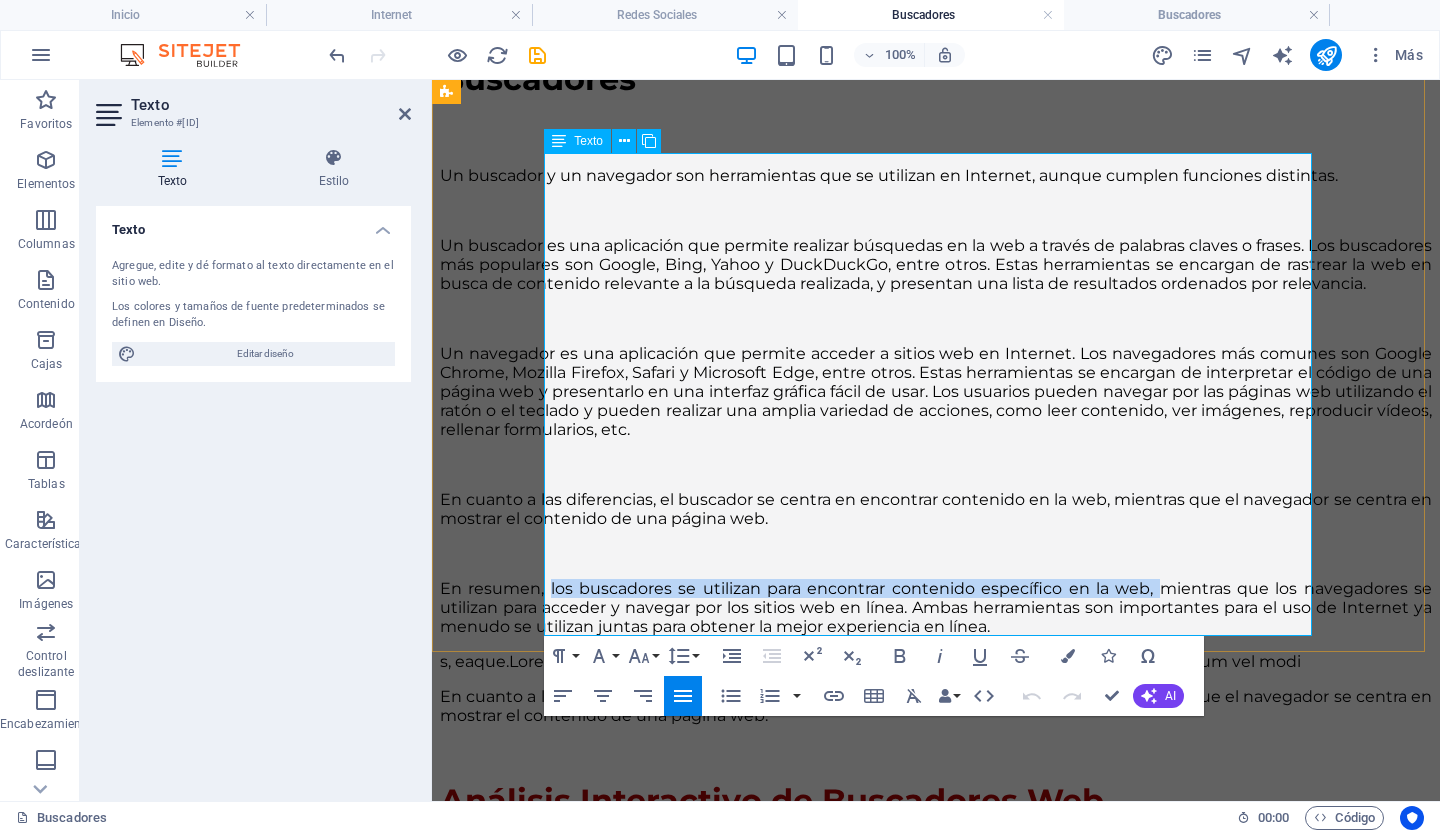 copy on "los buscadores se utilizan para encontrar contenido específico en la web," 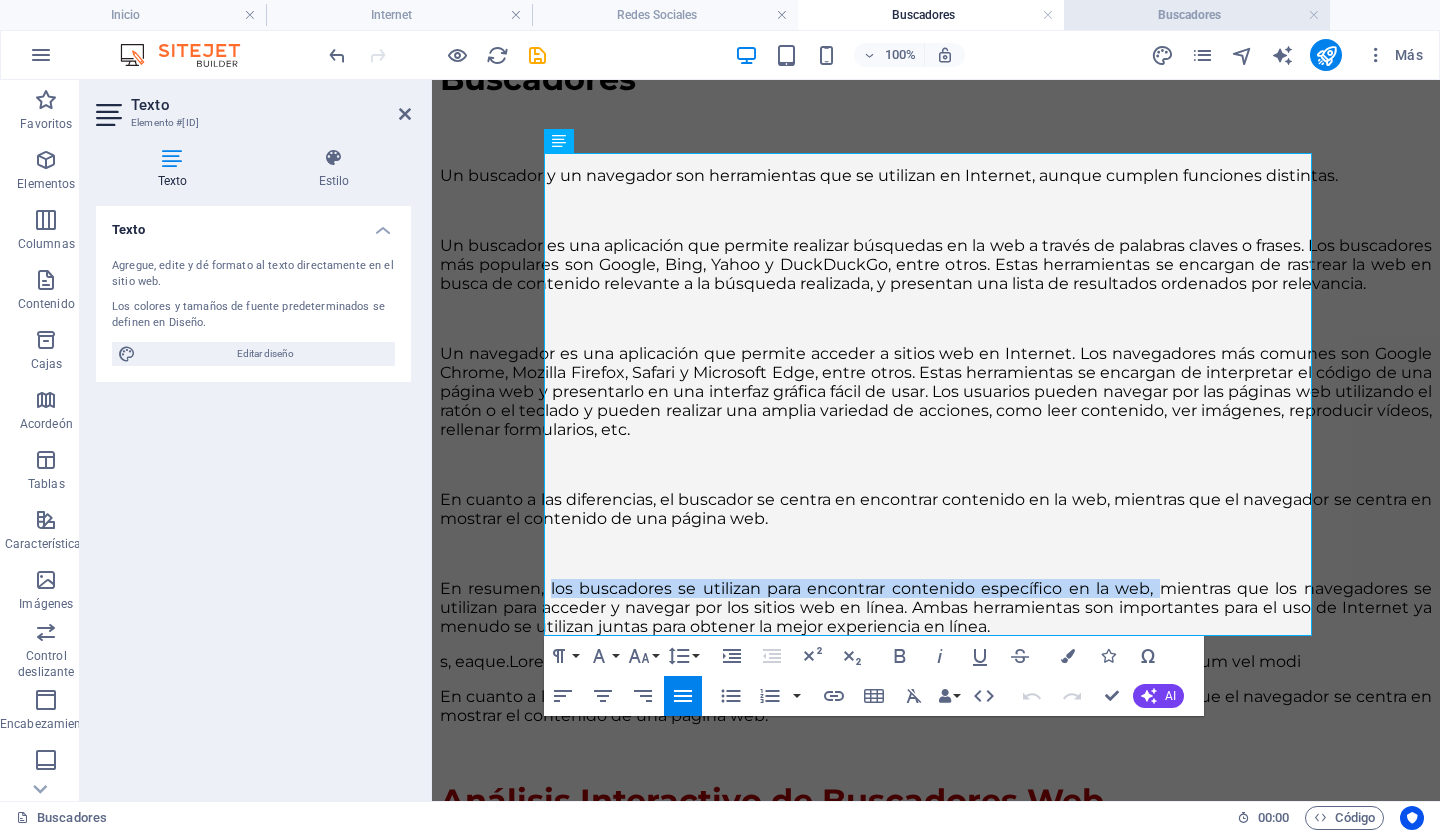 click on "Buscadores" at bounding box center (1197, 15) 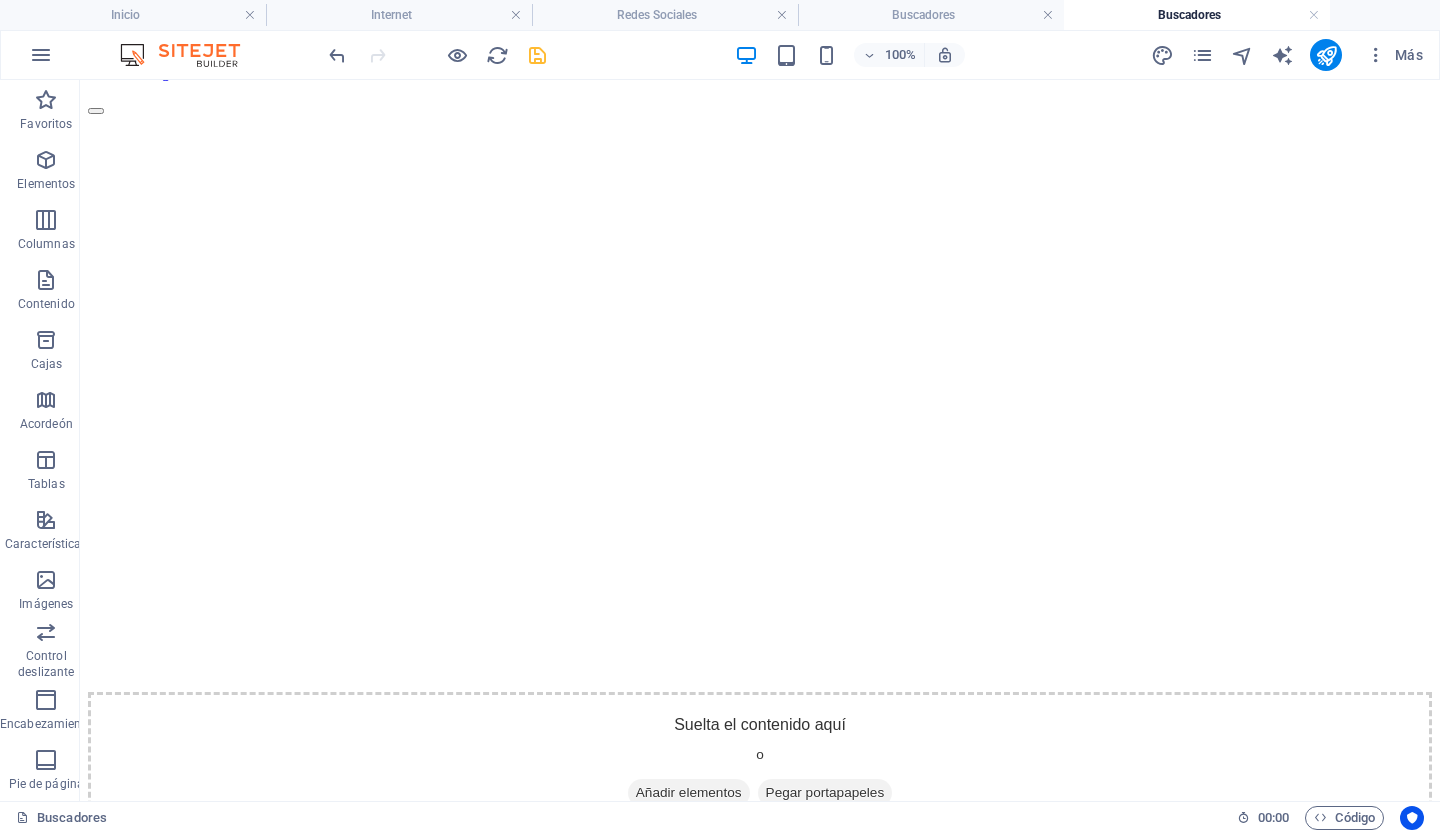 scroll, scrollTop: 350, scrollLeft: 0, axis: vertical 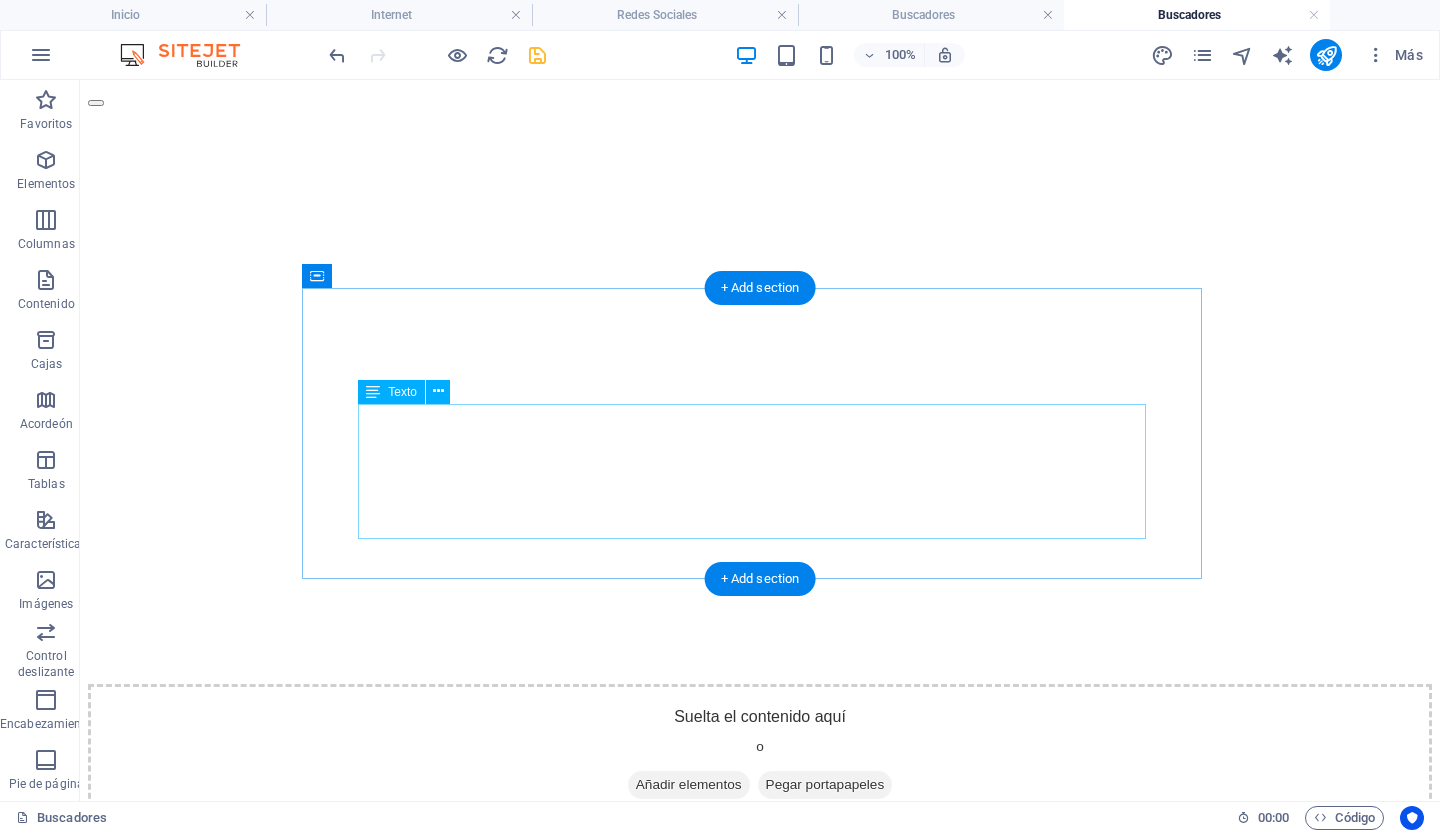 click on "Un buscador y un navegador son herramientas que se utilizan en Internet, aunque cumplen funciones distintas. Un buscador es una aplicación que permite realizar búsquedas en la web a través de palabras claves o frases. Los buscadores más populares son Google, Bing, Yahoo y DuckDuckGo, entre otros. Estas herramientas se encargan de rastrear la web en busca de contenido relevante a la búsqueda realizada, y presentan una lista de resultados ordenados por relevancia." at bounding box center (760, 1030) 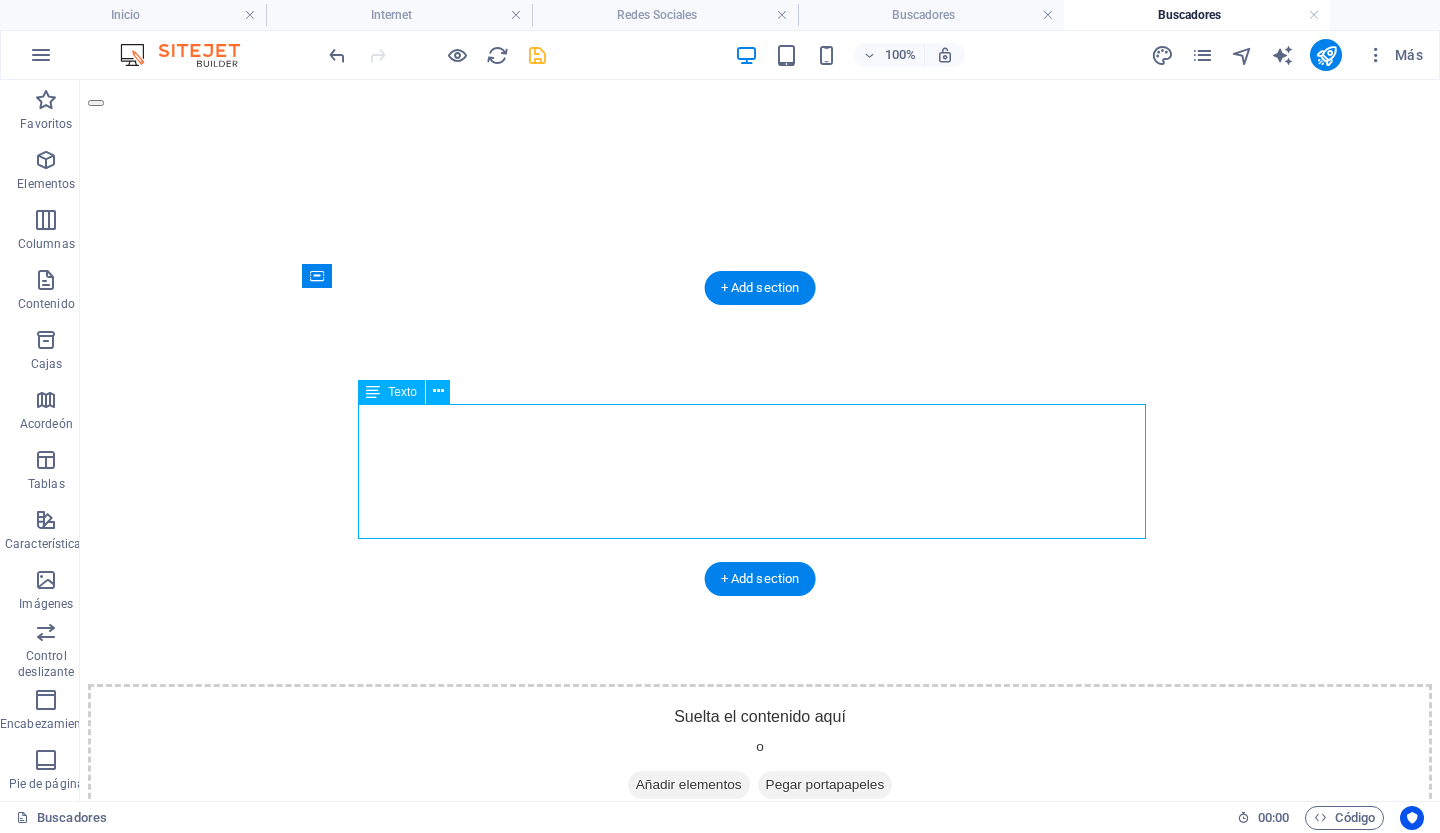 click on "Un buscador y un navegador son herramientas que se utilizan en Internet, aunque cumplen funciones distintas. Un buscador es una aplicación que permite realizar búsquedas en la web a través de palabras claves o frases. Los buscadores más populares son Google, Bing, Yahoo y DuckDuckGo, entre otros. Estas herramientas se encargan de rastrear la web en busca de contenido relevante a la búsqueda realizada, y presentan una lista de resultados ordenados por relevancia." at bounding box center (760, 1030) 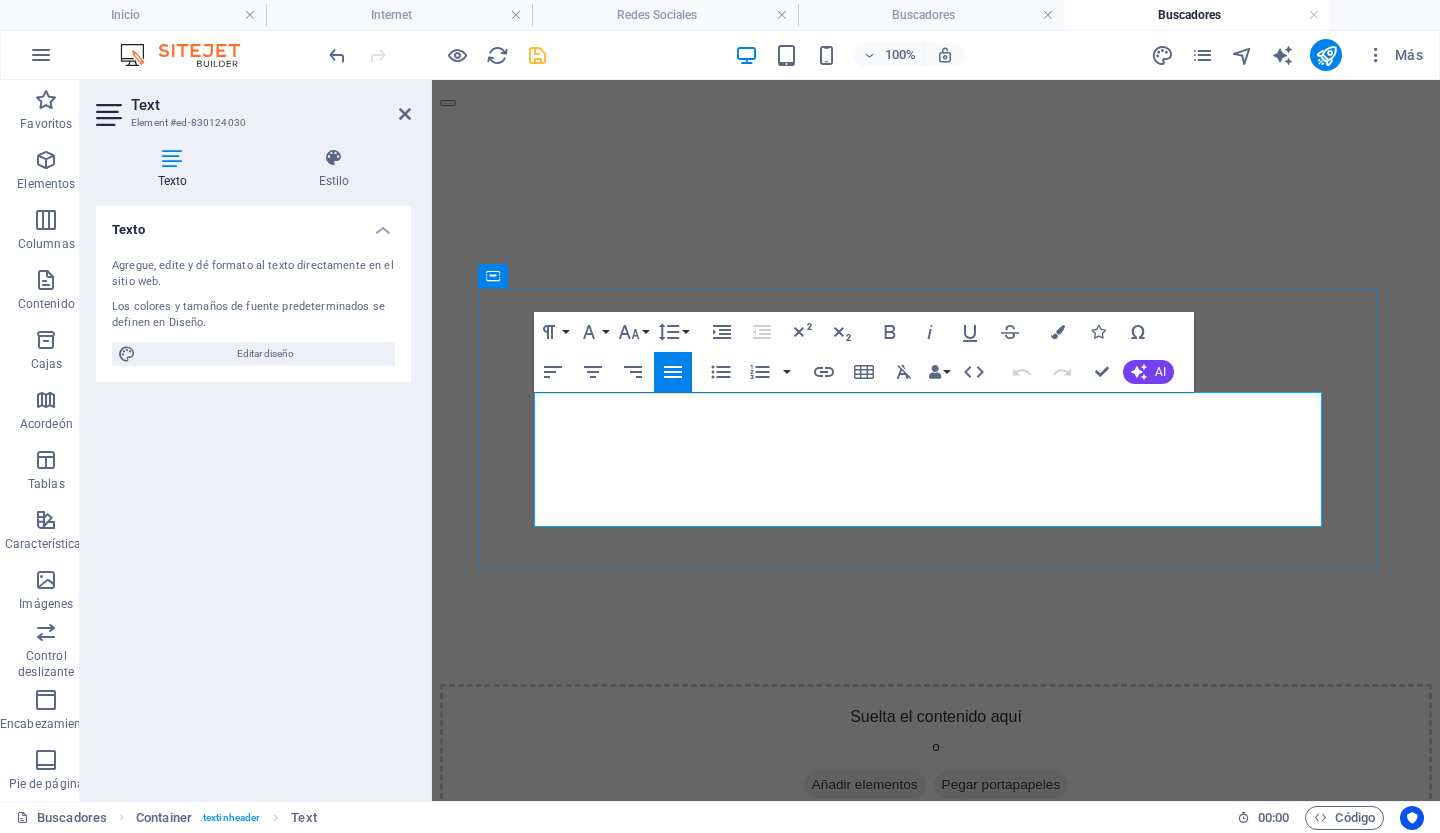 click on "Un buscador es una aplicación que permite realizar búsquedas en la web a través de palabras claves o frases. Los buscadores más populares son Google, Bing, Yahoo y DuckDuckGo, entre otros. Estas herramientas se encargan de rastrear la web en busca de contenido relevante a la búsqueda realizada, y presentan una lista de resultados ordenados por relevancia." at bounding box center (936, 1073) 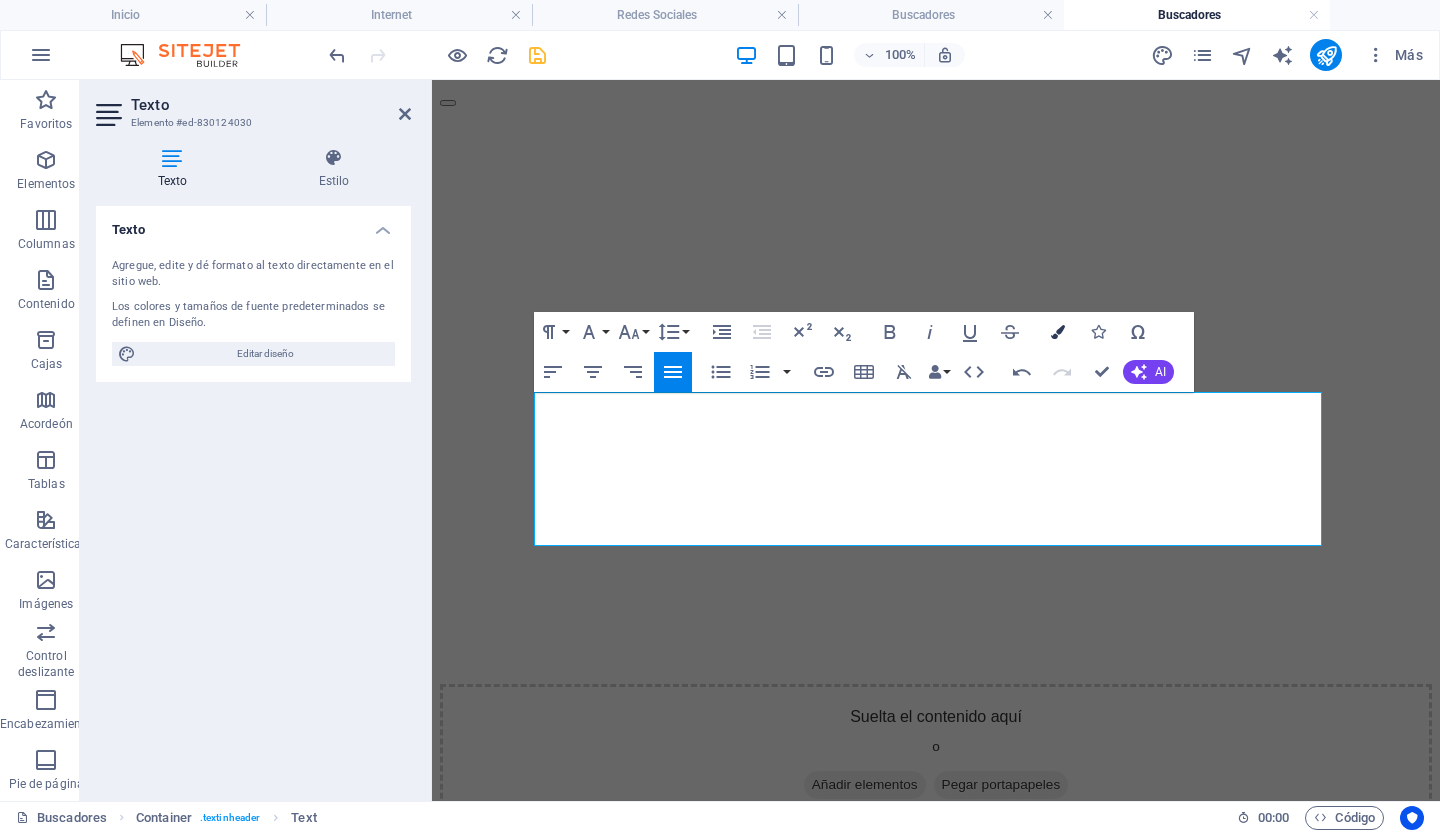 click at bounding box center [1058, 332] 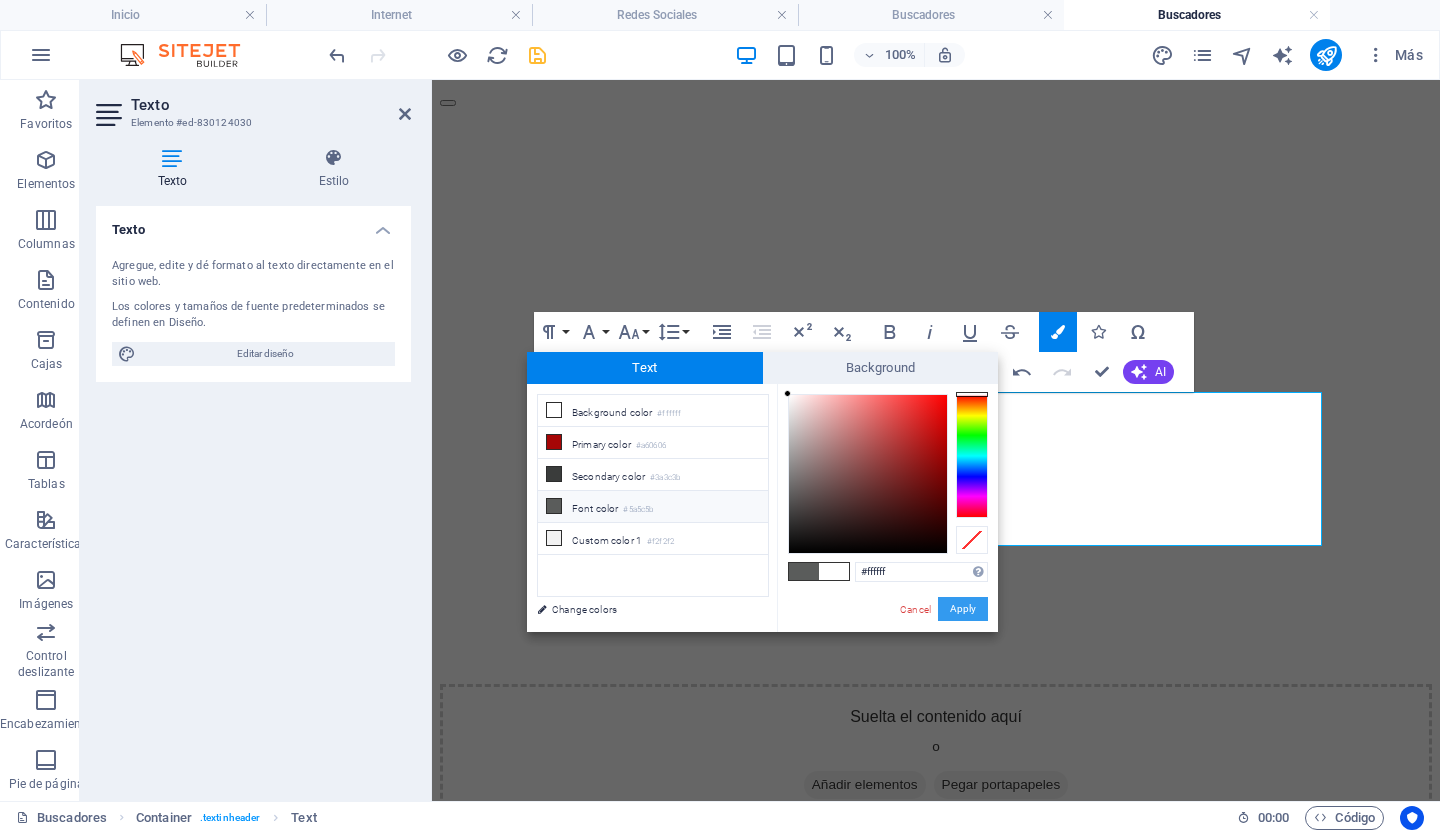 click on "Apply" at bounding box center [963, 609] 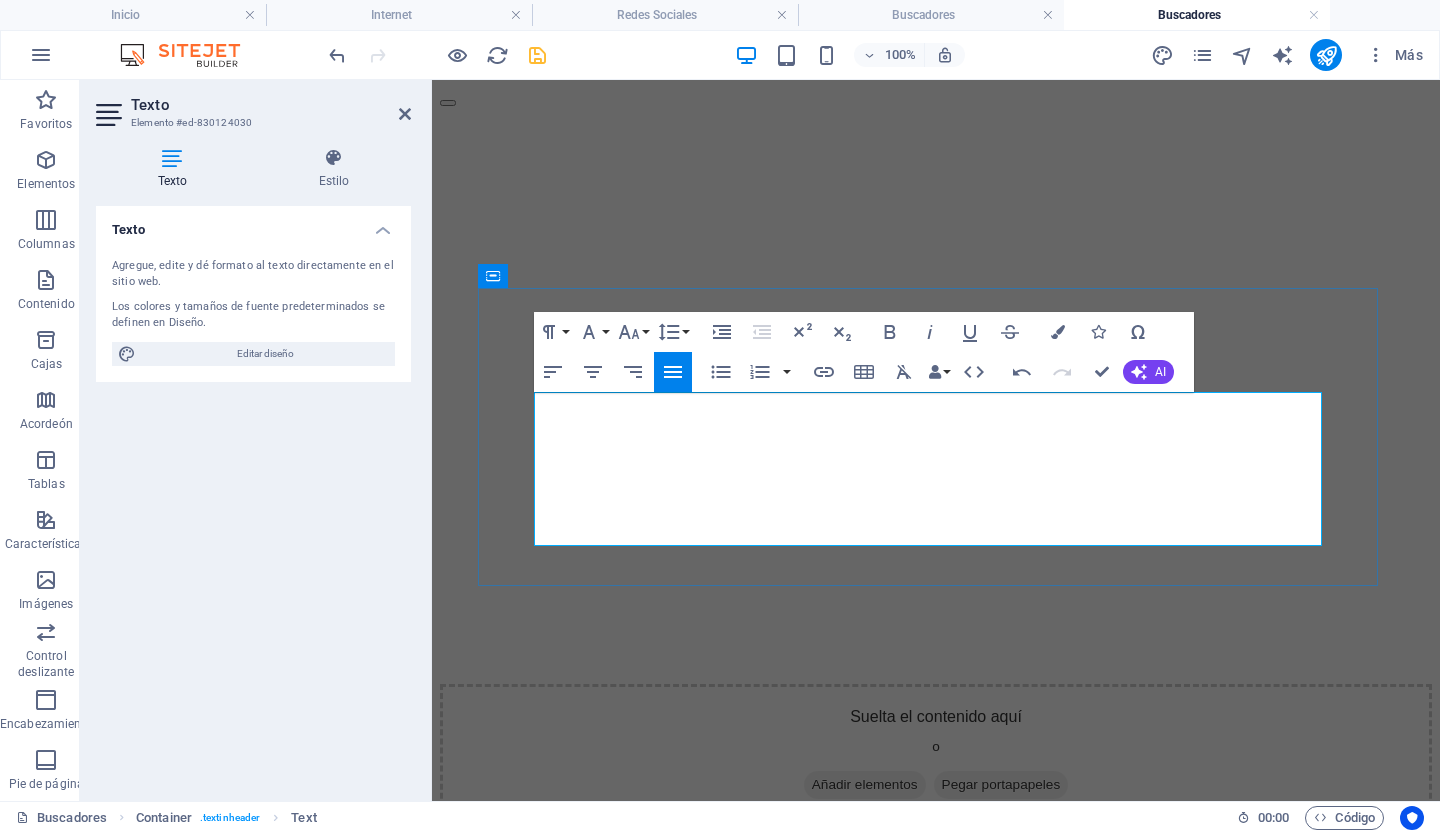 click on "Un buscador es una aplicación que permite realizar búsquedas en la web a través de palabras claves o frases. Los buscadores más populares son Google, Bing, Yahoo y DuckDuckGo, entre otros. Estas herramientas se encargan de rastrear la web en busca de contenido relevante a la búsqueda realizada, y presentan una lista de resultados ordenados por rel evancia." at bounding box center [936, 1073] 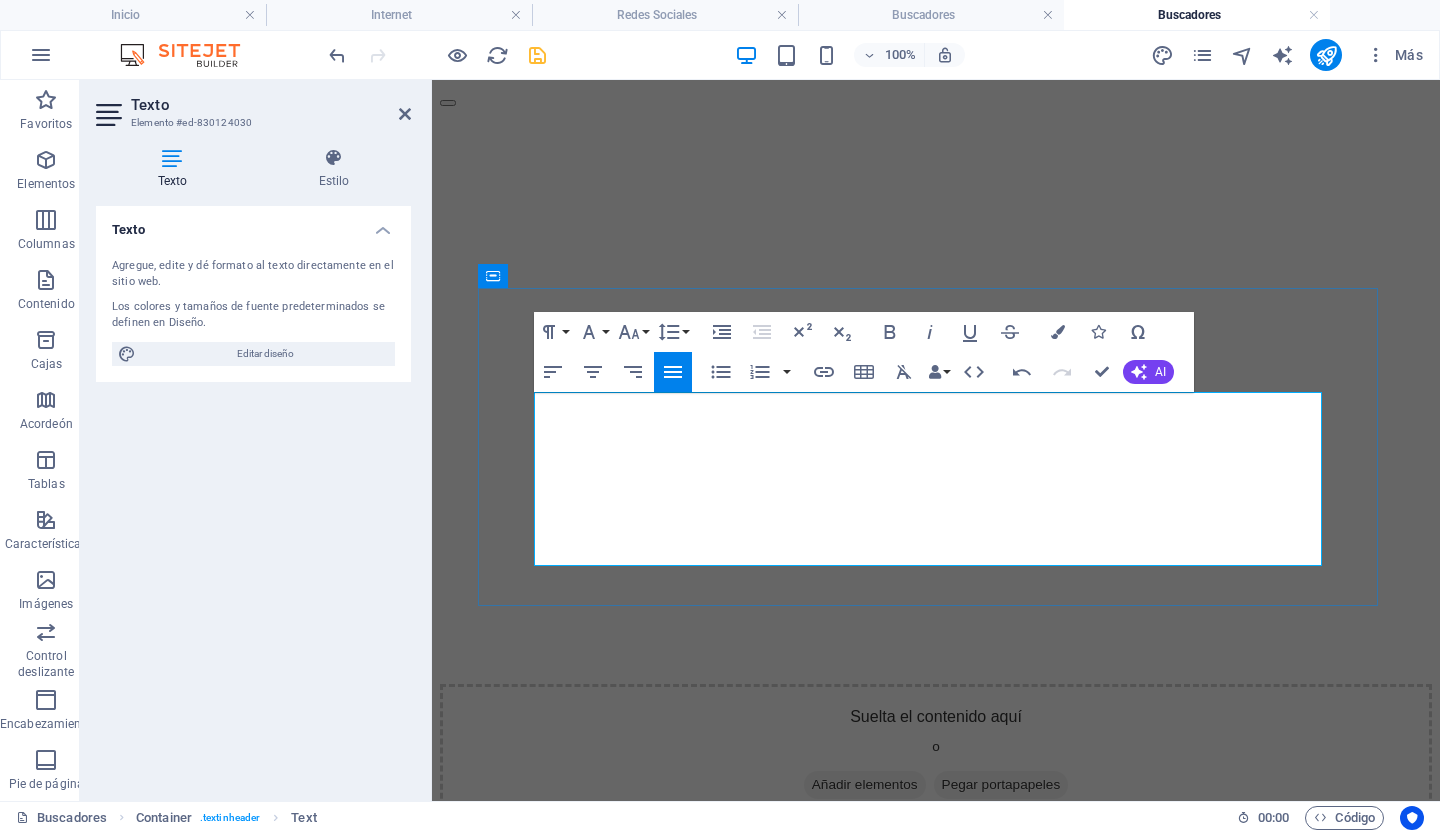 click on "los buscadores se utilizan para encontrar contenido específico en la web," at bounding box center [833, 986] 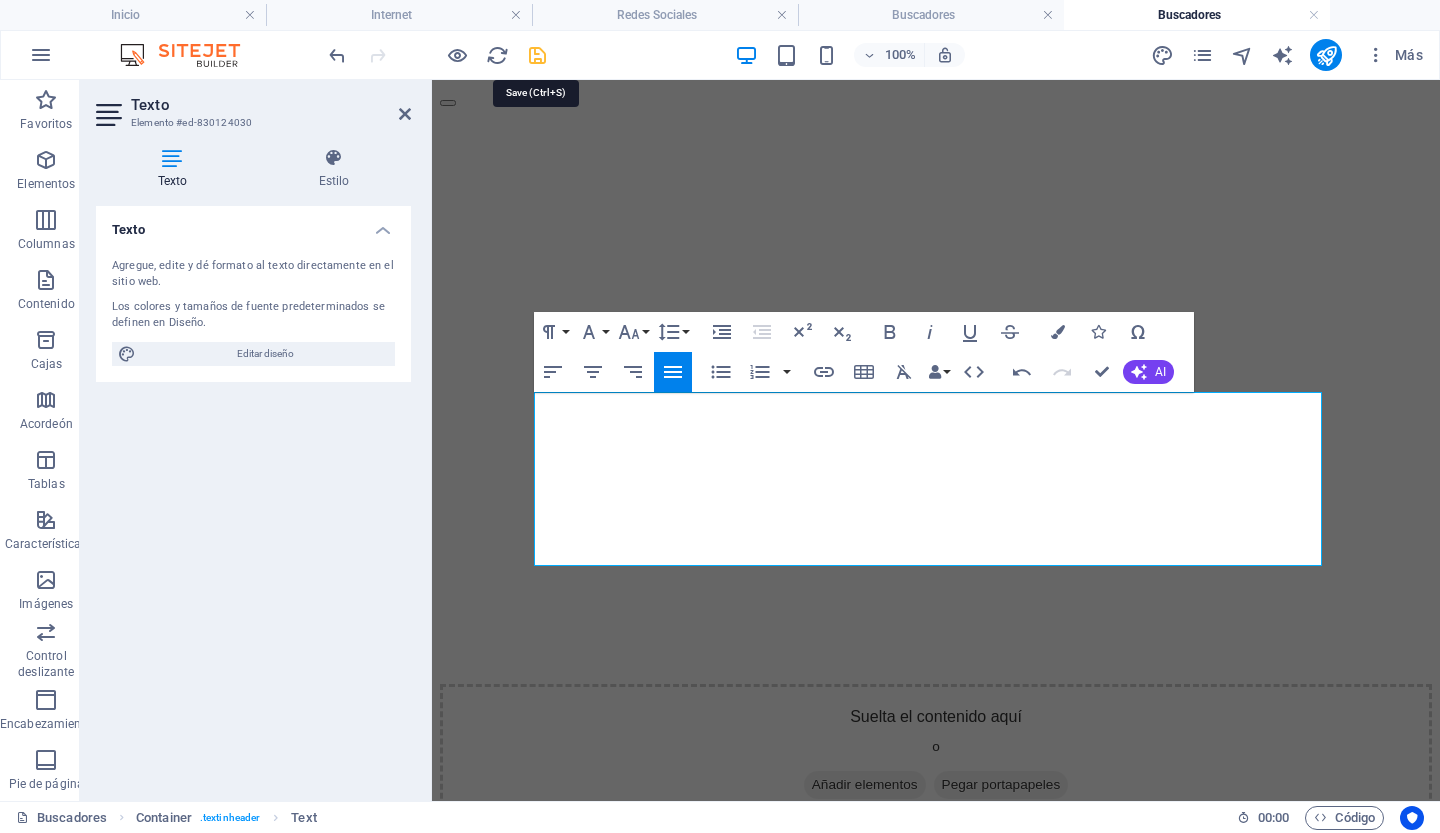 click at bounding box center (537, 55) 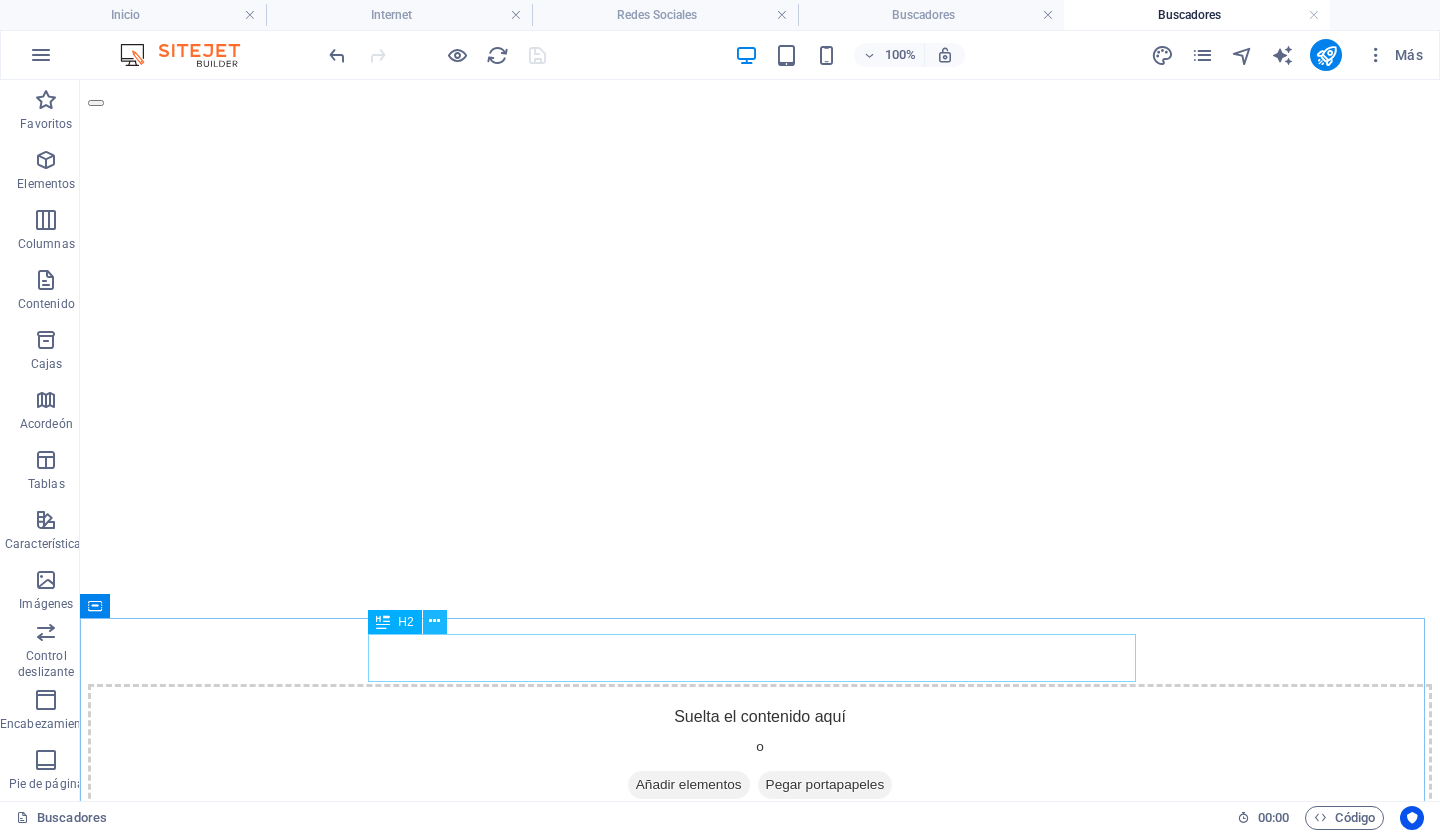 click at bounding box center (434, 621) 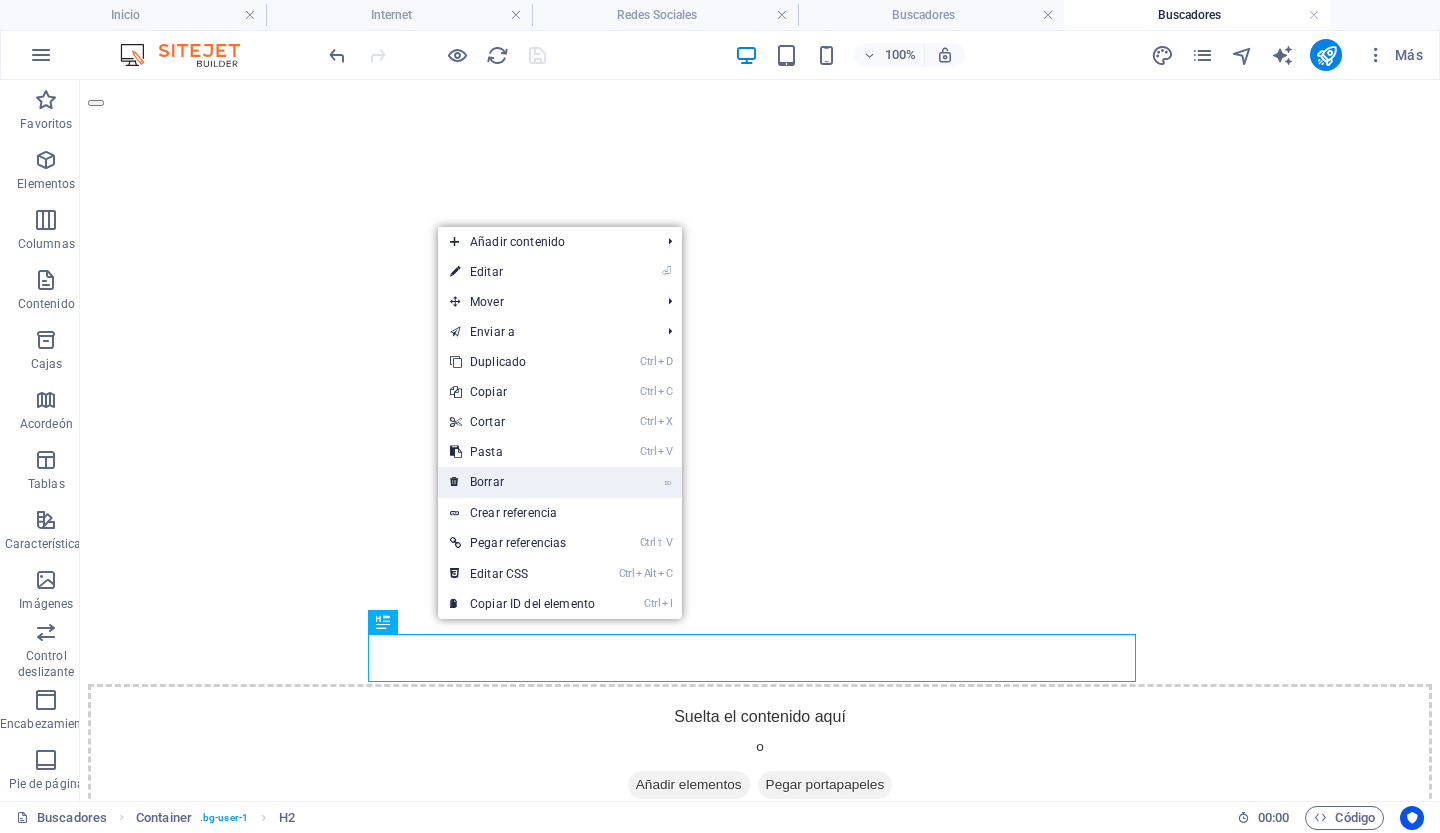 click on "Borrar" at bounding box center (487, 482) 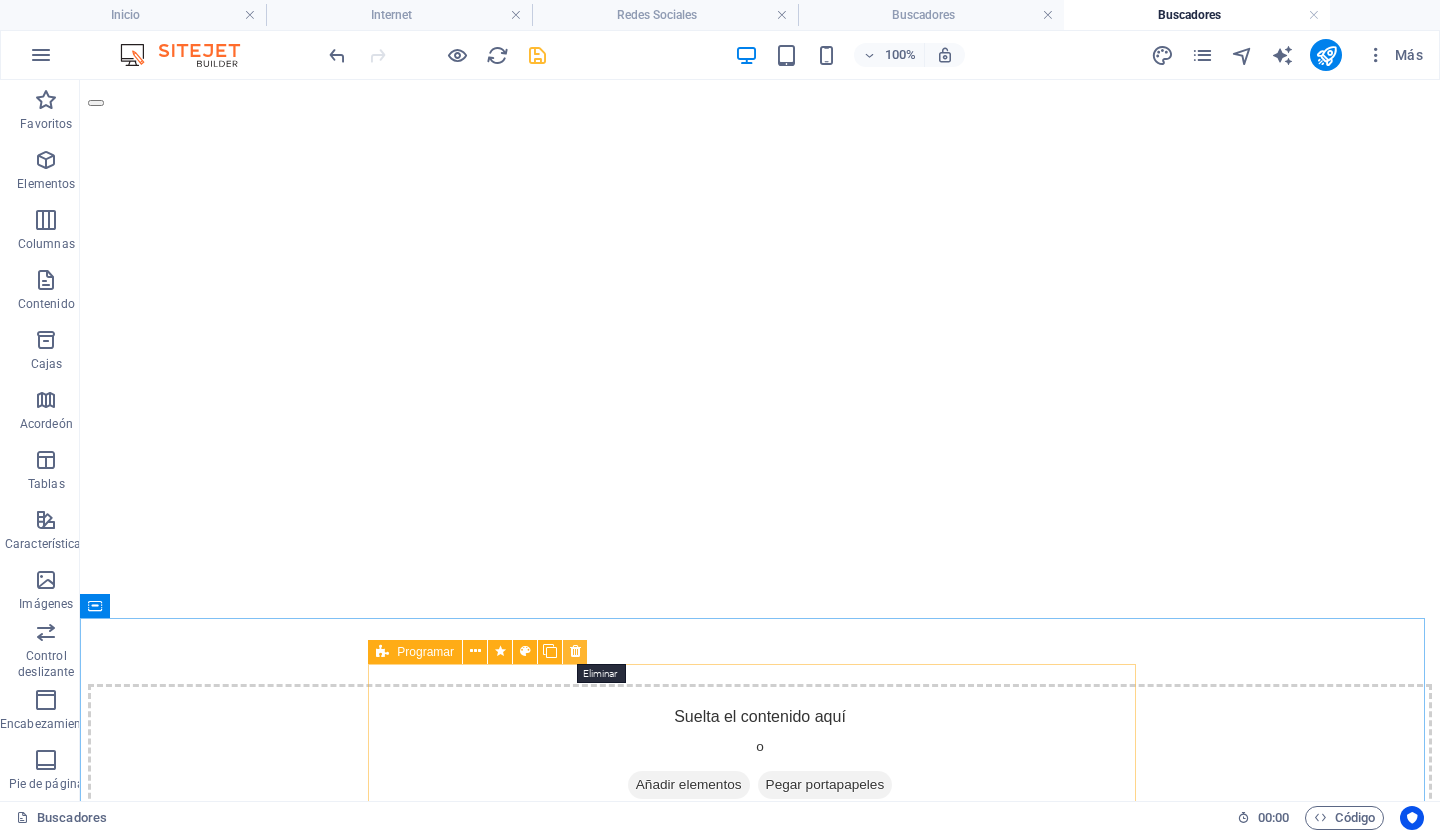 click at bounding box center [575, 651] 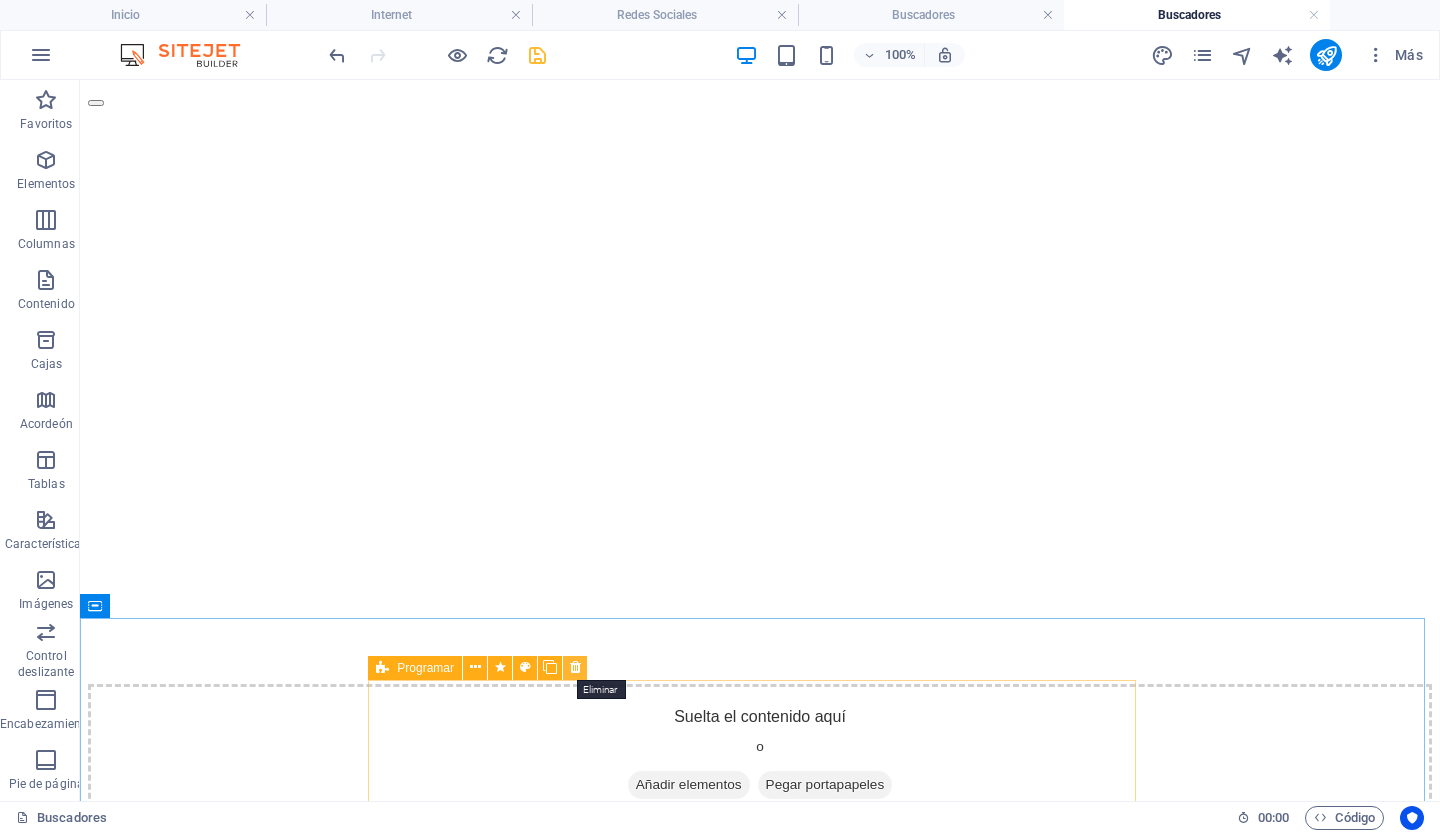 click at bounding box center [575, 667] 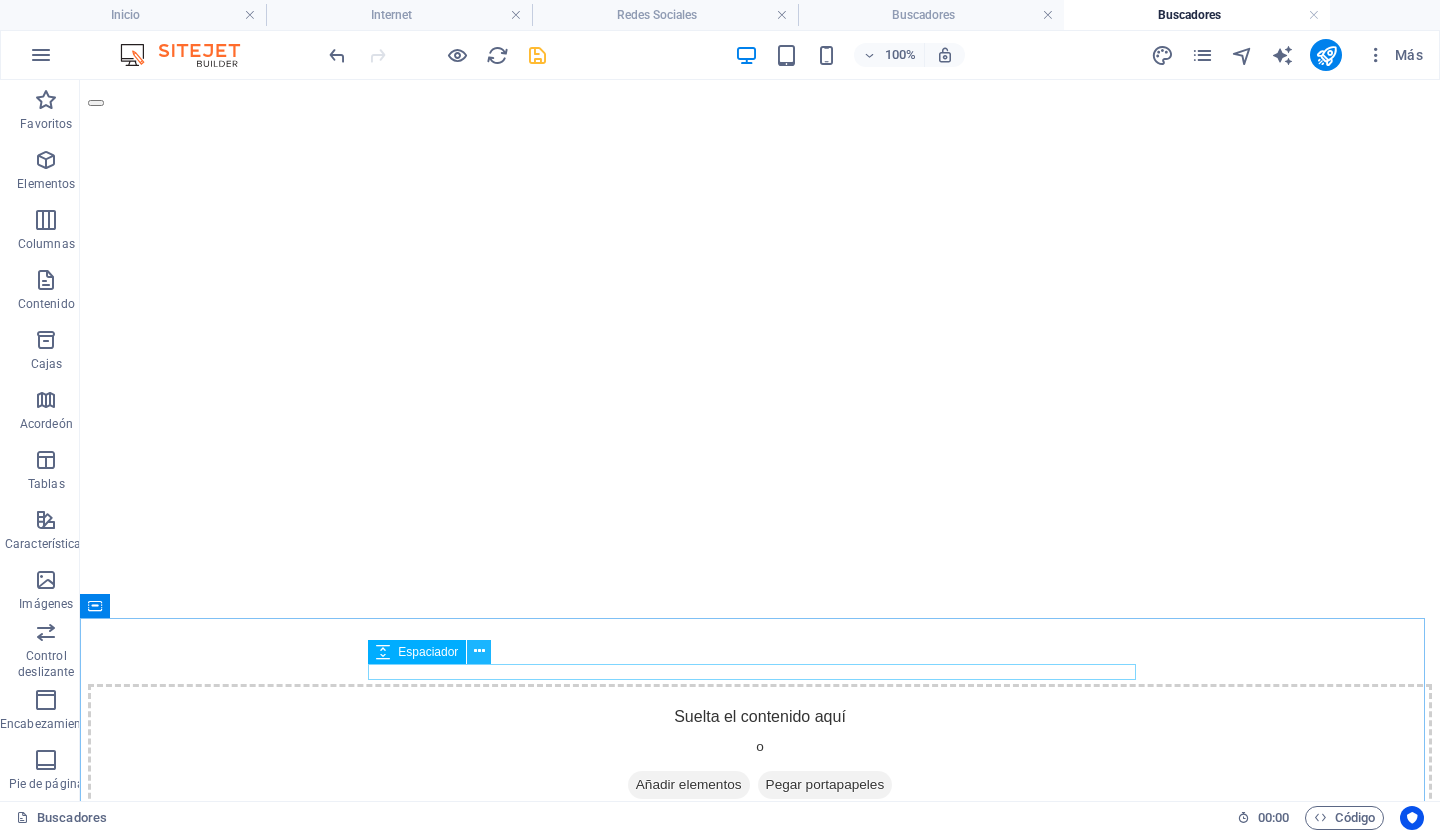 click at bounding box center (479, 651) 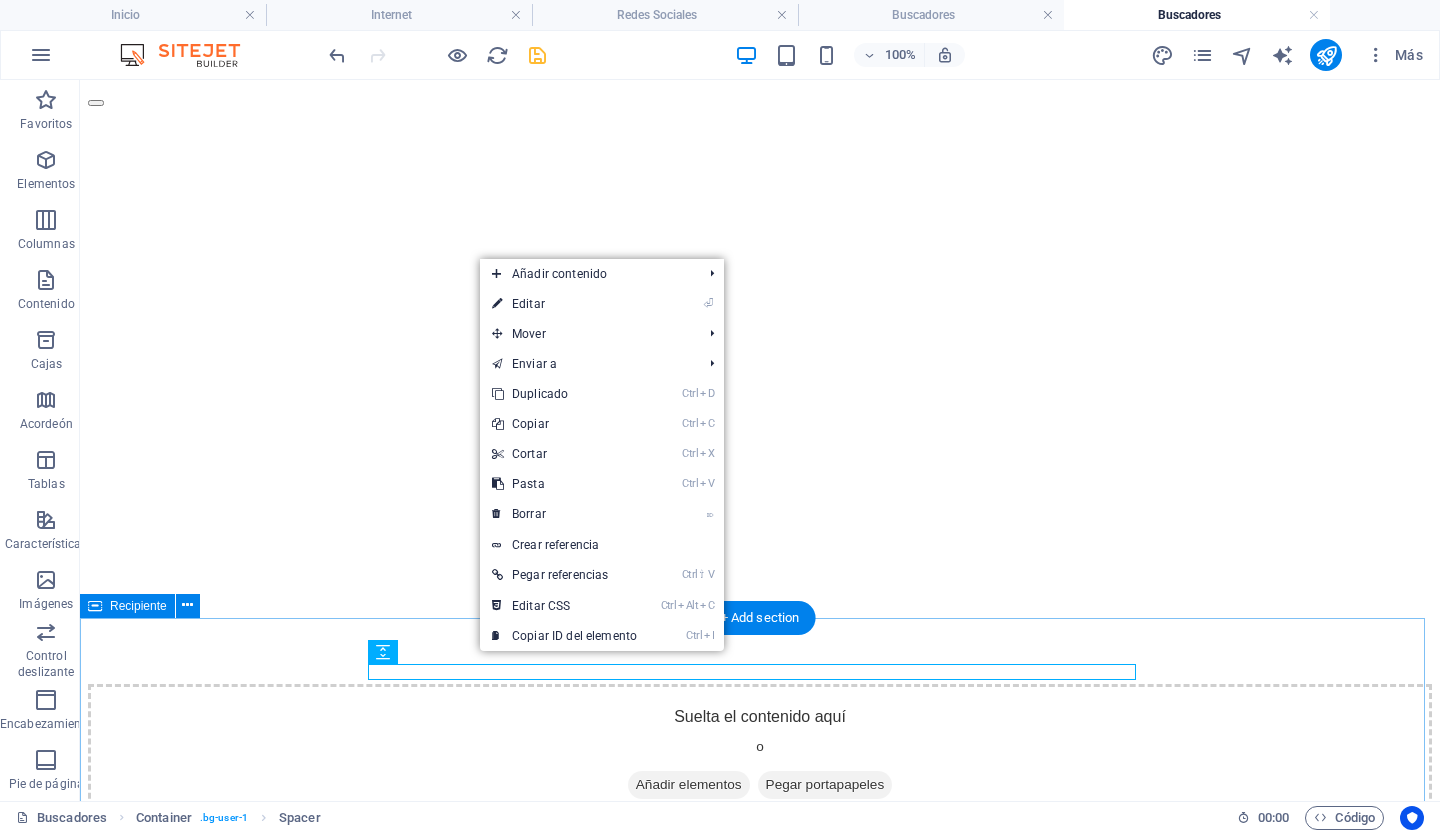 click on "Datos curiosos Lorem ipsum dolor sit amet, consetetur sadipscing elitr, sed diam nonumy eirmod tempor invidunt ut labore et dolore magna aliquyam erat, sed diam voluptua. At vero eos et accusam et justo duo ¡Datos curiosos!  Web La Web, también conocida como World Wide Web (WWW), es un sistema interconectado de documentos públicos de hipertexto y otros recursos, a los que se puede acceder a través de Internet. En esencia, es un gigantesco sistema de información donde millones de documentos y otros recursos web están conectados por hipervínculos, y son accesibles a través de un navegador web. ¡Más sobre la Web! Navegar por internet Lorem ipsum dolor sit amet, consetetur sadipscing elitr, sed diam nonumy eirmod tempor invidunt ut labore et dolore magna aliquyam erat, sed diam voluptua. At vero eos et accusam et justo duo ¡Navega por Internet!" at bounding box center [760, 1919] 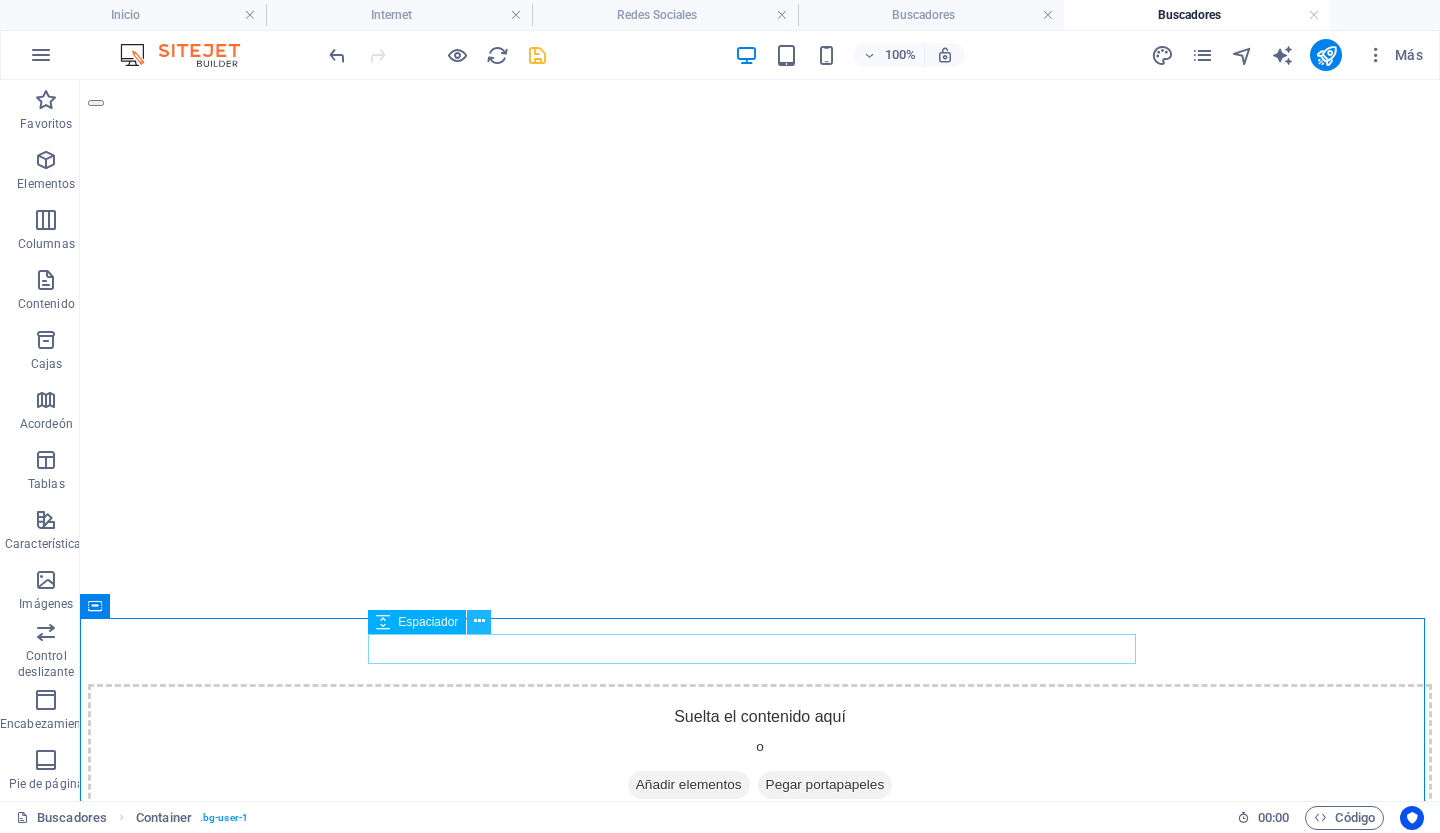 click at bounding box center (479, 621) 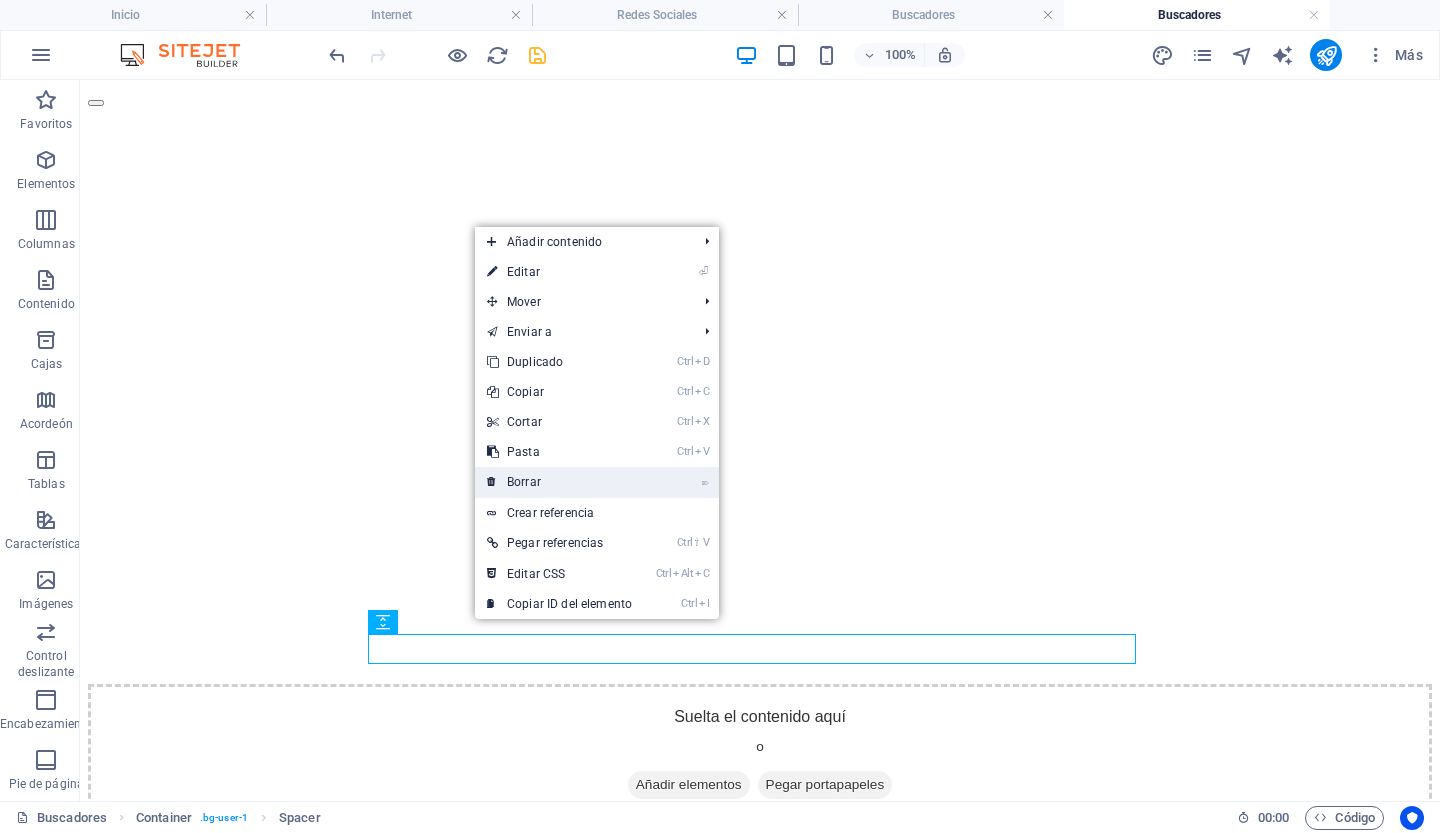 click on "Borrar" at bounding box center (524, 482) 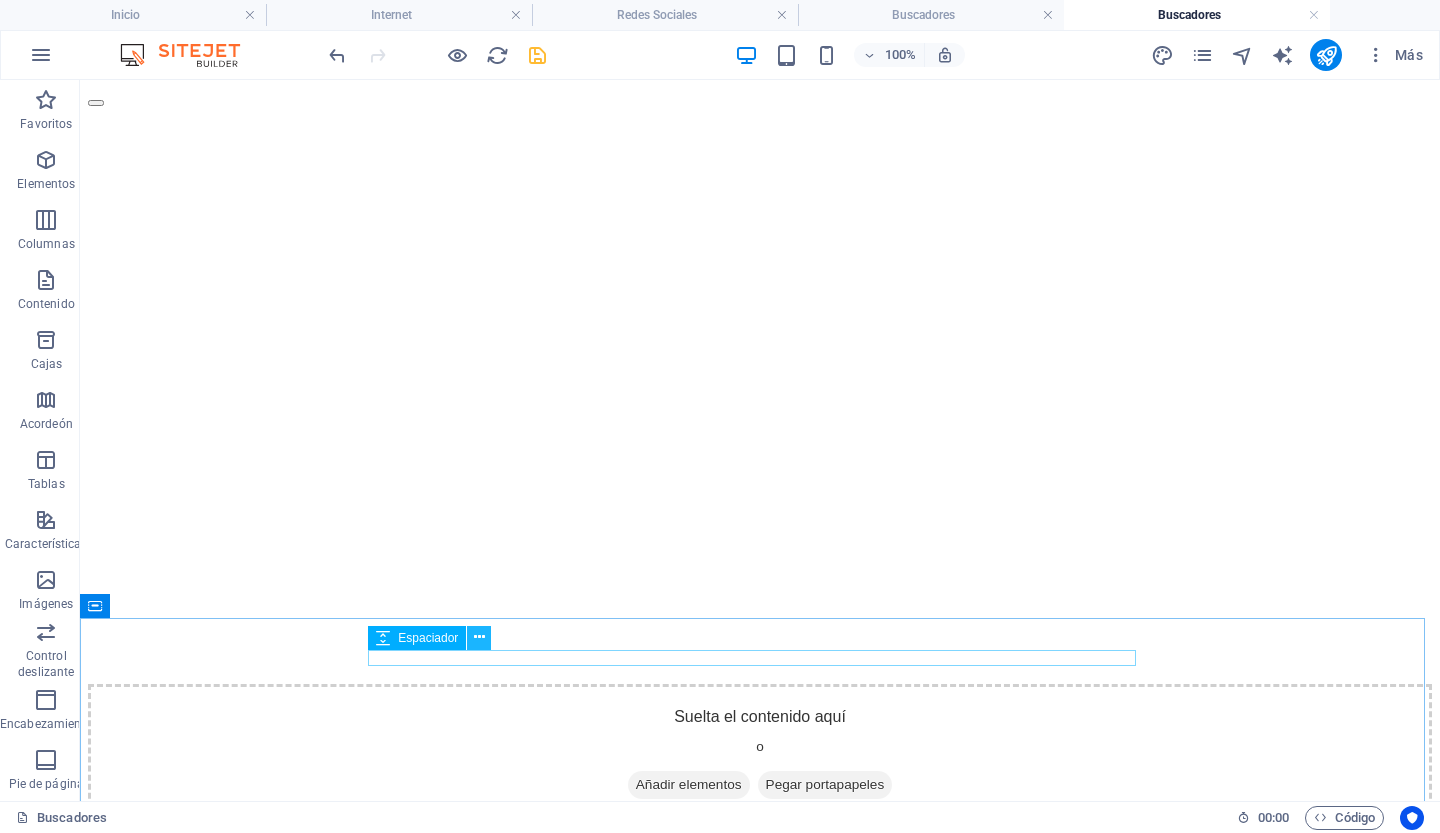 click at bounding box center [479, 638] 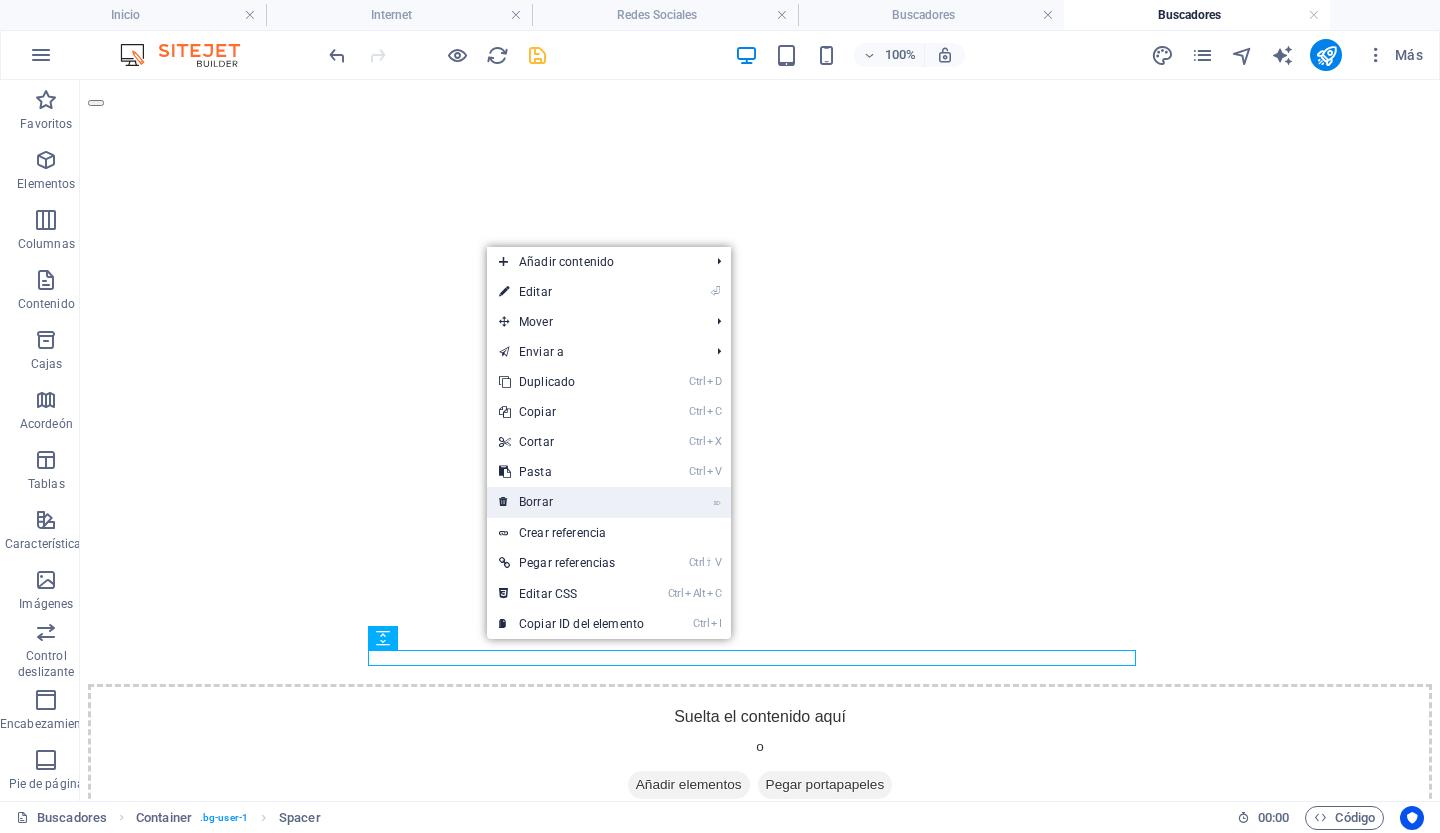 click on "Borrar" at bounding box center (536, 502) 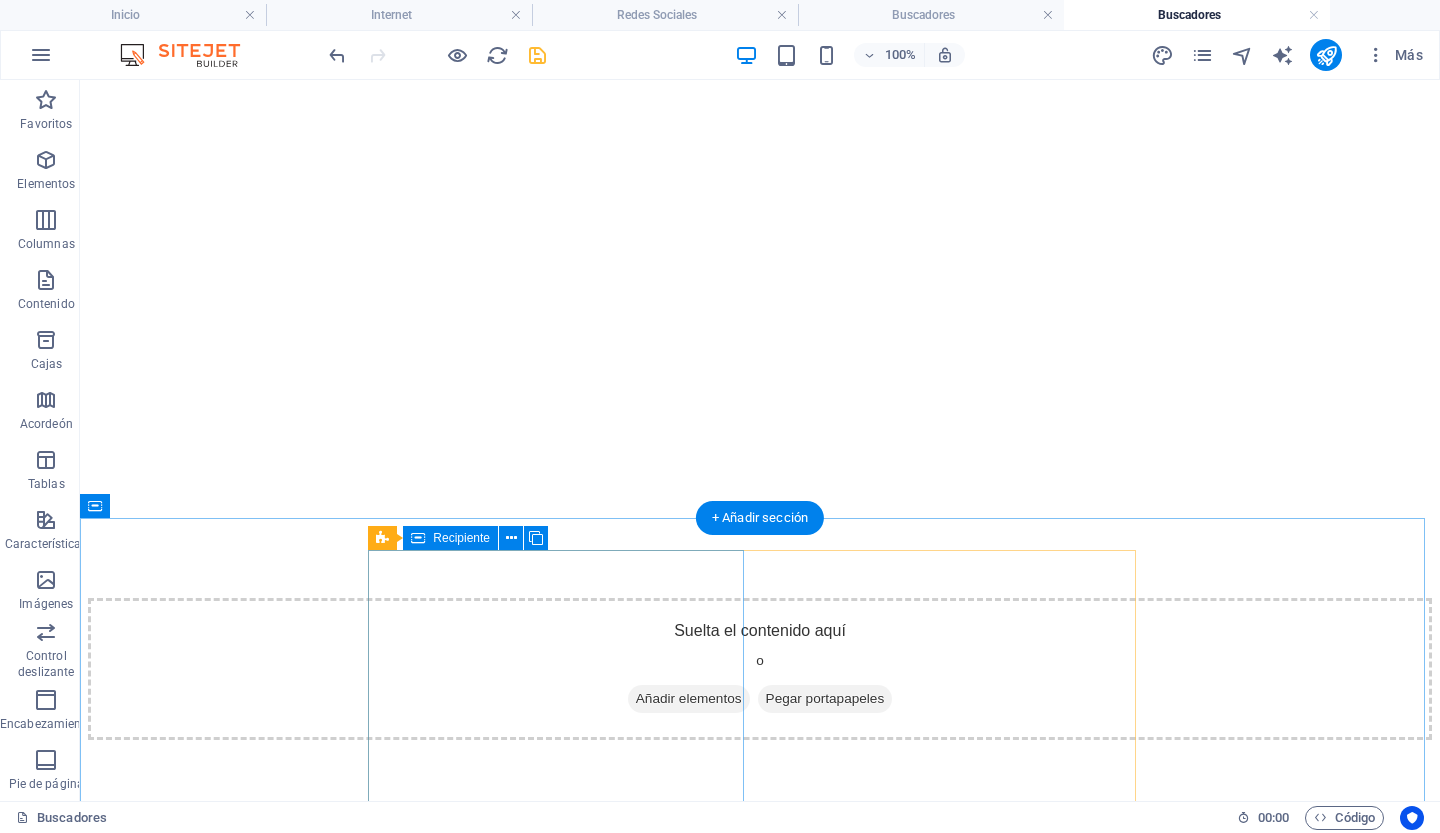 scroll, scrollTop: 449, scrollLeft: 0, axis: vertical 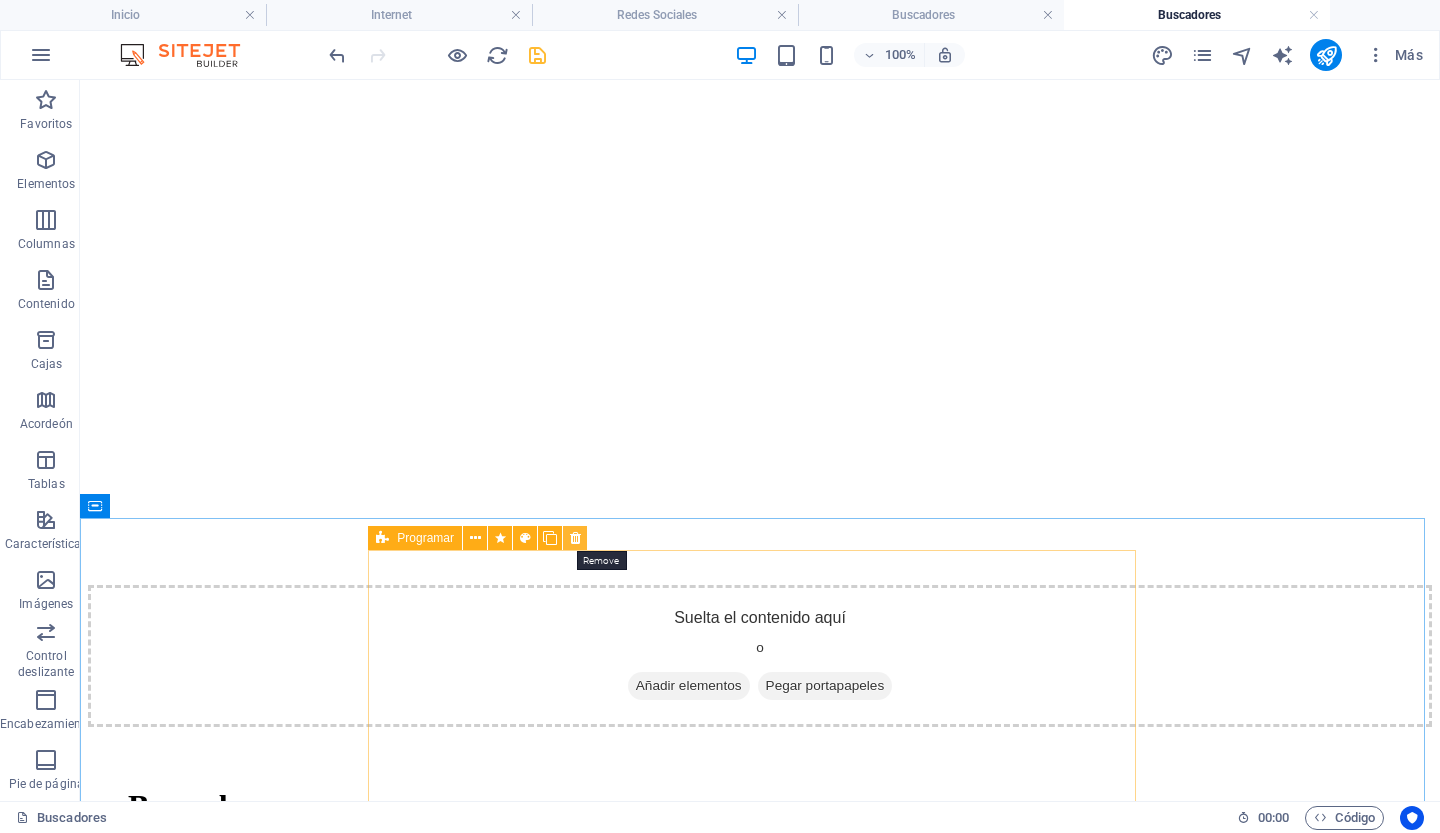 click at bounding box center [575, 538] 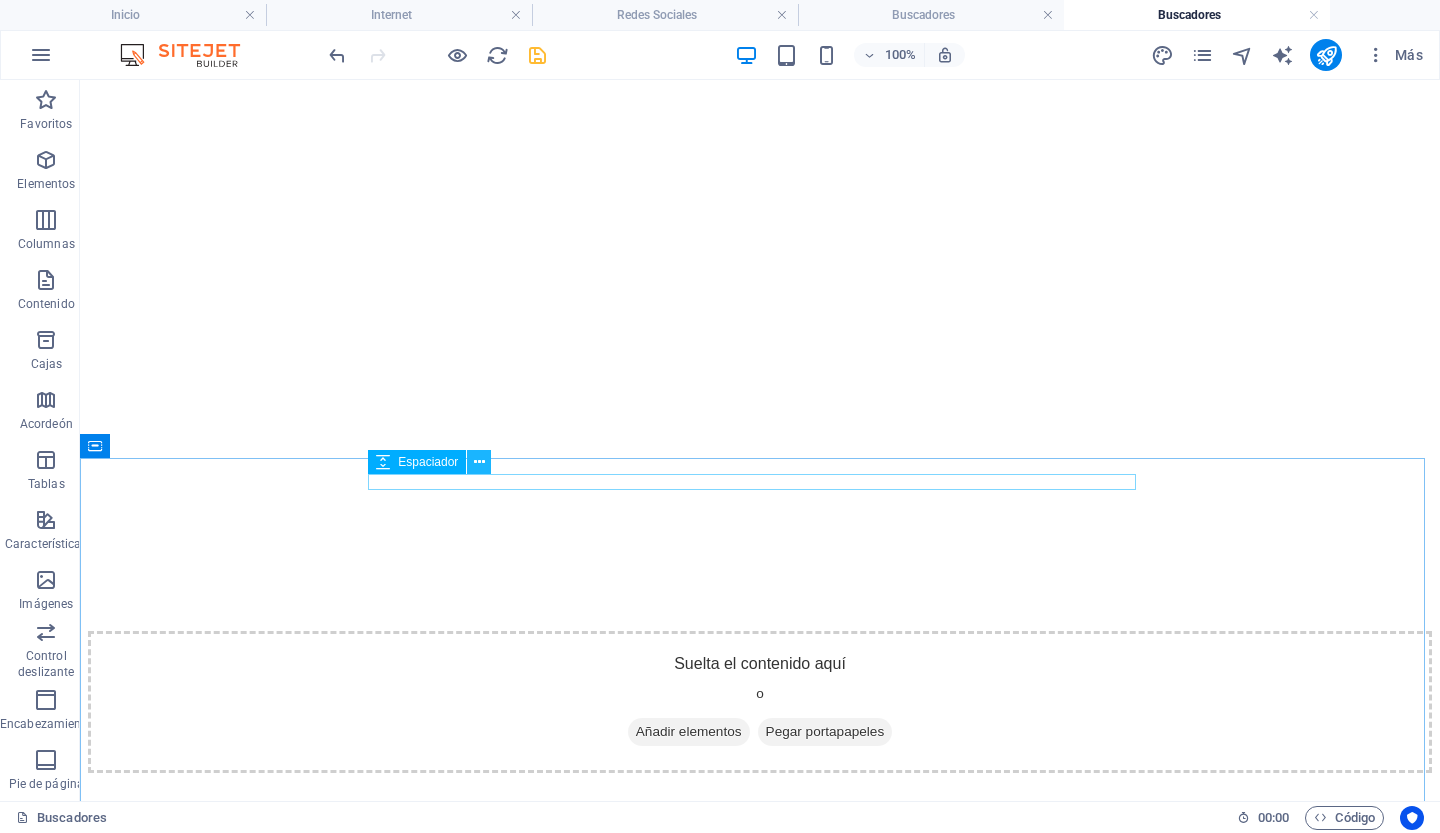scroll, scrollTop: 384, scrollLeft: 0, axis: vertical 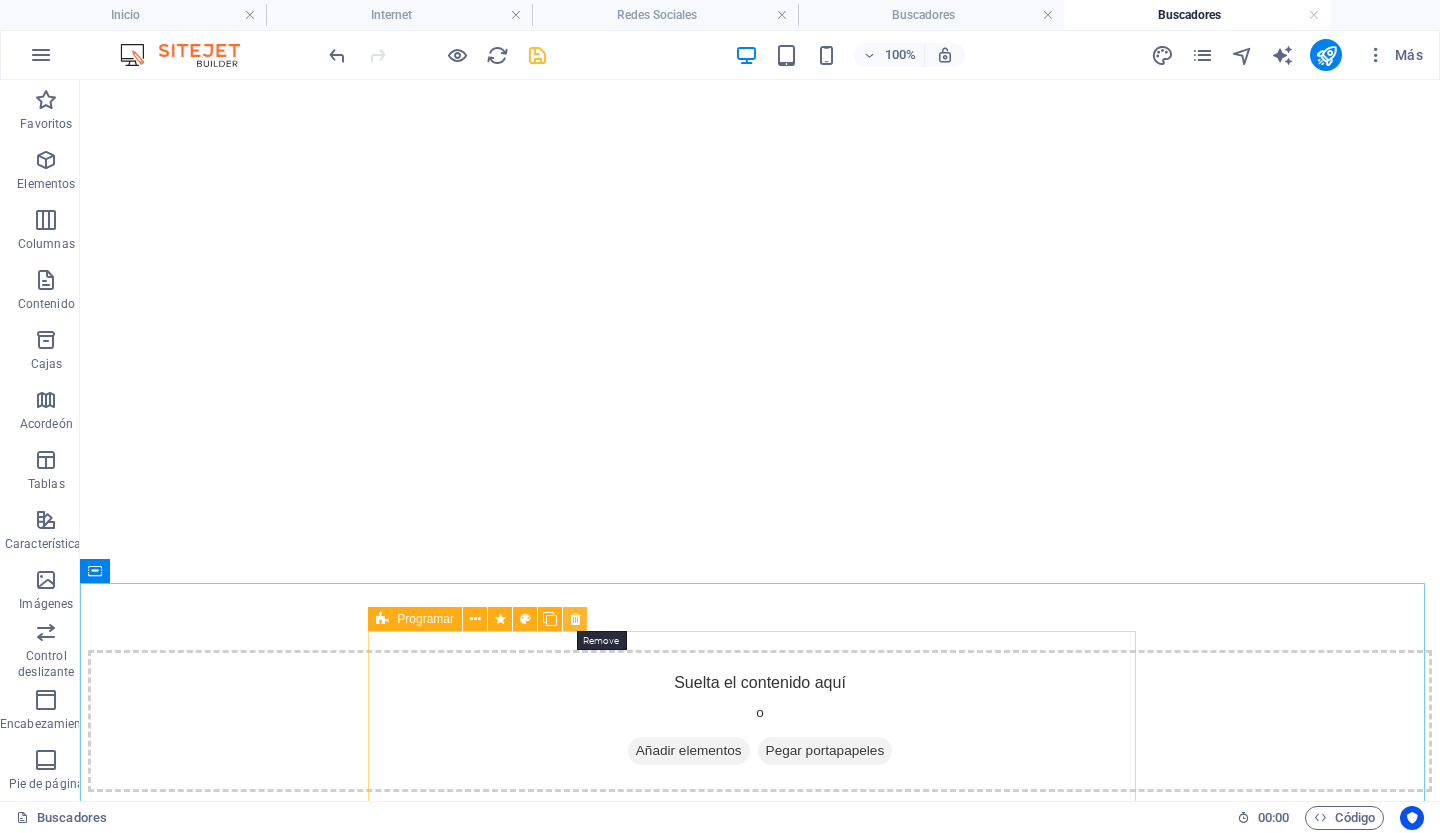 click at bounding box center (575, 619) 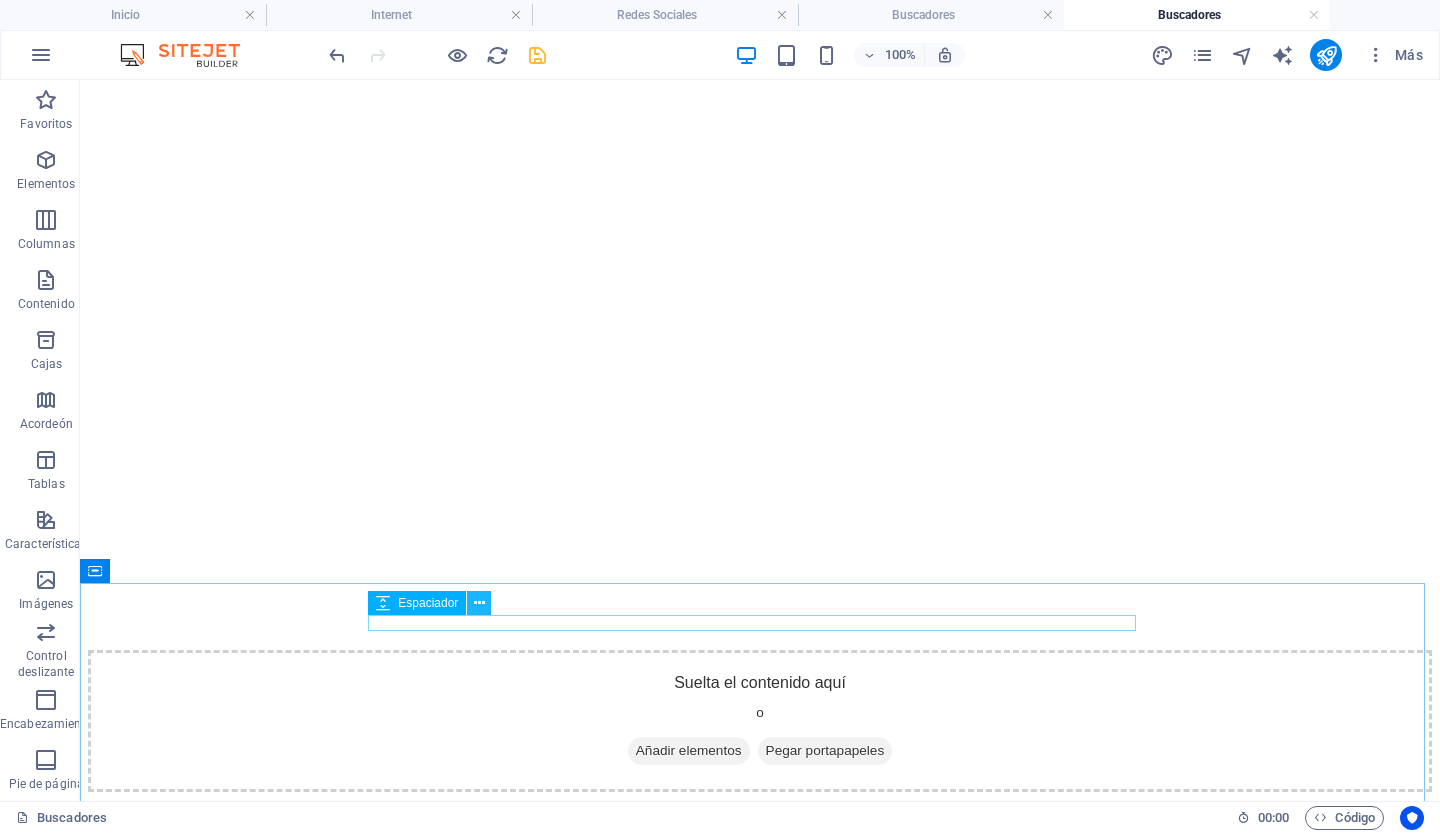 click at bounding box center [479, 603] 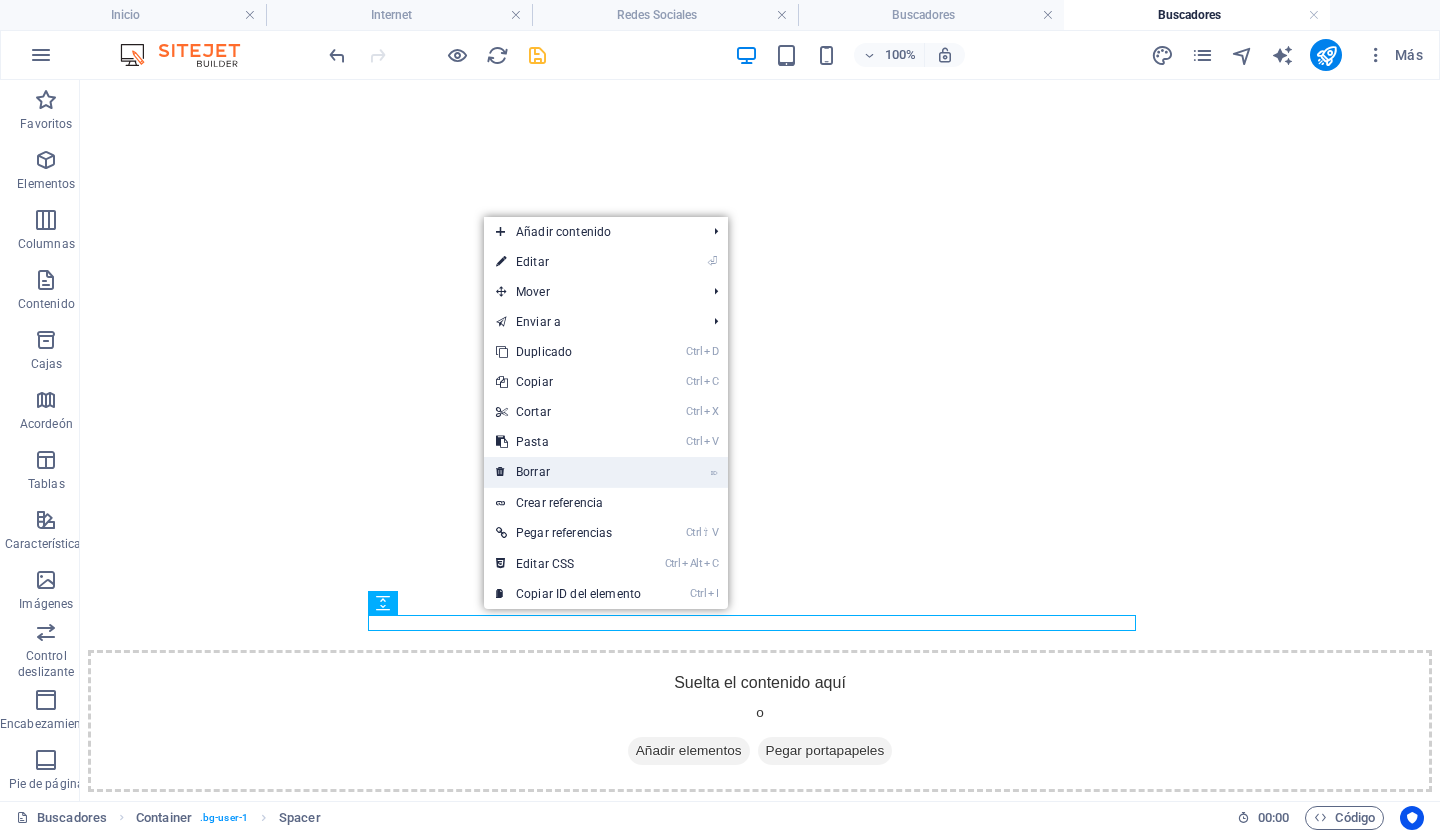 click on "Borrar" at bounding box center (533, 472) 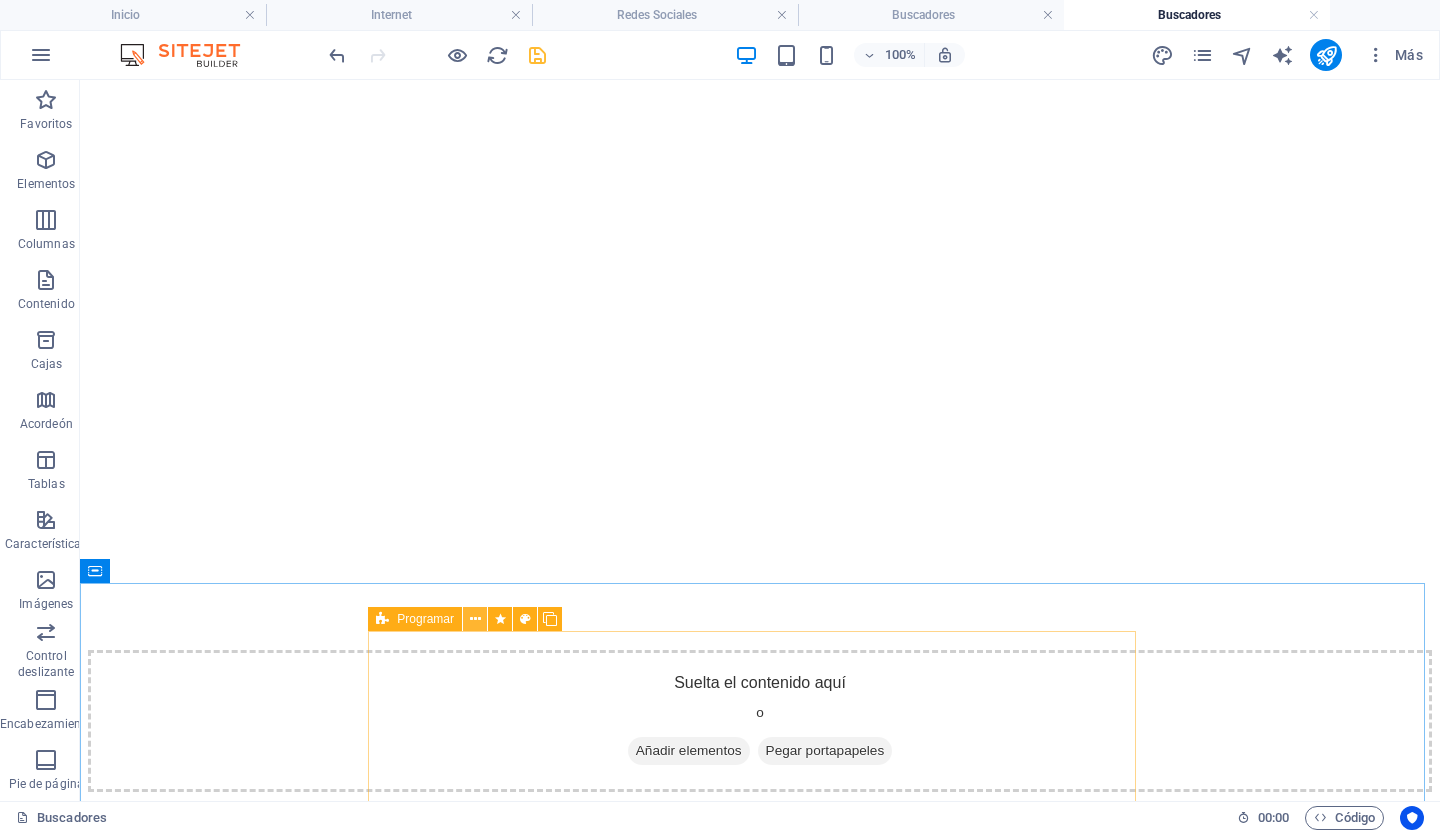 click at bounding box center [475, 619] 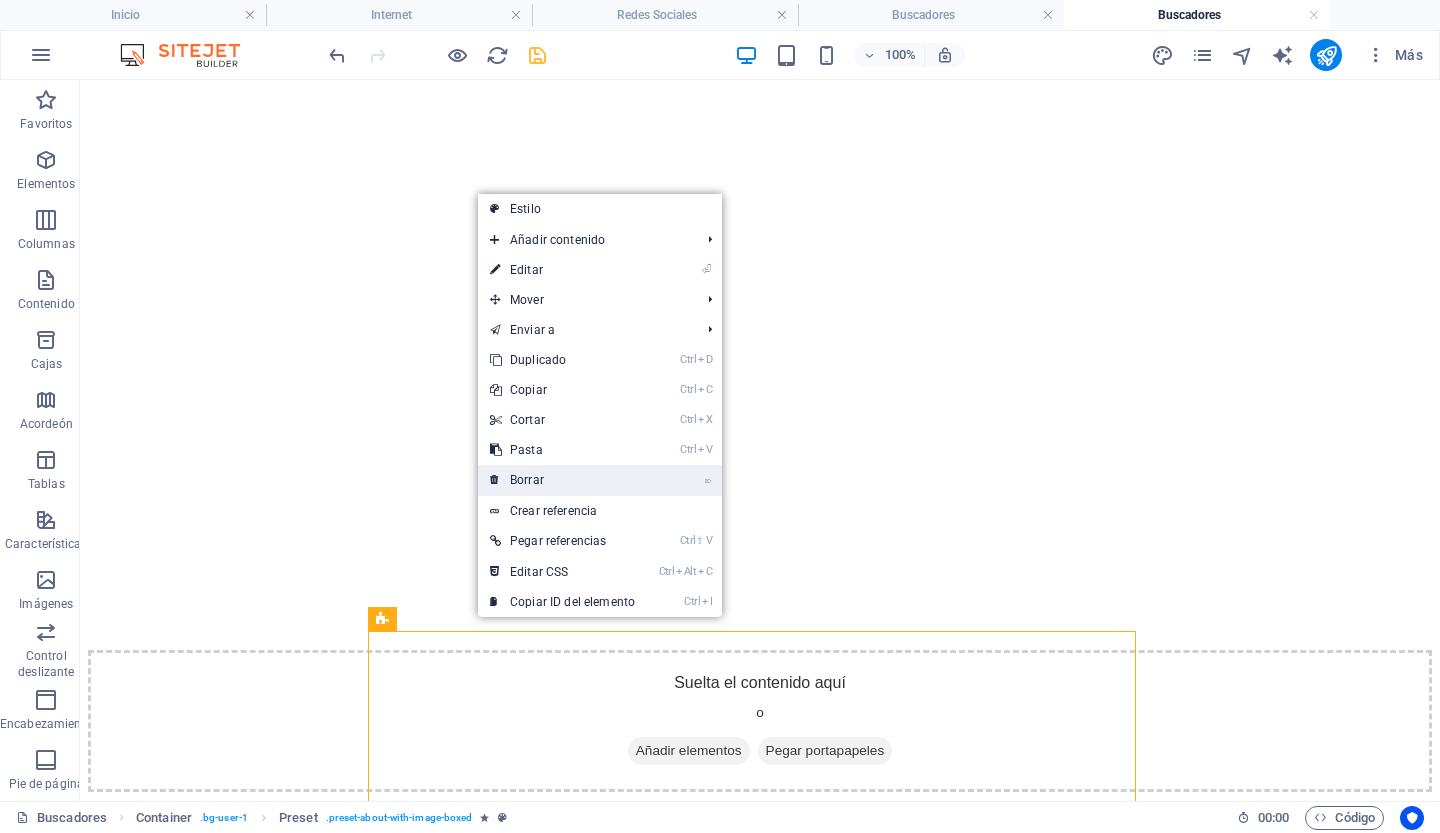 click on "Borrar" at bounding box center (527, 480) 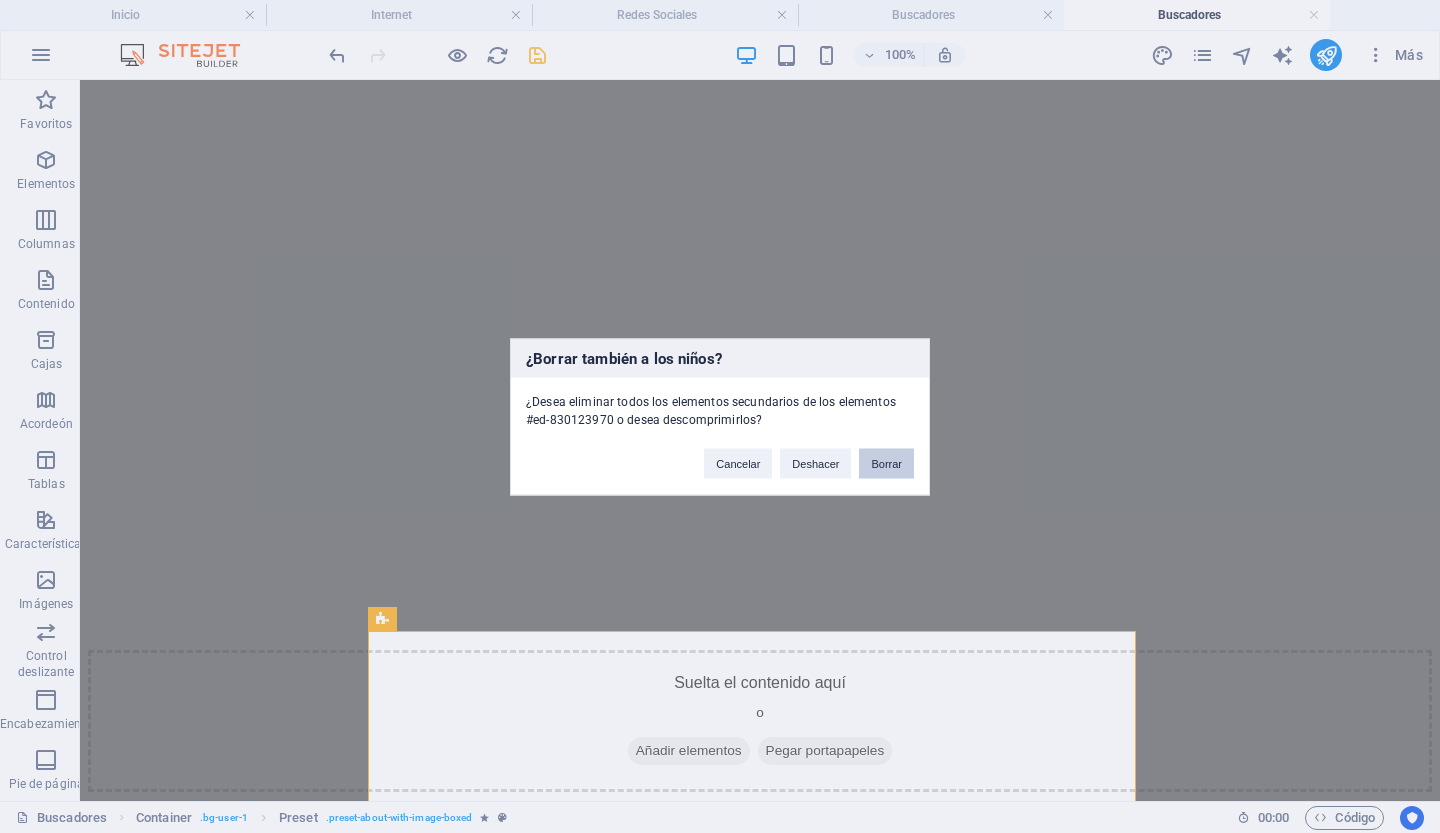 click on "Borrar" at bounding box center (886, 463) 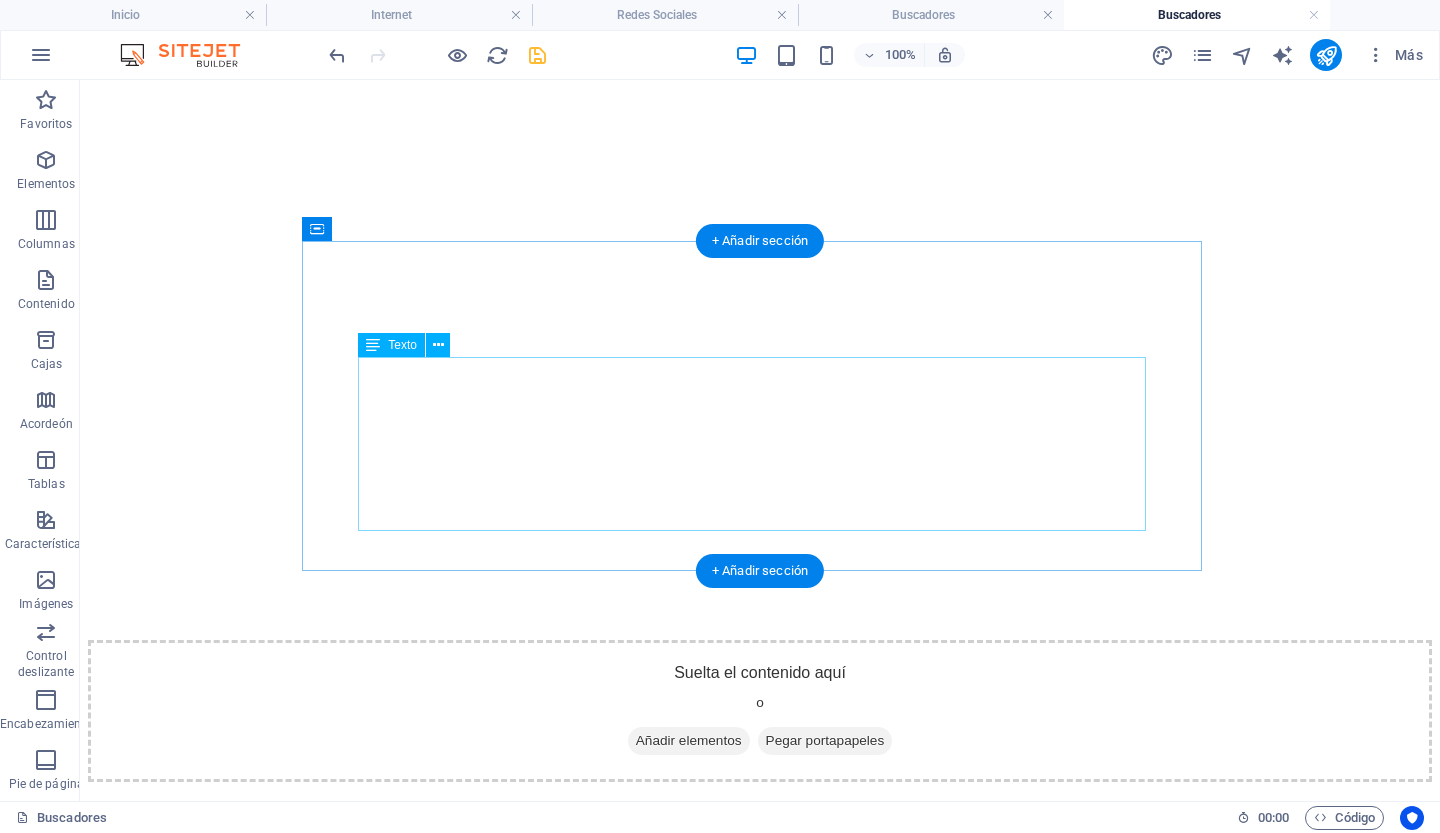 scroll, scrollTop: 396, scrollLeft: 0, axis: vertical 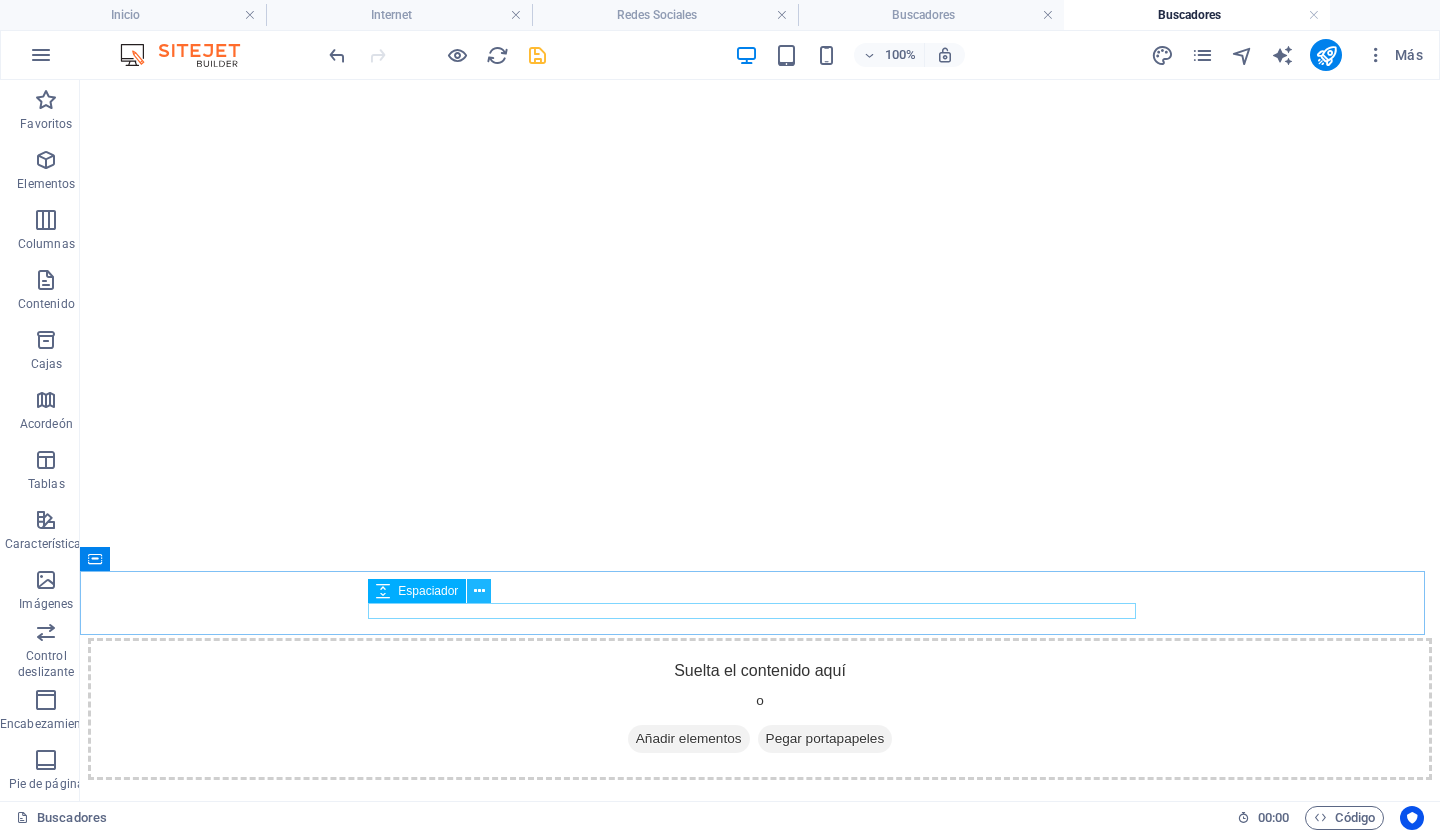 click at bounding box center (479, 591) 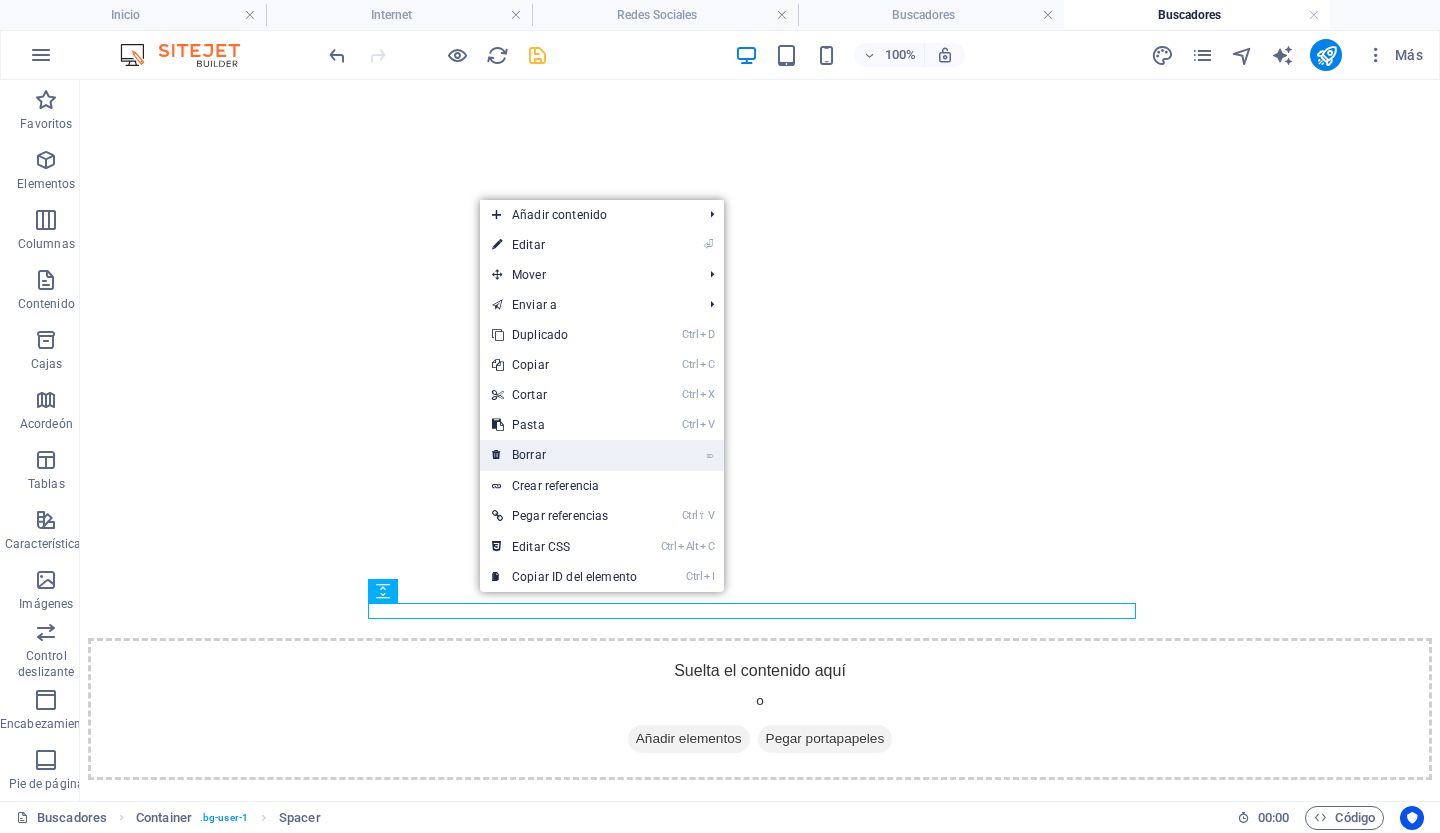 click on "Borrar" at bounding box center (529, 455) 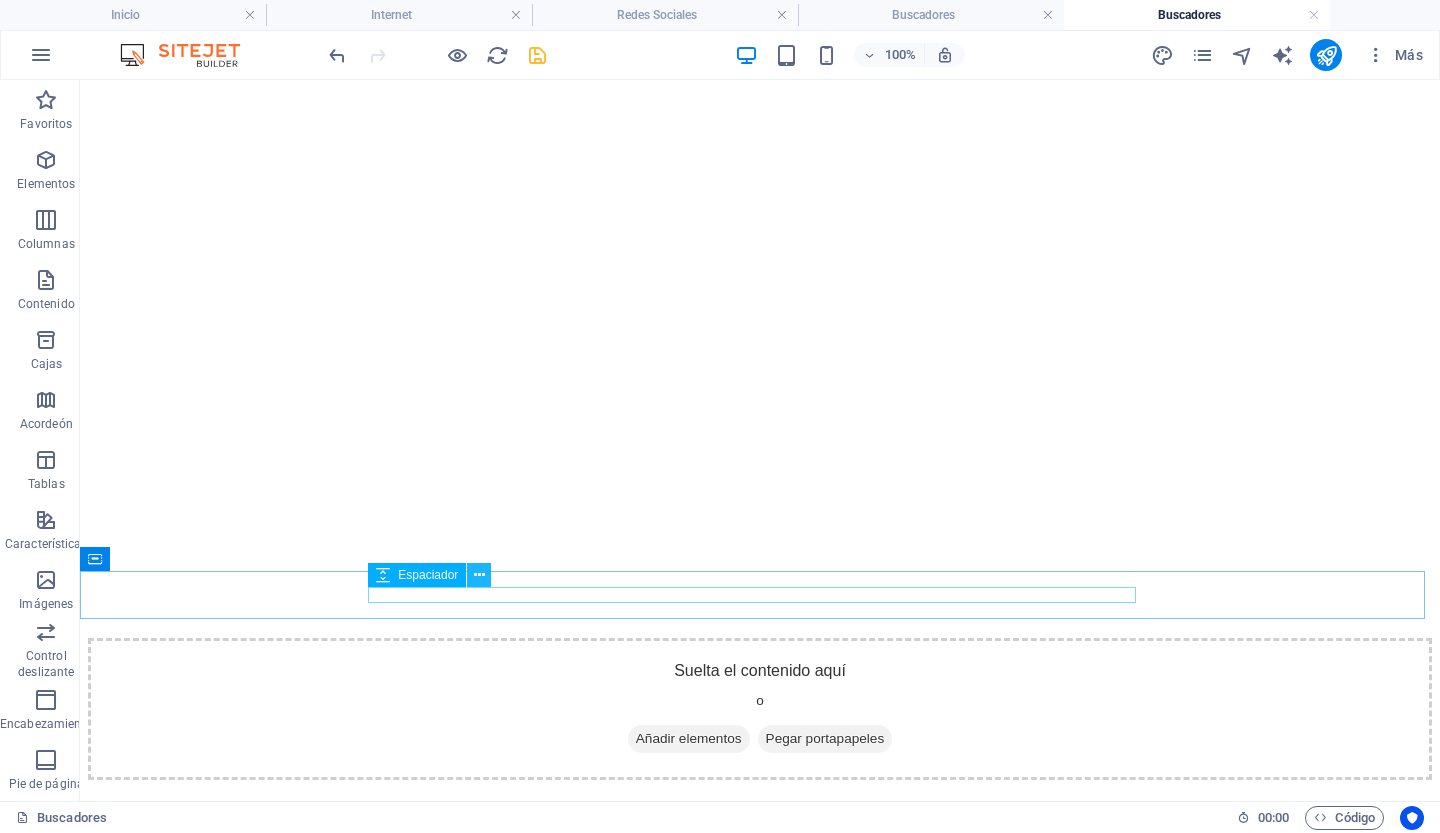 click at bounding box center [479, 575] 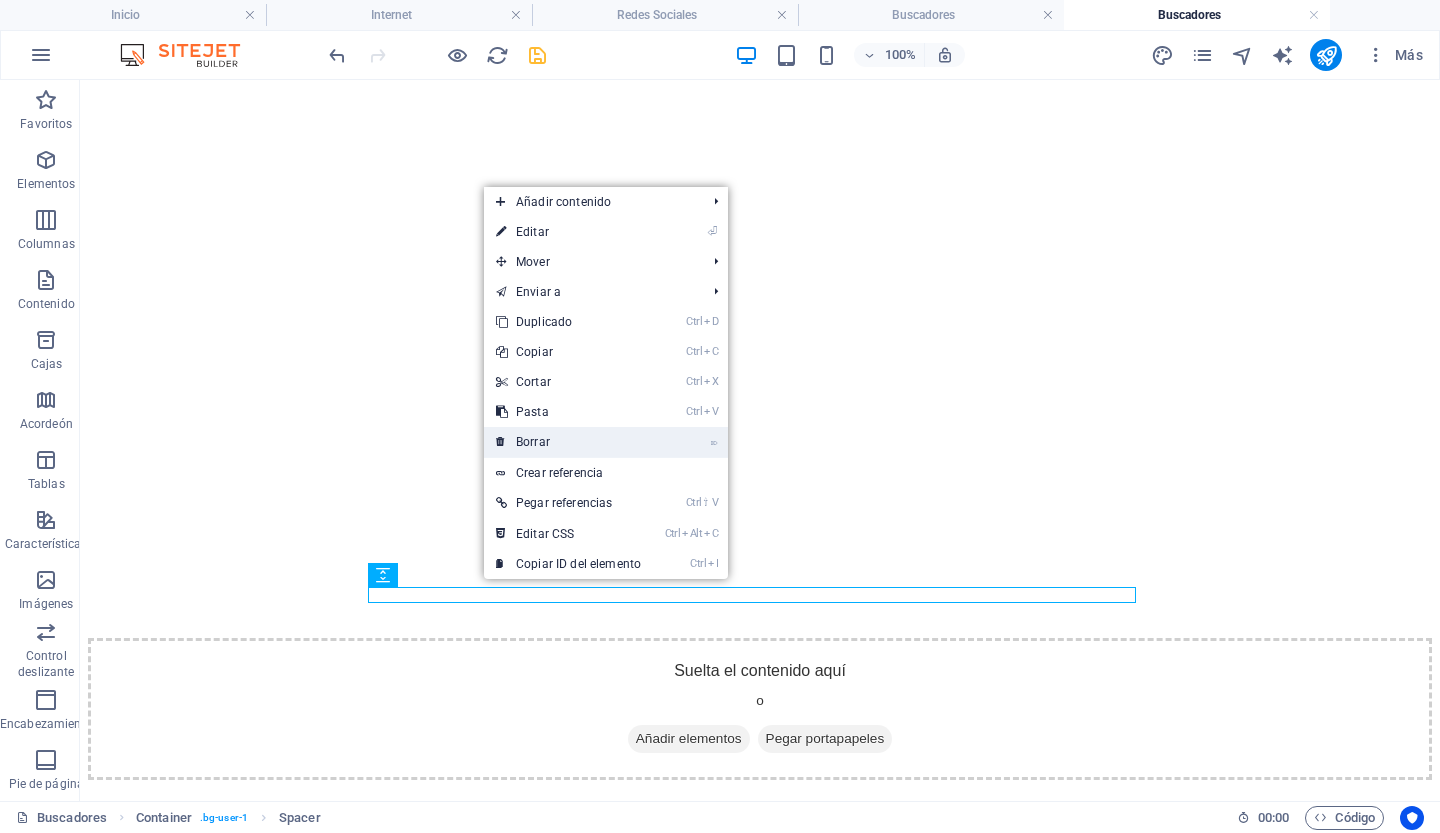 click on "Borrar" at bounding box center [533, 442] 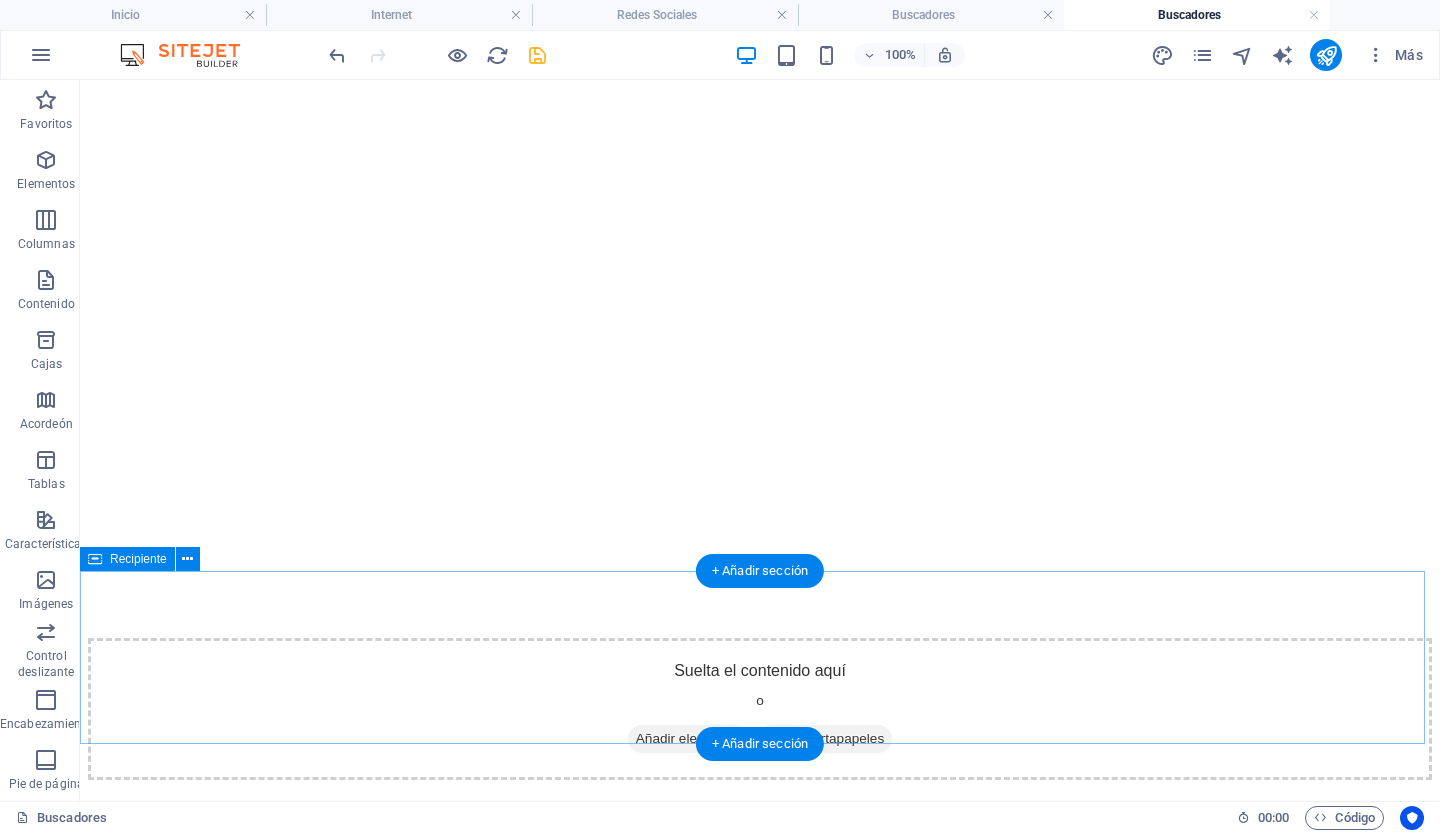 click on "Añadir elementos" at bounding box center (689, 1244) 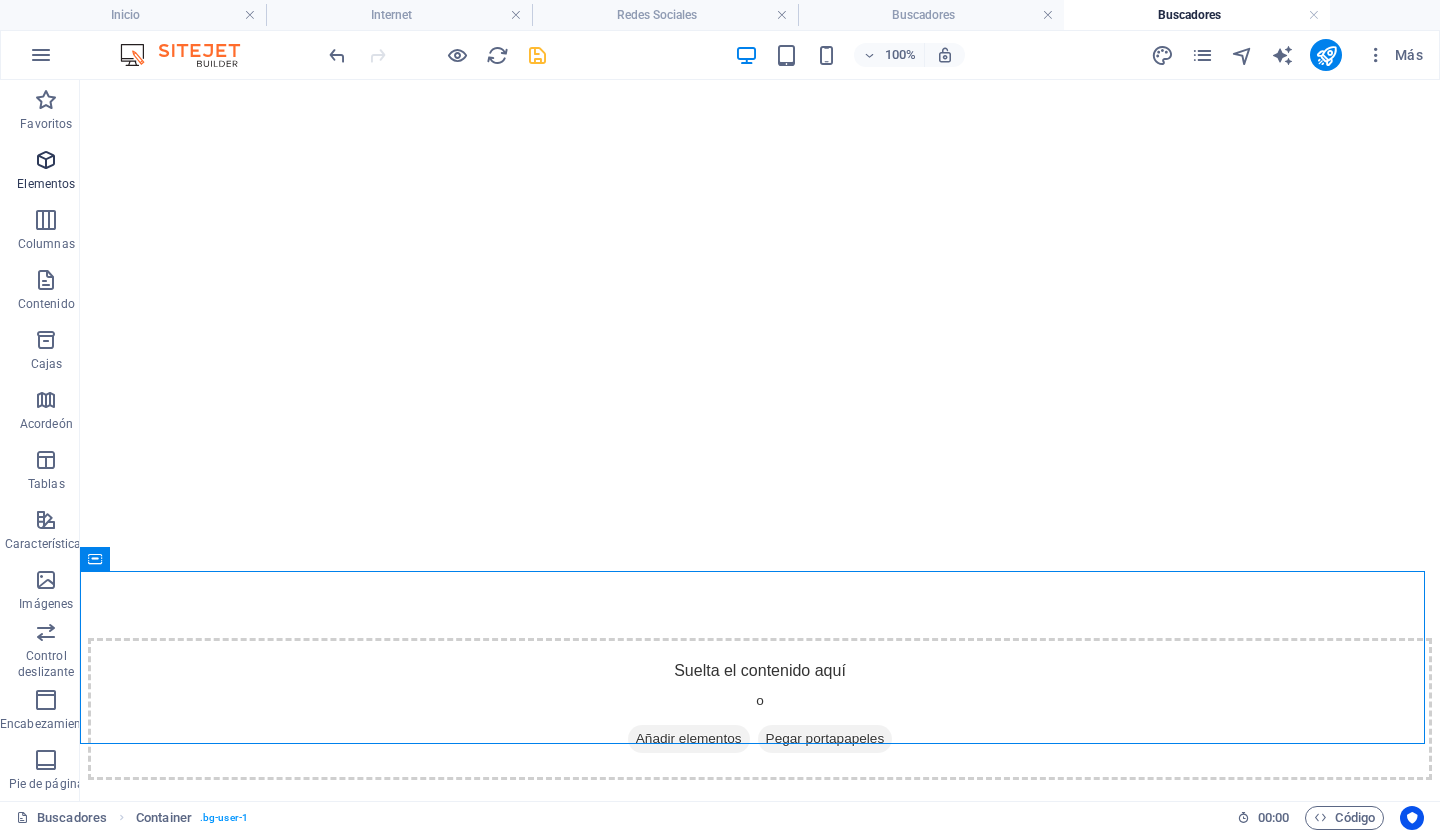 click at bounding box center [46, 160] 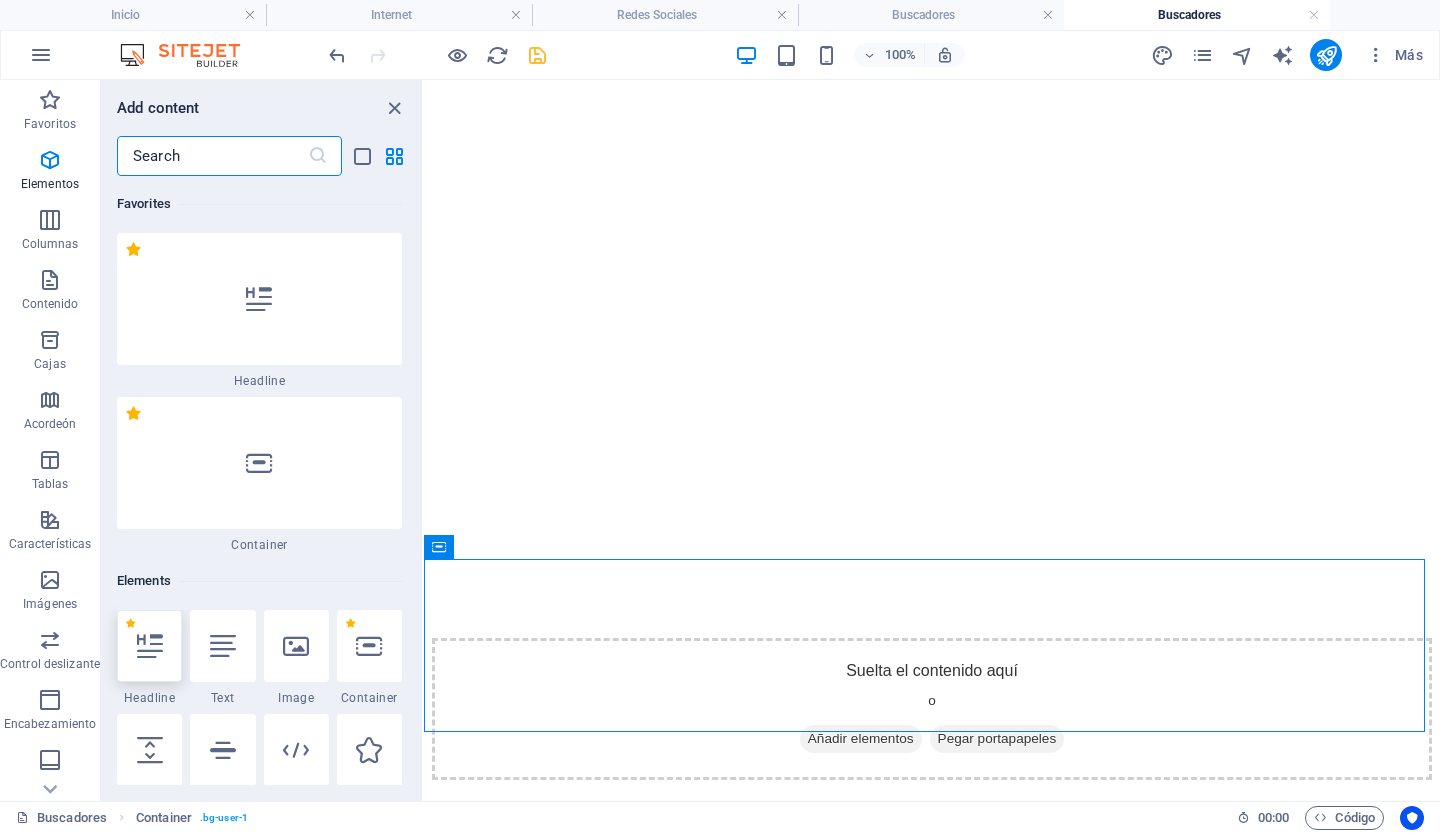 scroll, scrollTop: 377, scrollLeft: 0, axis: vertical 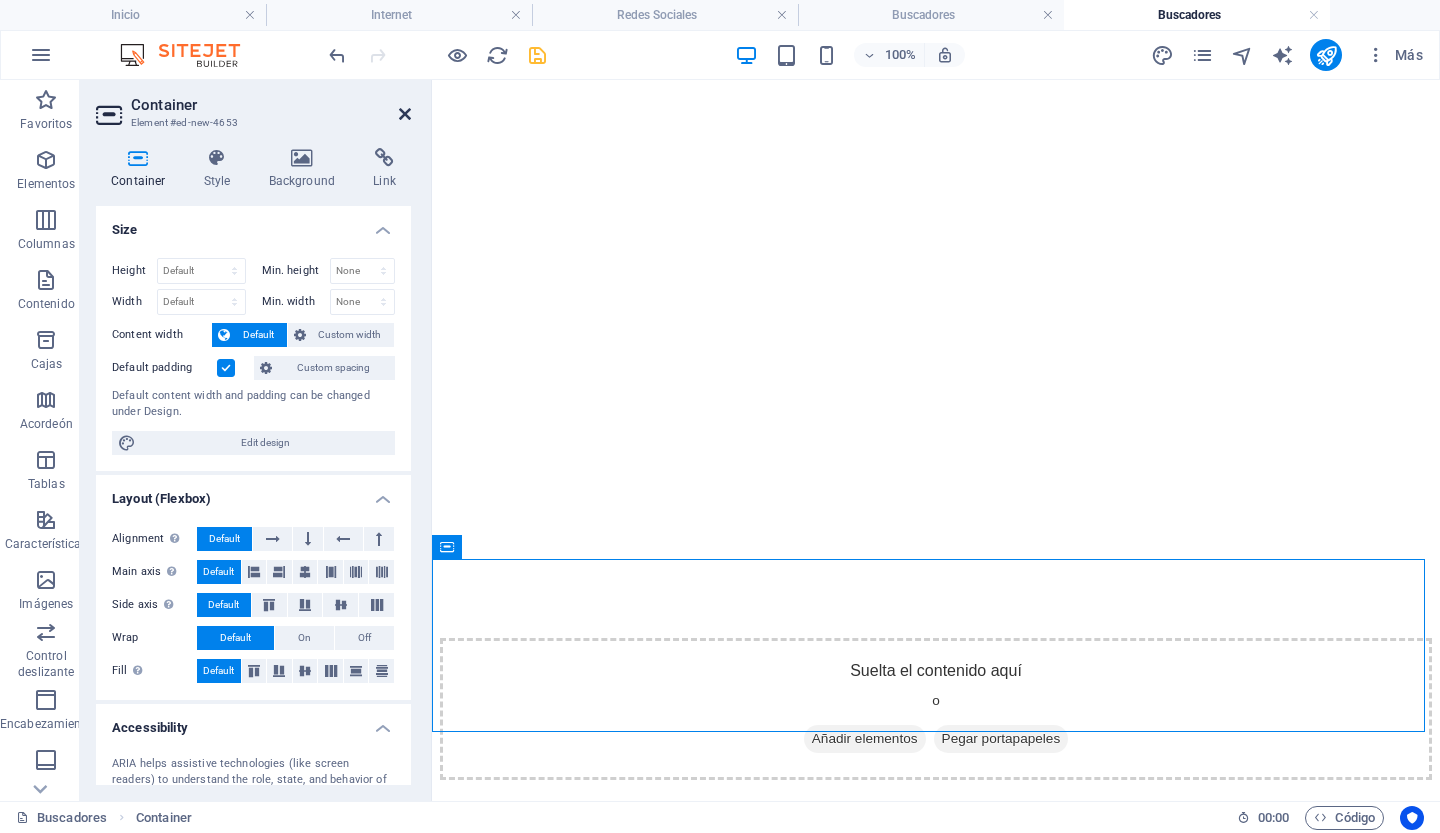 click at bounding box center [405, 114] 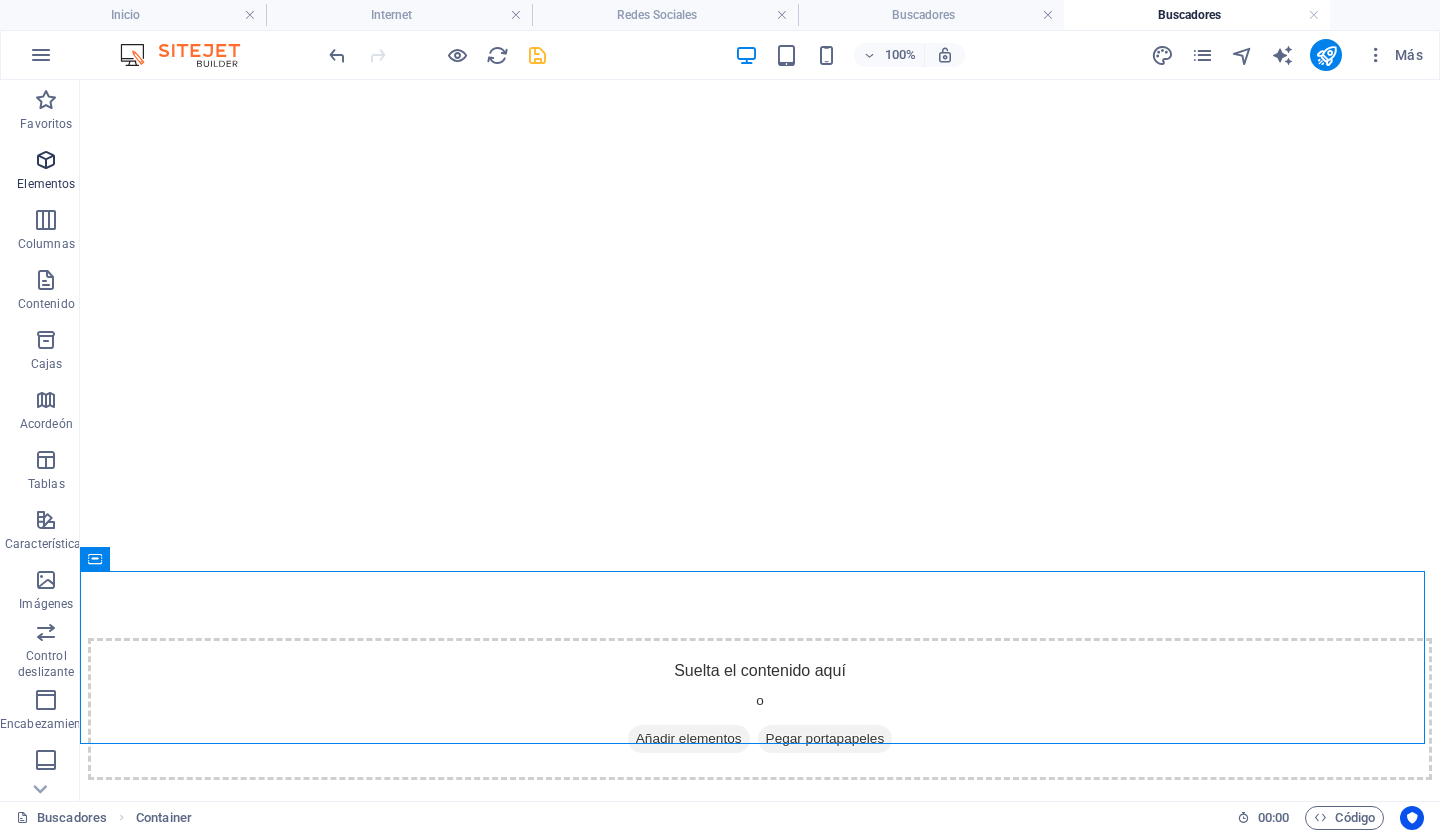 click at bounding box center (46, 160) 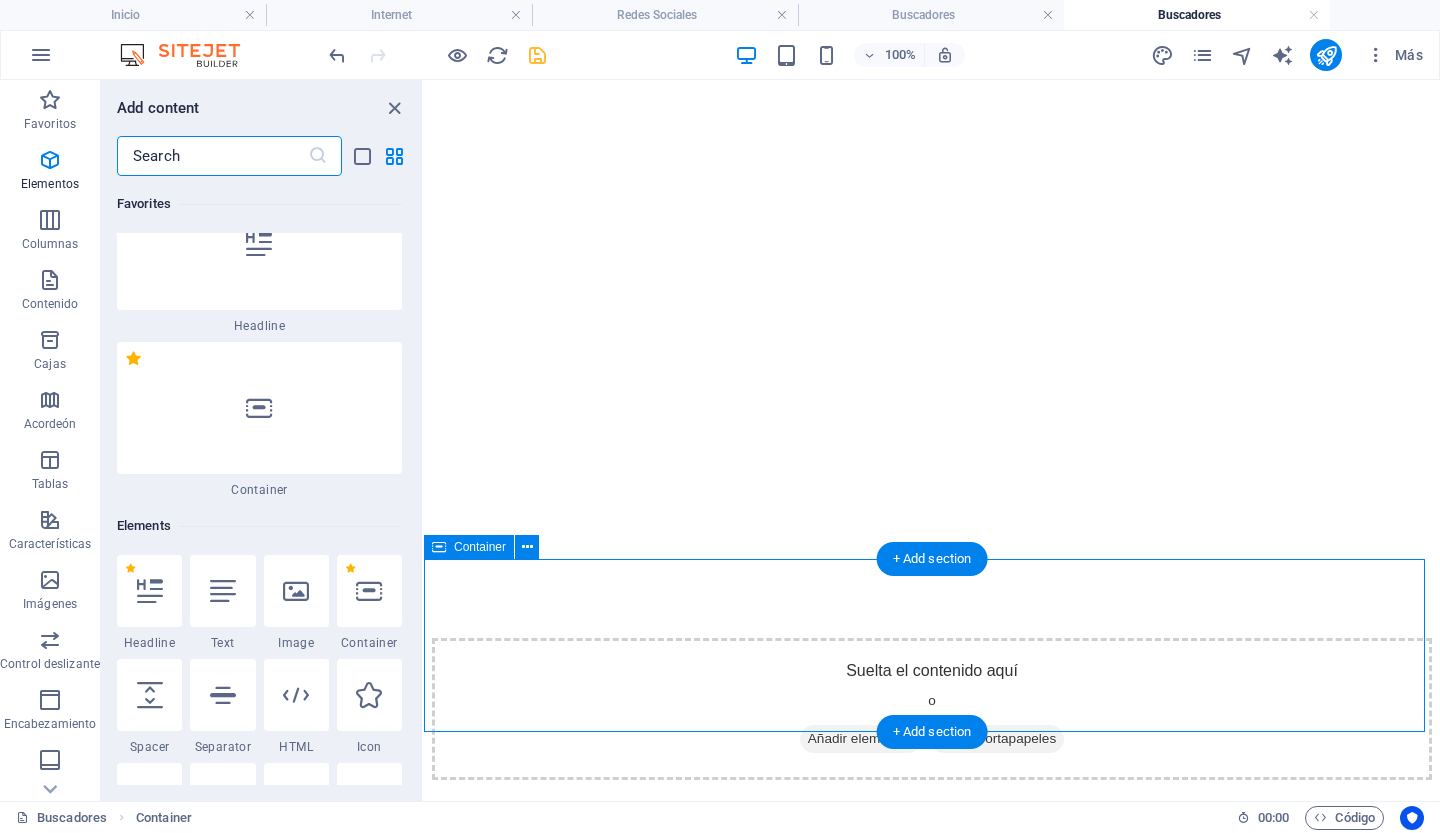scroll, scrollTop: 377, scrollLeft: 0, axis: vertical 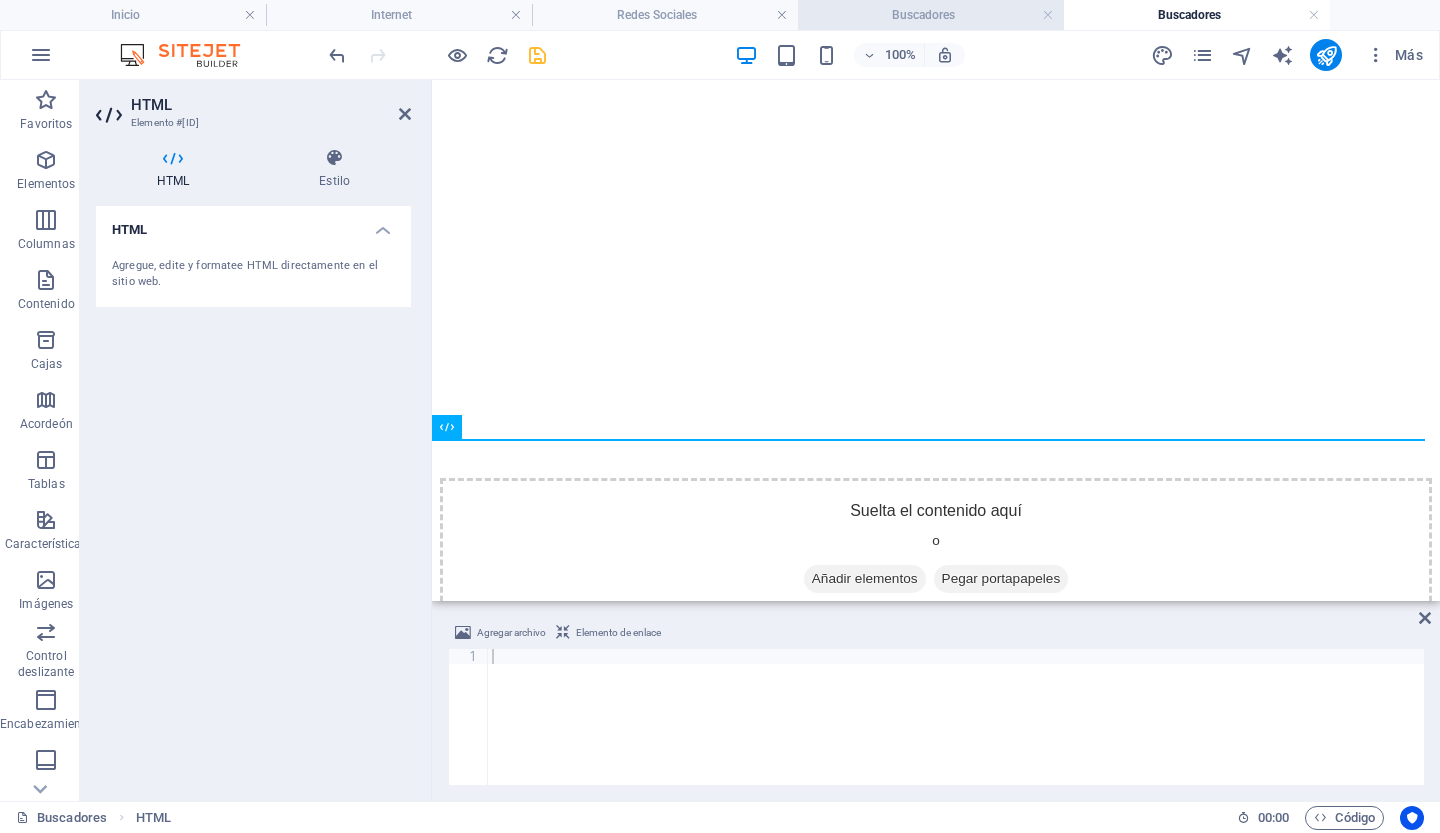 click on "Buscadores" at bounding box center (923, 15) 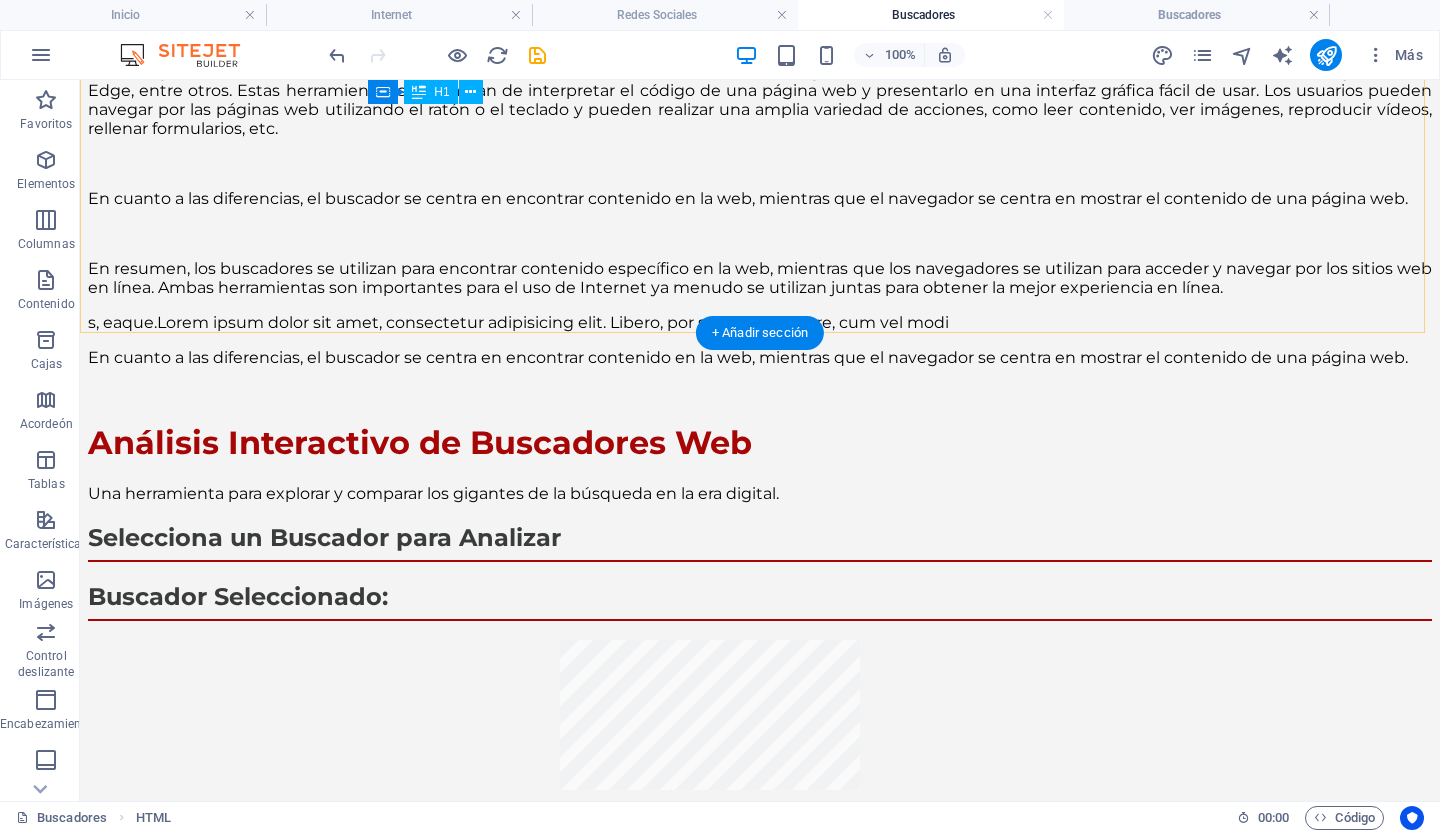 scroll, scrollTop: 407, scrollLeft: 0, axis: vertical 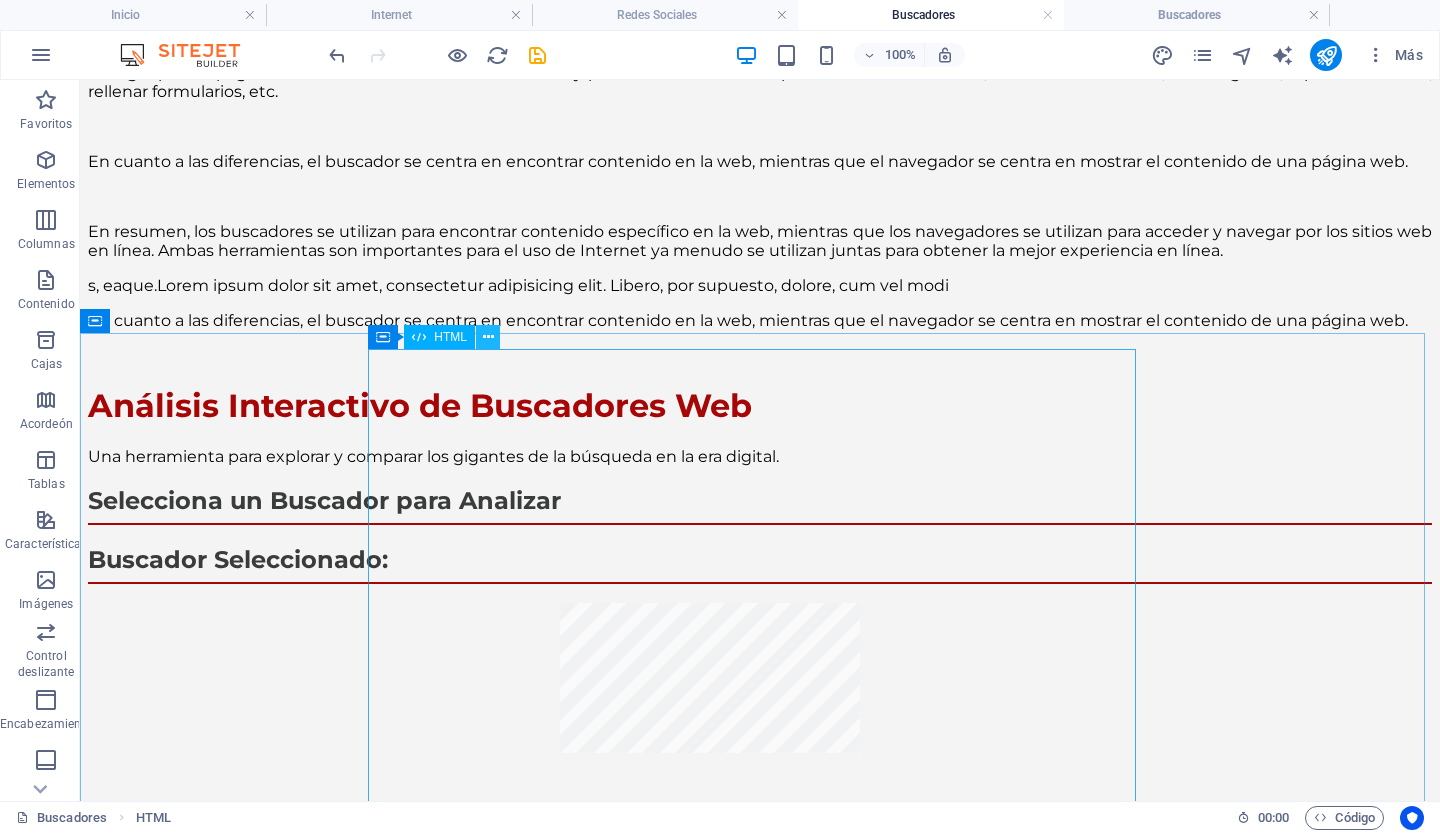 click at bounding box center (488, 337) 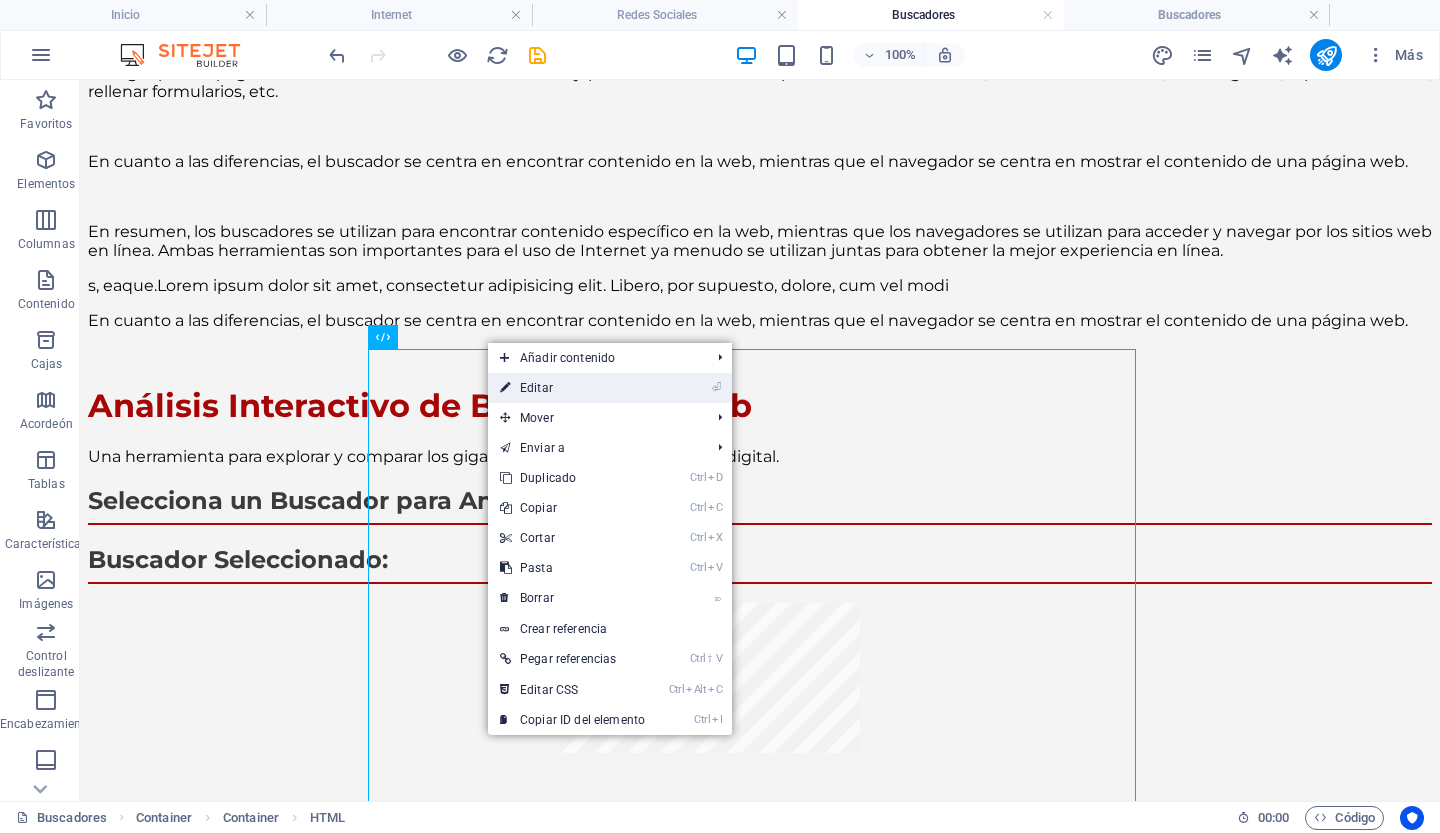 click on "Editar" at bounding box center [536, 388] 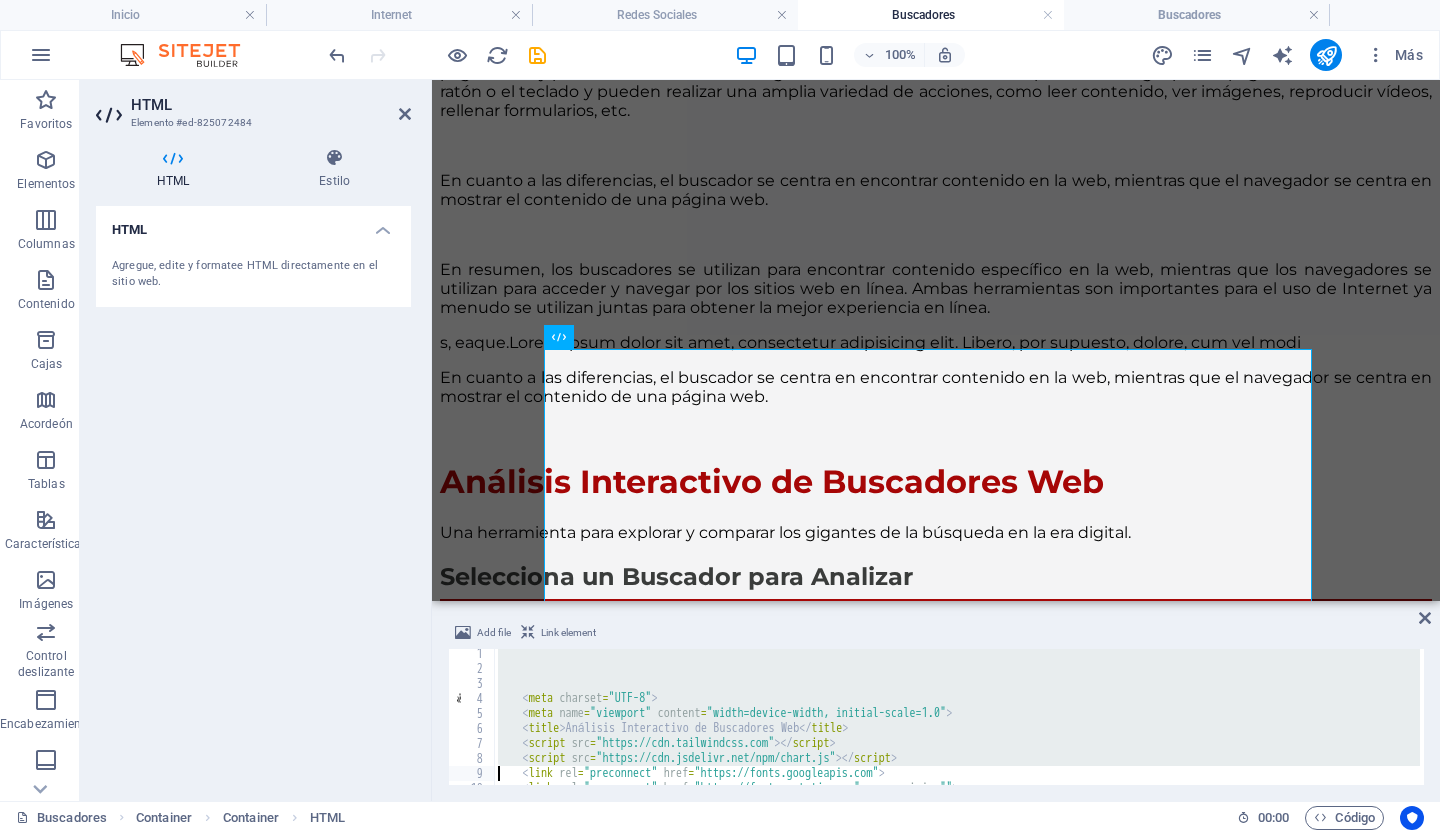 type on "<!-- Chosen Palette: Warm Neutral with Red Accent -->
<!-- Application Structure Plan: The SPA is designed as an interactive dashboard. A main selector allows users to choose a search engine, which dynamically updates all modules on the page. This structure promotes exploration and direct comparison over passive reading. The flow is: 1. Overview of the market with charts. 2. User selects a" 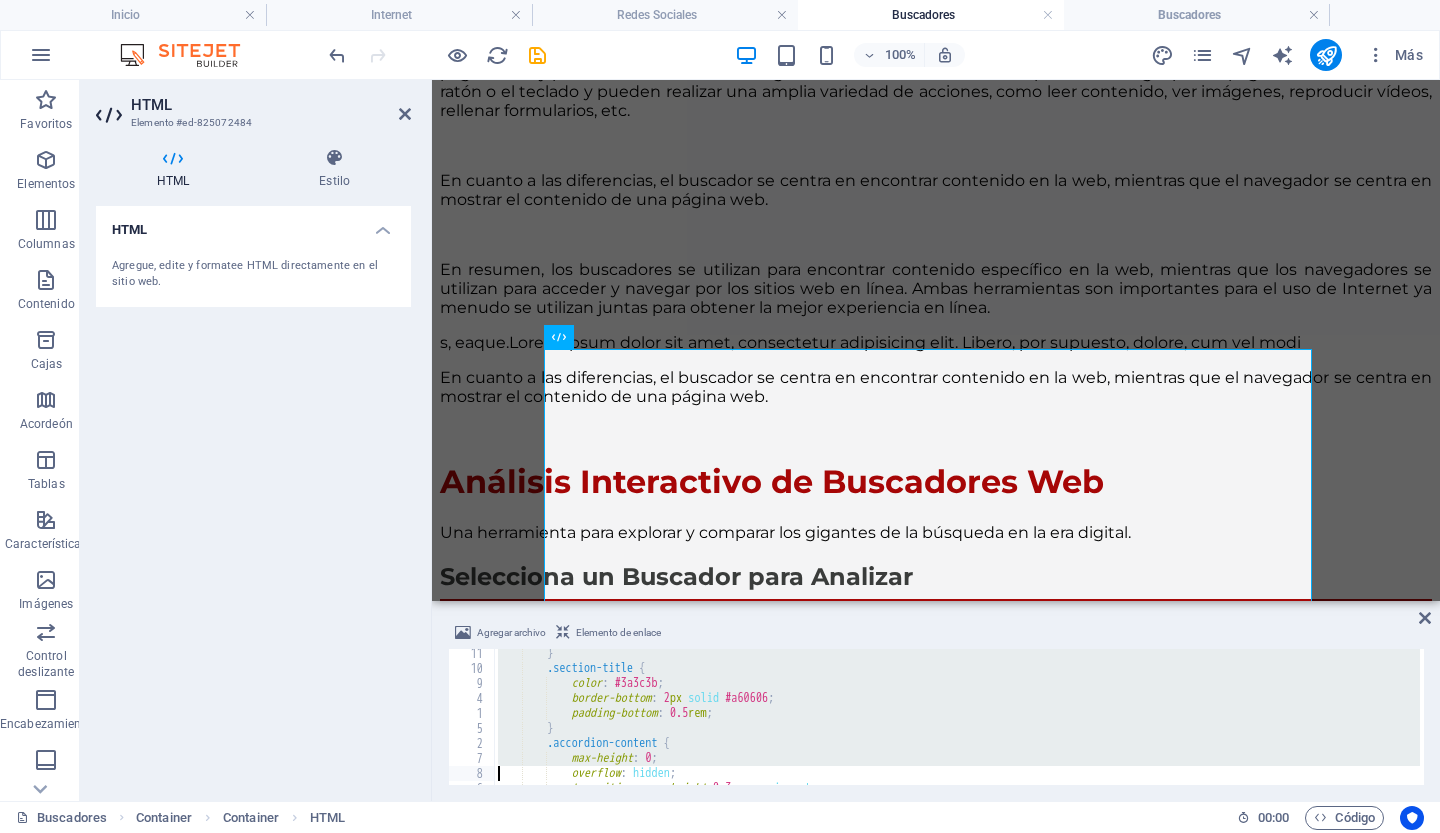 type on "</style>" 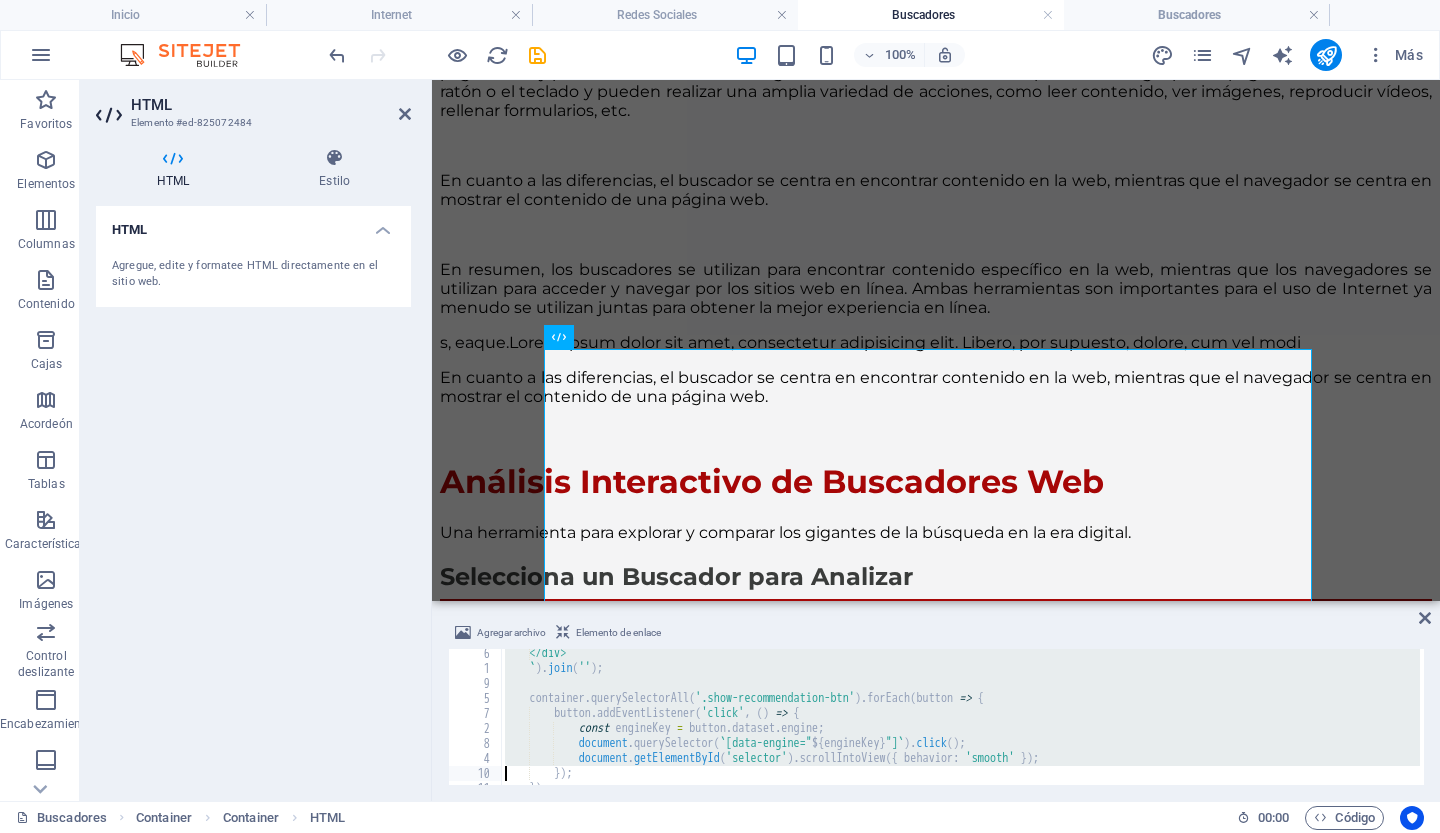 type on "</script>" 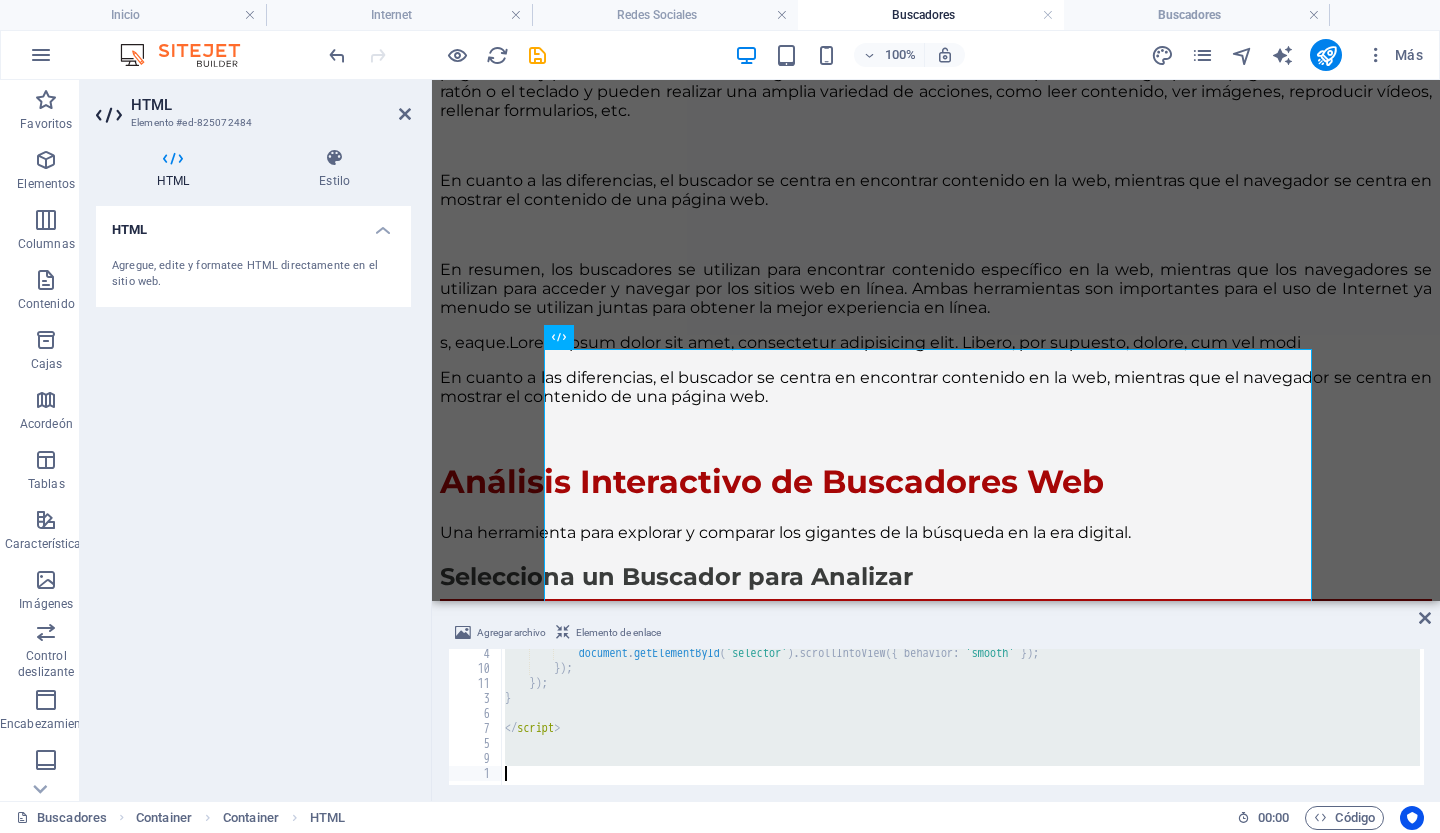 scroll, scrollTop: 8103, scrollLeft: 0, axis: vertical 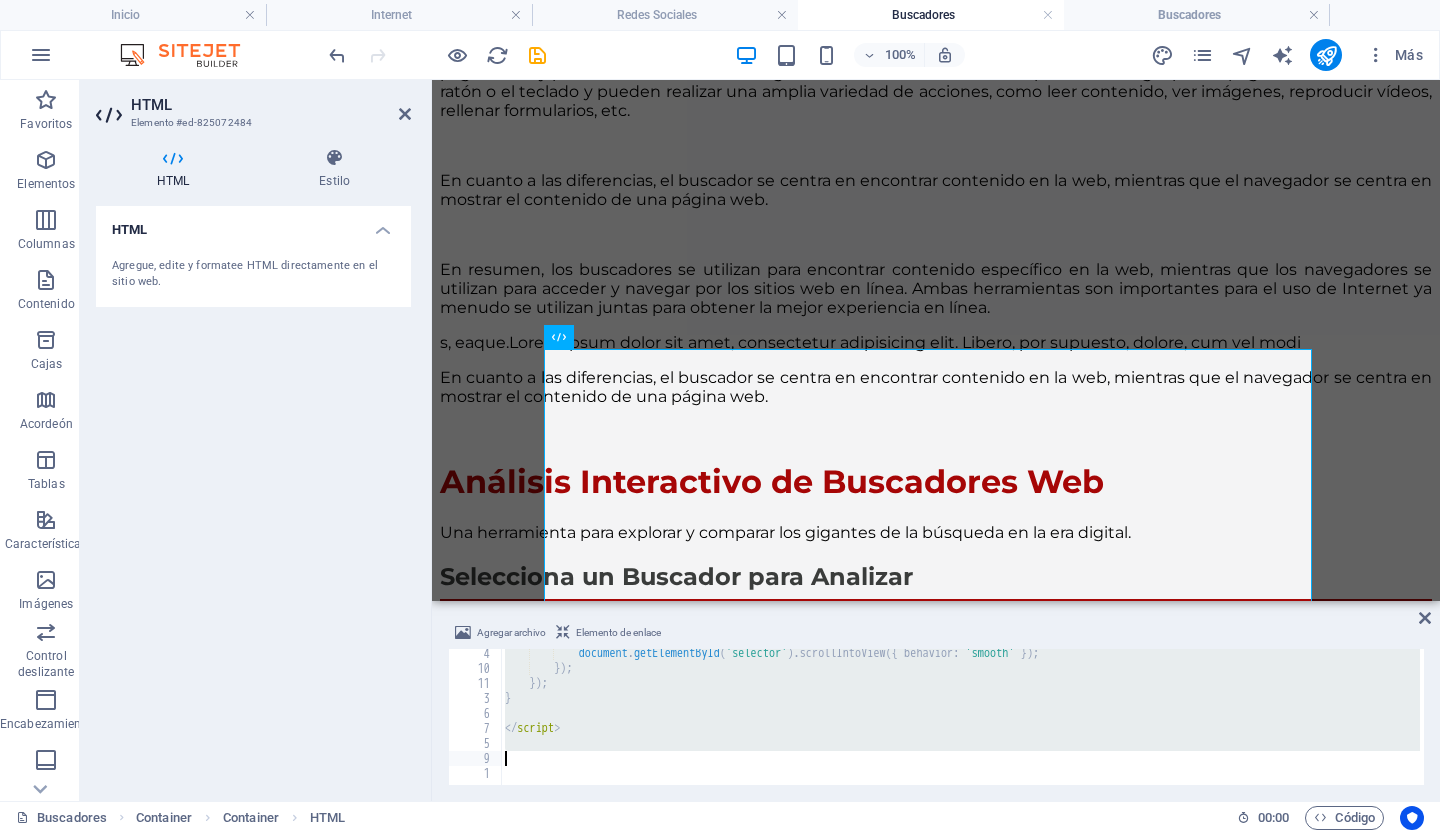 type on "</script>" 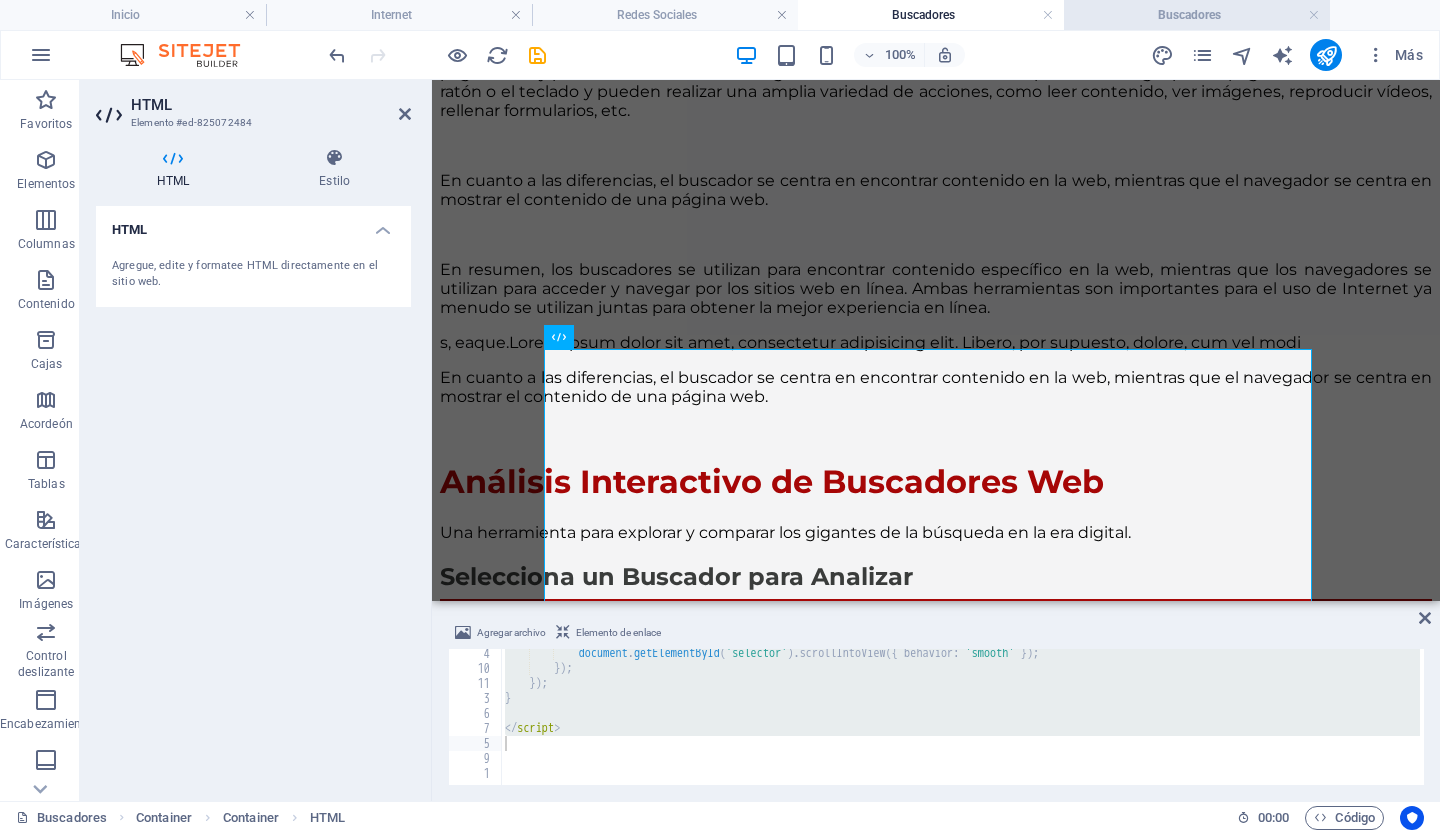 click on "Buscadores" at bounding box center (1189, 15) 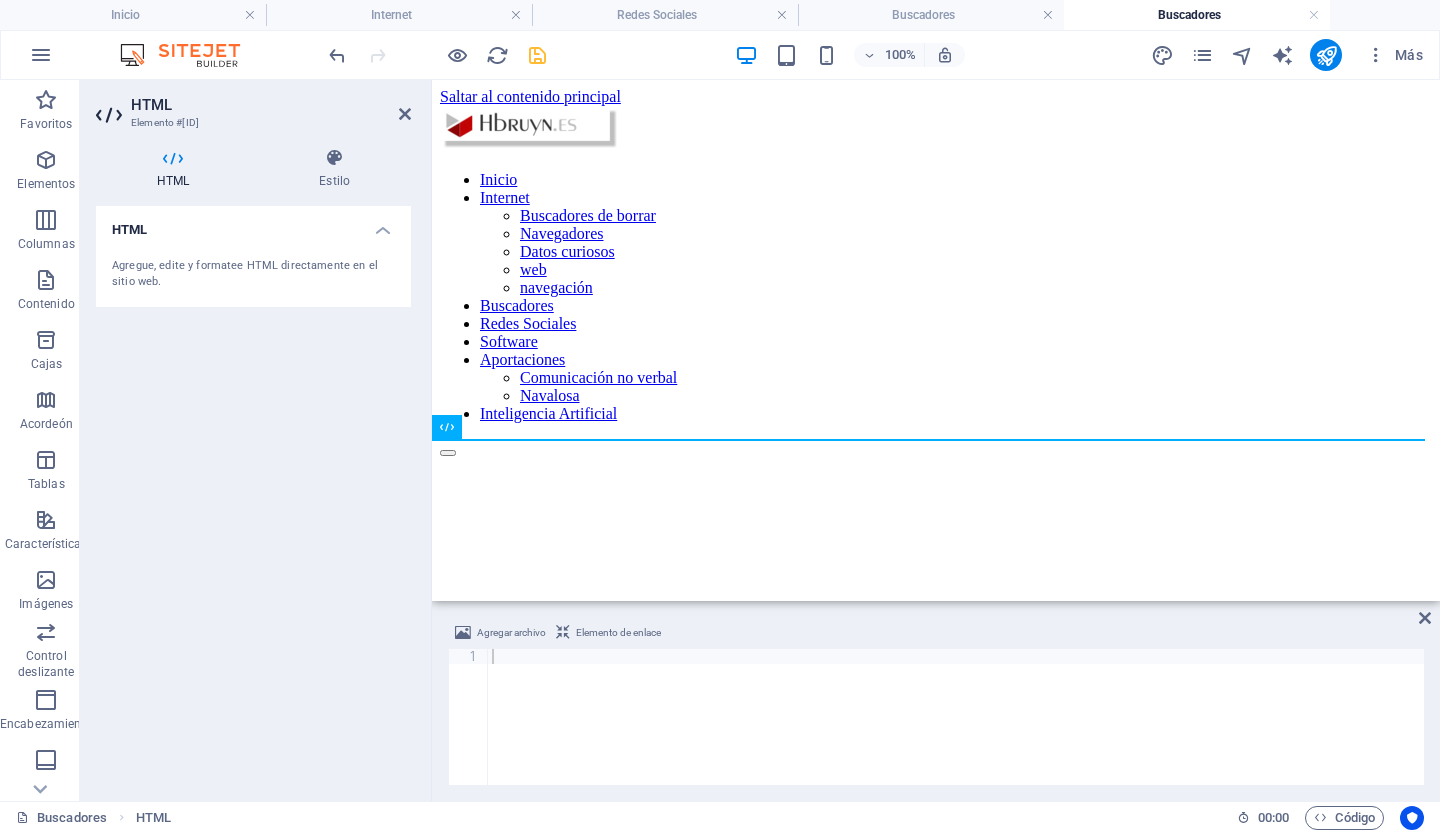 scroll, scrollTop: 396, scrollLeft: 0, axis: vertical 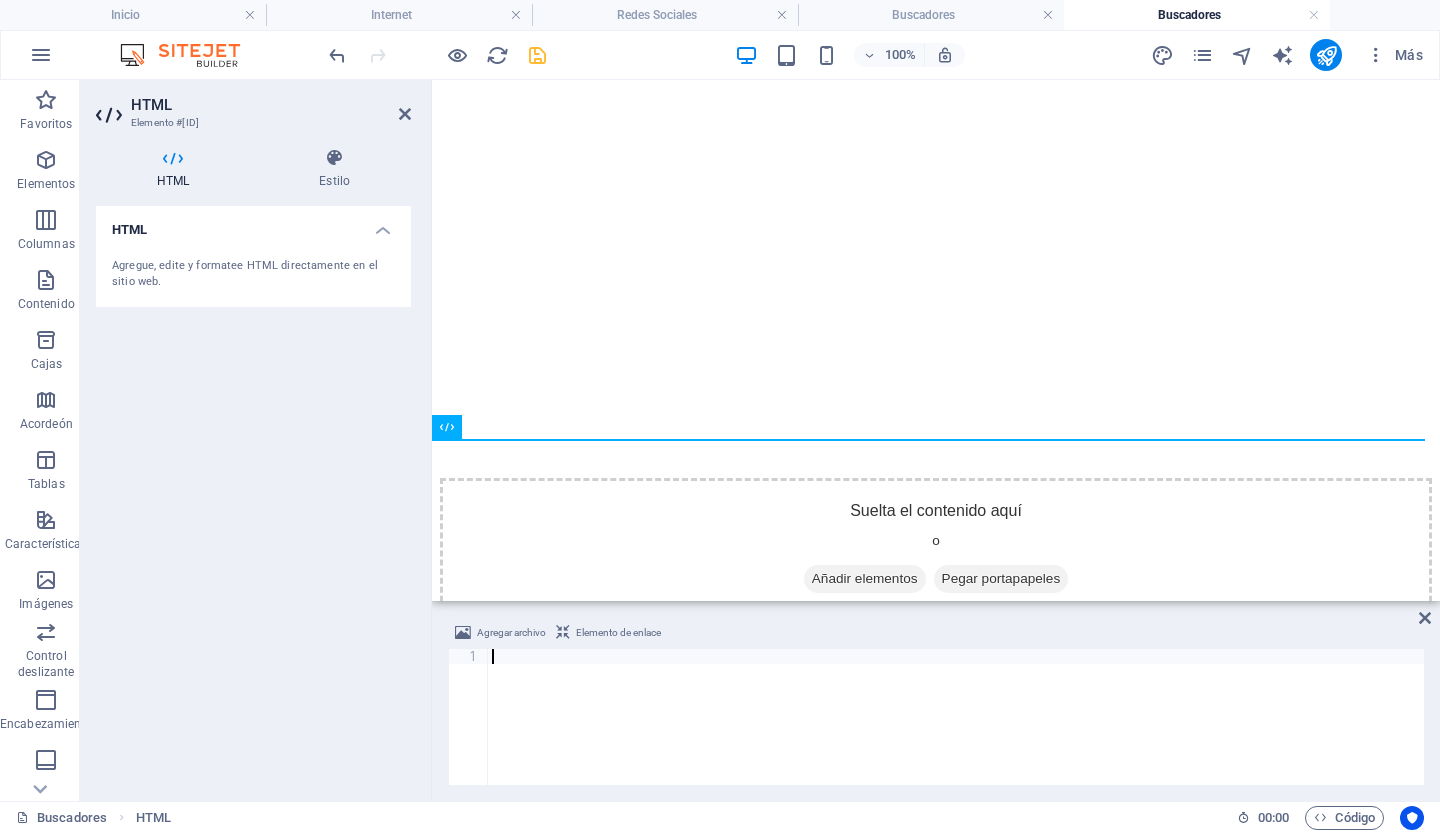 click at bounding box center (956, 732) 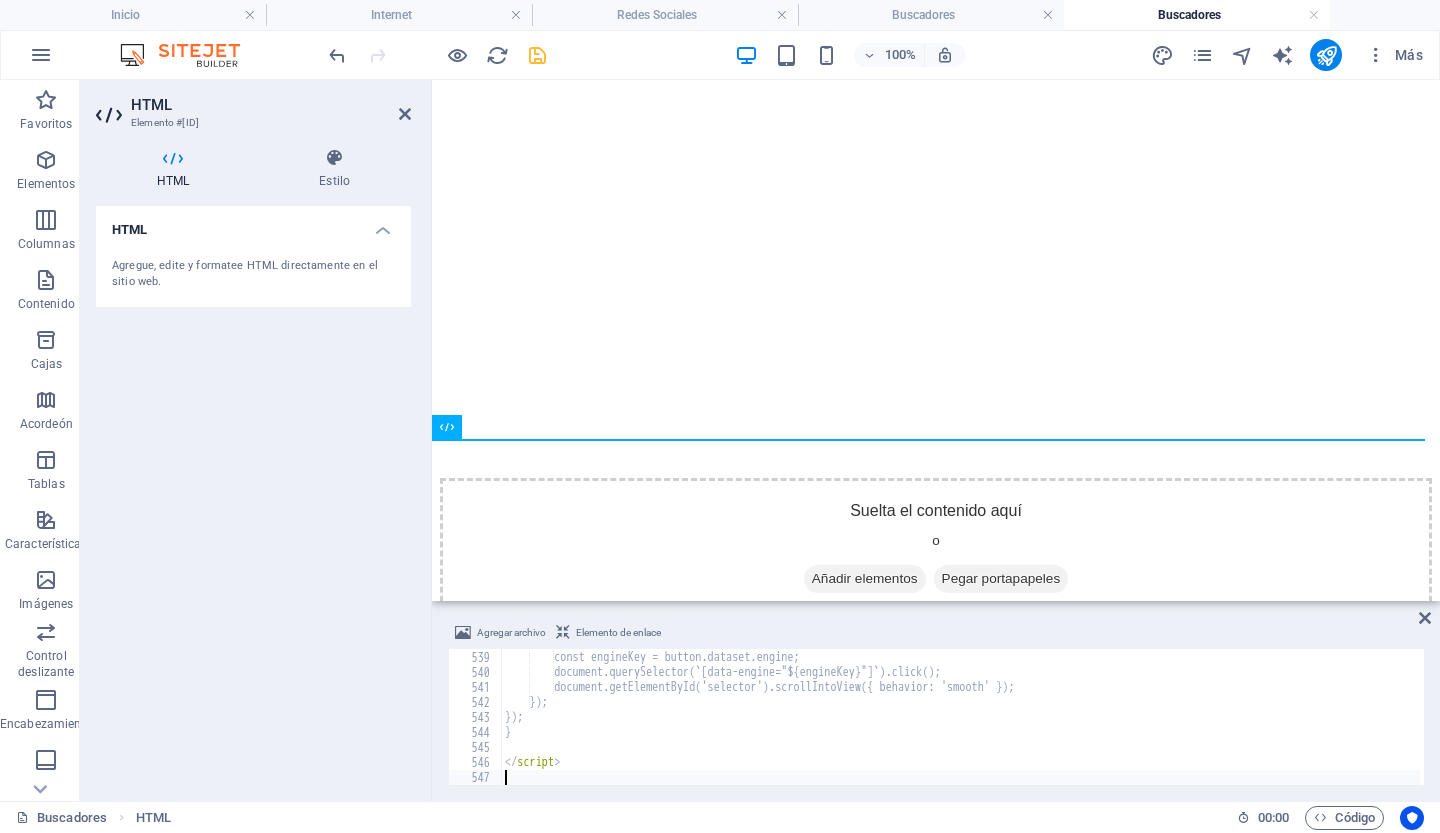 scroll, scrollTop: 8069, scrollLeft: 0, axis: vertical 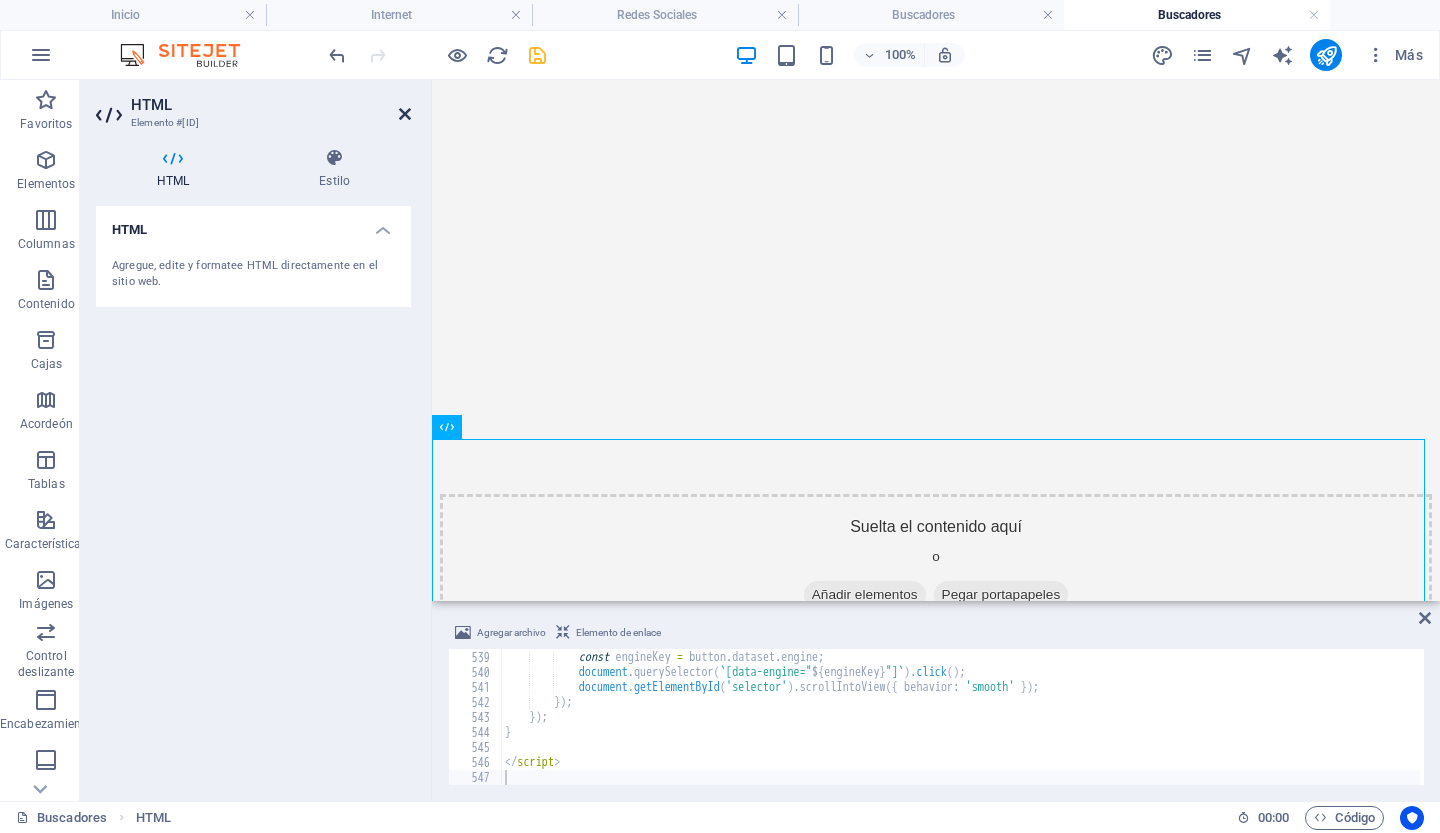 click at bounding box center (405, 114) 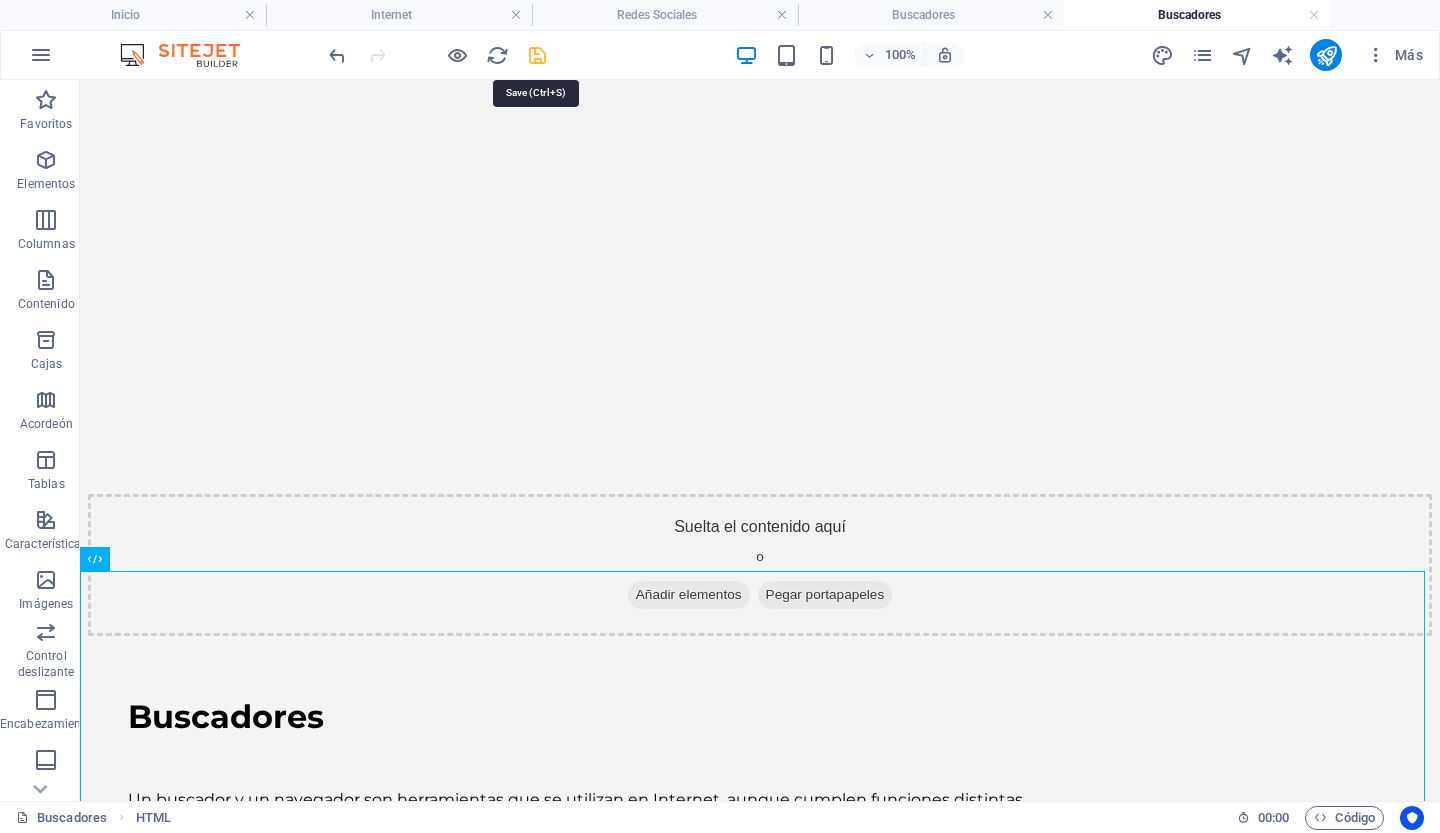 click at bounding box center [537, 55] 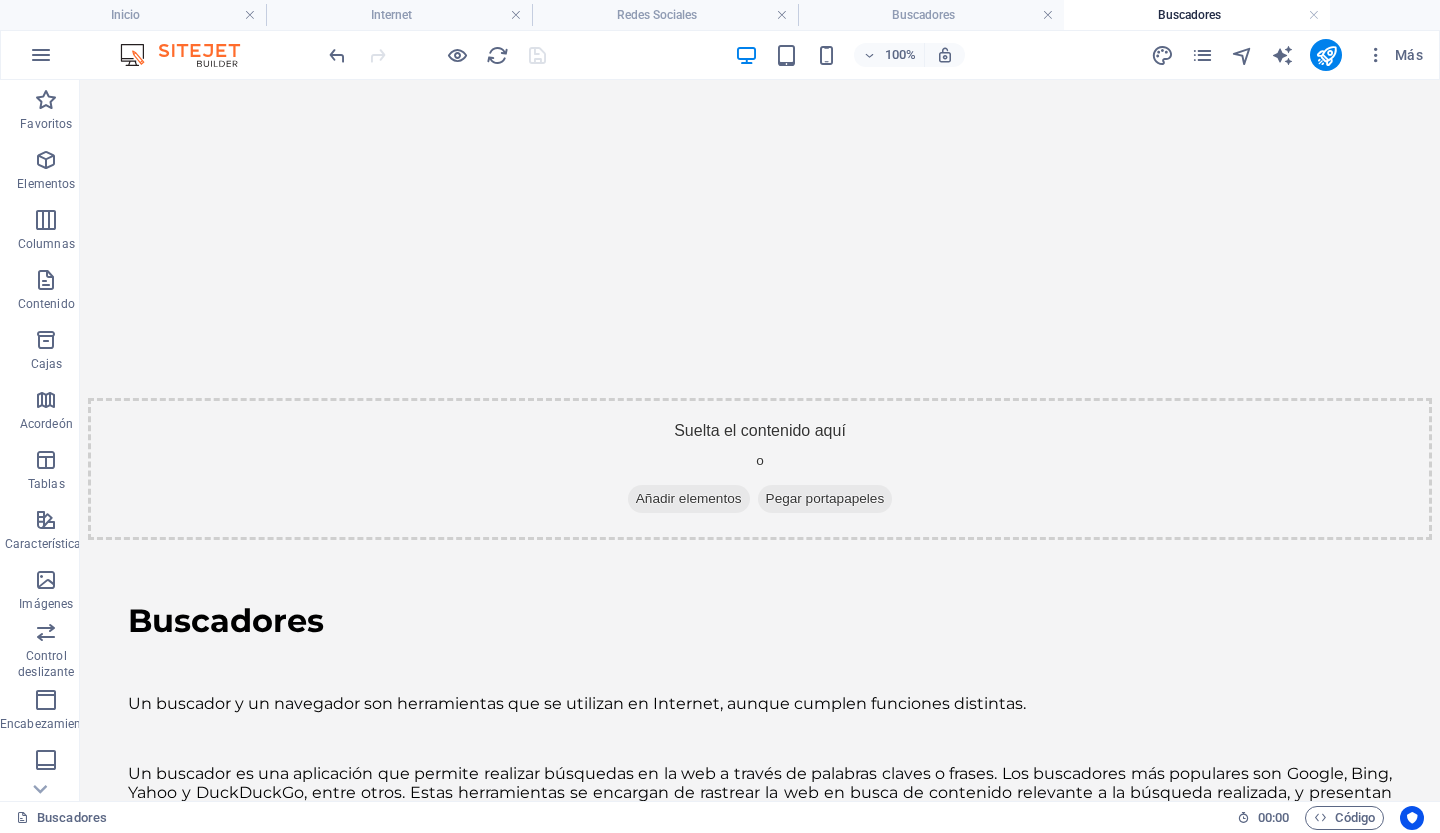 scroll, scrollTop: 658, scrollLeft: 0, axis: vertical 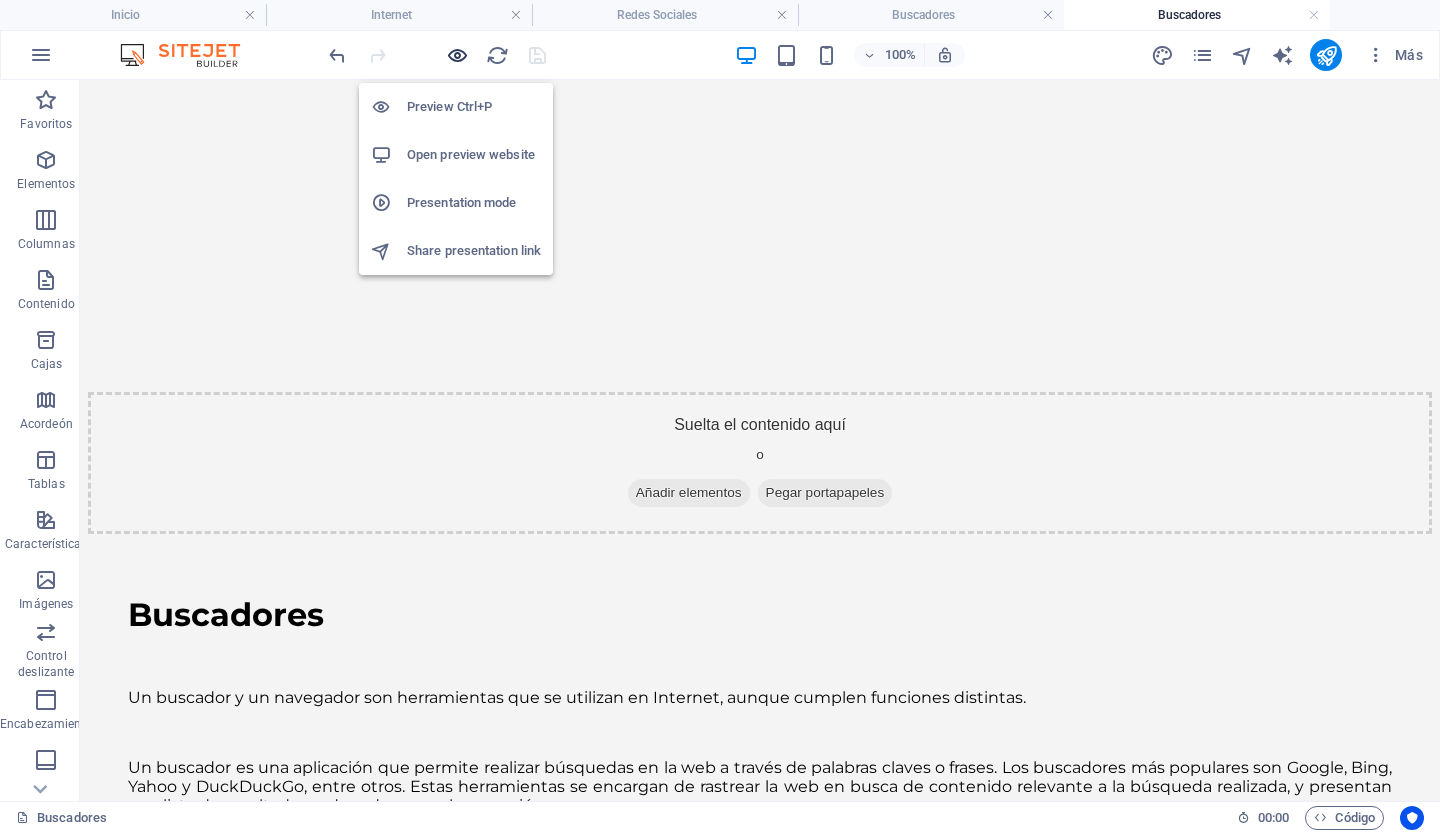 click at bounding box center [457, 55] 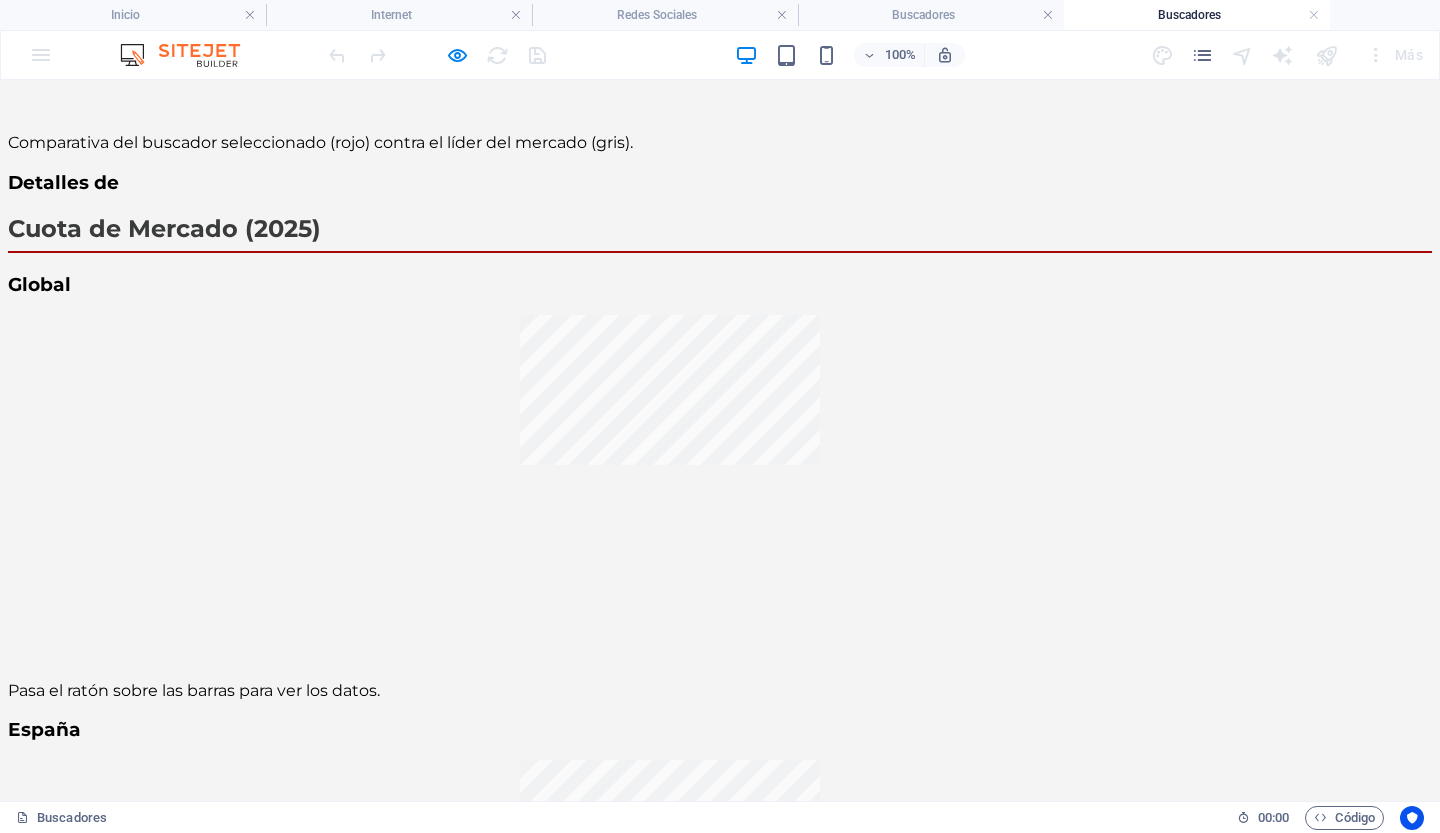 scroll, scrollTop: 2694, scrollLeft: 0, axis: vertical 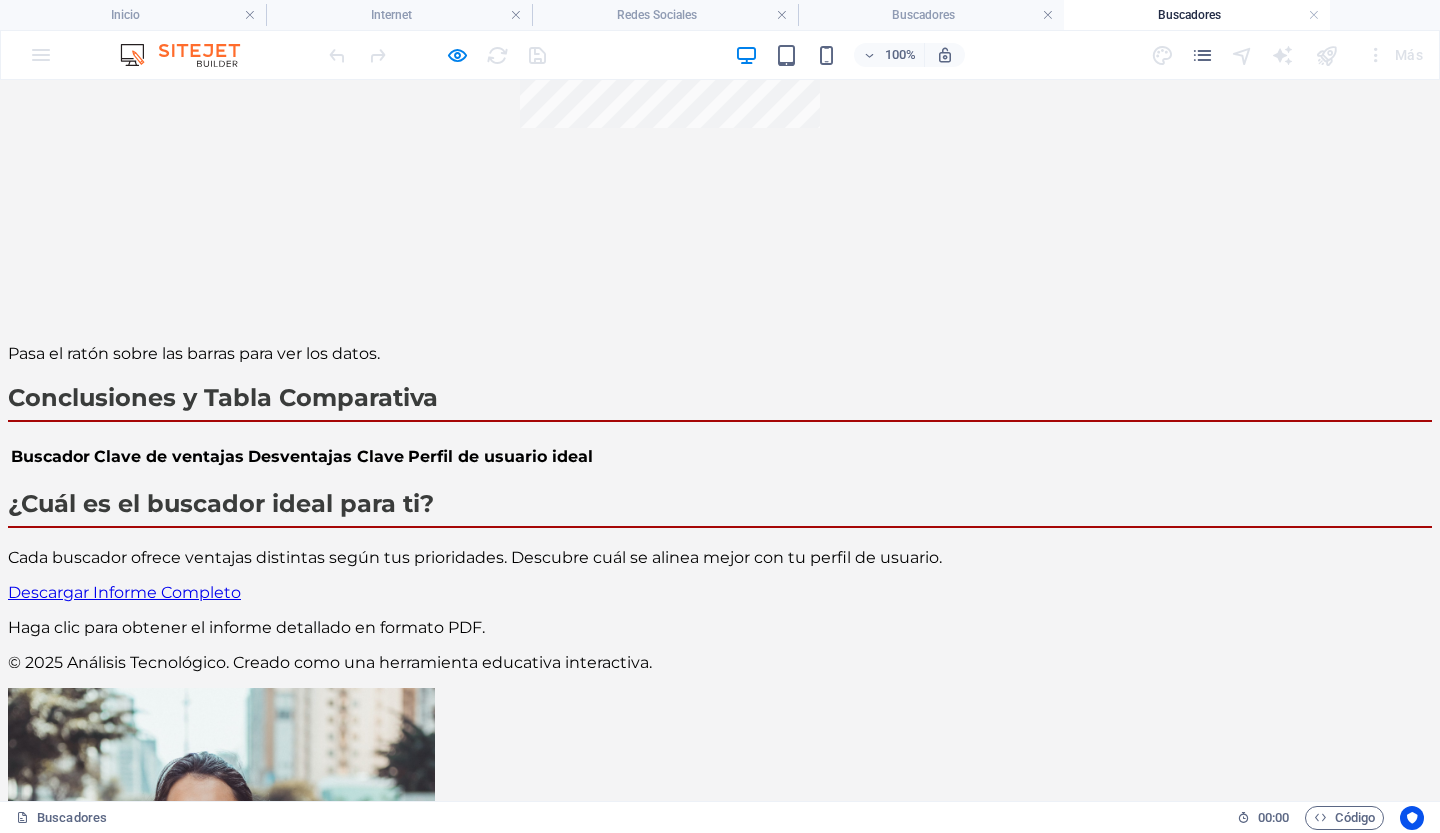 click on "Buscadores" at bounding box center (720, 1427) 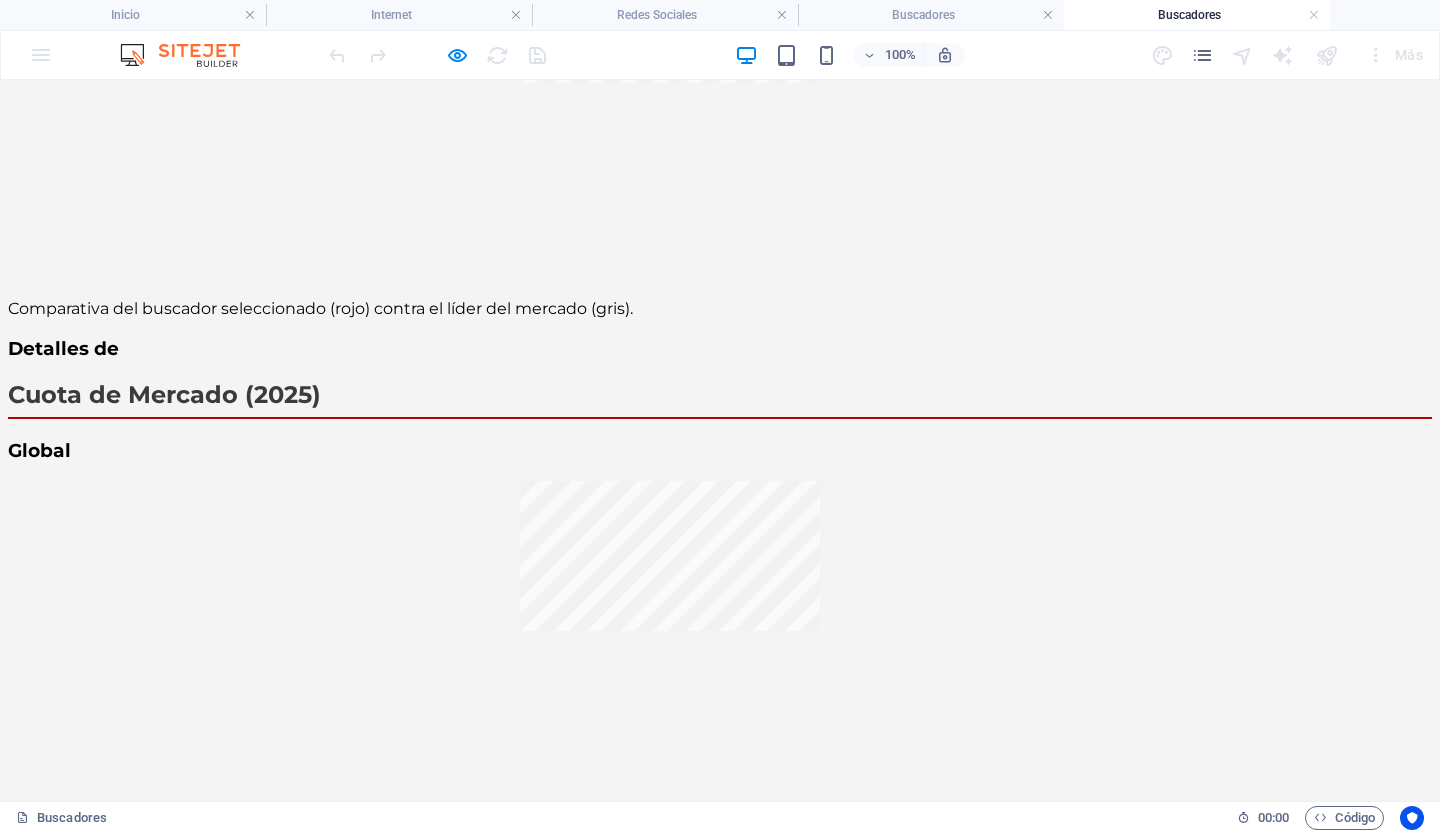 scroll, scrollTop: 1720, scrollLeft: 0, axis: vertical 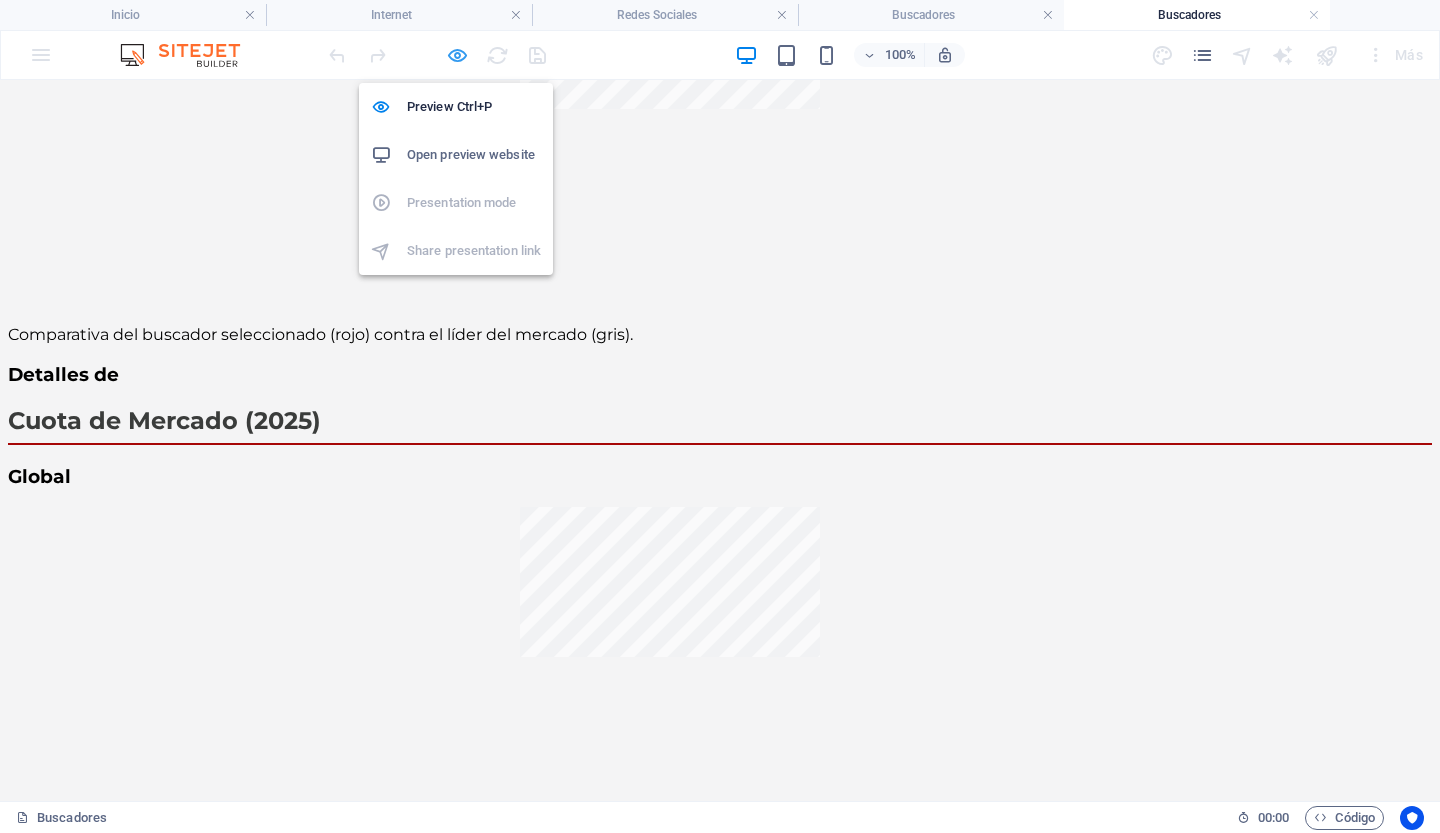 click at bounding box center (457, 55) 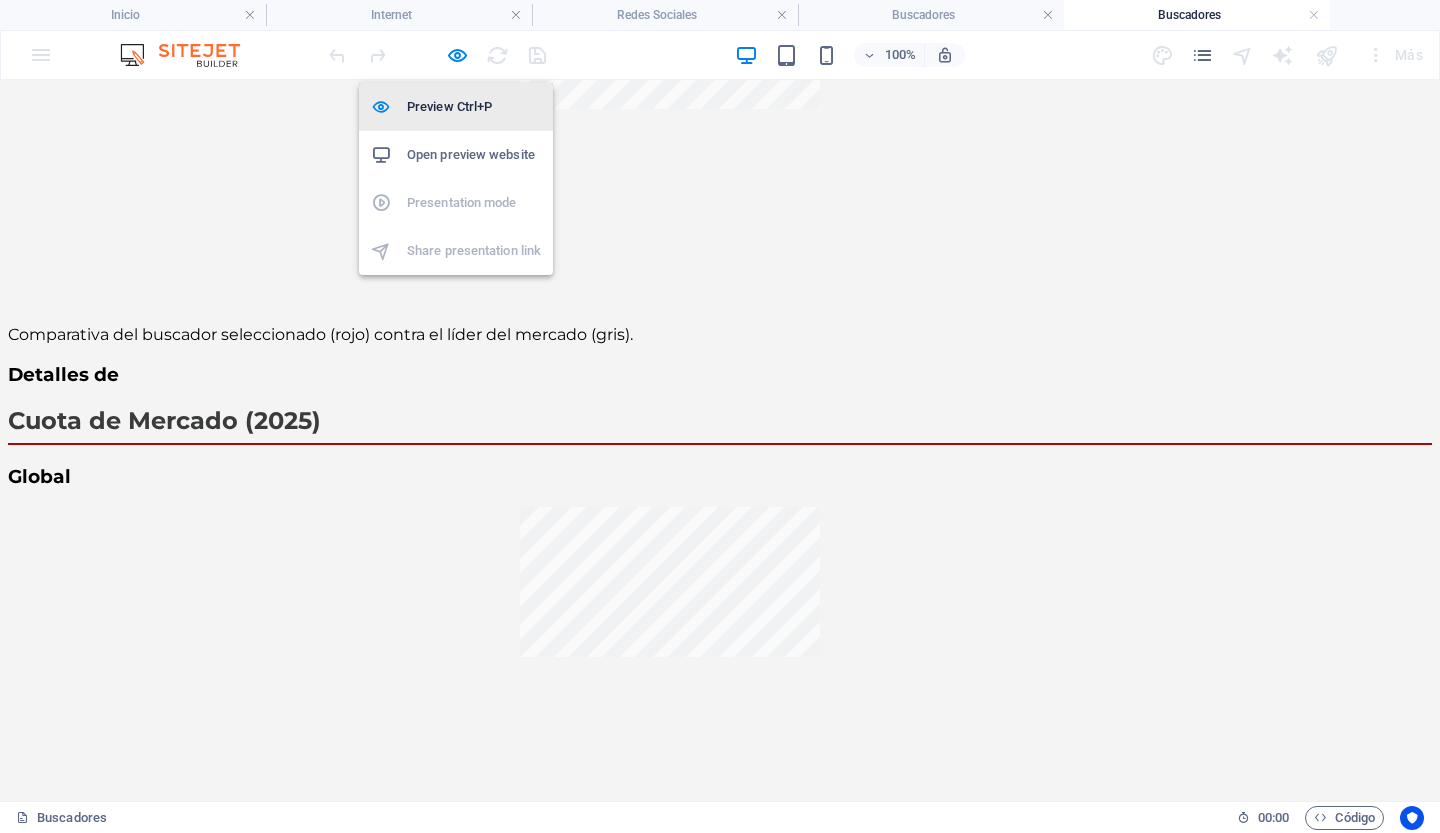 click on "Preview Ctrl+P" at bounding box center (474, 107) 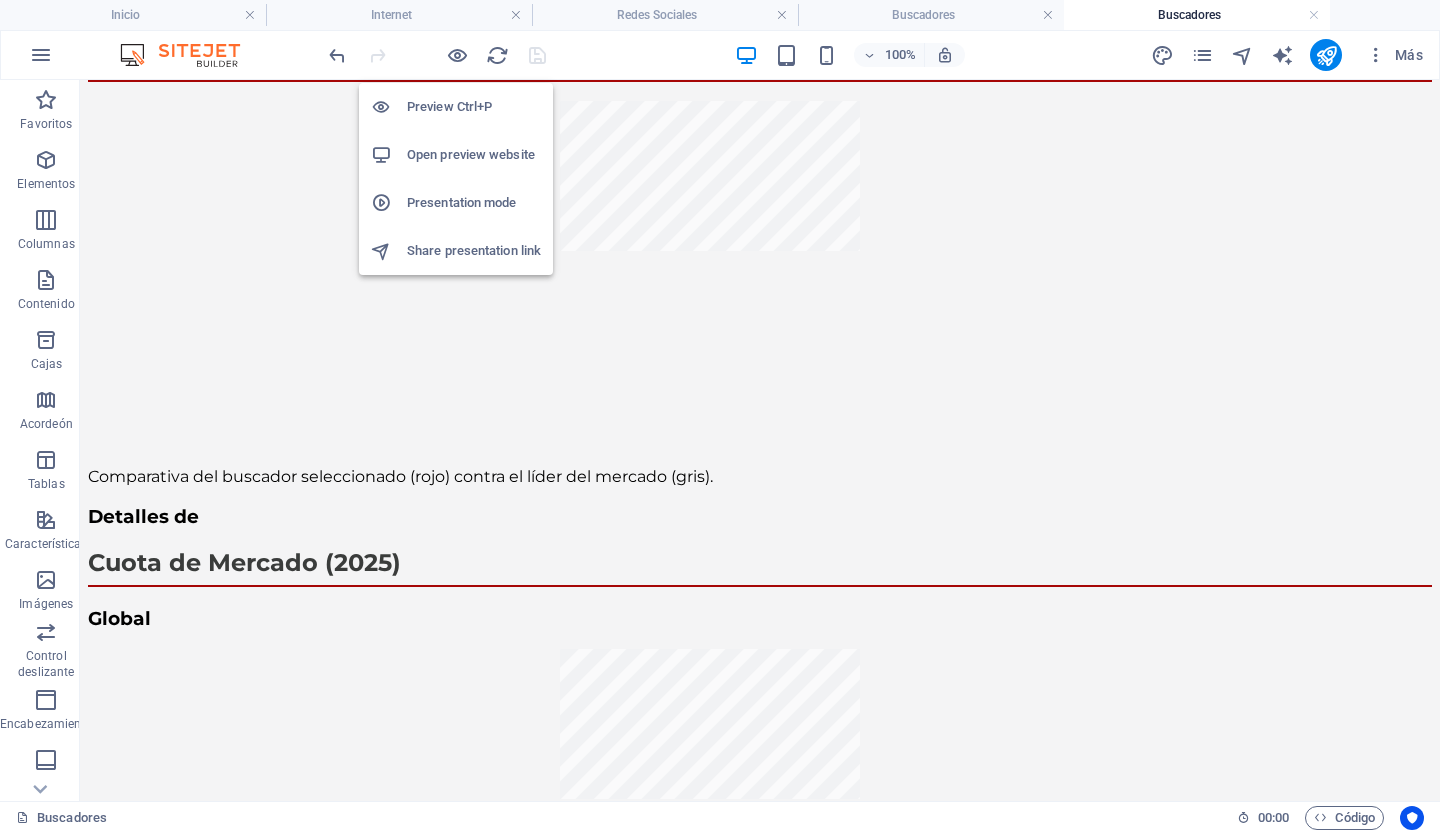 drag, startPoint x: 458, startPoint y: 103, endPoint x: 439, endPoint y: 445, distance: 342.52737 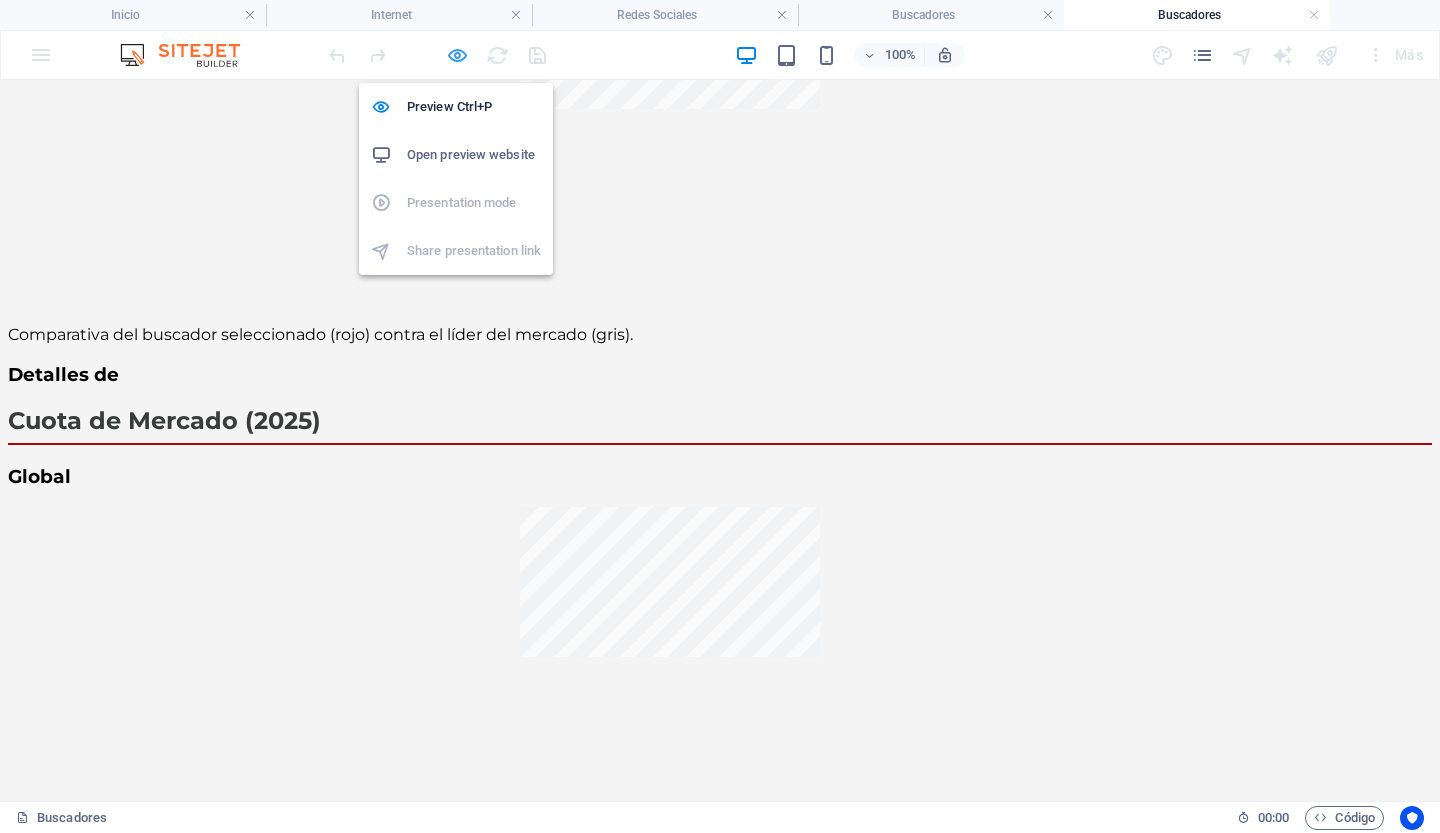click at bounding box center [457, 55] 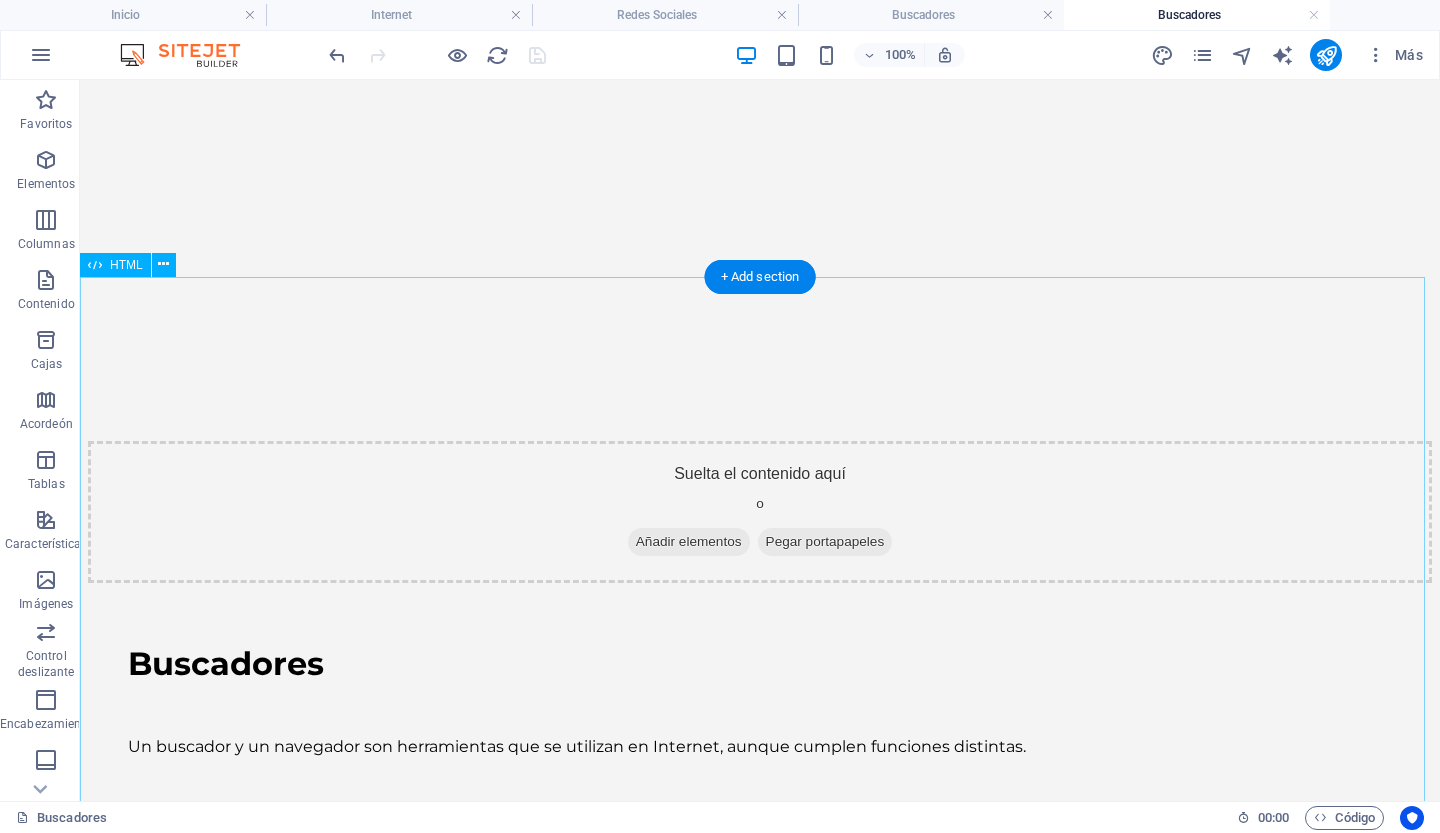 scroll, scrollTop: 566, scrollLeft: 0, axis: vertical 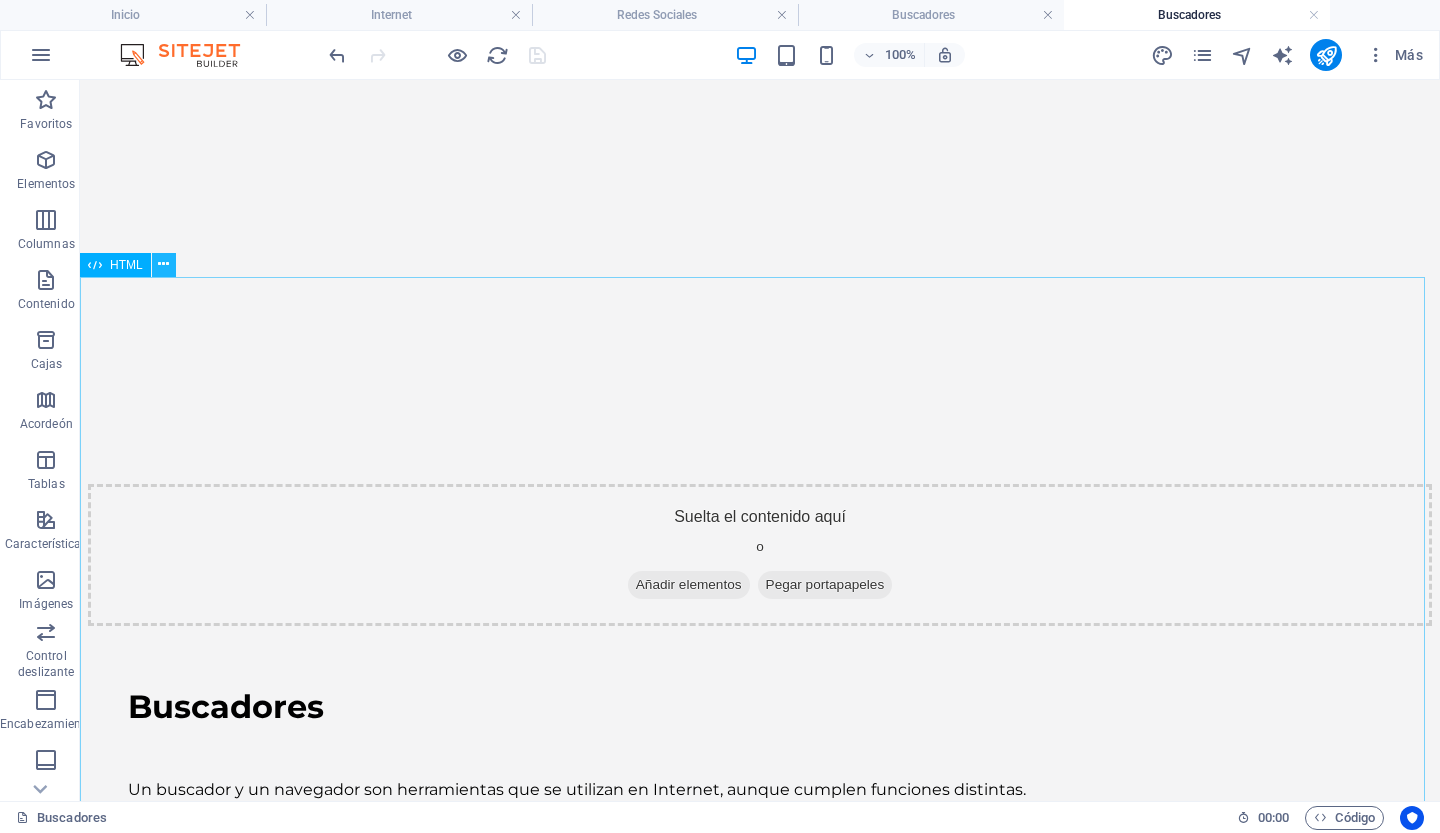 click at bounding box center (163, 264) 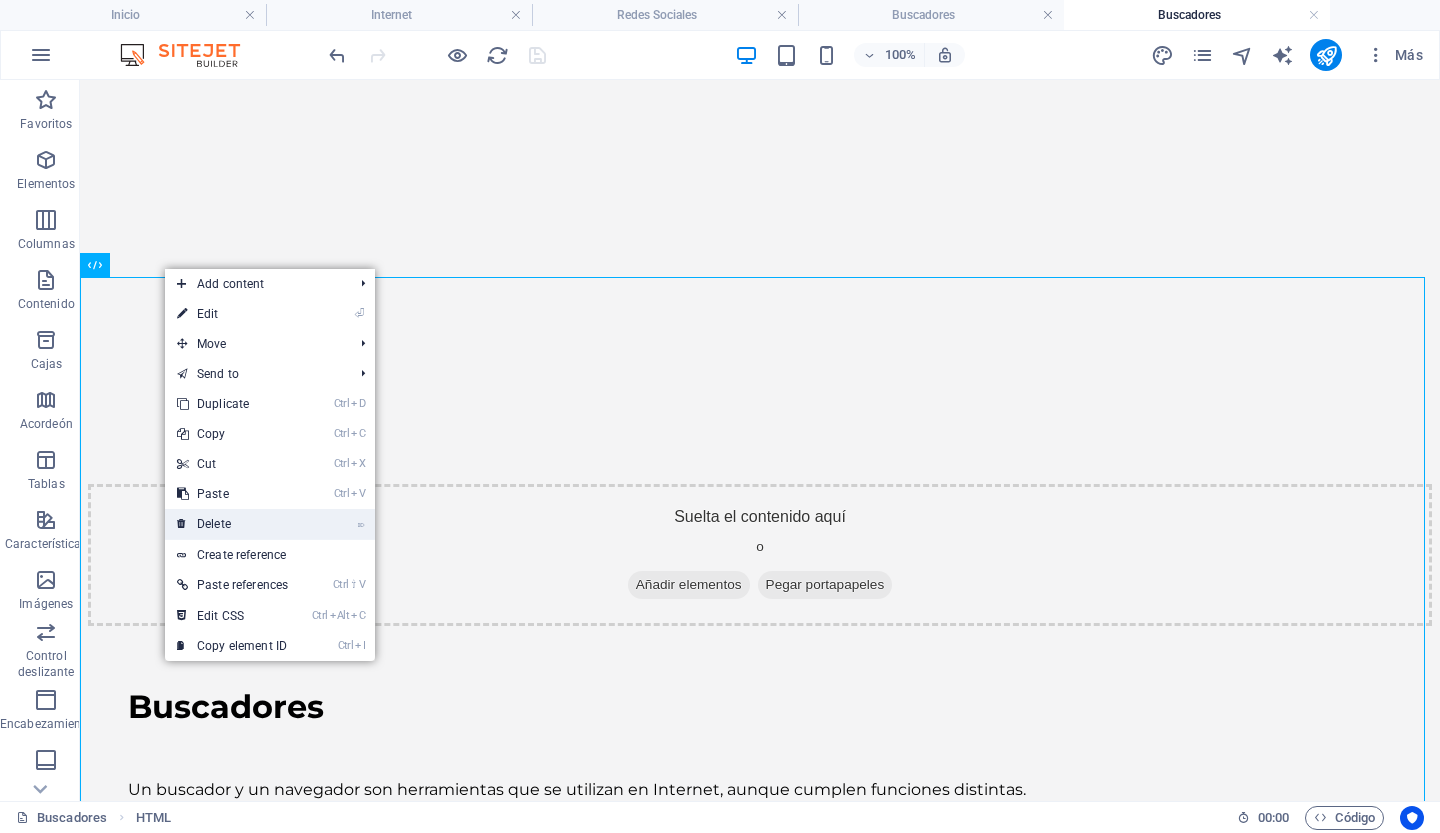 click on "⌦  Delete" at bounding box center (232, 524) 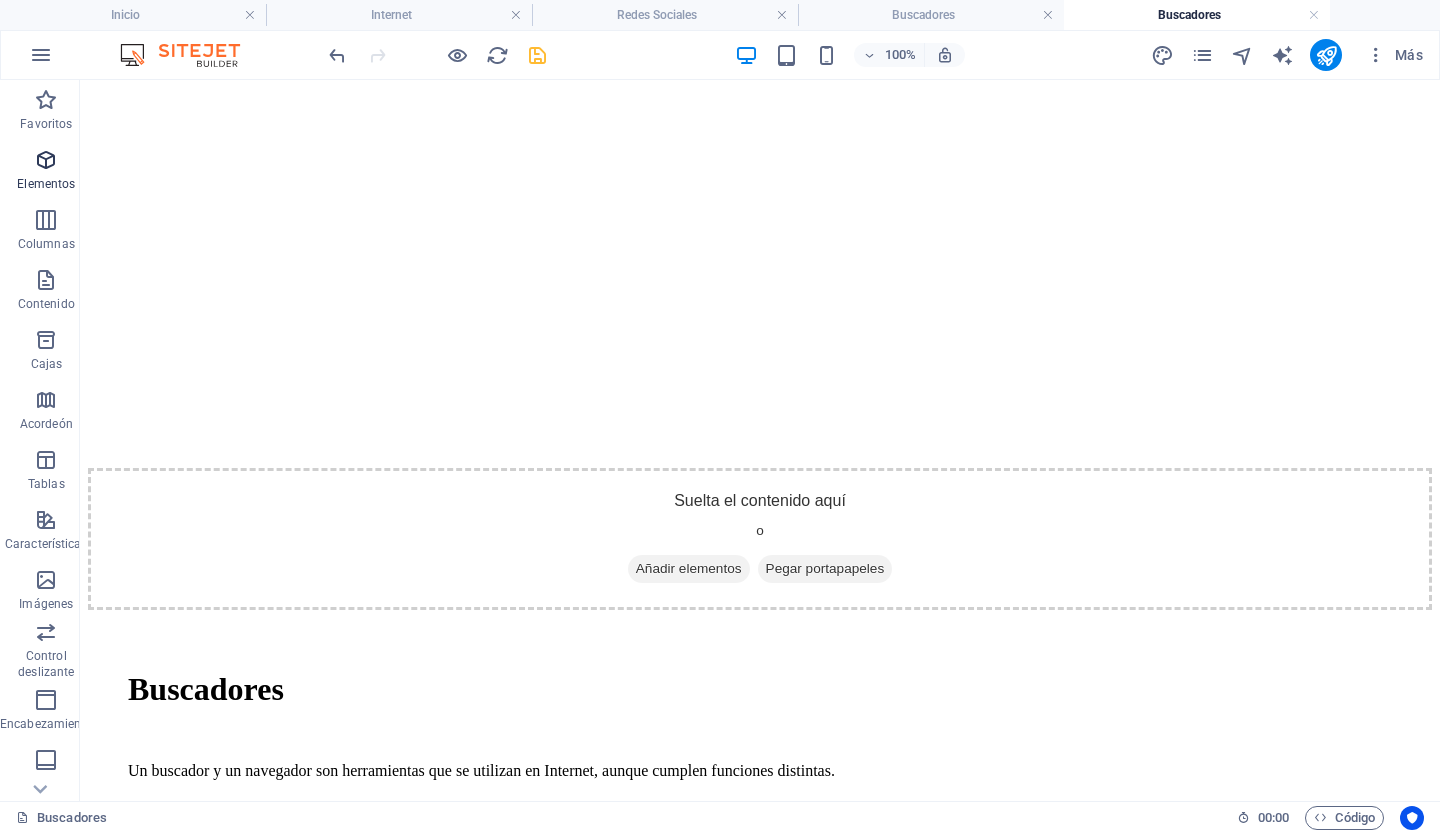 click at bounding box center [46, 160] 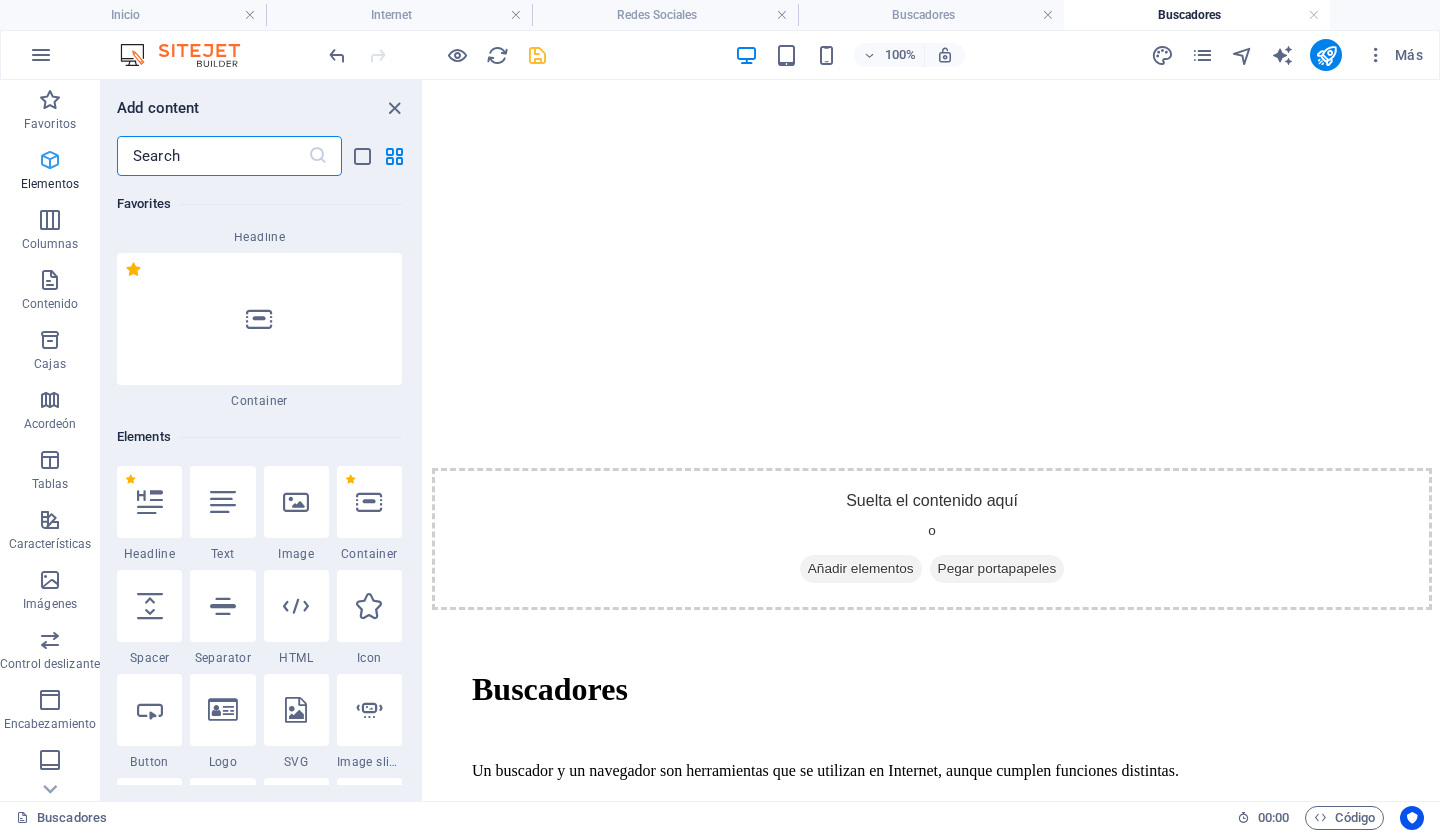 scroll, scrollTop: 377, scrollLeft: 0, axis: vertical 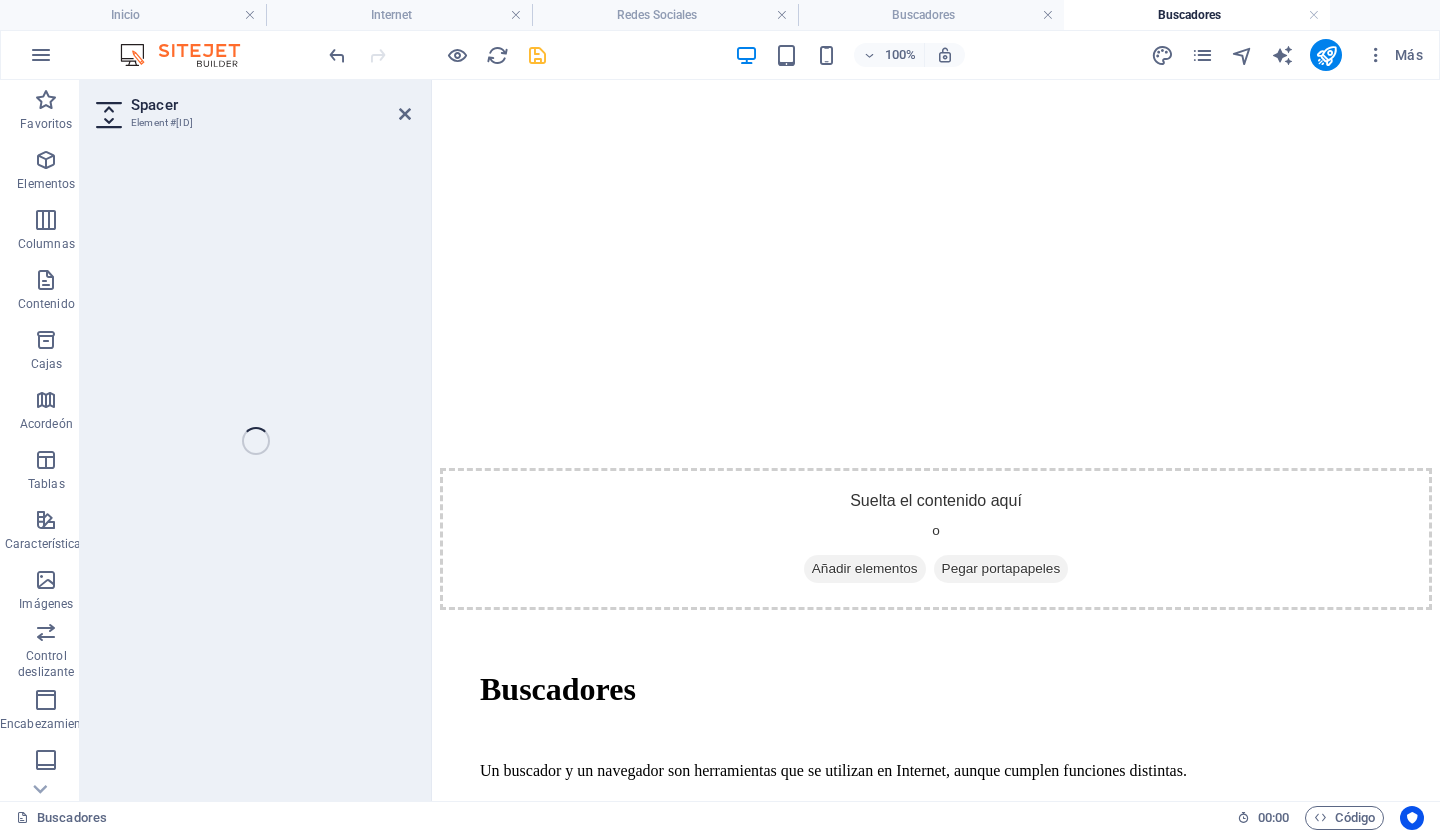 select on "px" 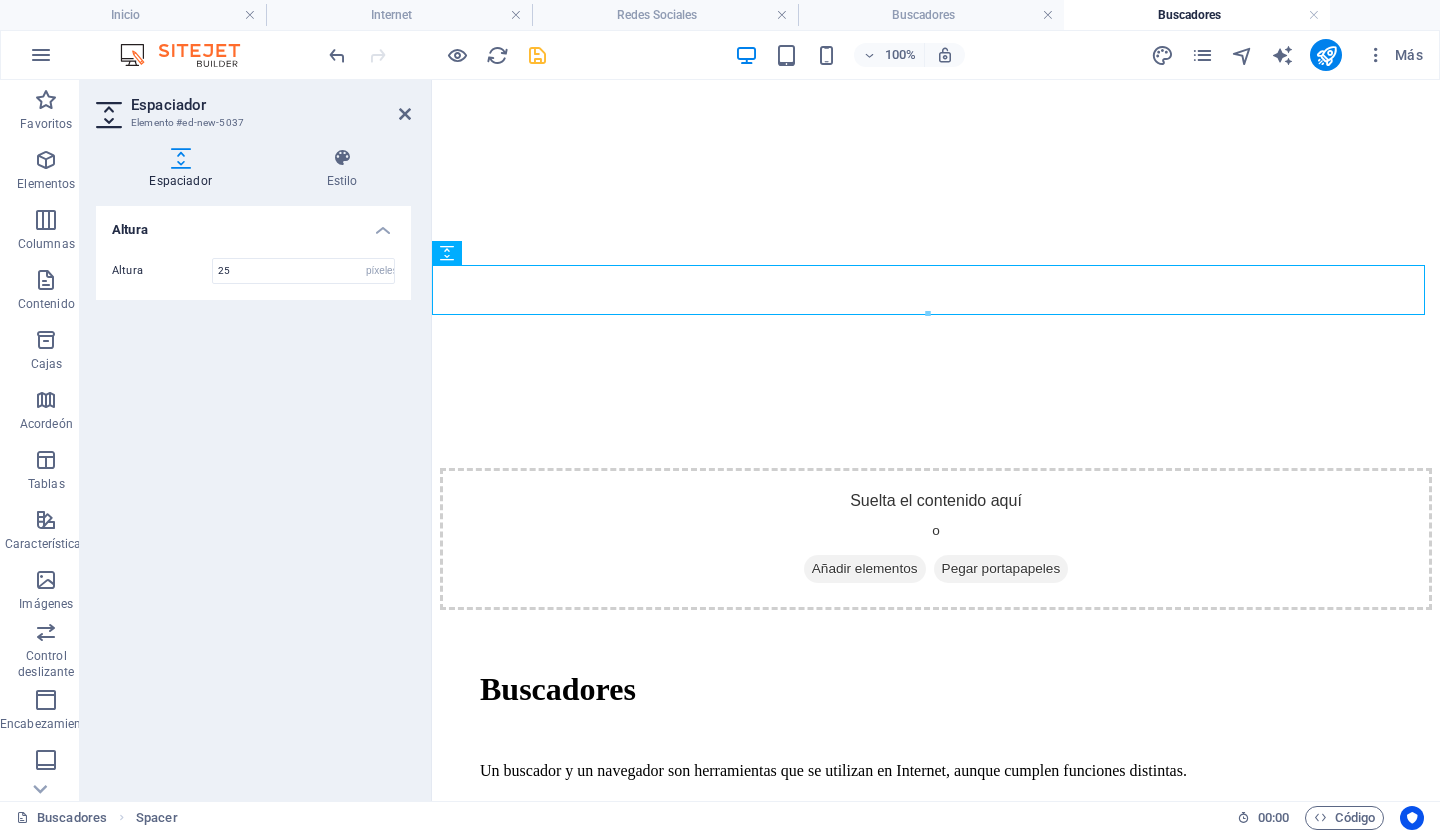 type on "25" 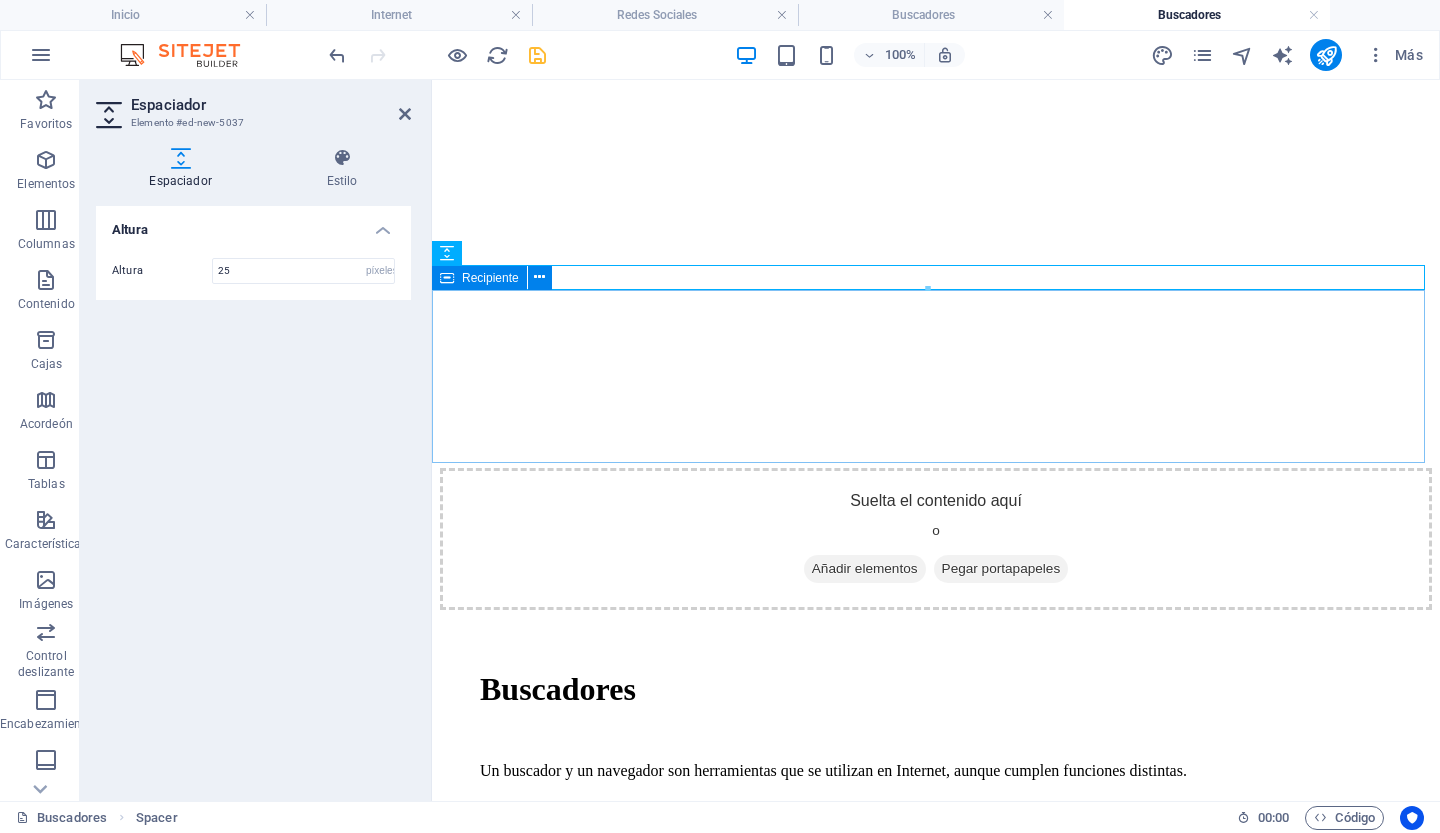 click on "Añadir elementos" at bounding box center (865, 1117) 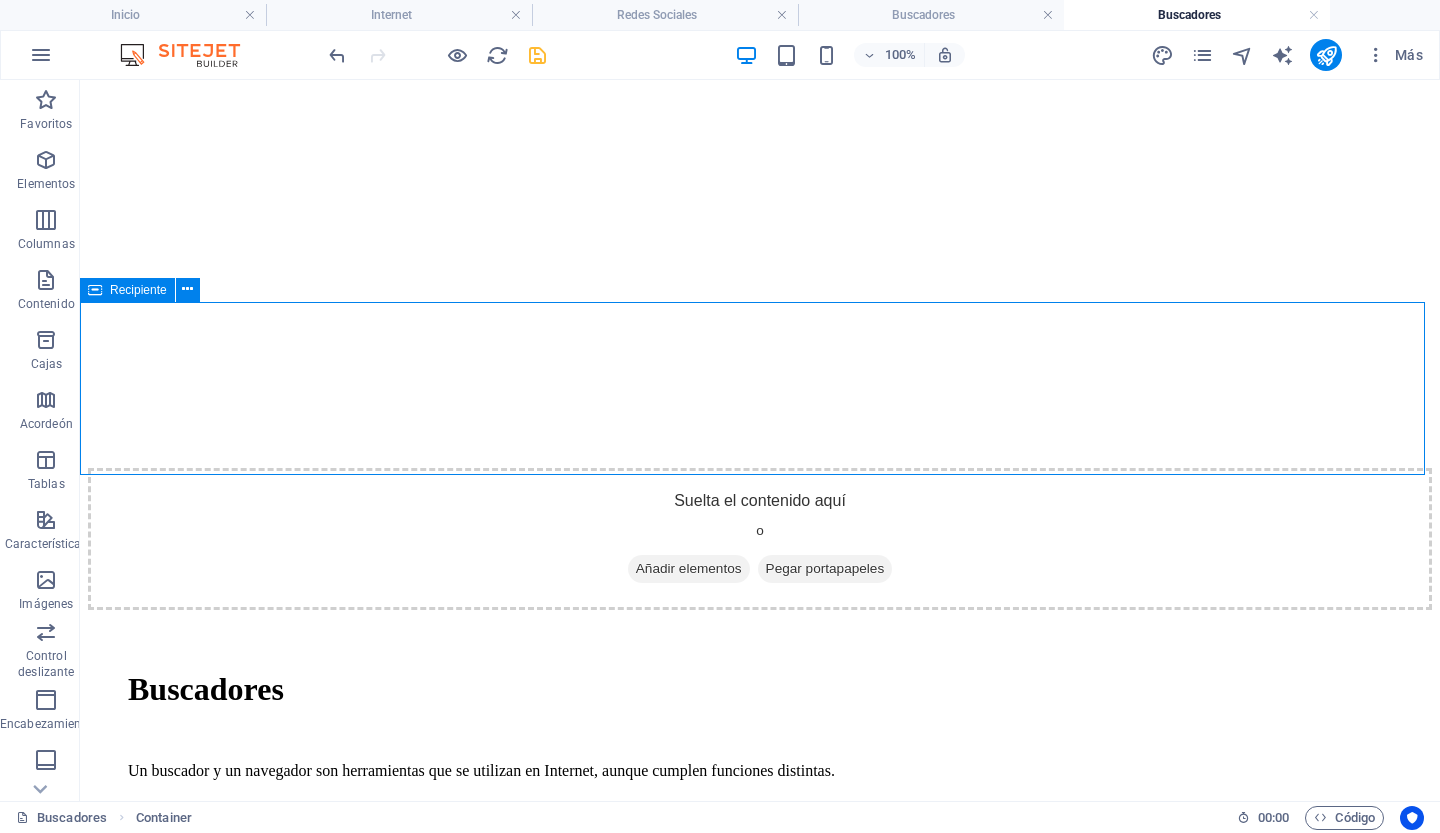 click on "Añadir elementos" at bounding box center (689, 1099) 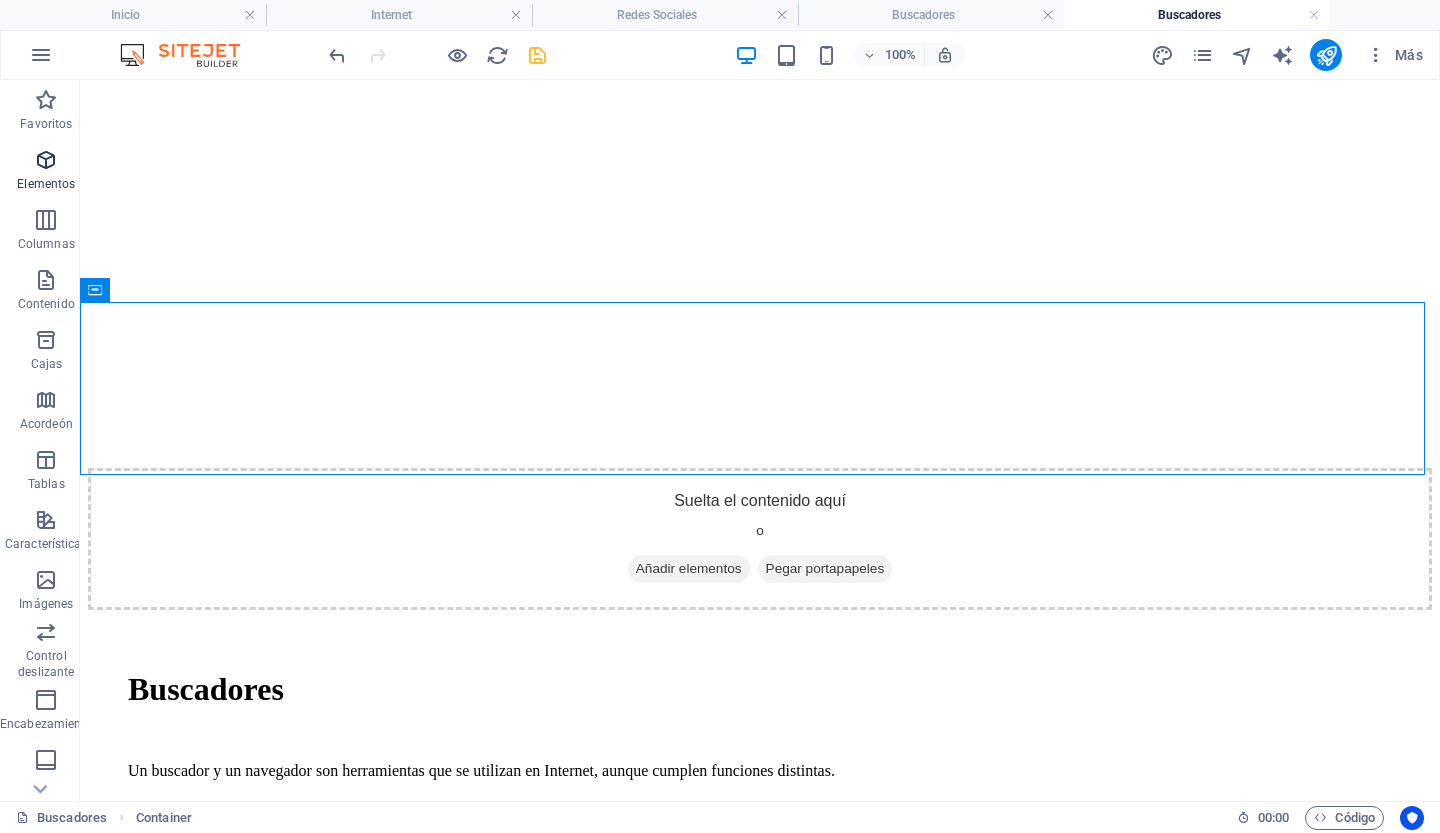 click at bounding box center [46, 160] 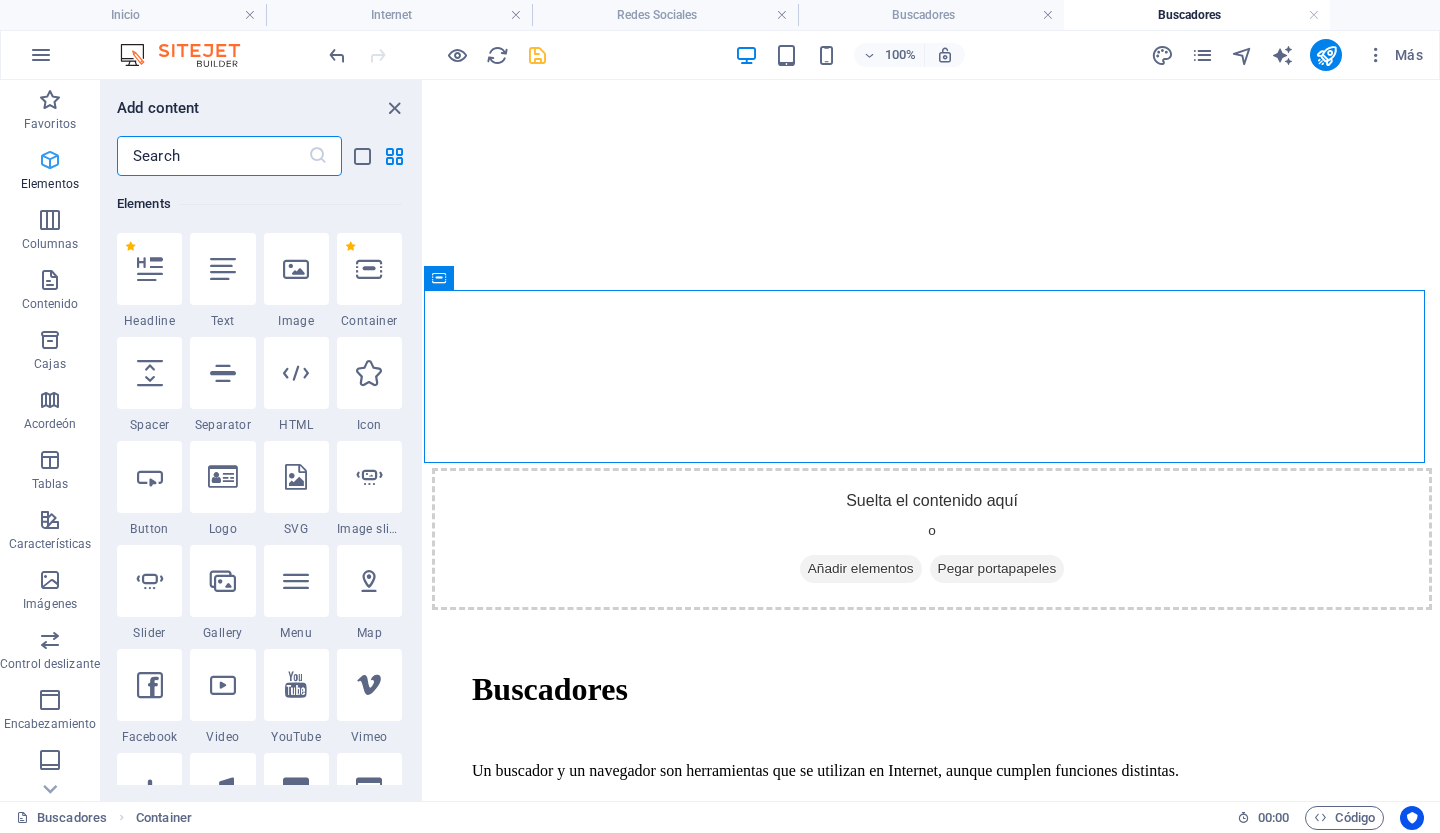 scroll, scrollTop: 377, scrollLeft: 0, axis: vertical 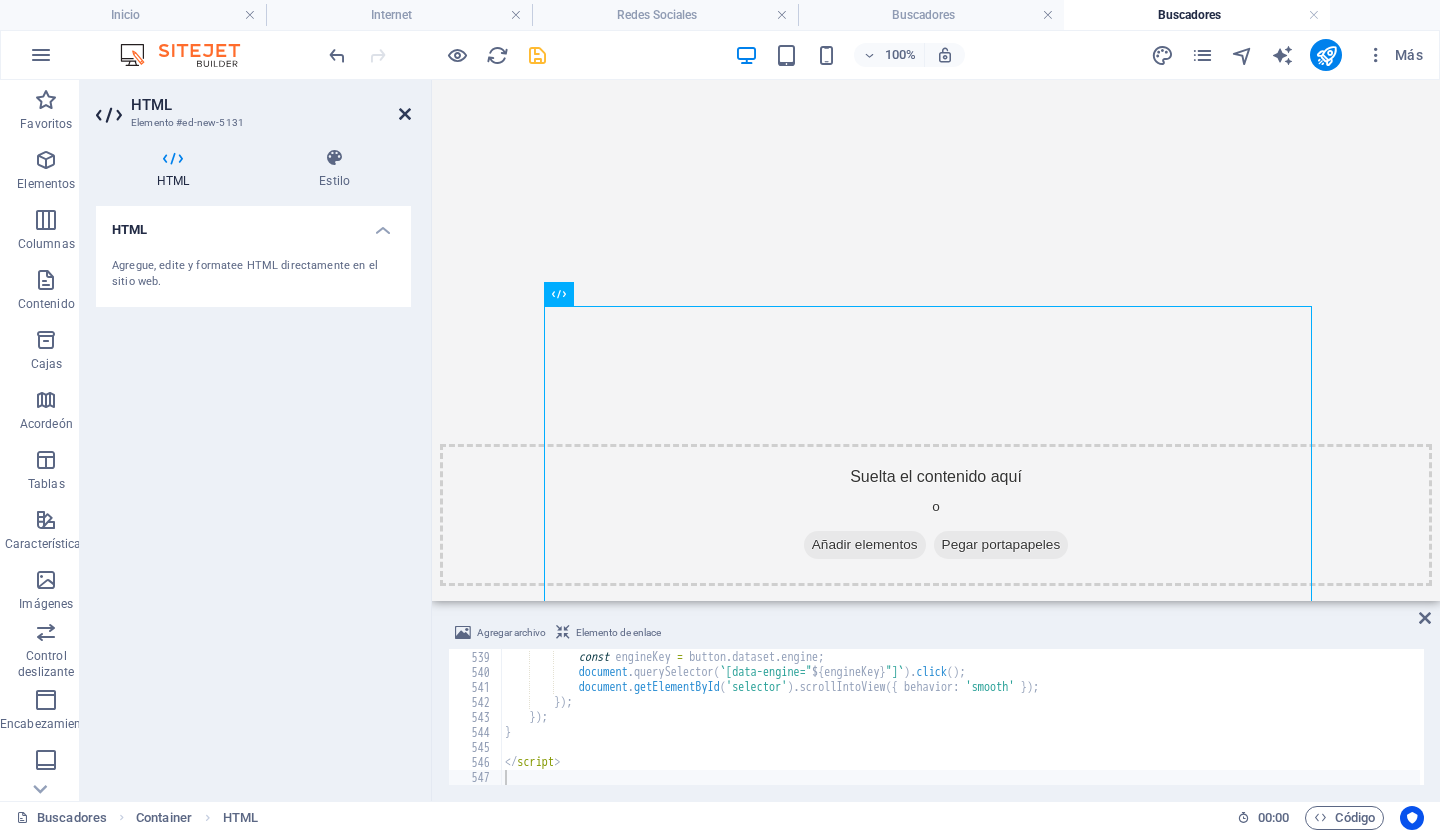 click at bounding box center [405, 114] 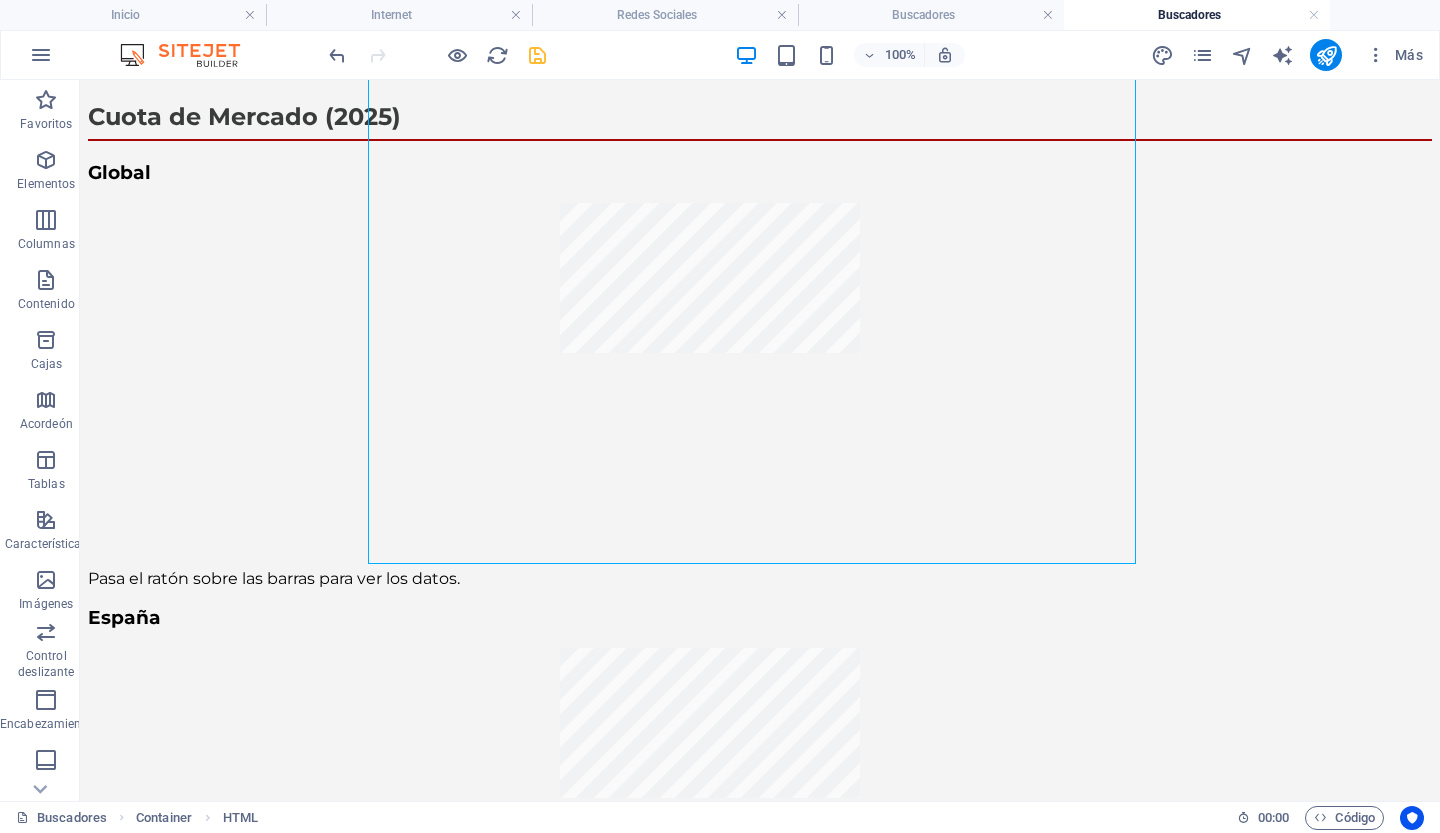 scroll, scrollTop: 2212, scrollLeft: 0, axis: vertical 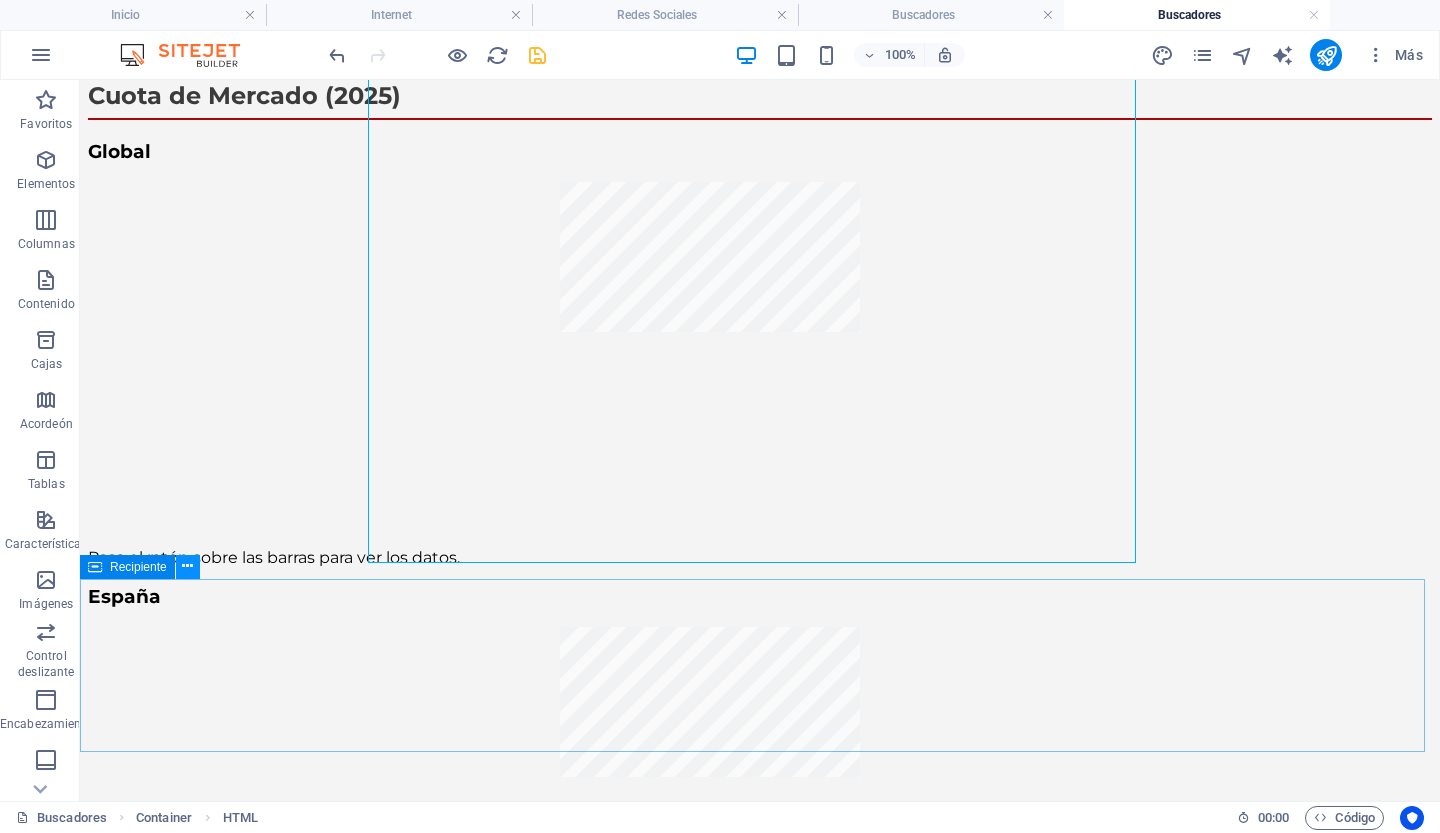 click at bounding box center [187, 566] 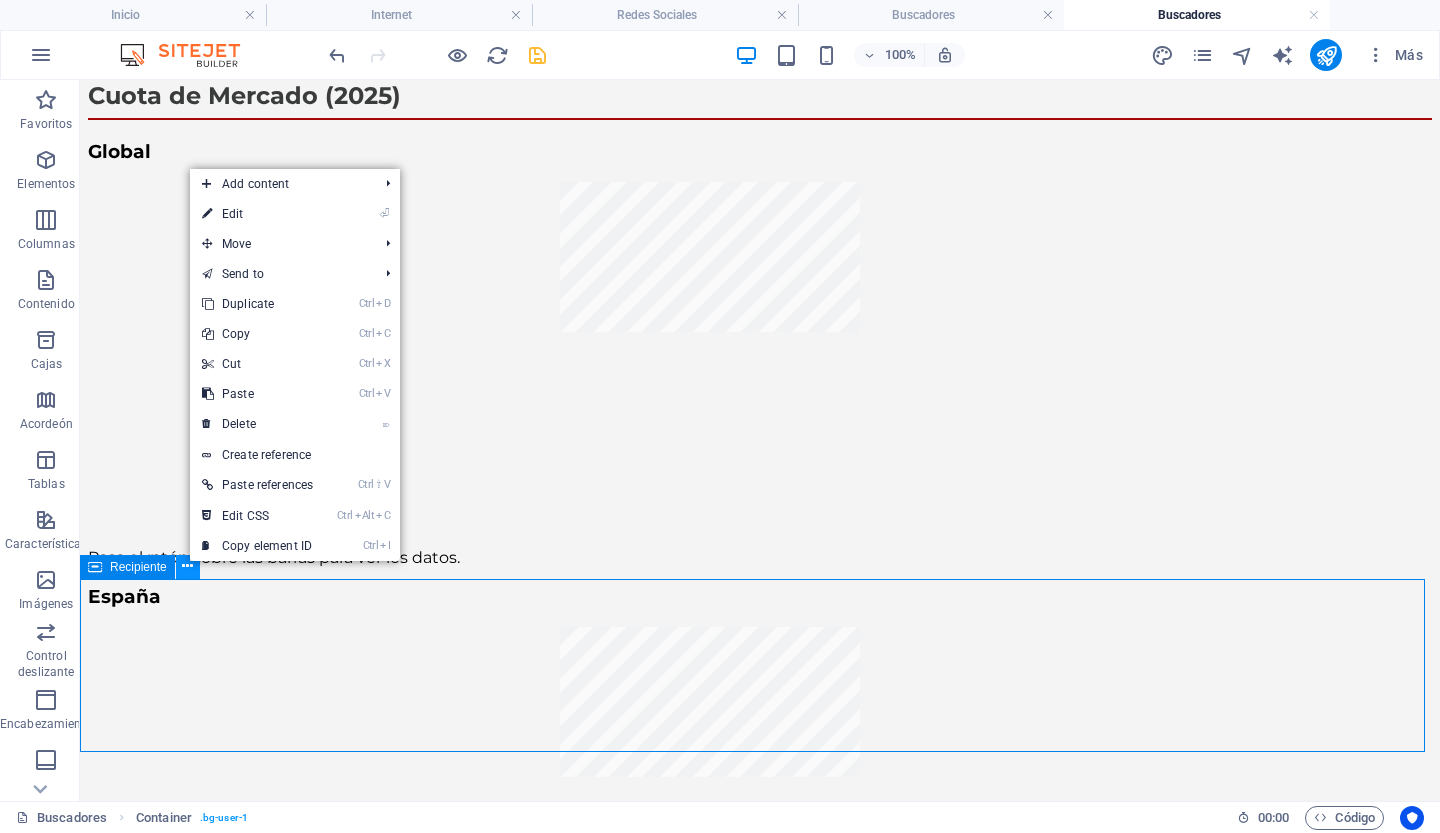 click at bounding box center [187, 566] 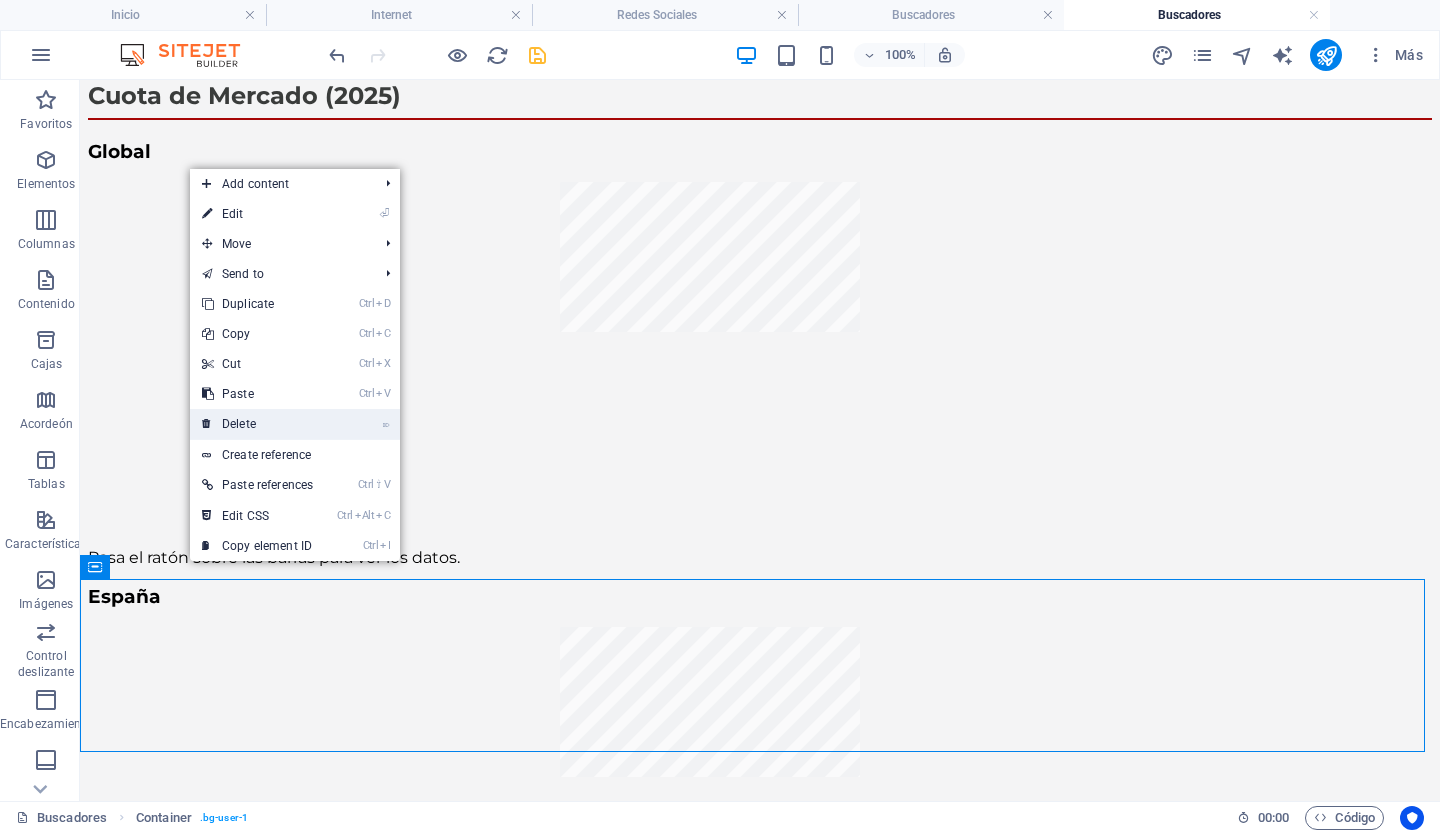 click on "⌦  Delete" at bounding box center [257, 424] 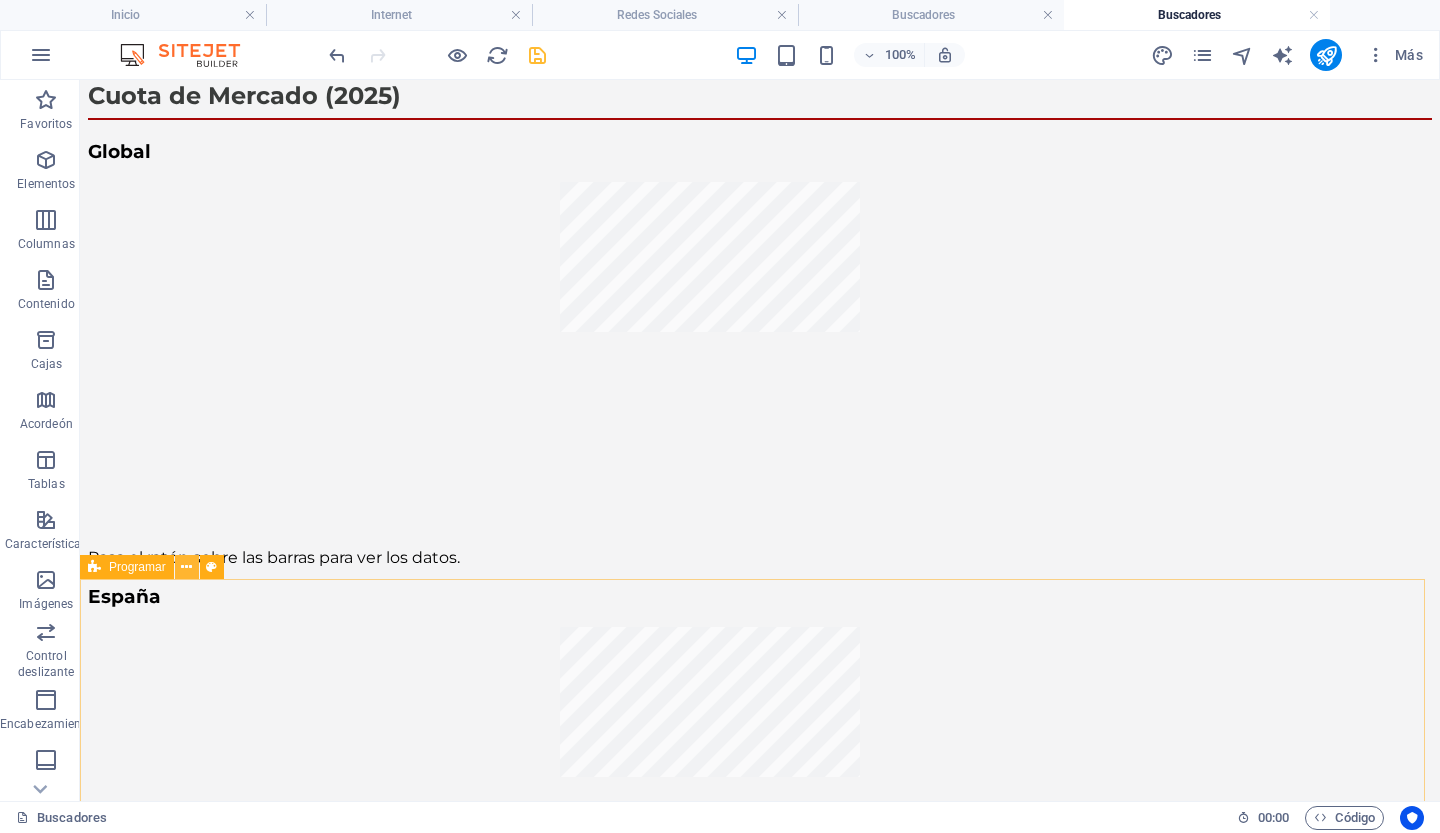 click at bounding box center (186, 567) 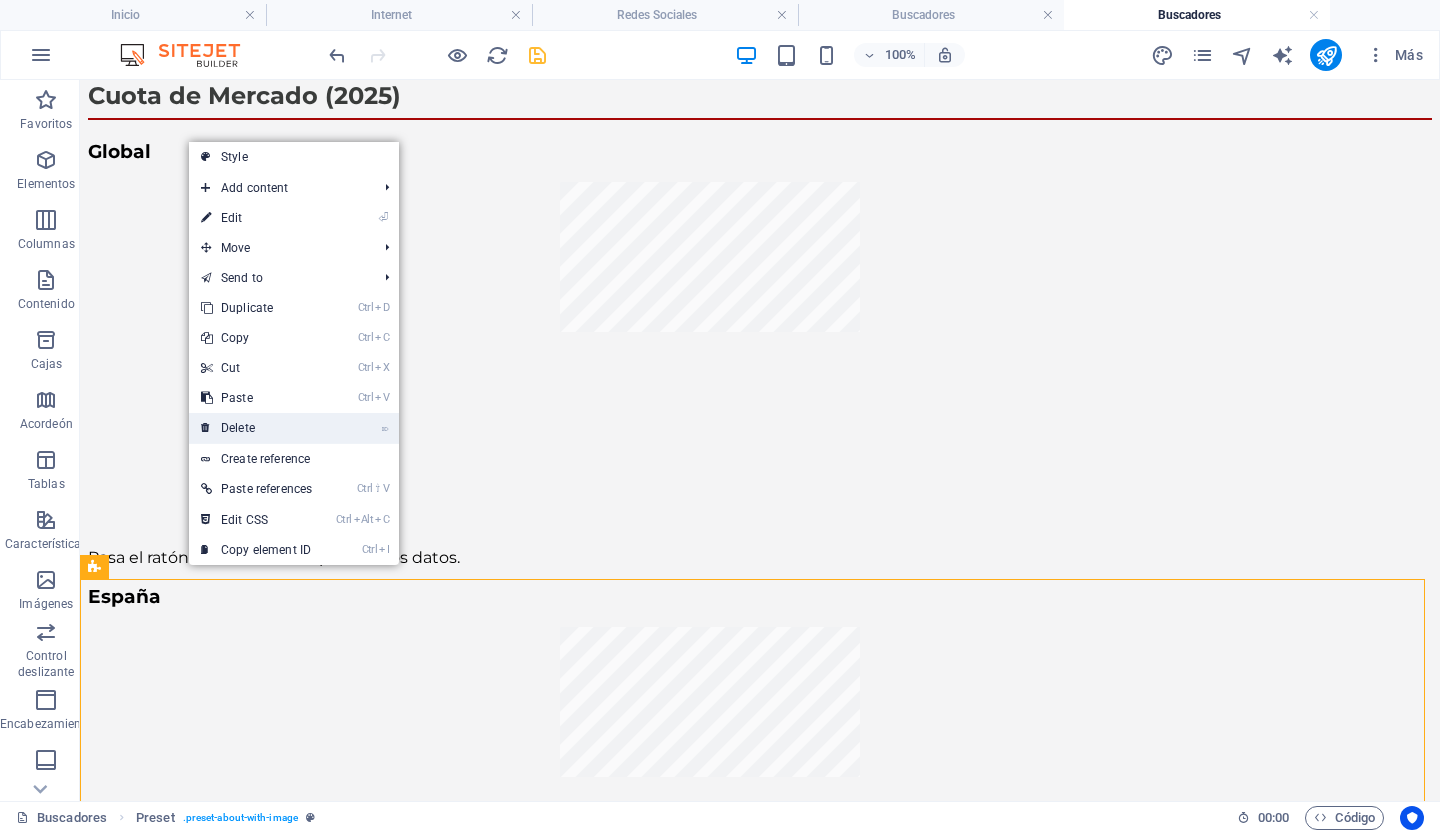 click on "⌦  Delete" at bounding box center [256, 428] 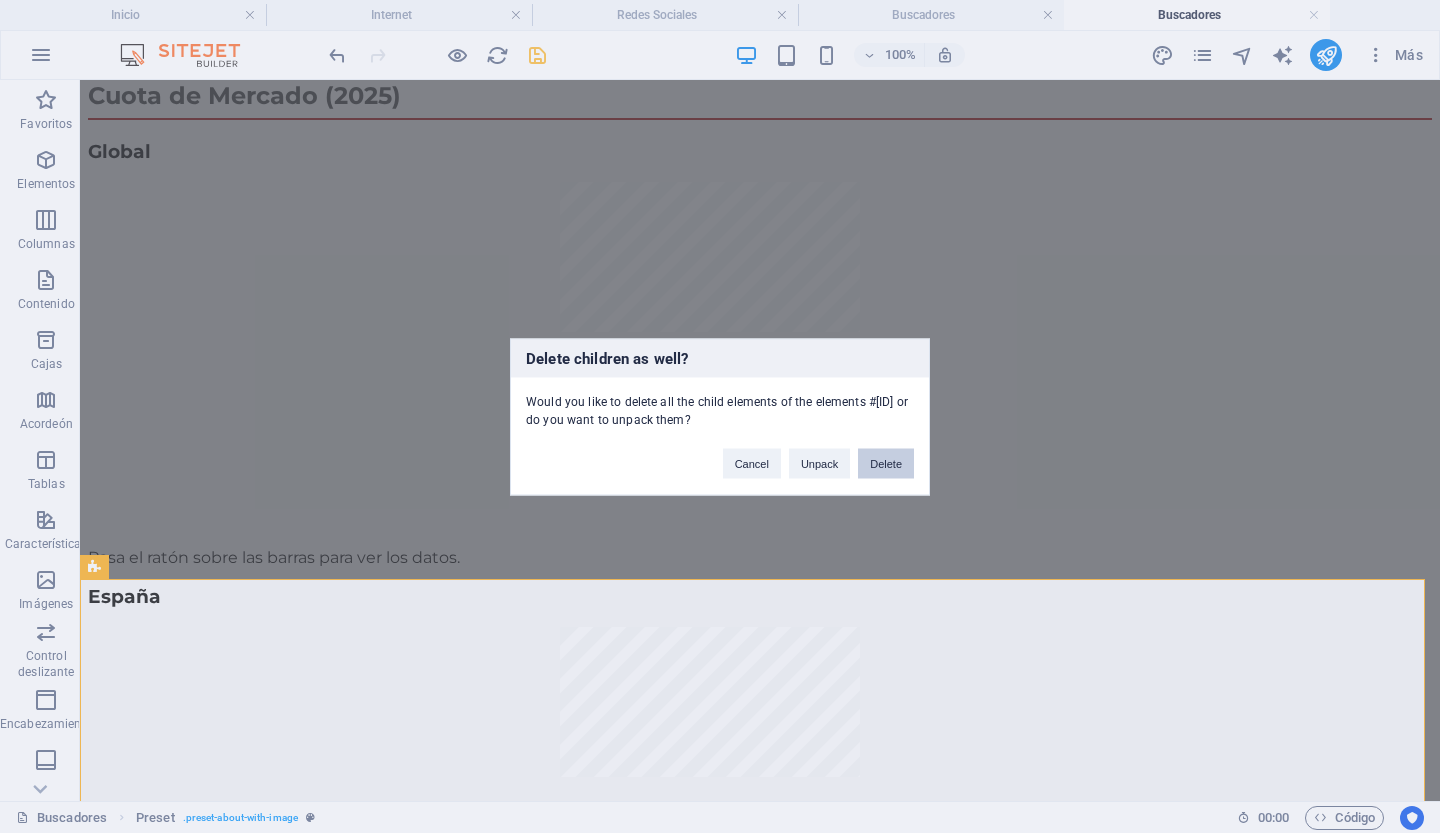click on "Delete" at bounding box center [886, 463] 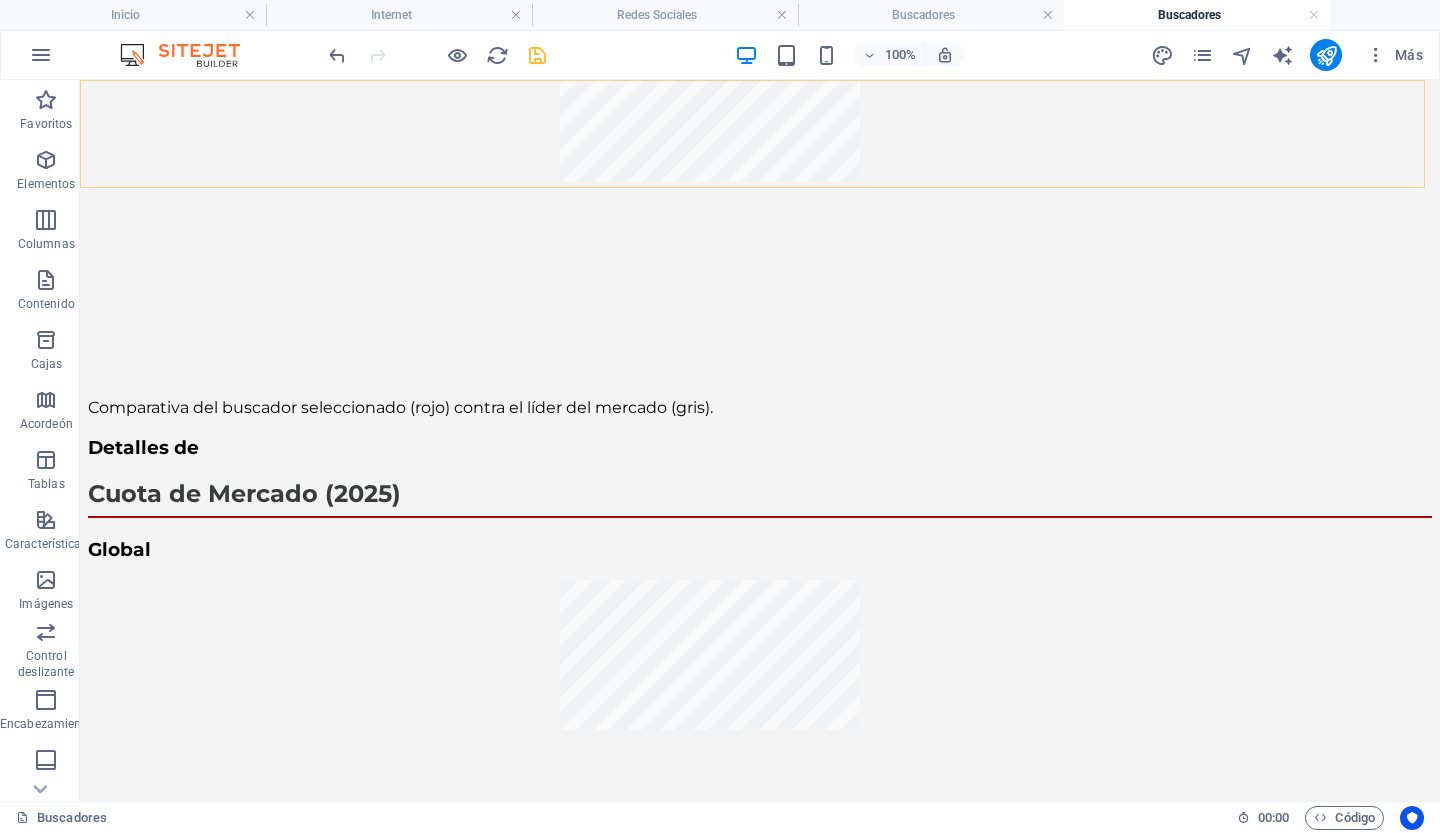 scroll, scrollTop: 1813, scrollLeft: 0, axis: vertical 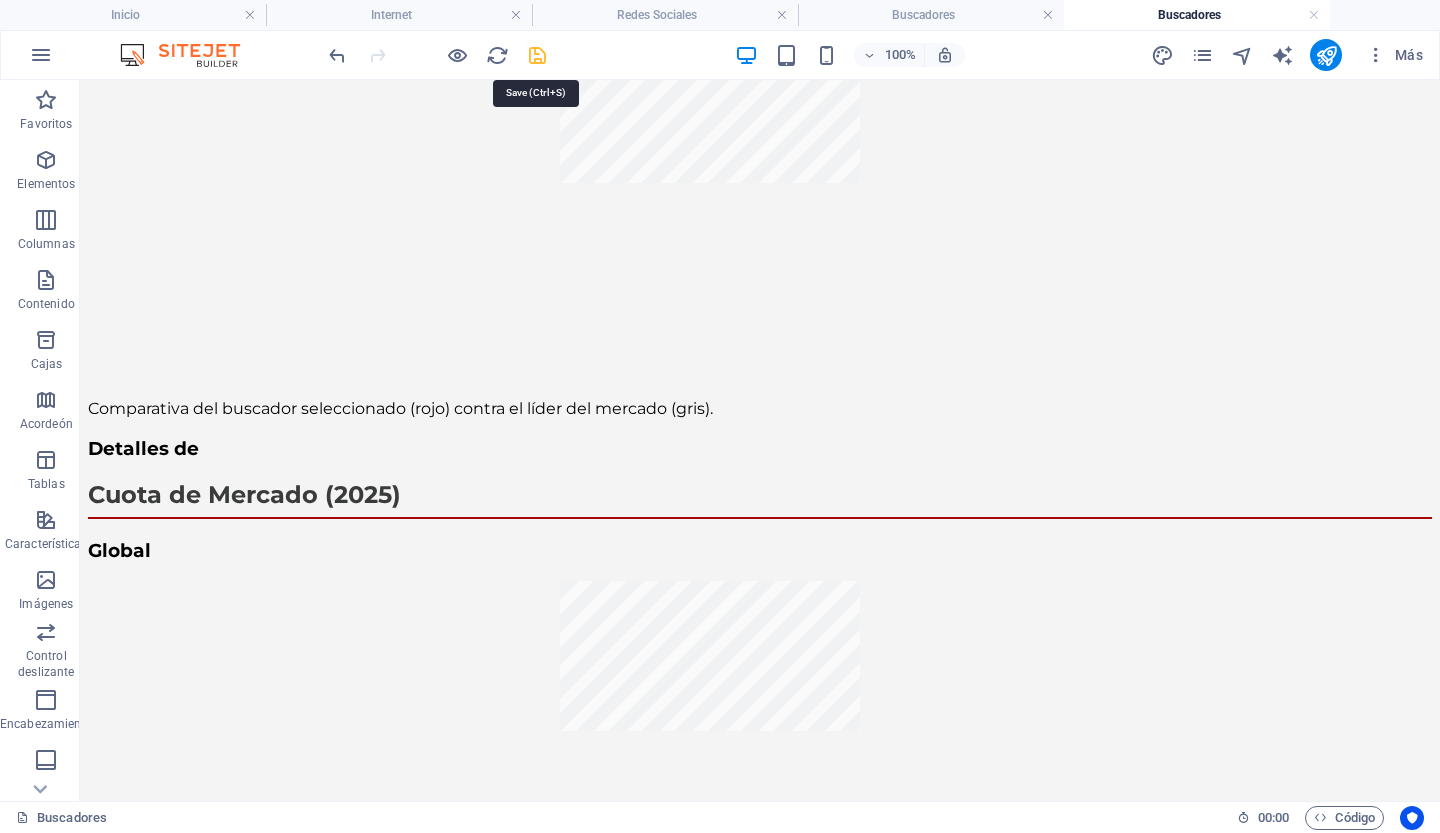 click at bounding box center [537, 55] 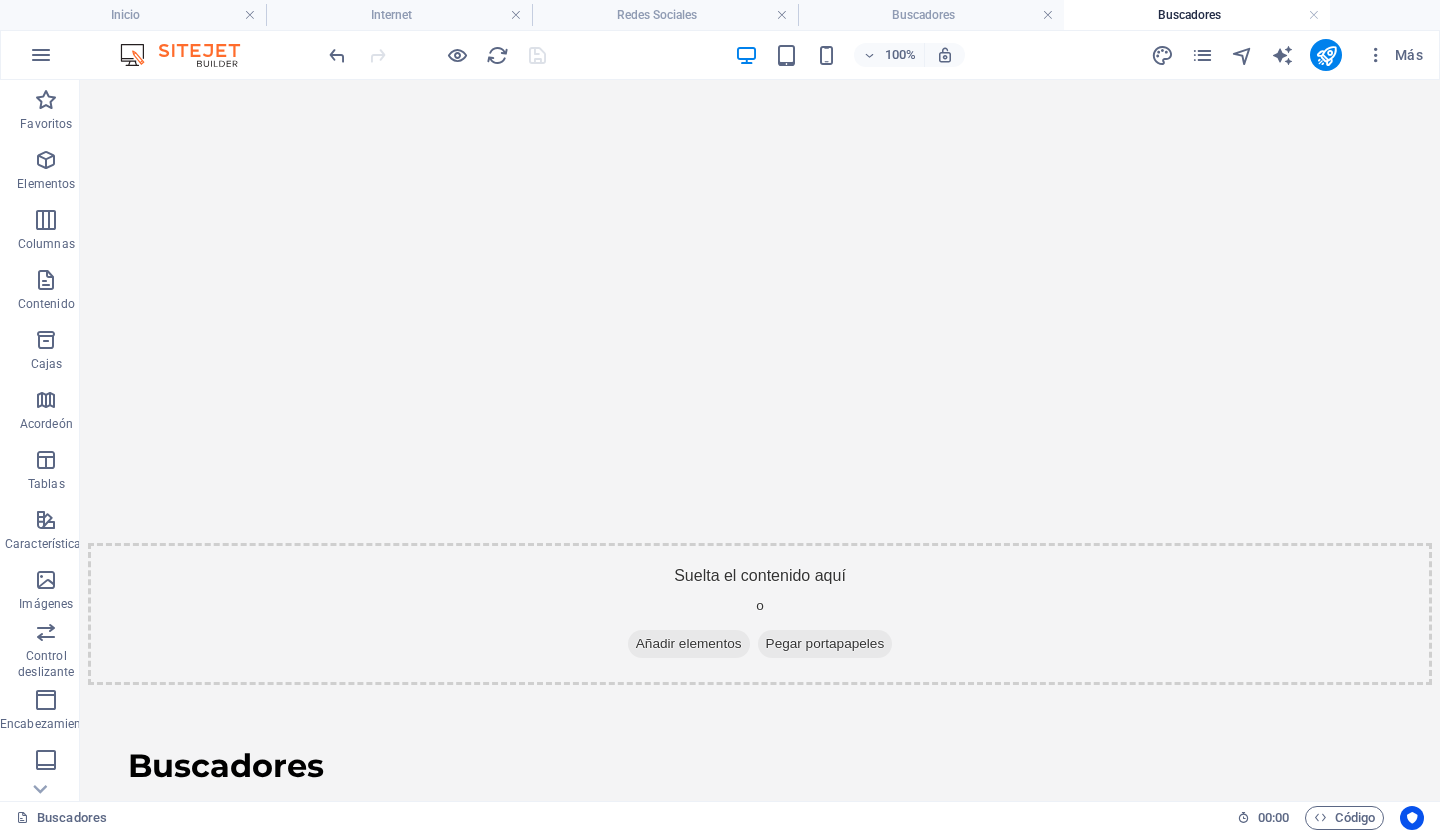 scroll, scrollTop: 504, scrollLeft: 0, axis: vertical 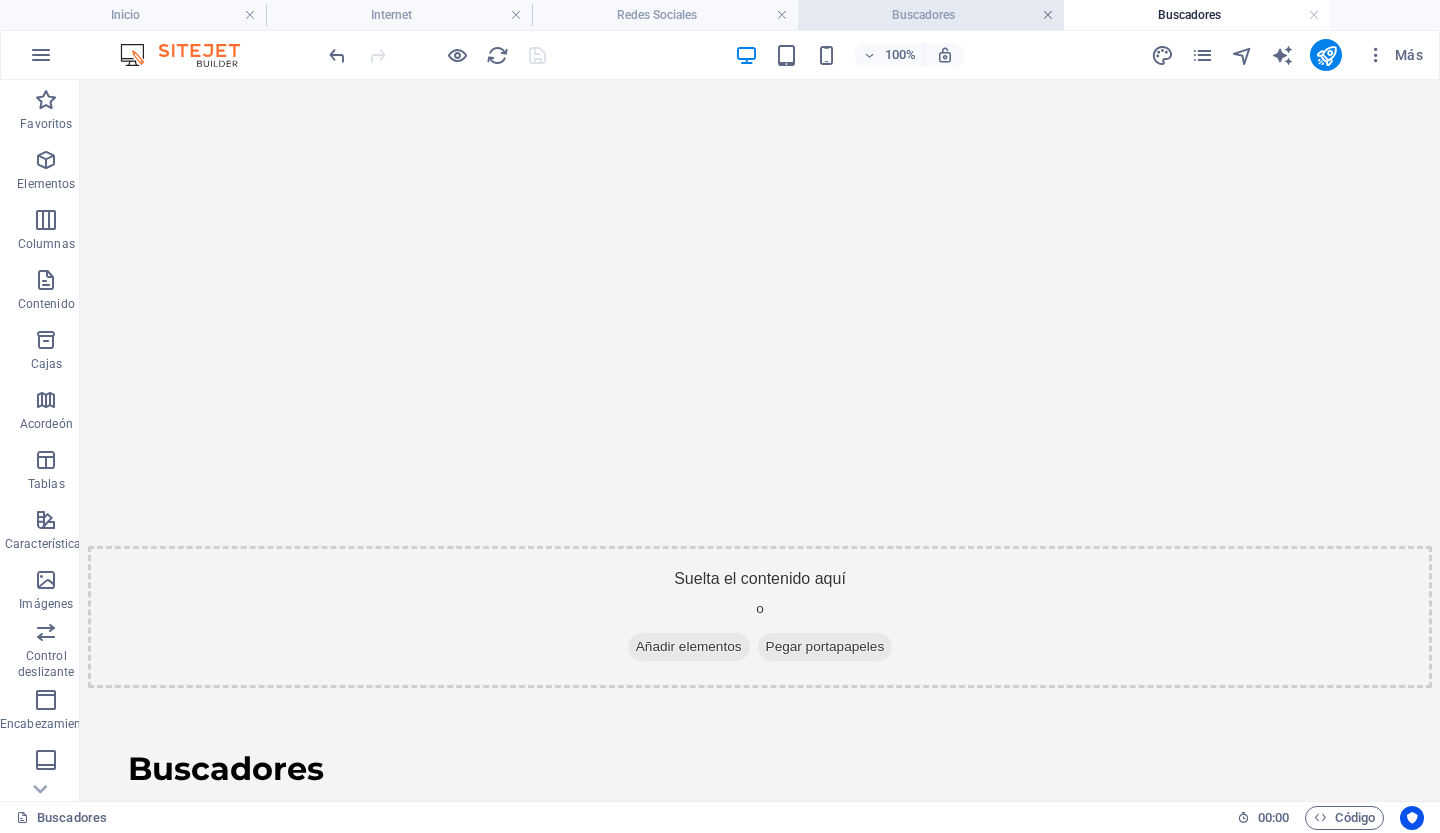 click at bounding box center (1048, 15) 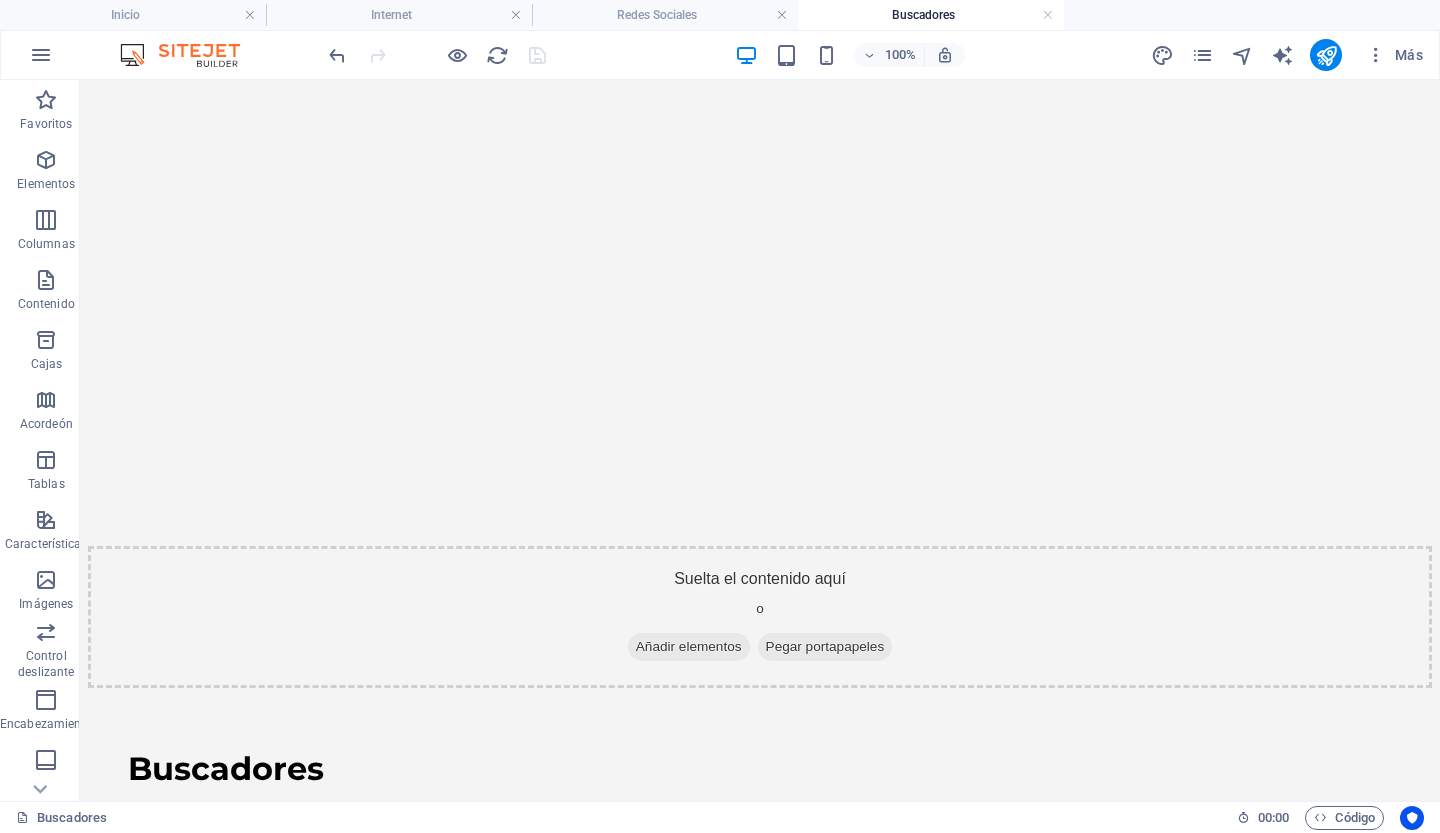 click at bounding box center [1048, 15] 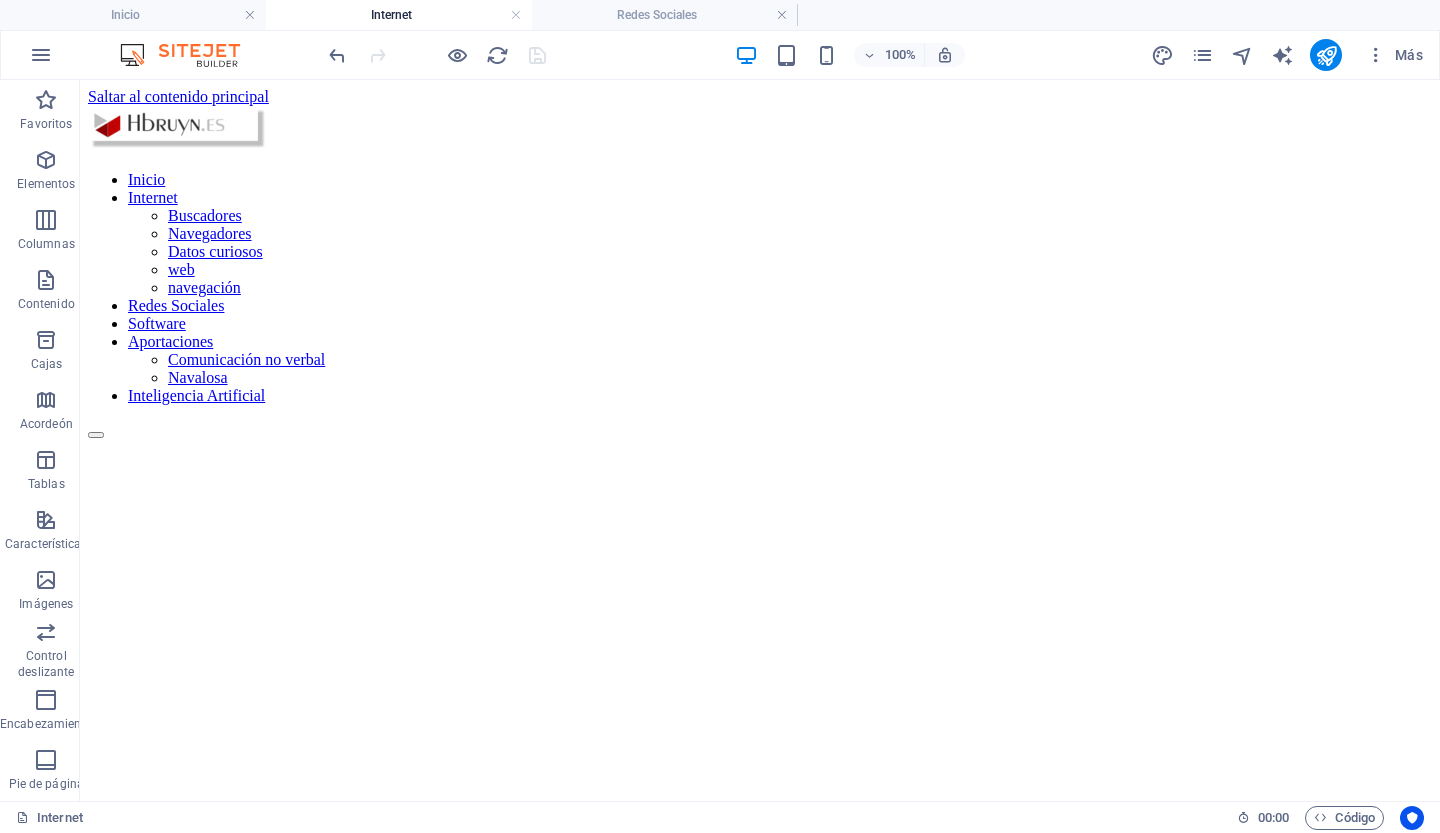scroll, scrollTop: 1004, scrollLeft: 0, axis: vertical 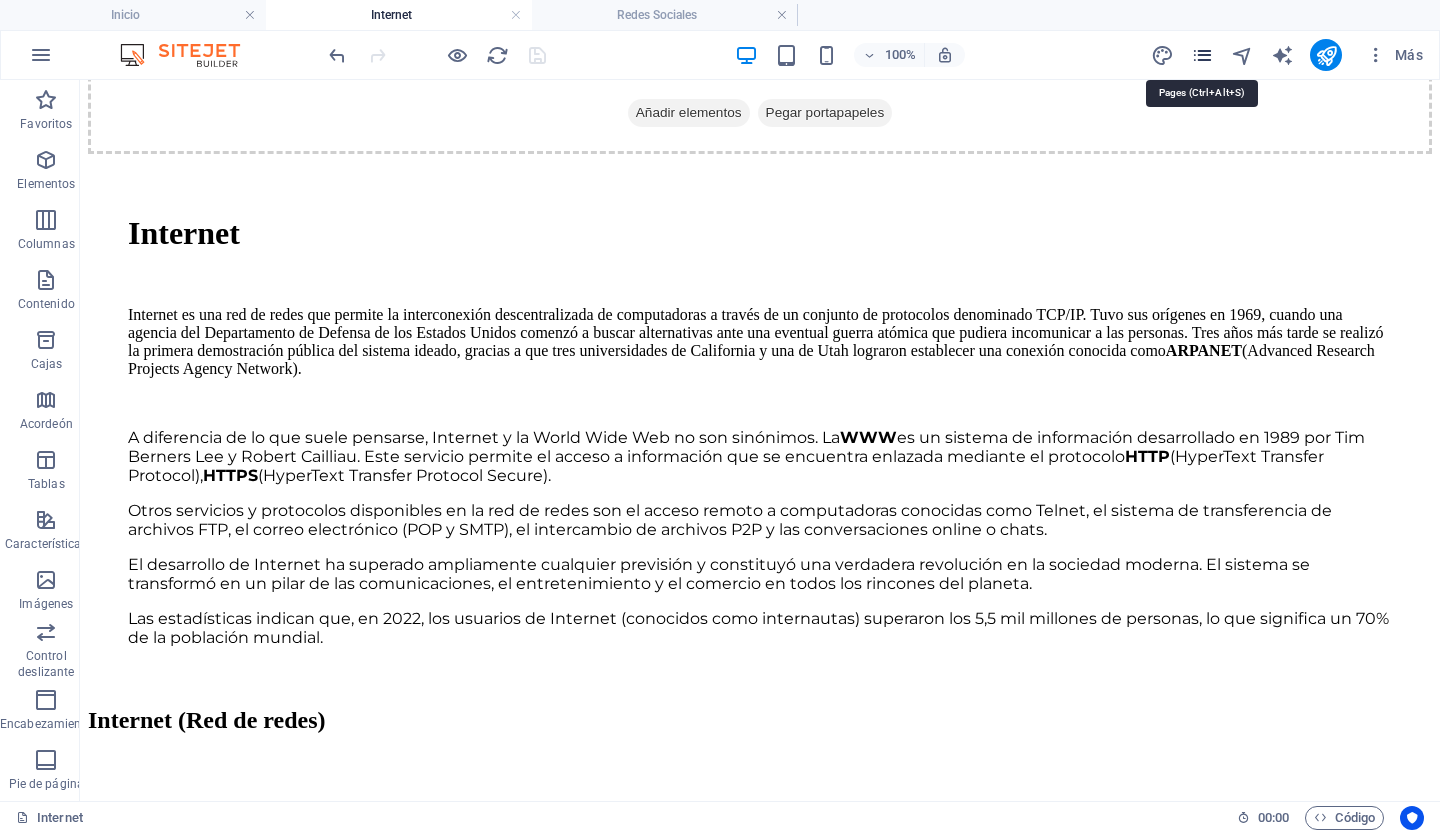 click at bounding box center [1202, 55] 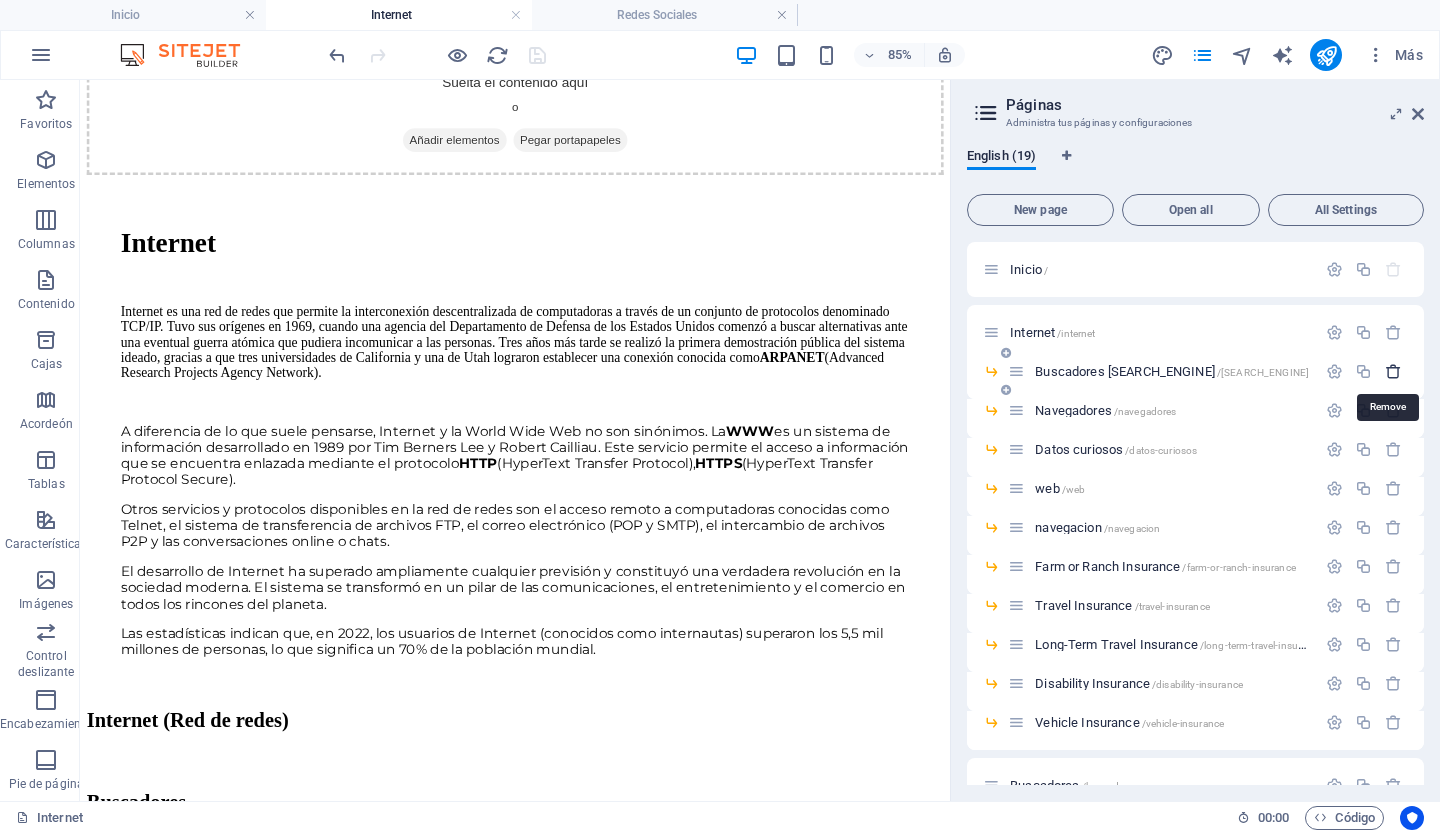 click at bounding box center [1393, 371] 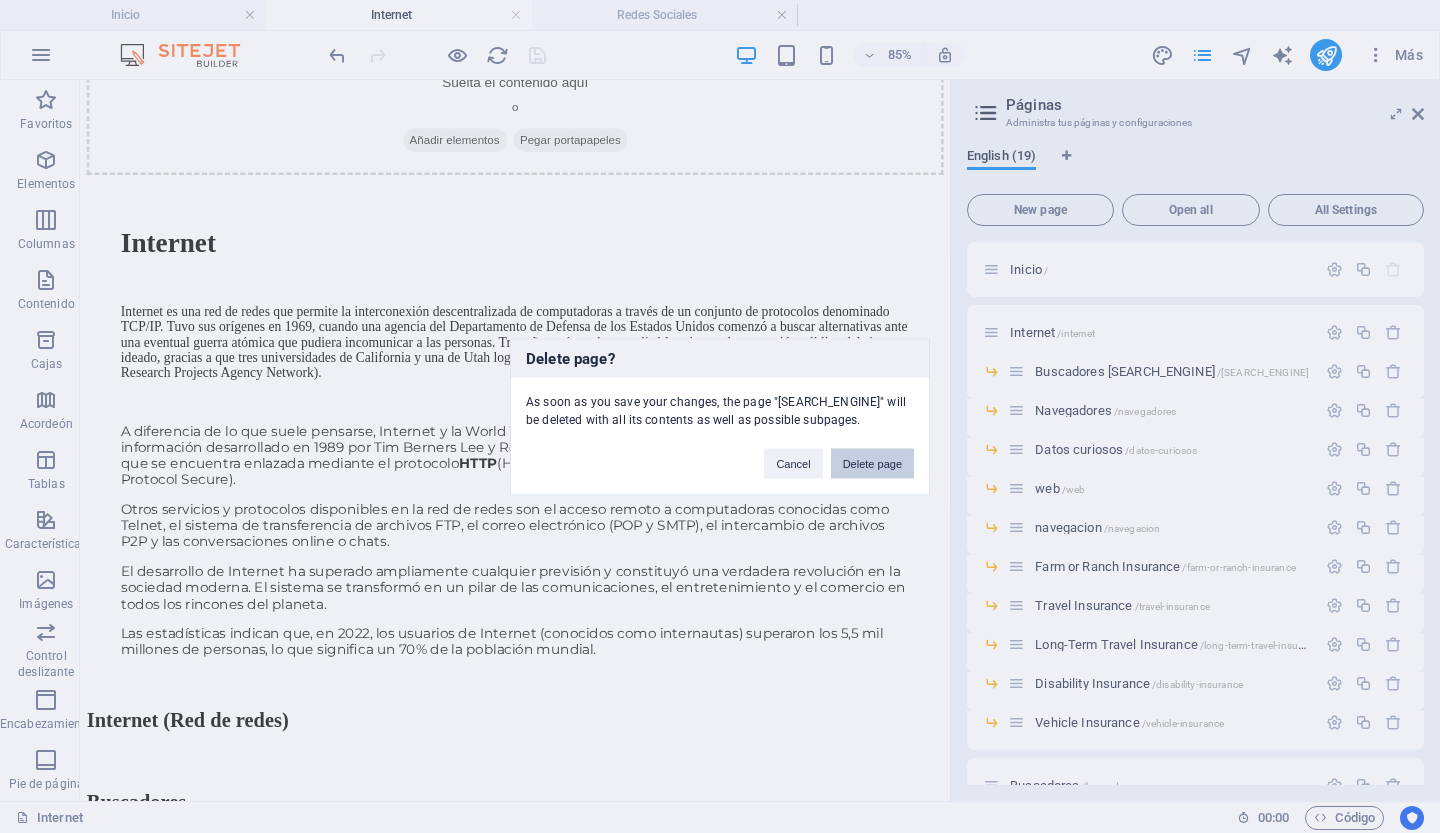 click on "Delete page" at bounding box center [872, 463] 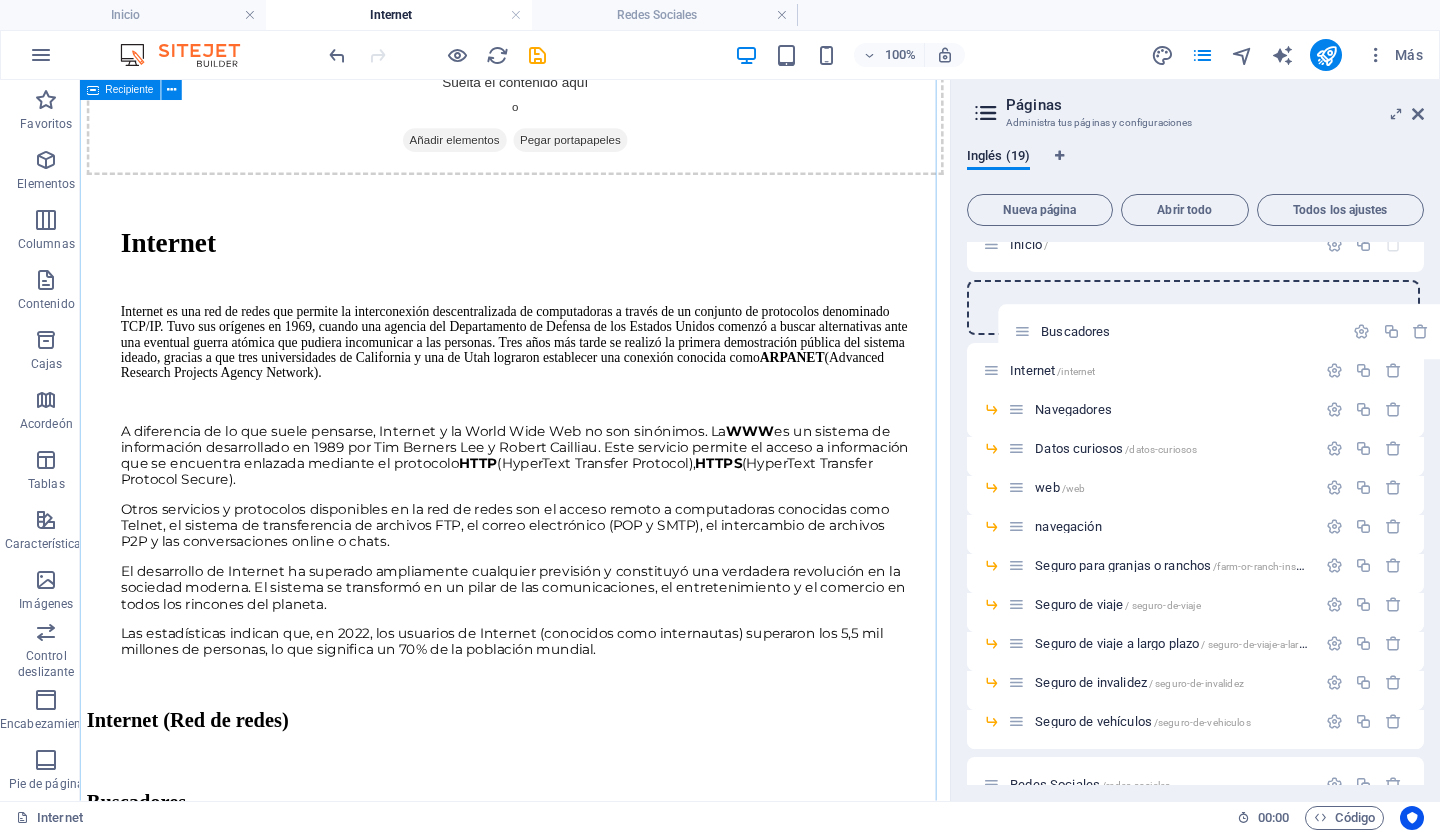 scroll, scrollTop: 0, scrollLeft: 0, axis: both 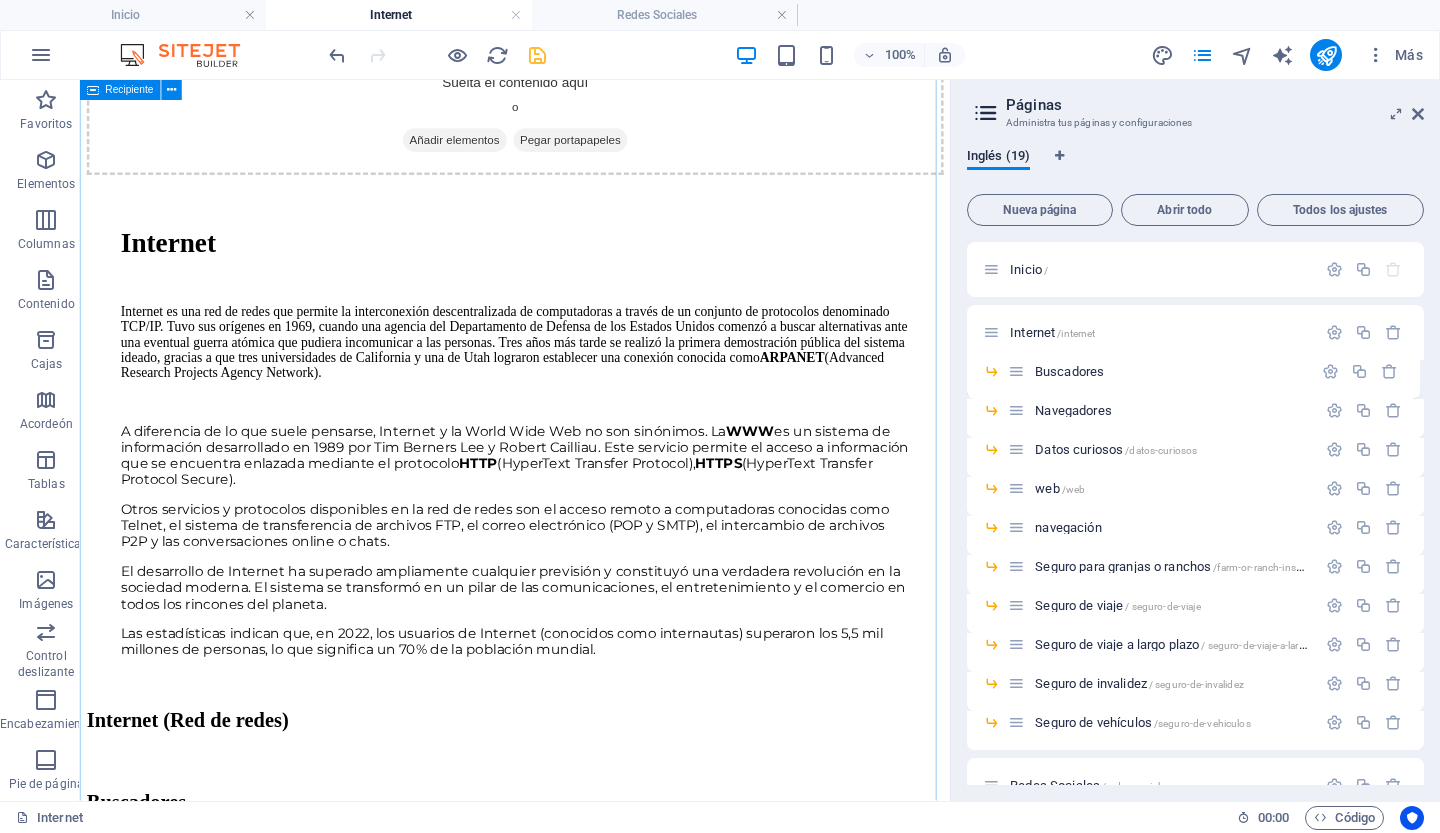 click at bounding box center [537, 55] 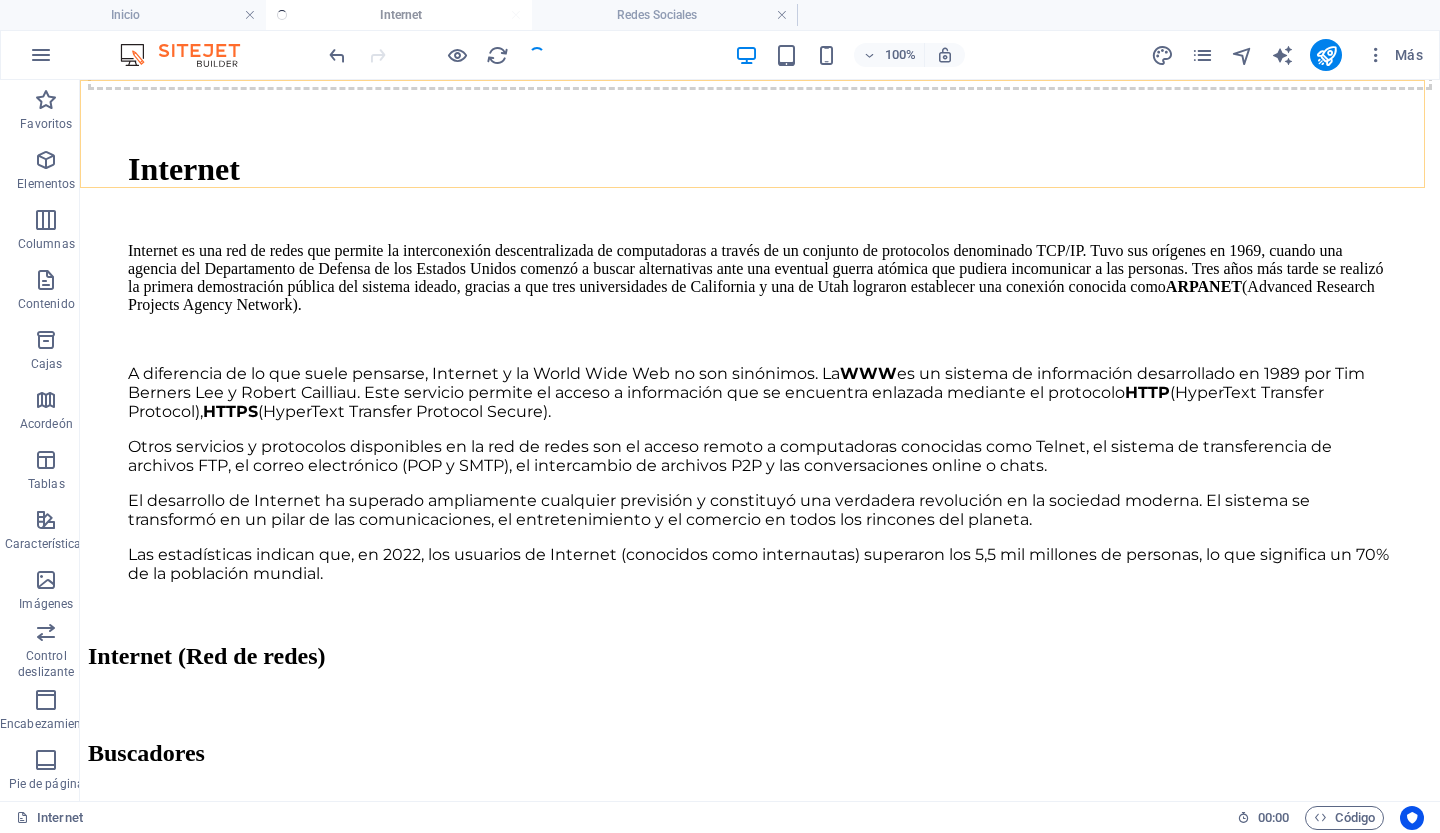scroll, scrollTop: 1004, scrollLeft: 0, axis: vertical 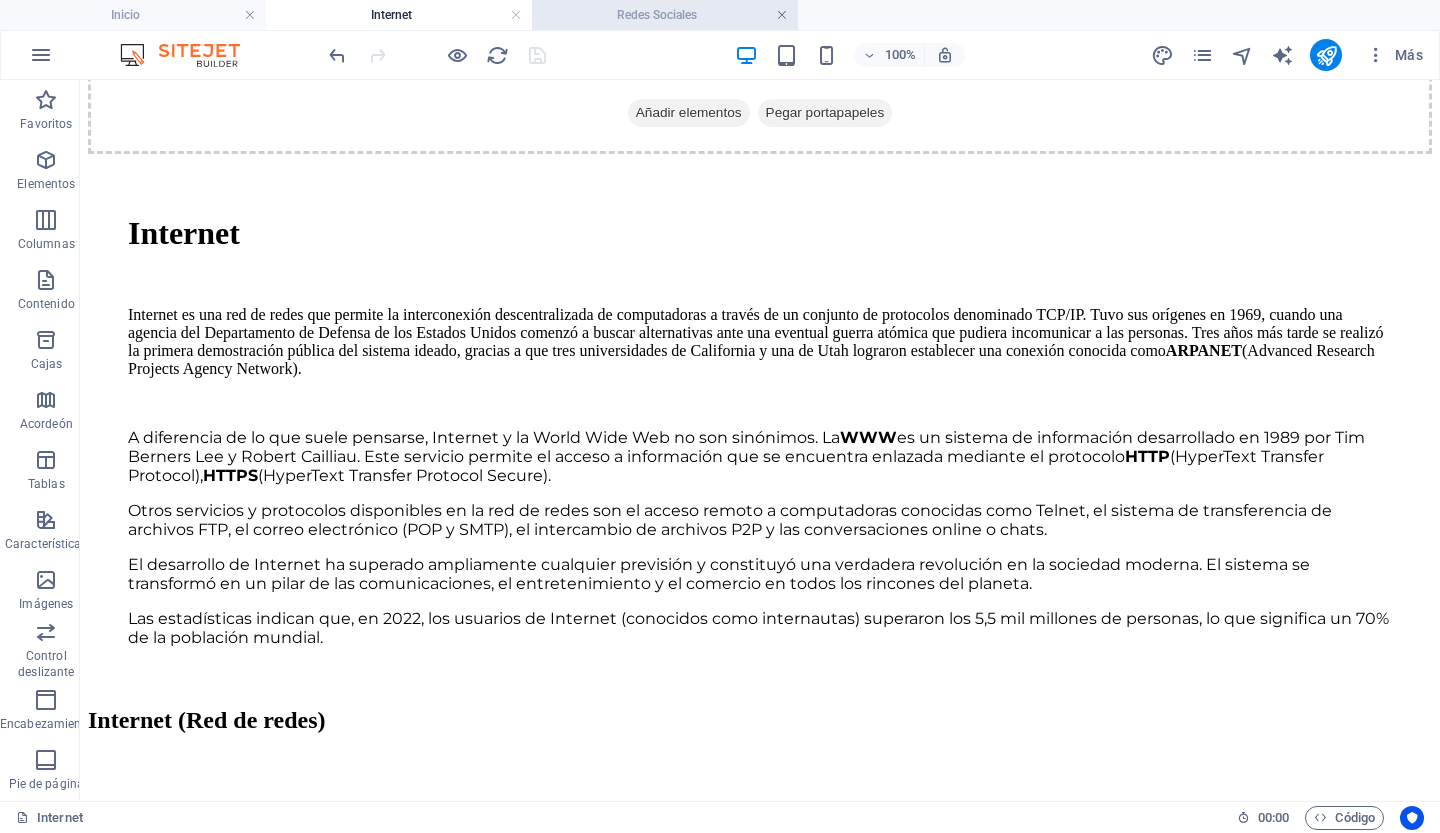 click at bounding box center (782, 15) 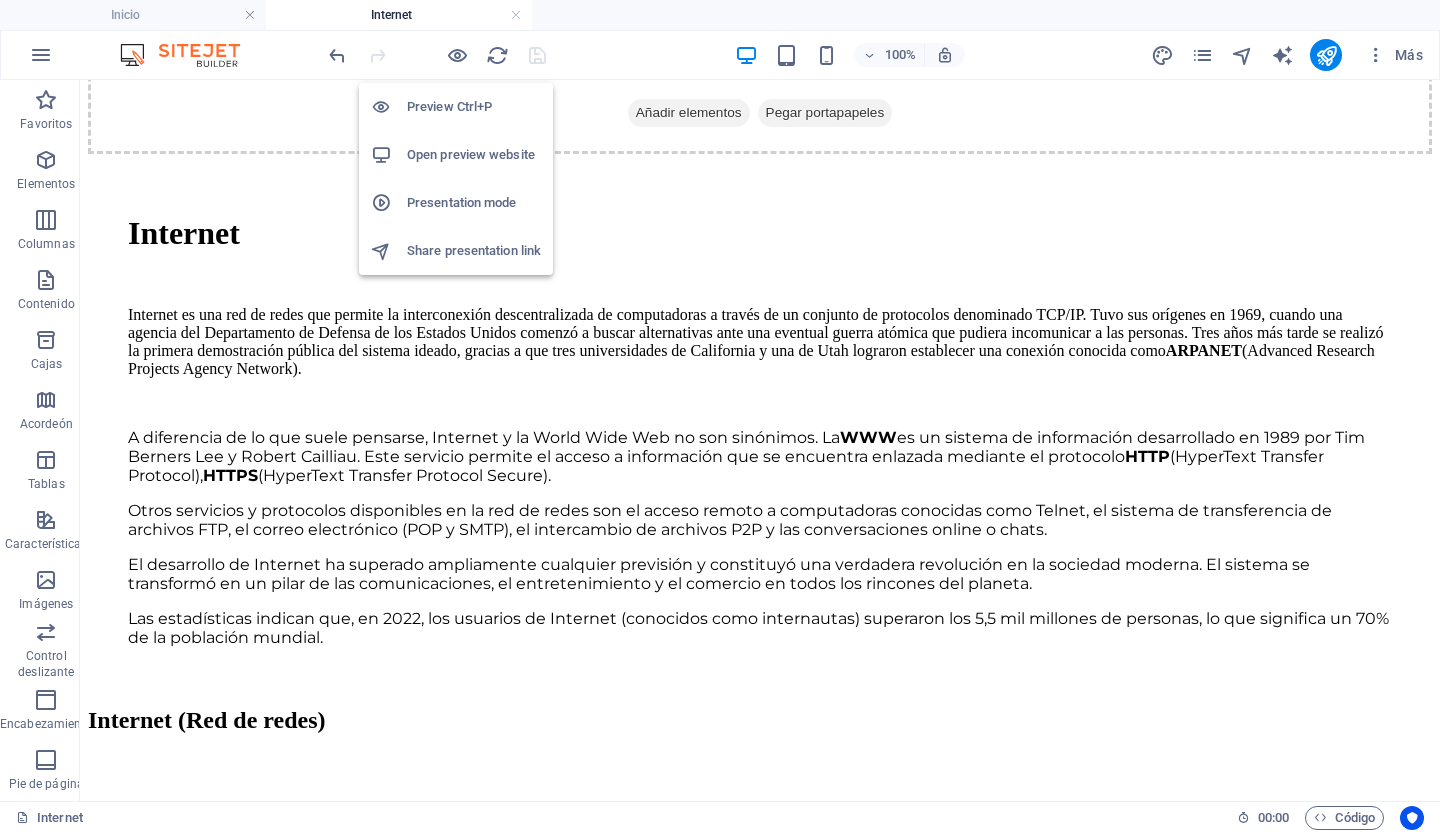 click on "Open preview website" at bounding box center [474, 155] 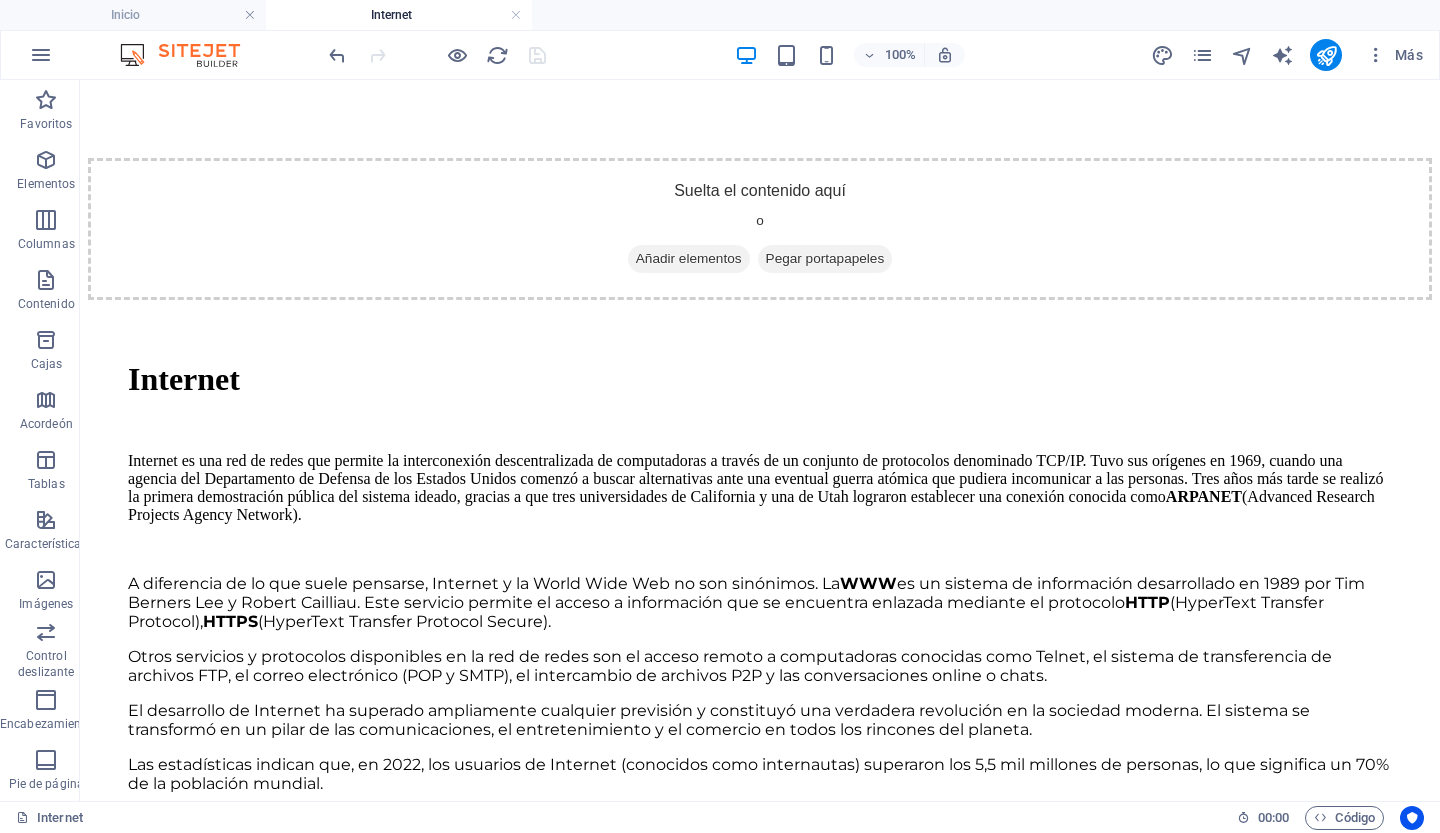 scroll, scrollTop: 860, scrollLeft: 0, axis: vertical 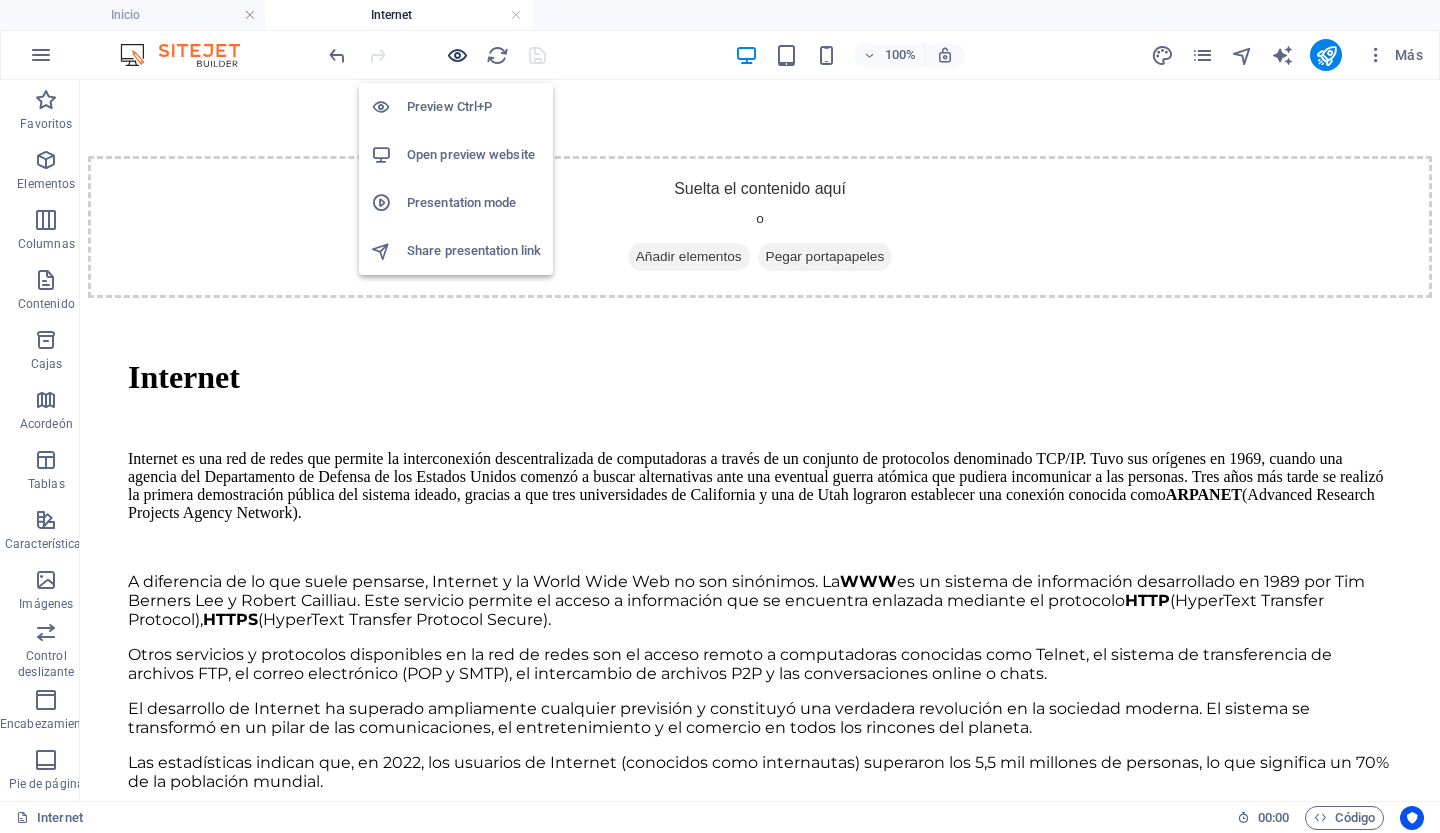 click at bounding box center (457, 55) 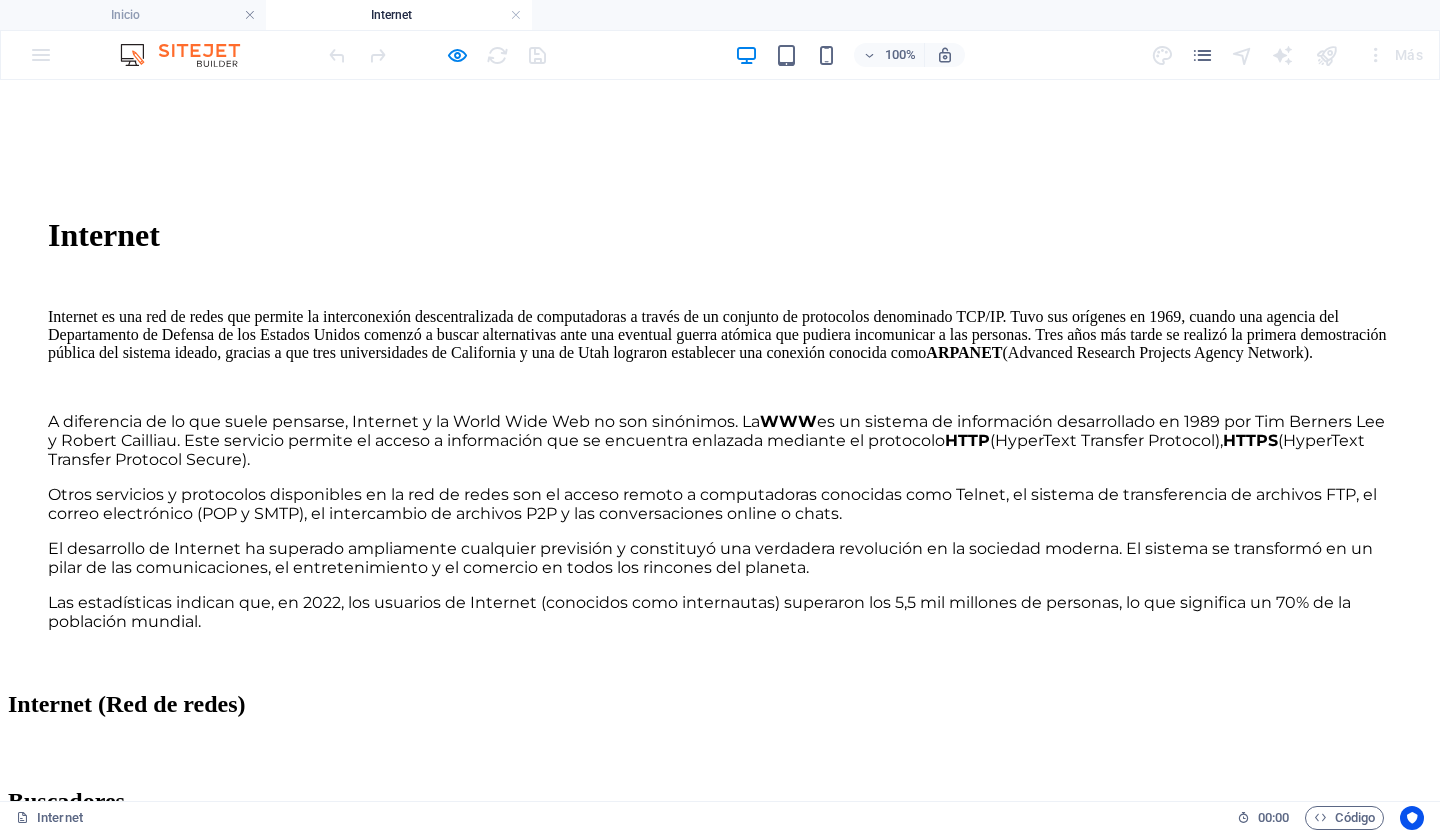 click at bounding box center (221, 1113) 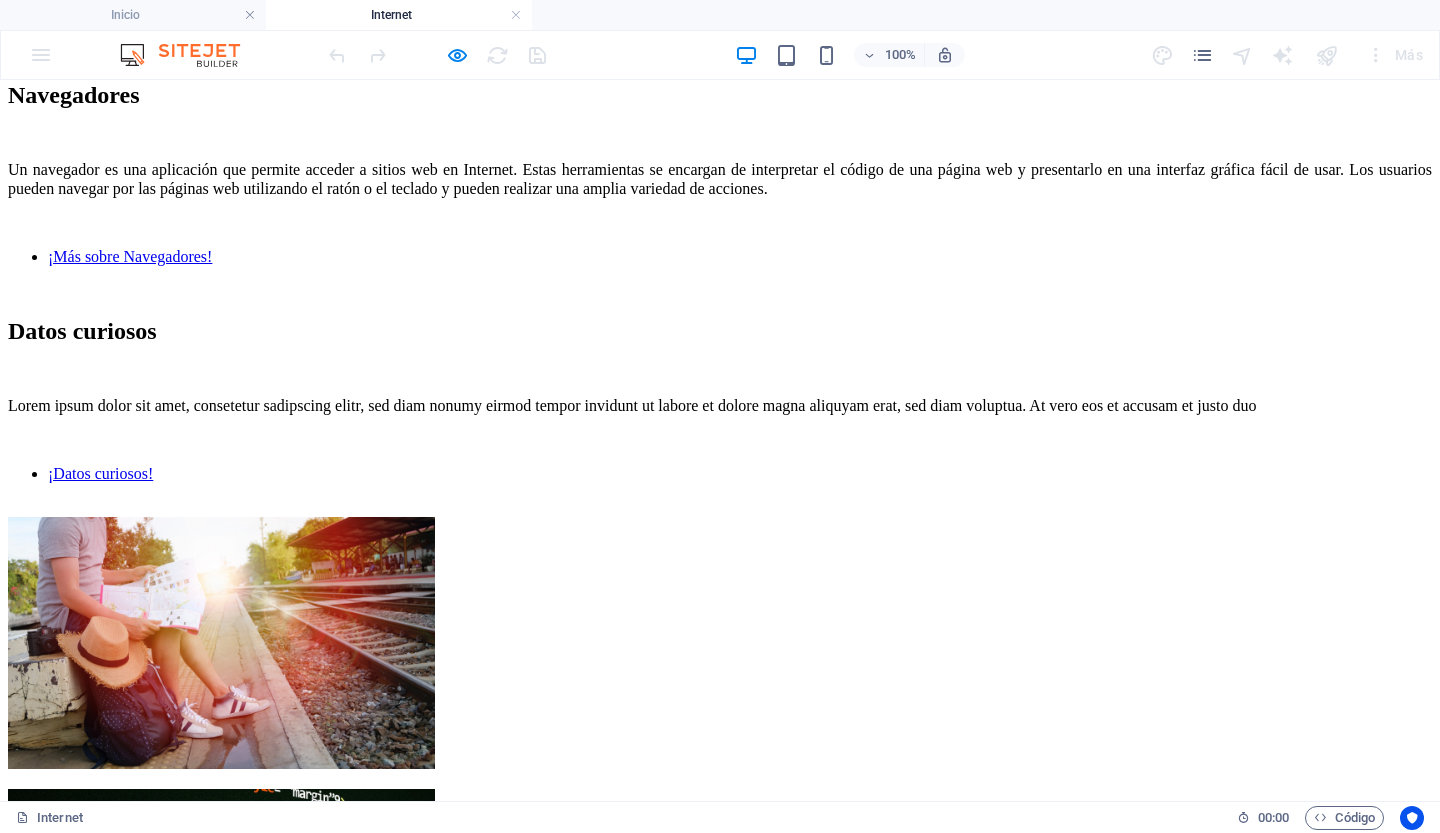 scroll, scrollTop: 2325, scrollLeft: 0, axis: vertical 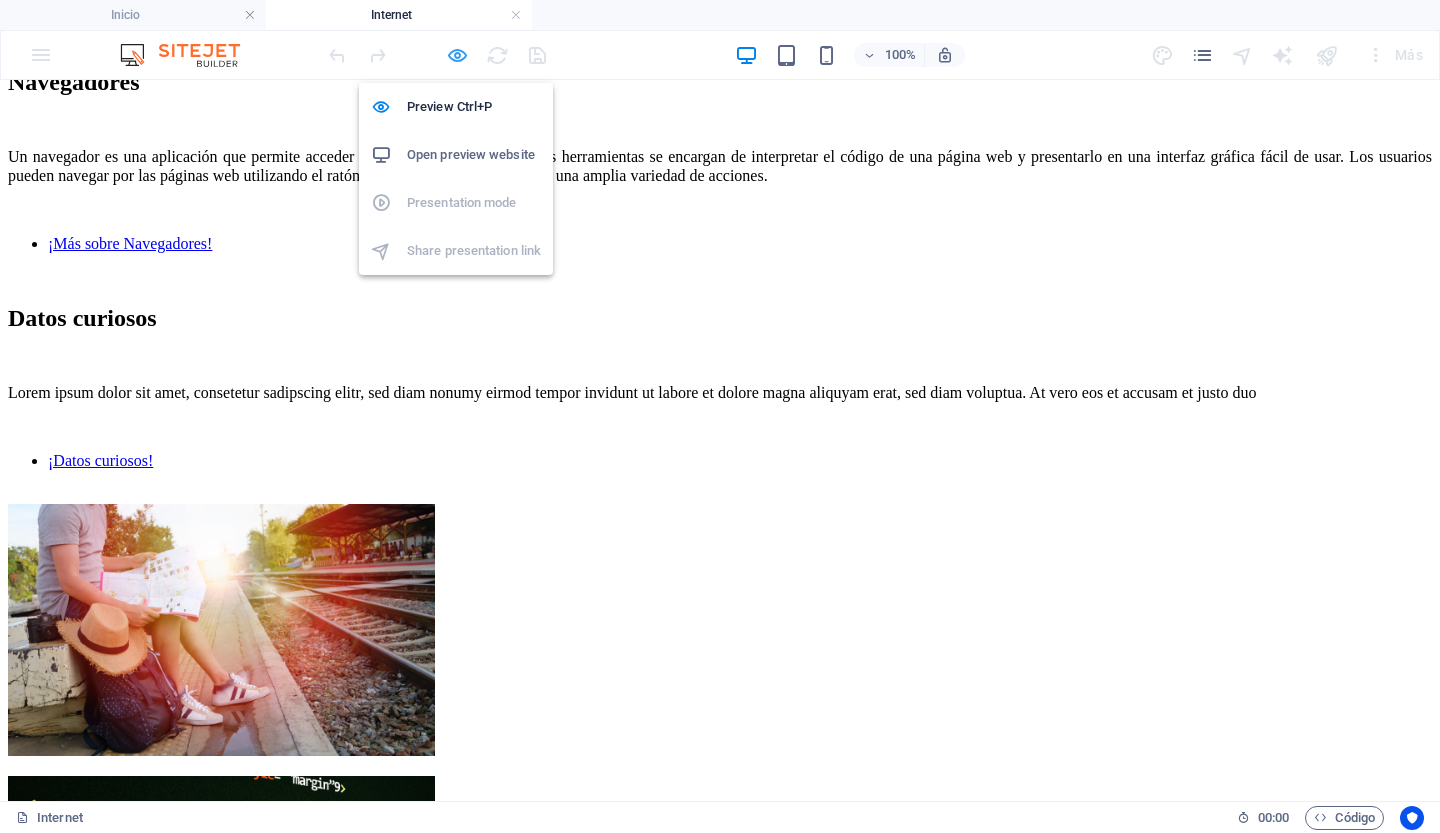 click at bounding box center (457, 55) 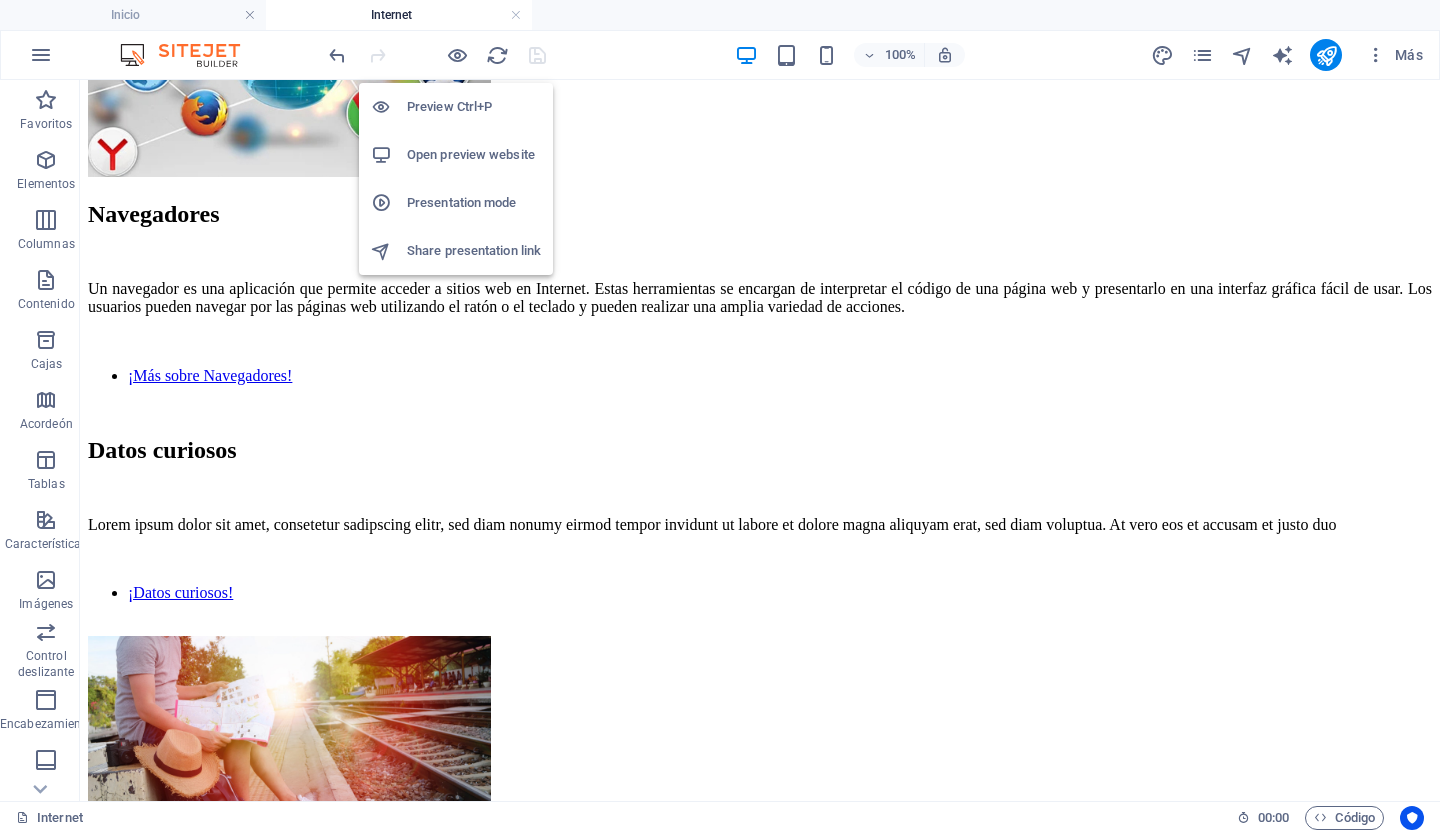 click on "Open preview website" at bounding box center [474, 155] 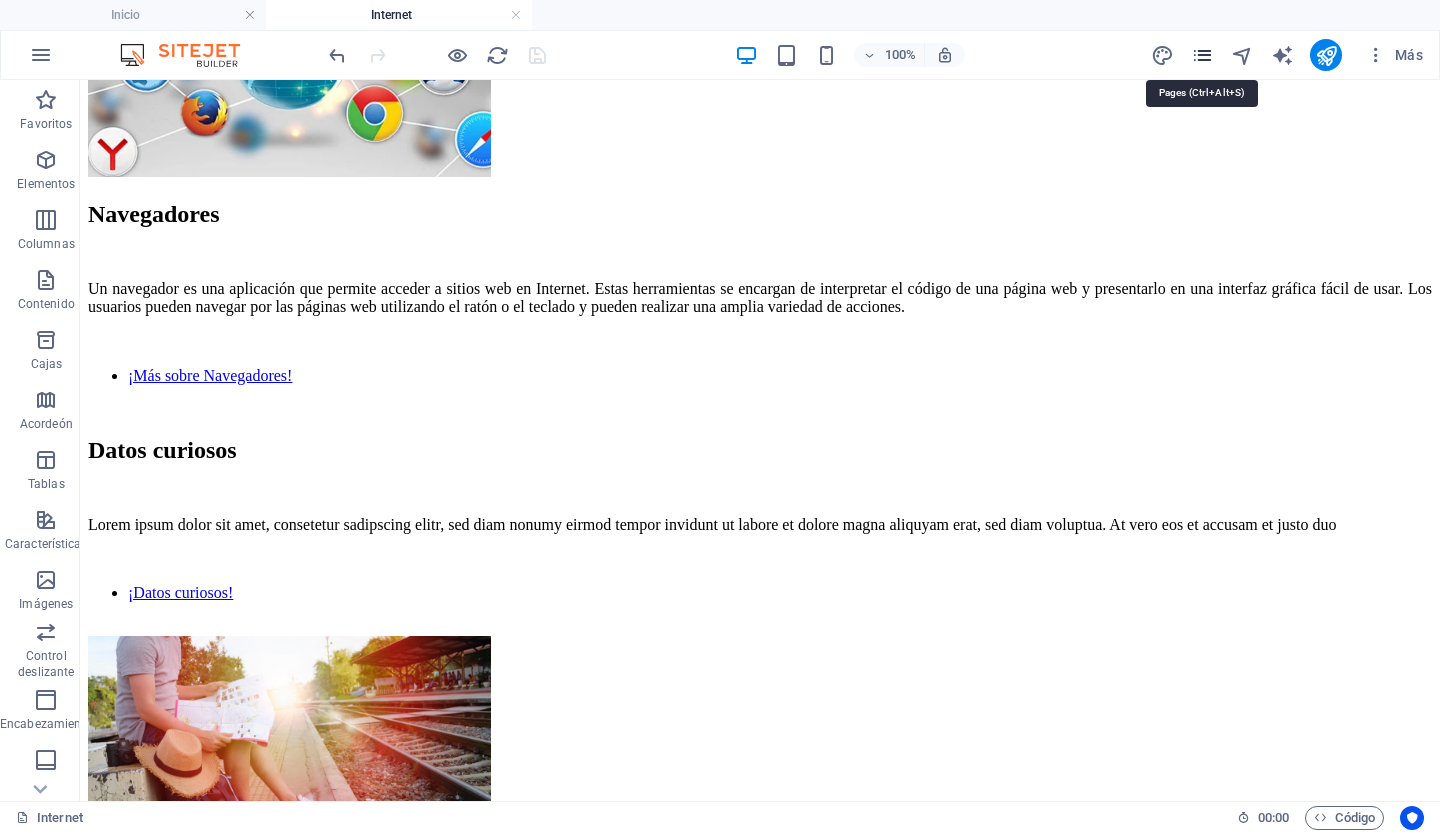 click at bounding box center (1202, 55) 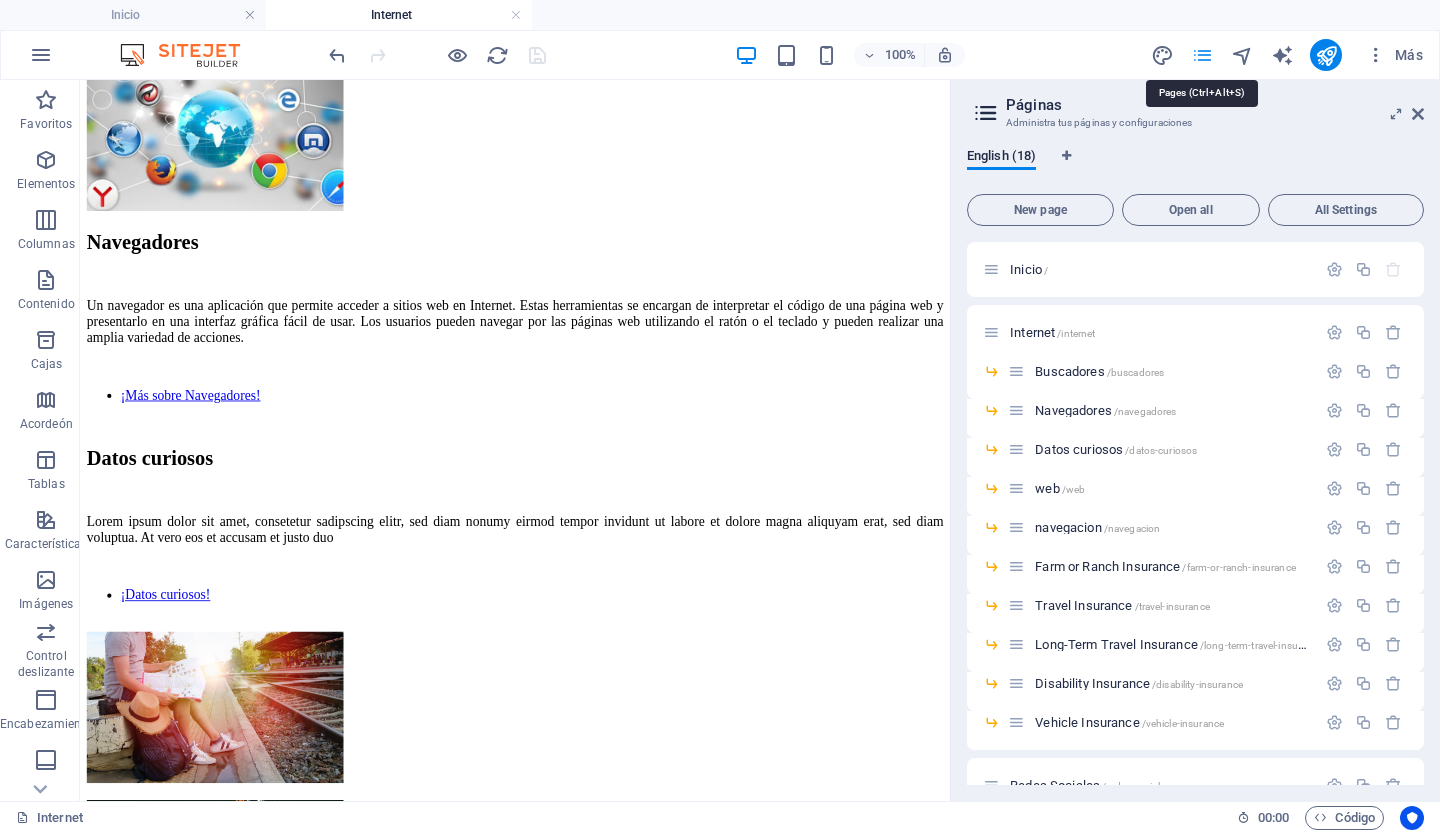 scroll, scrollTop: 2389, scrollLeft: 0, axis: vertical 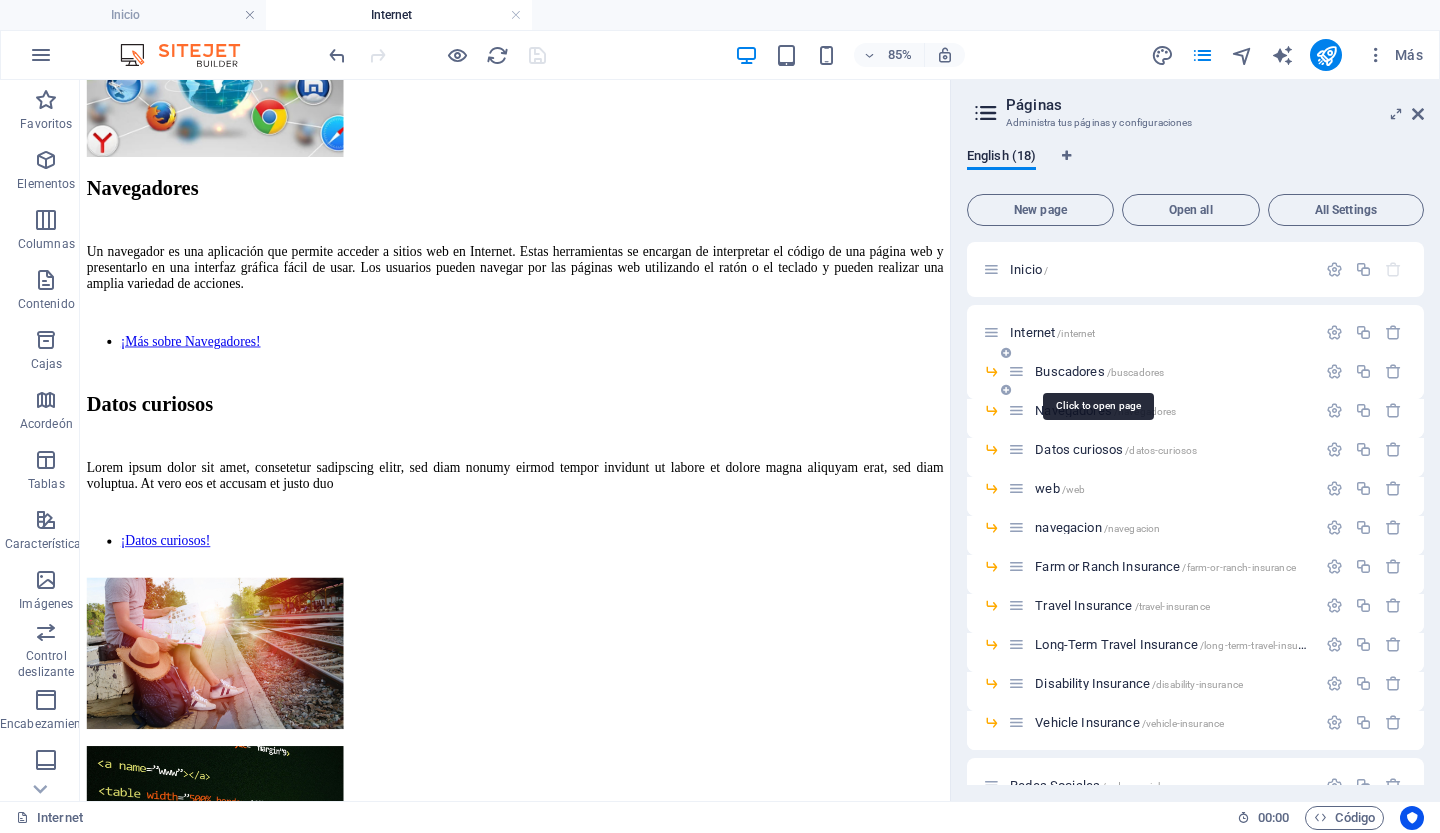 click on "Buscadores /buscadores" at bounding box center (1099, 371) 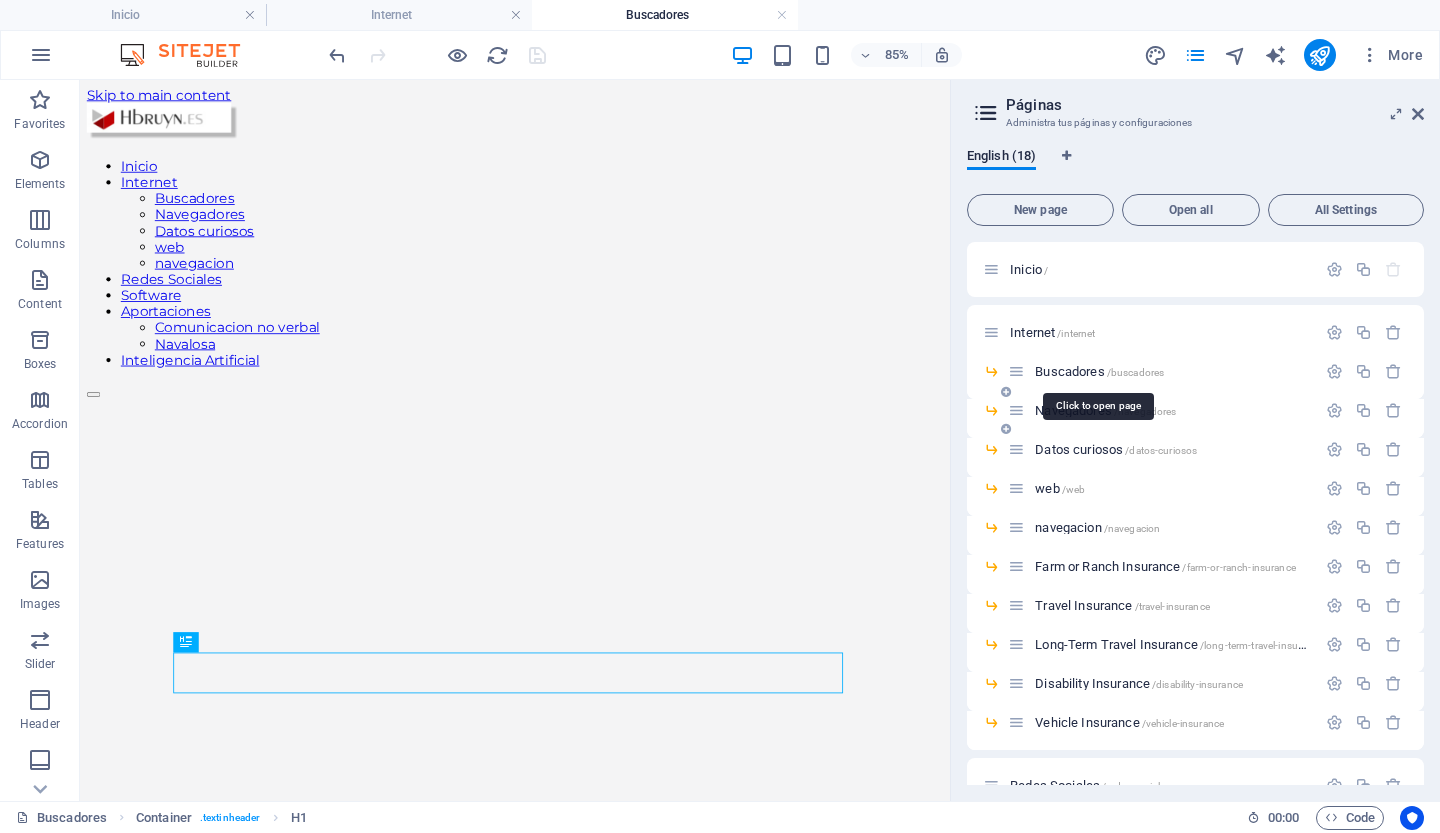 scroll, scrollTop: 0, scrollLeft: 0, axis: both 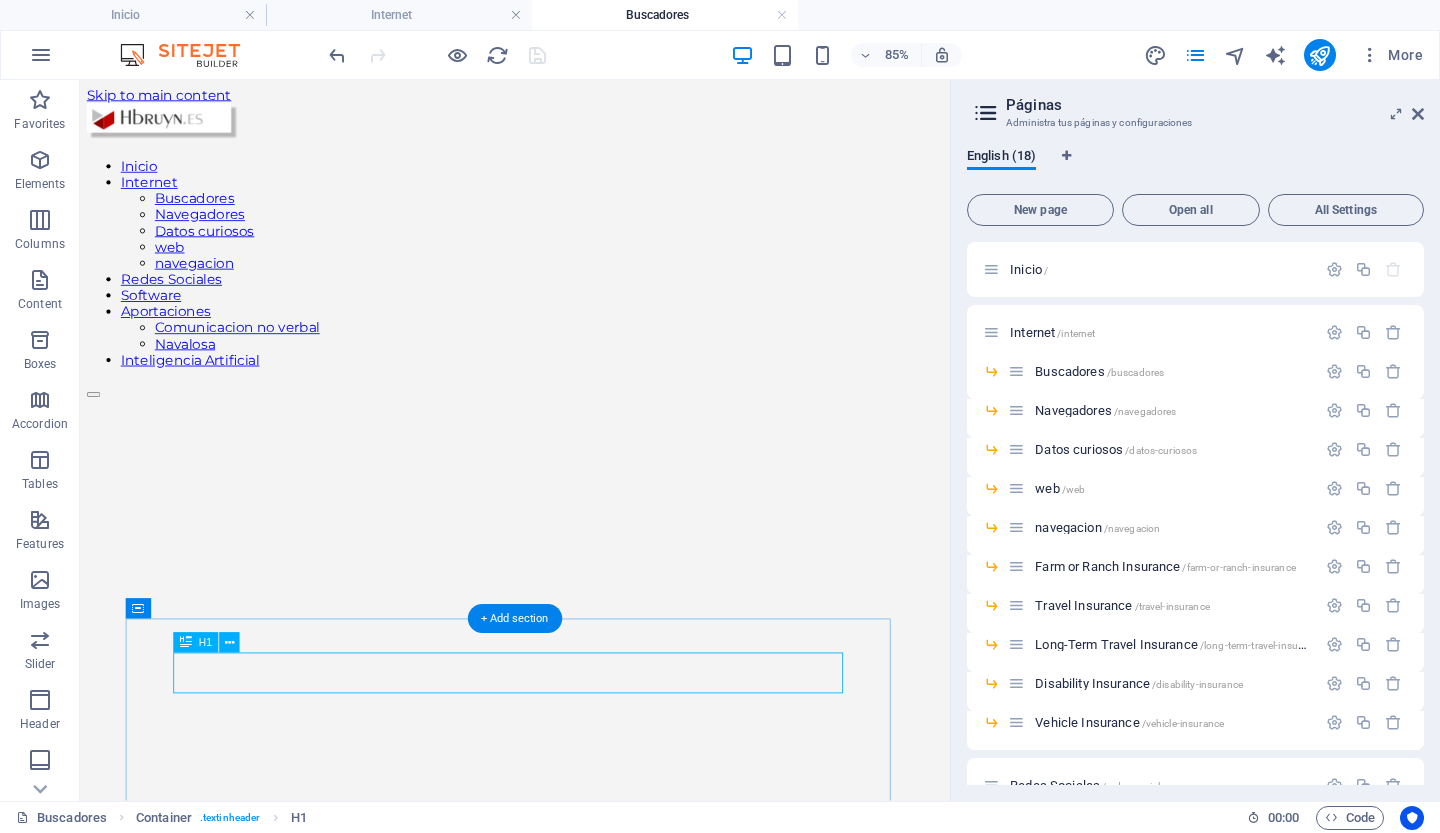 click on "Buscadores" at bounding box center [592, 1355] 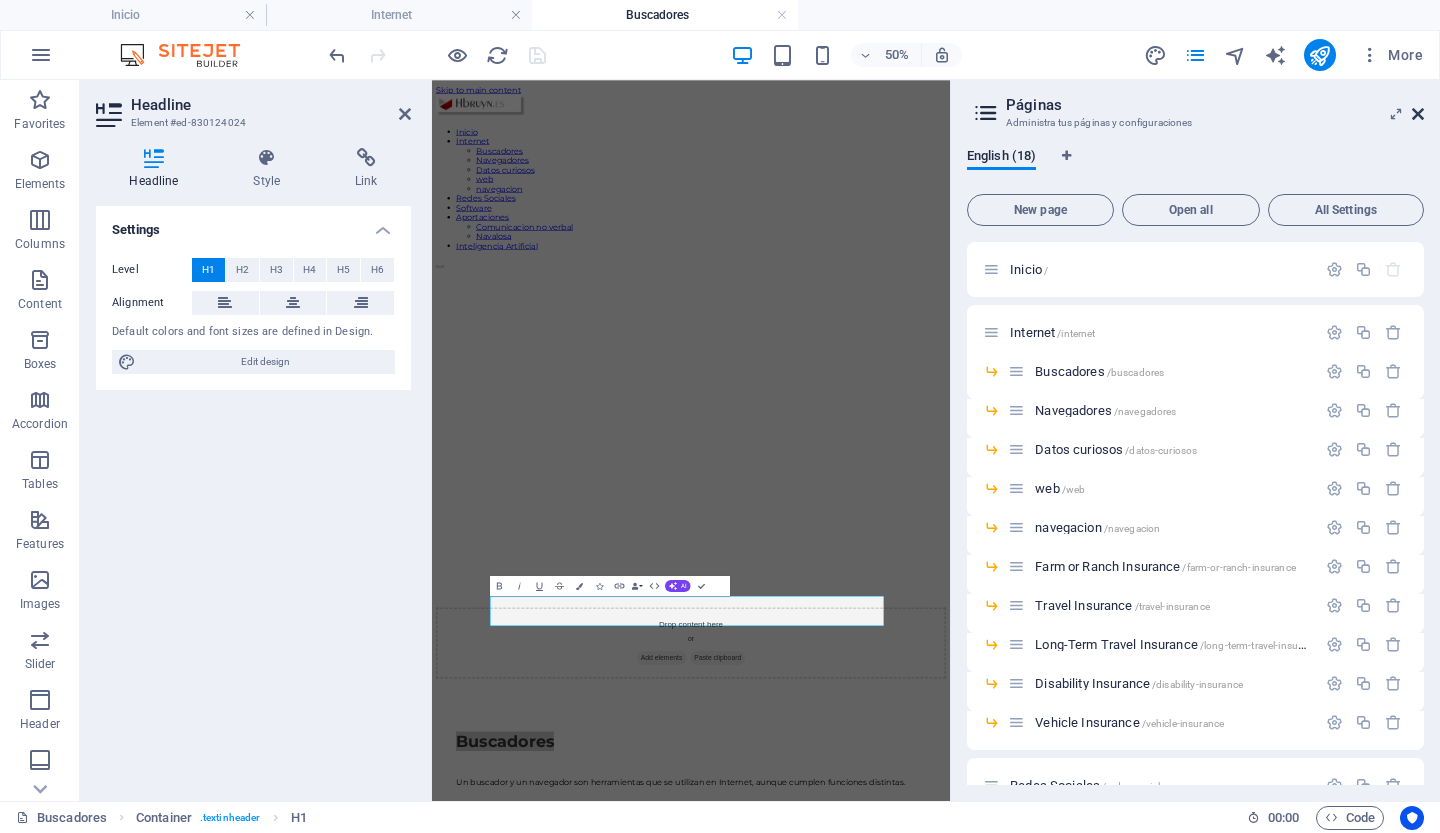 click at bounding box center (1418, 114) 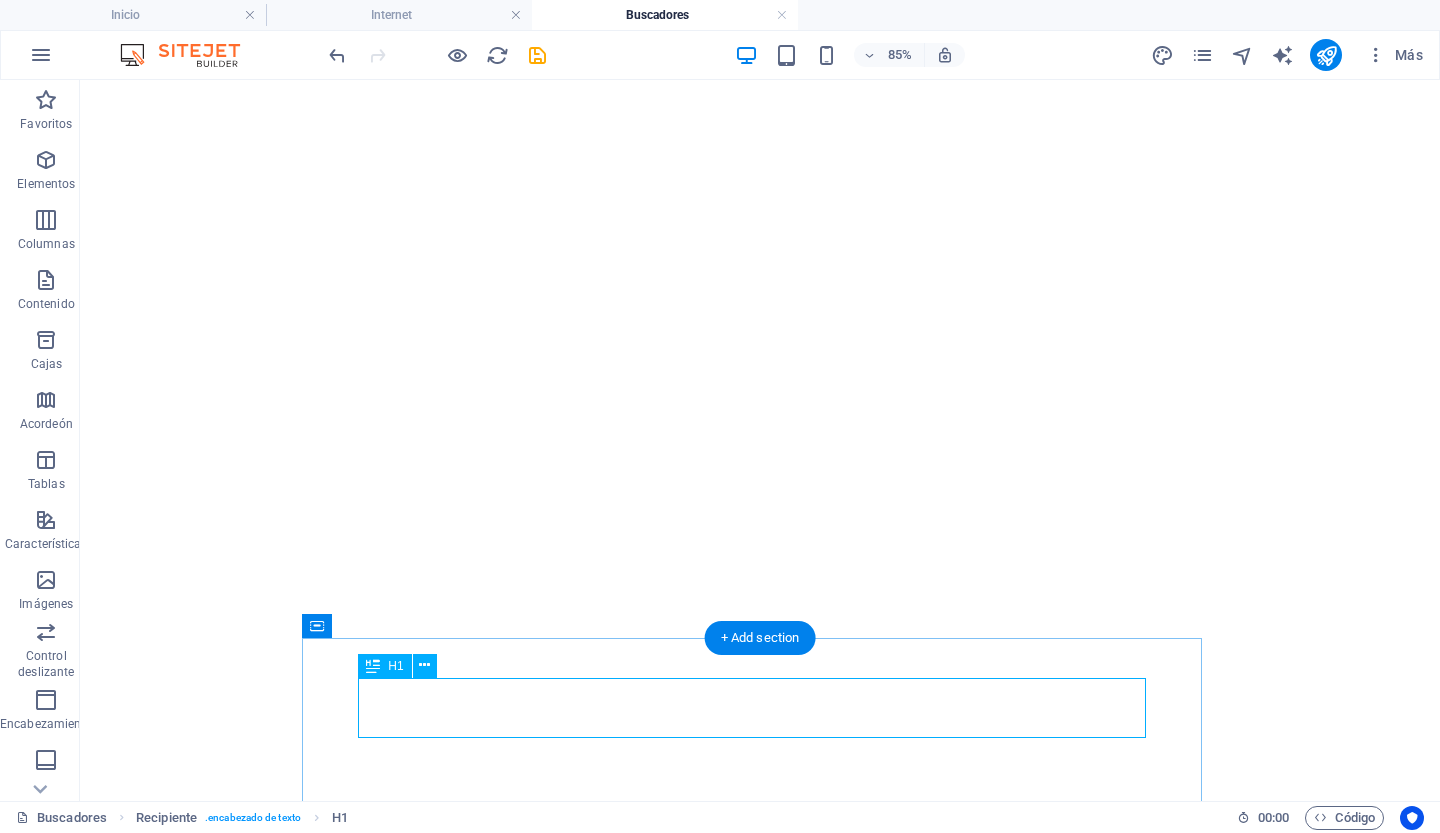 scroll, scrollTop: 0, scrollLeft: 0, axis: both 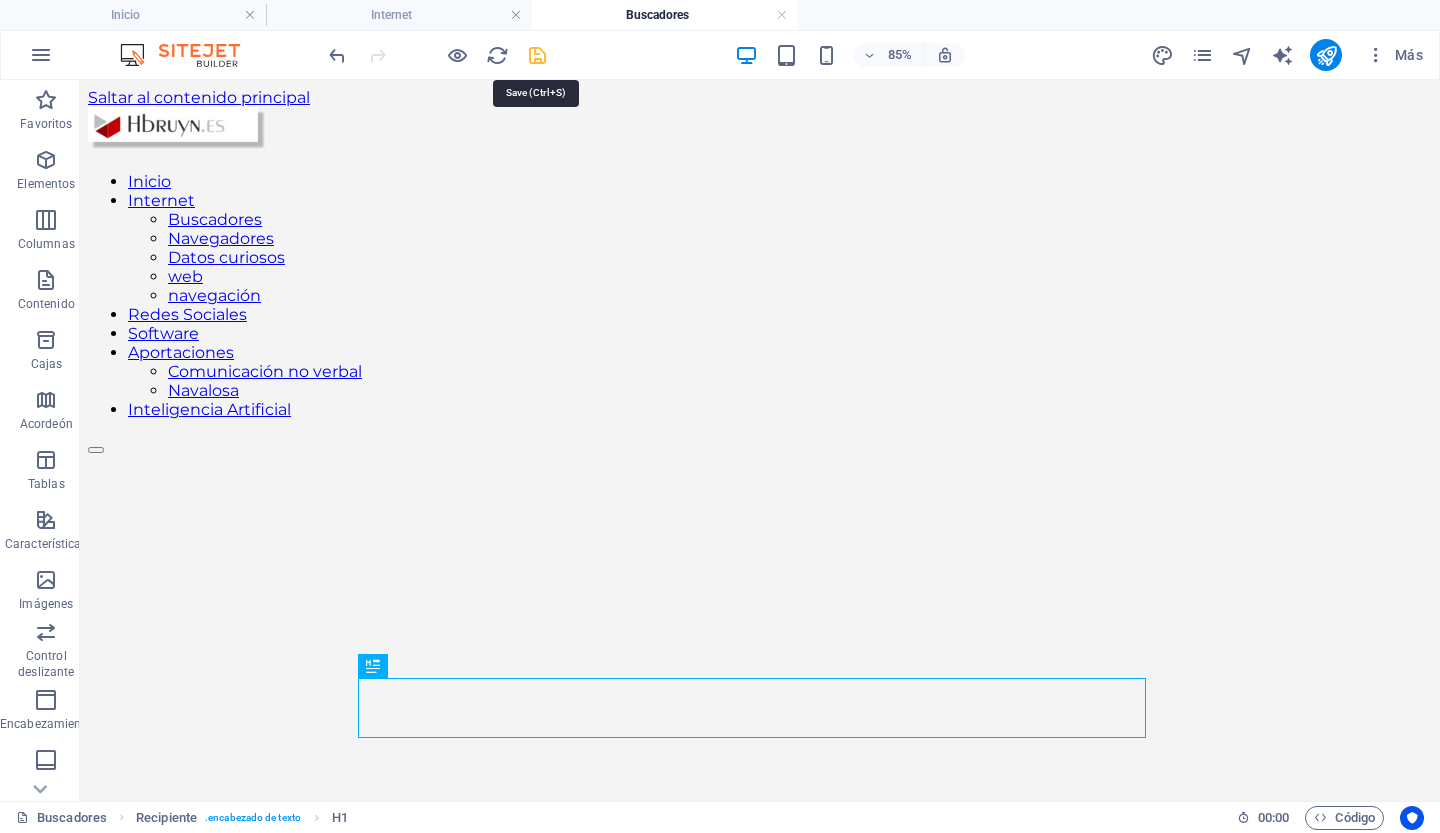 click at bounding box center [537, 55] 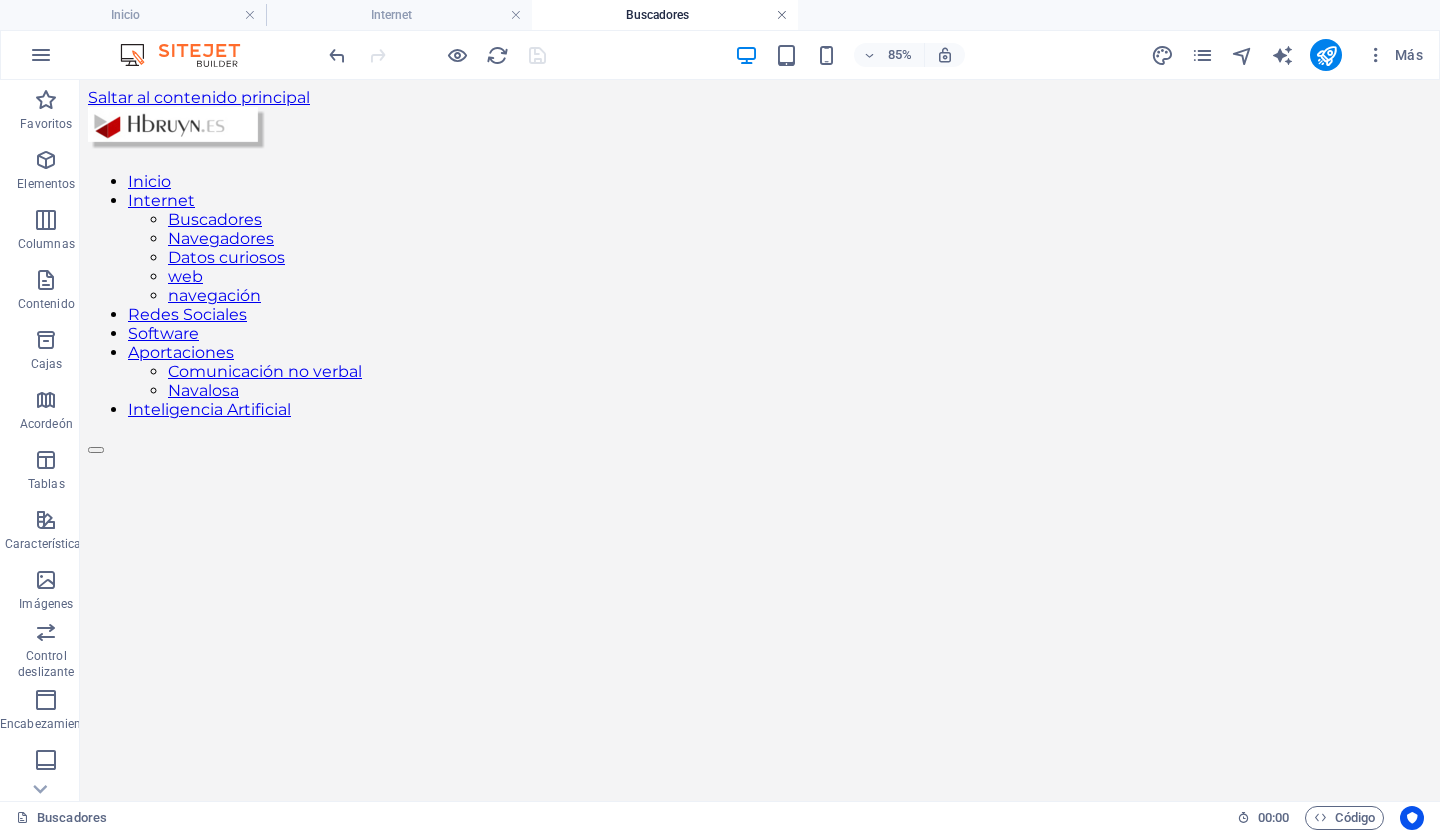 click at bounding box center [782, 15] 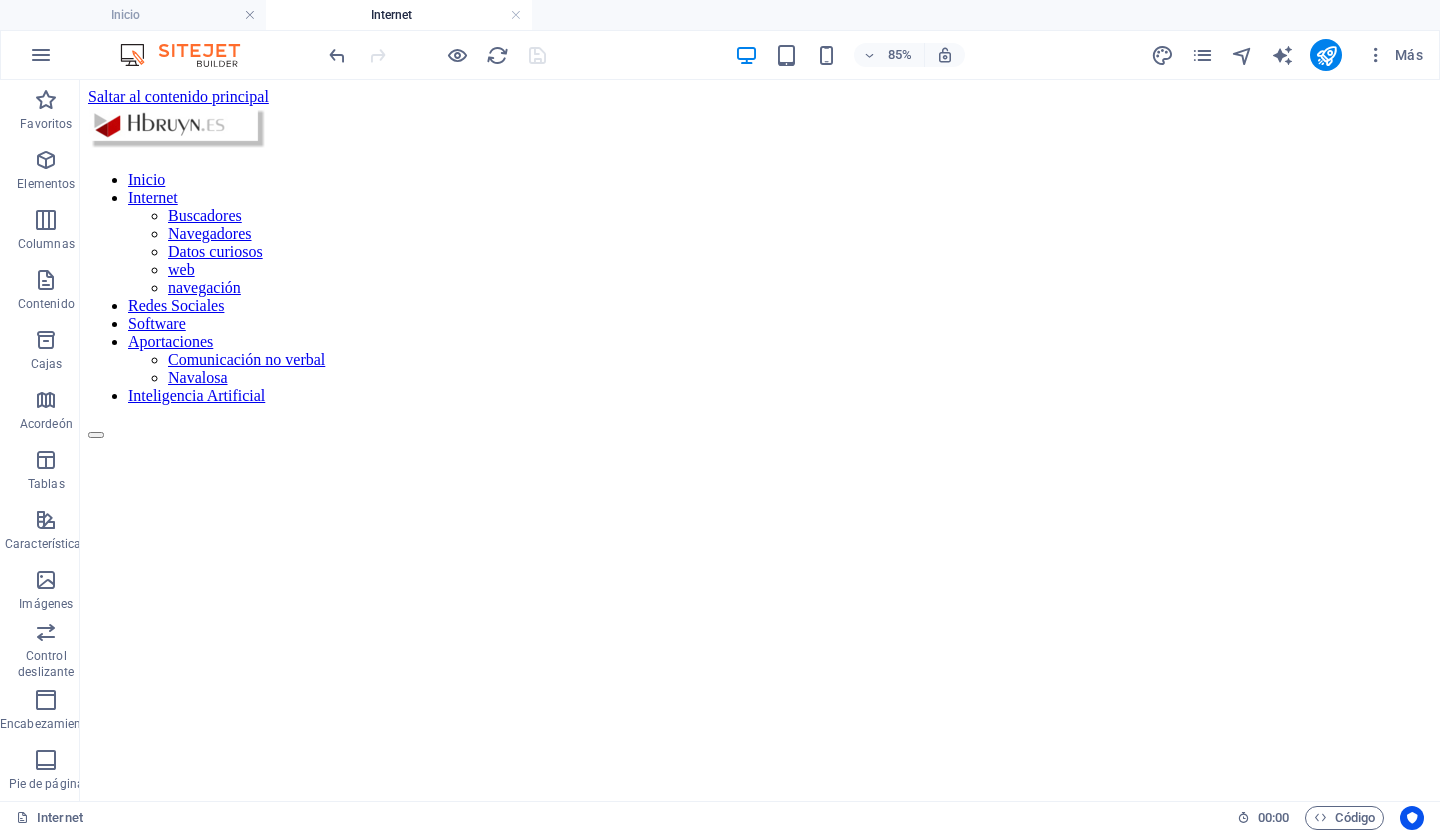 scroll, scrollTop: 2446, scrollLeft: 0, axis: vertical 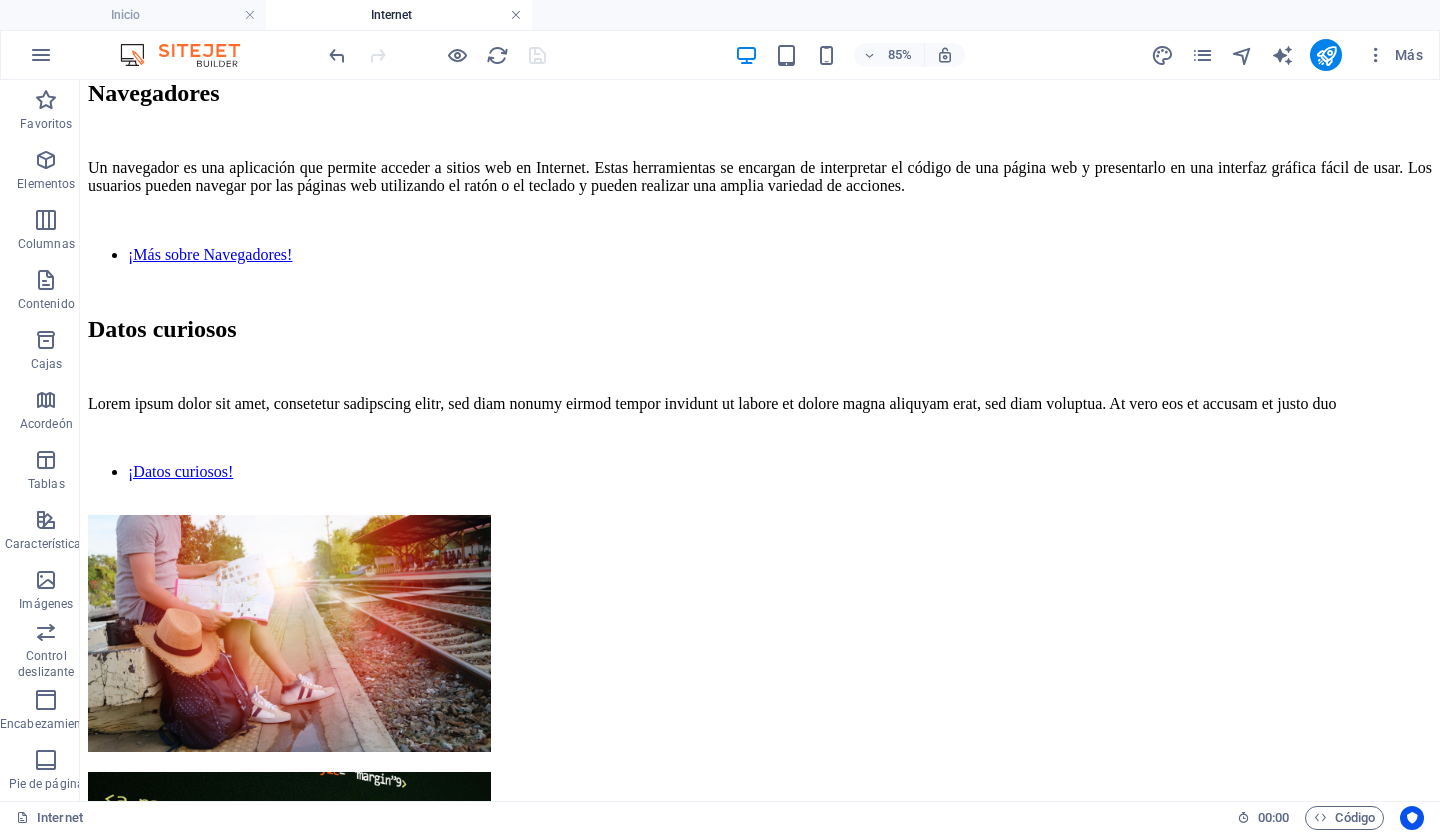 click at bounding box center (516, 15) 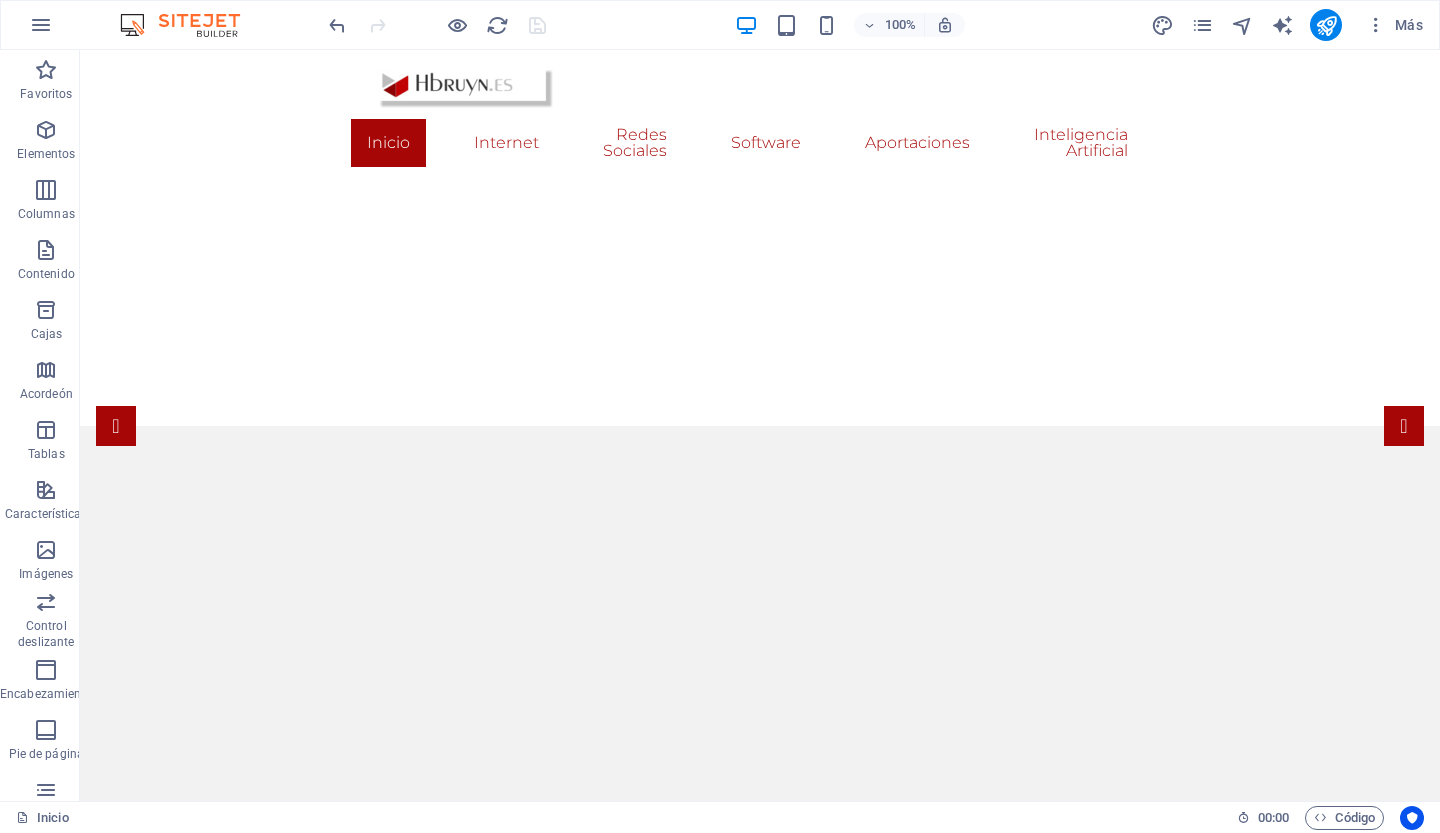 scroll, scrollTop: 634, scrollLeft: 0, axis: vertical 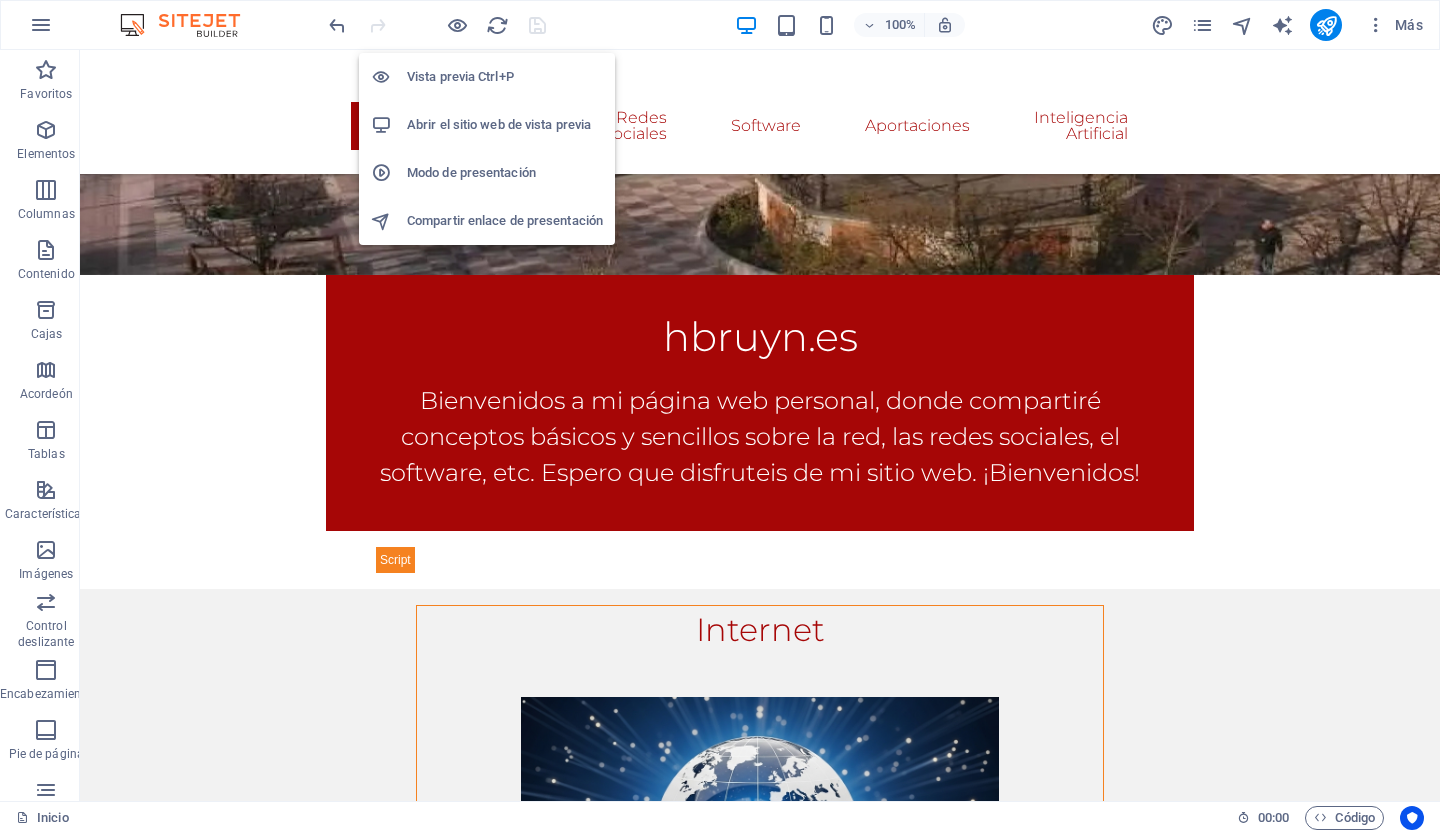 click on "Abrir el sitio web de vista previa" at bounding box center (499, 124) 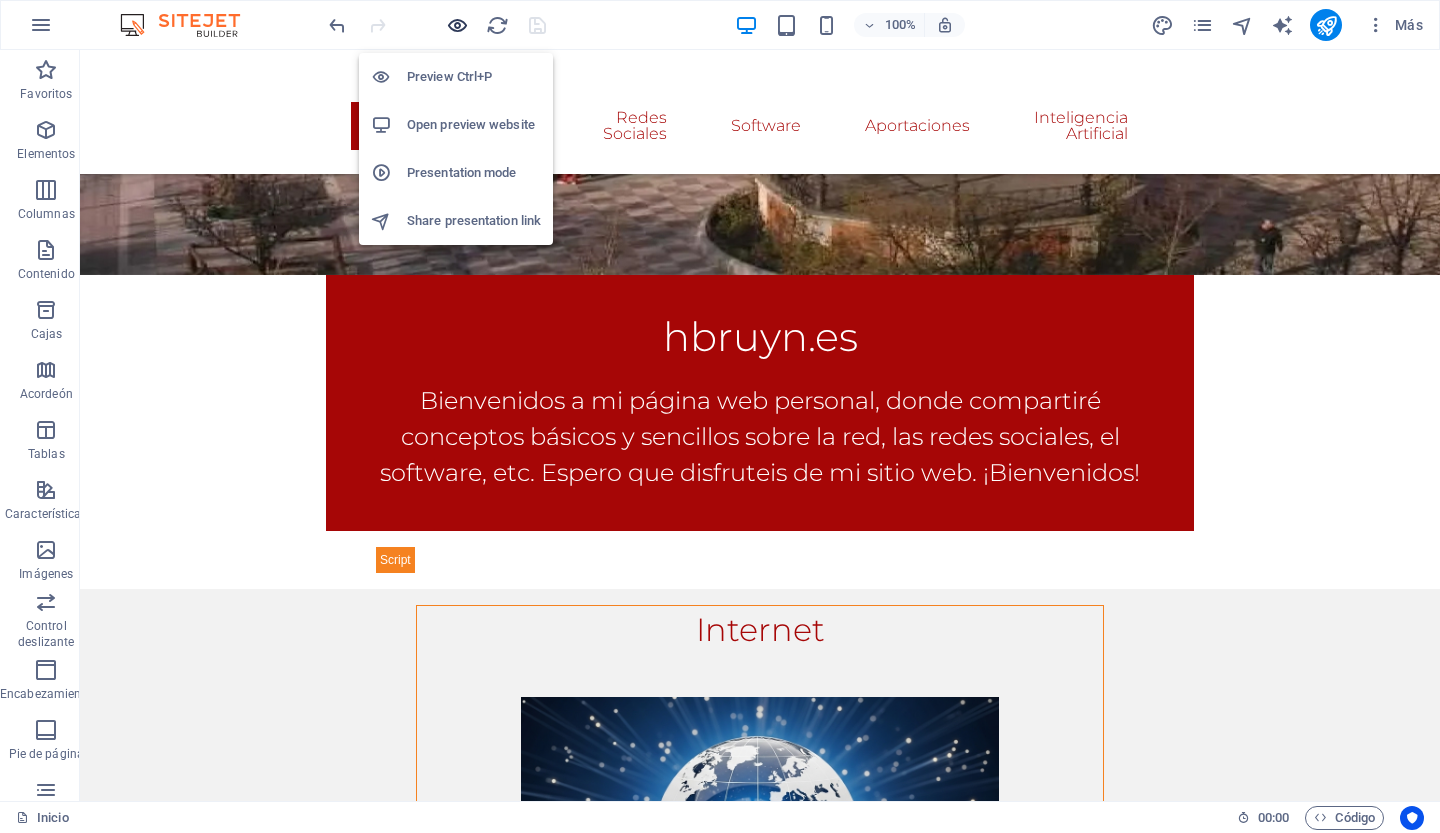 click at bounding box center (457, 25) 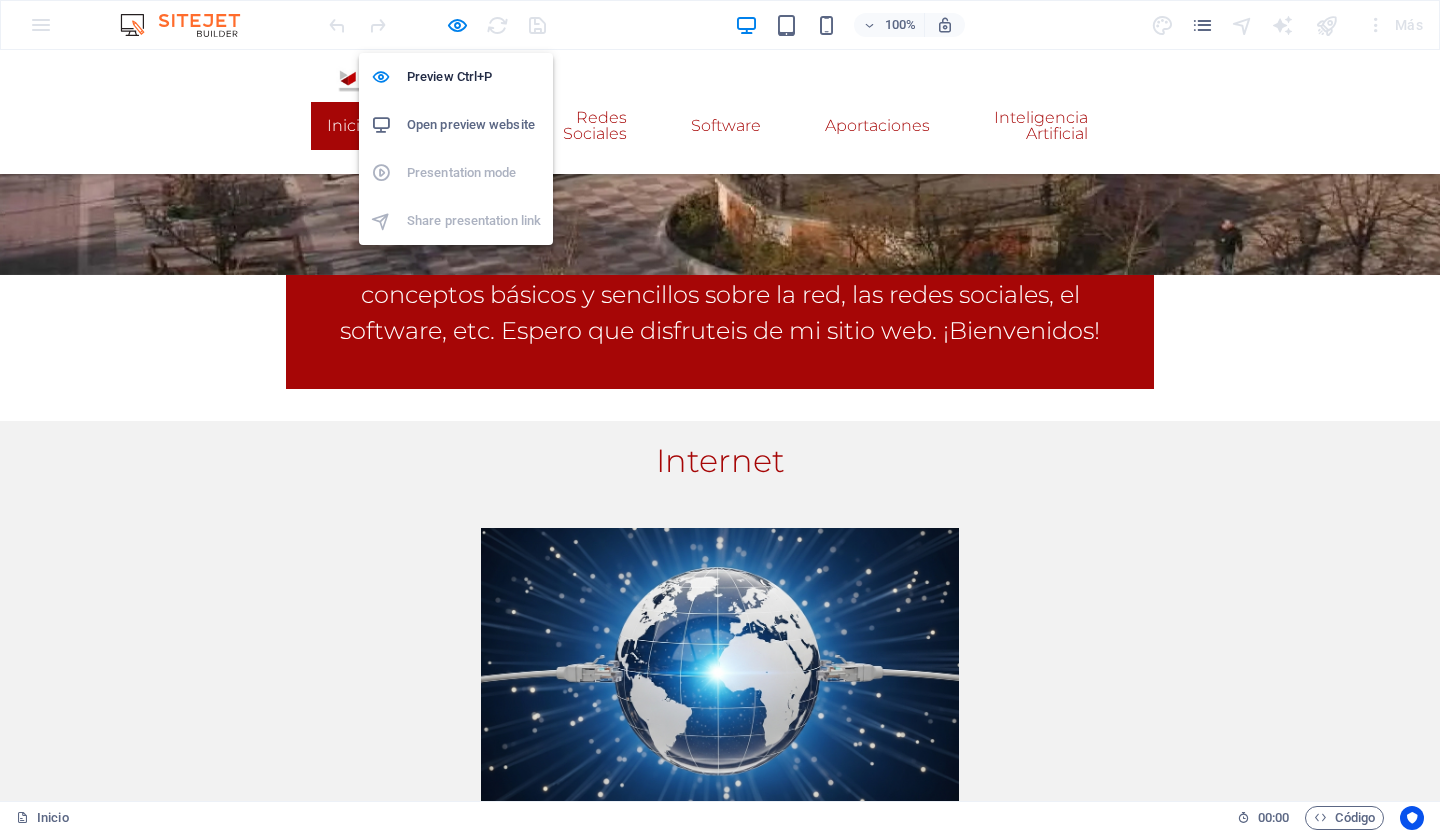 click on "Open preview website" at bounding box center [474, 125] 